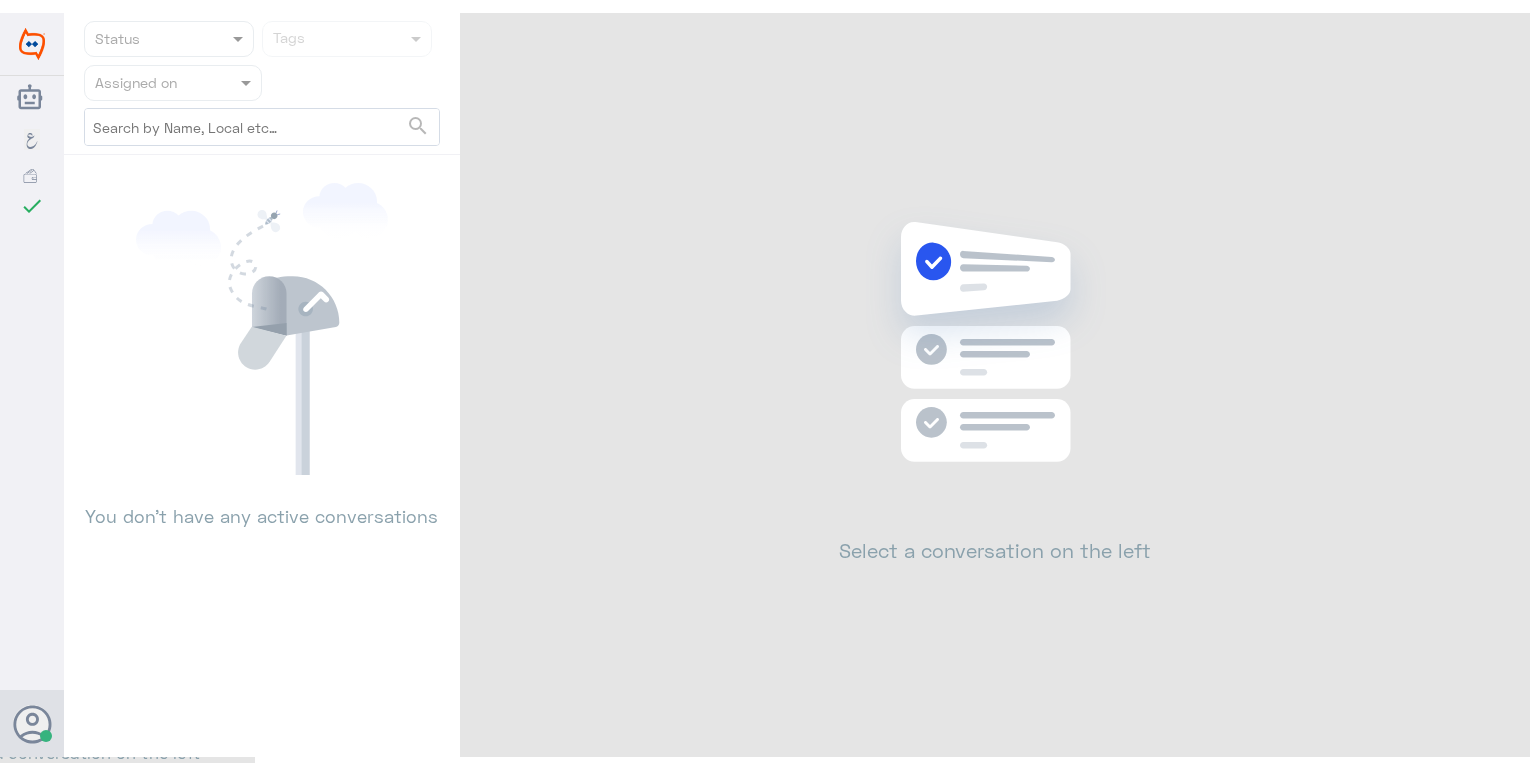 scroll, scrollTop: 0, scrollLeft: 0, axis: both 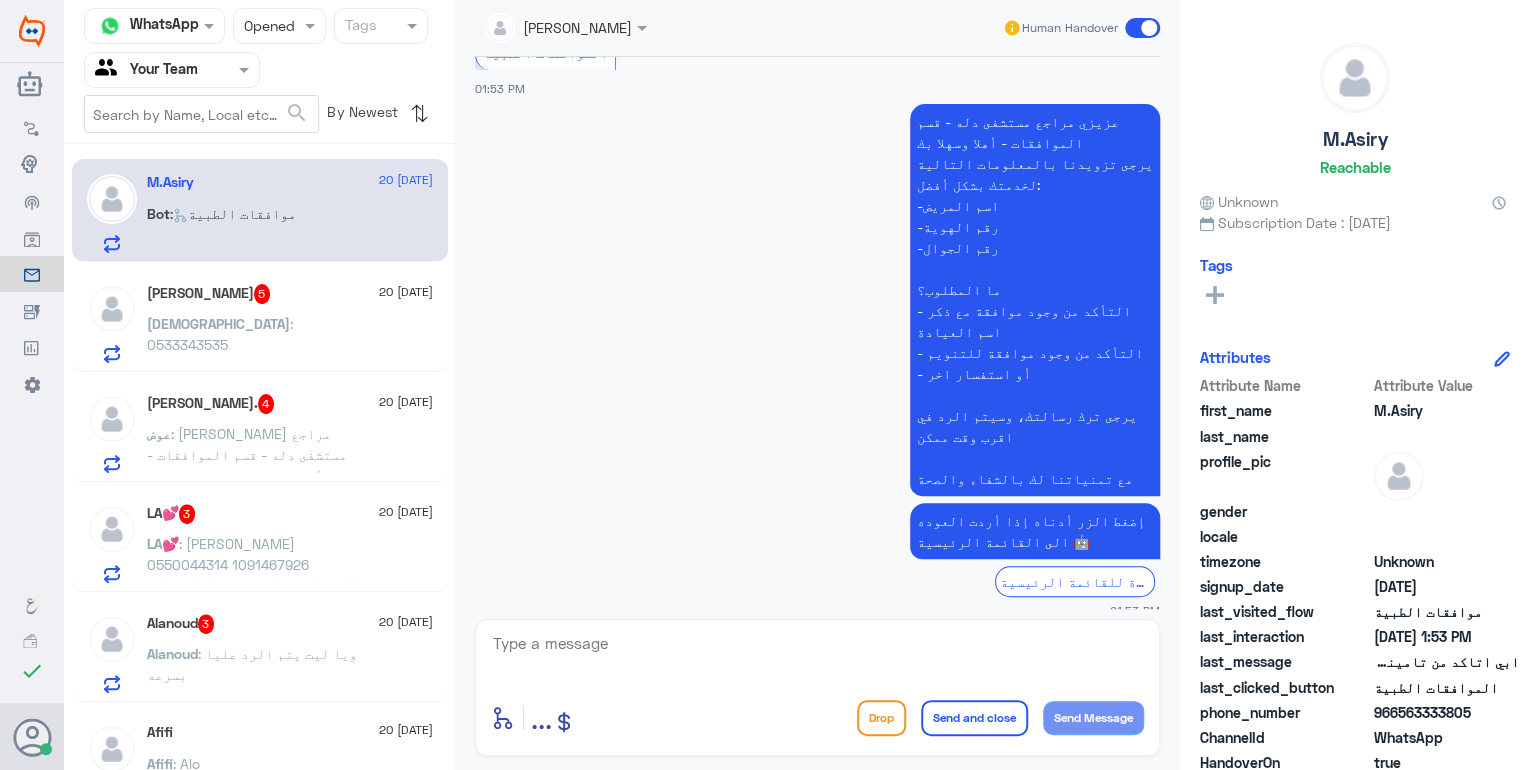 click 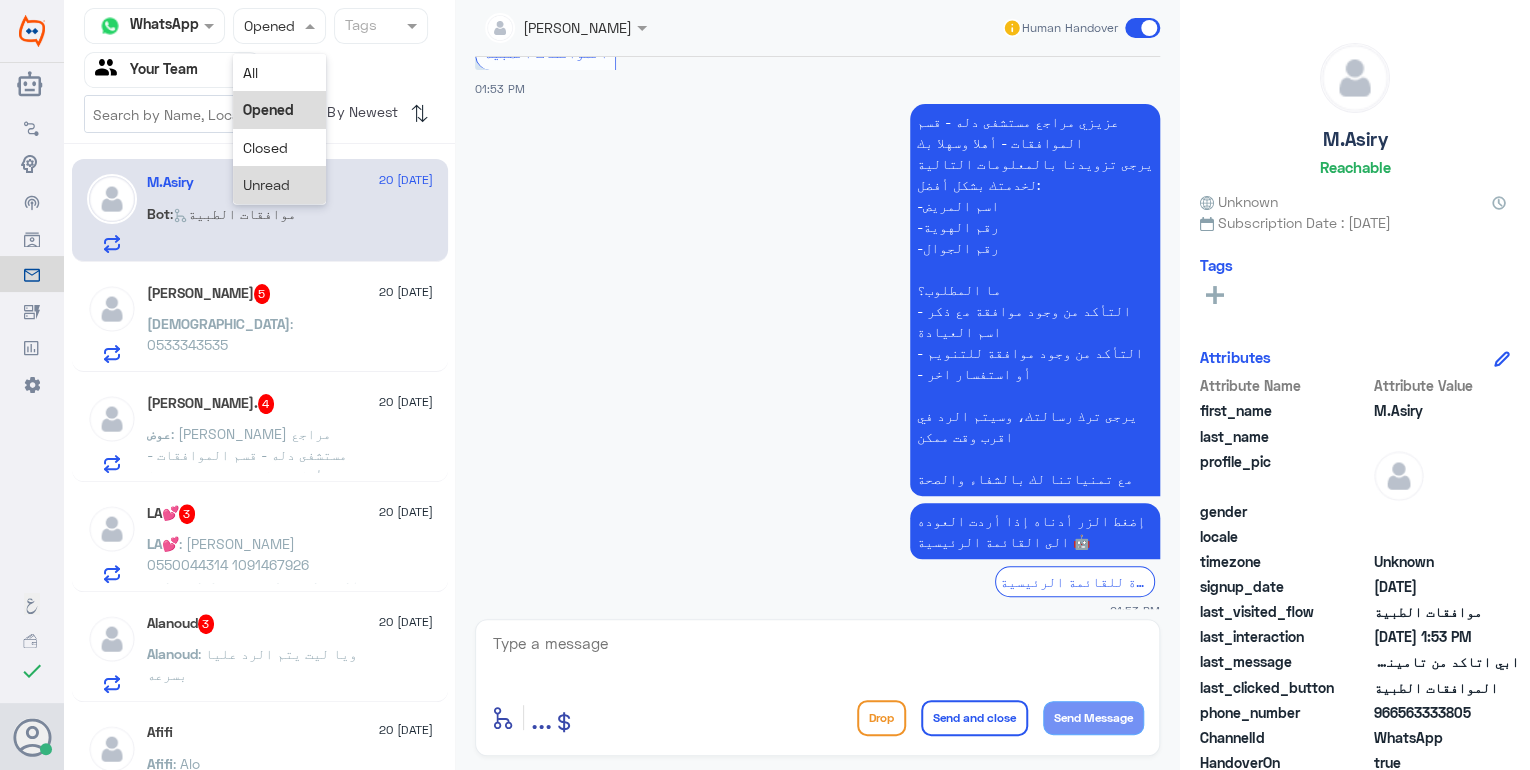 click on "Unread" at bounding box center (280, 184) 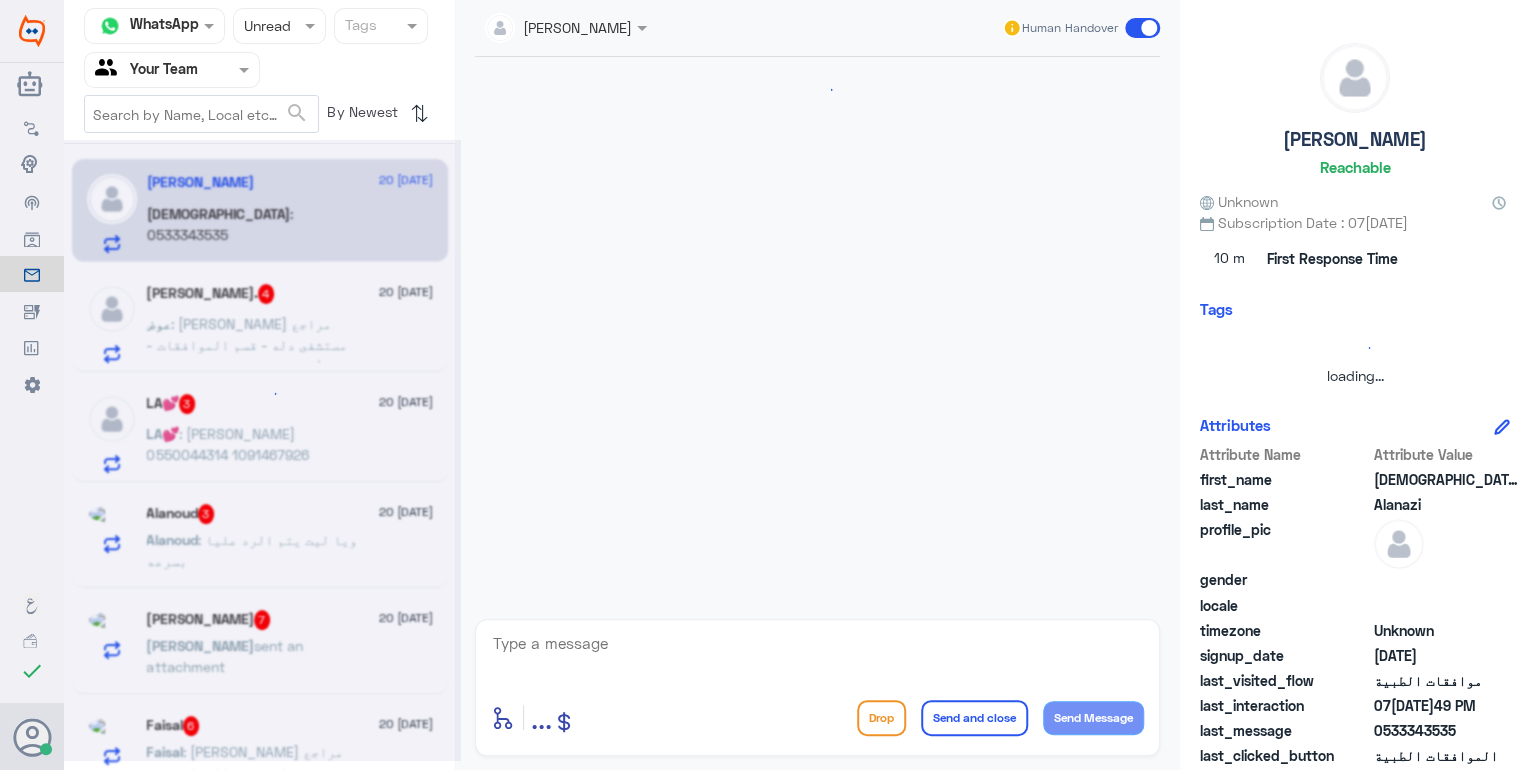 scroll, scrollTop: 1831, scrollLeft: 0, axis: vertical 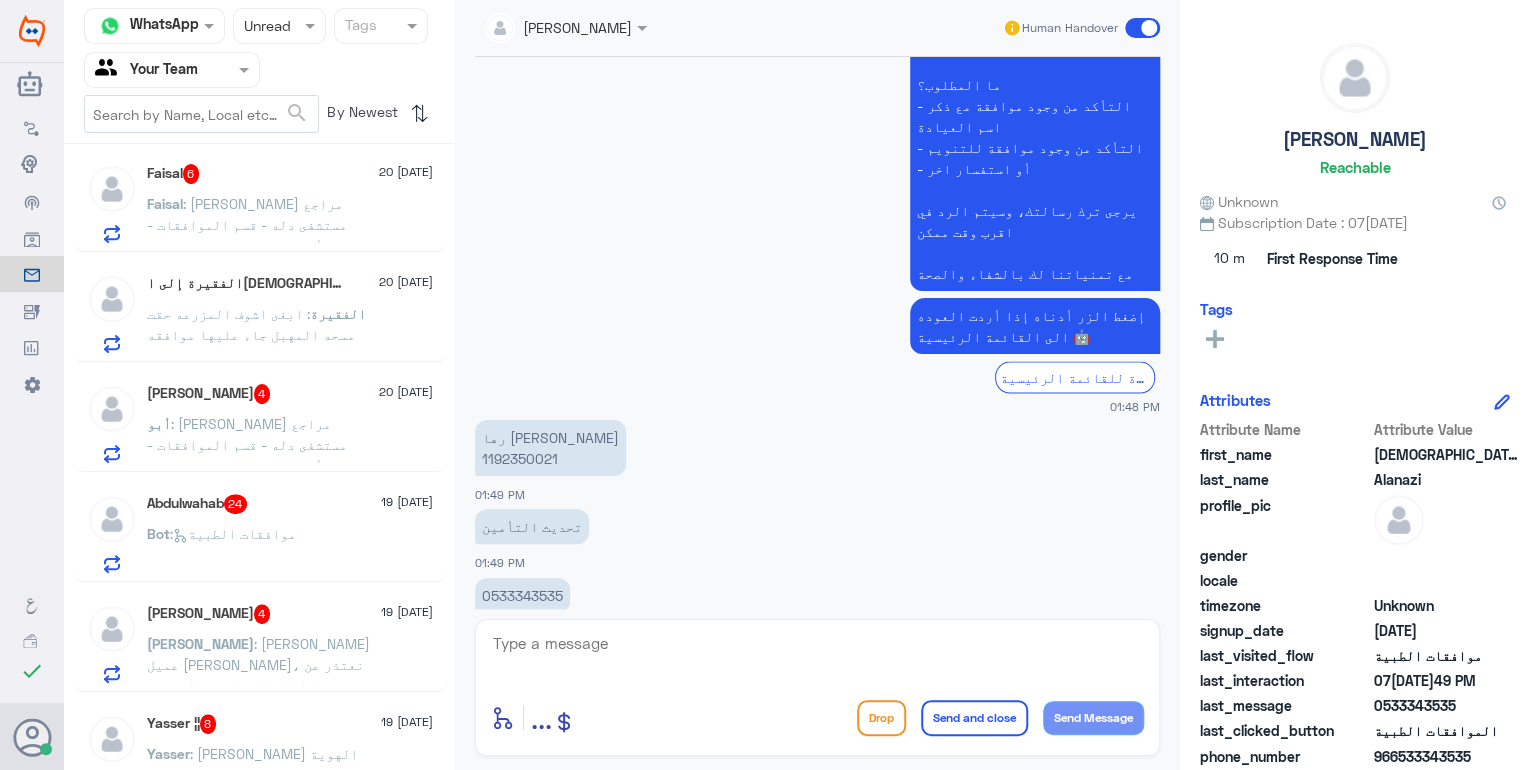 click on "أبو : [PERSON_NAME] مراجع مستشفى دله - قسم الموافقات - أهلا وسهلا بك
يرجى تزويدنا بالمعلومات التالية لخدمتك بشكل أفضل:
-اسم المريض [PERSON_NAME]
-رقم الهوية 1055027716
-رقم الجوال 0556554949
ما المطلوب؟
- التأكد من وجود موافقة مع ذكر اسم العيادة السمعيات [PERSON_NAME] برقم طلب جديد
بحسب الزيارة بتاريخ [DATE] [DATE] الماضي وليس 2023
- استفسارات أخرى
لم تتواصل معي الشركة لصرف سماعات الأذن" 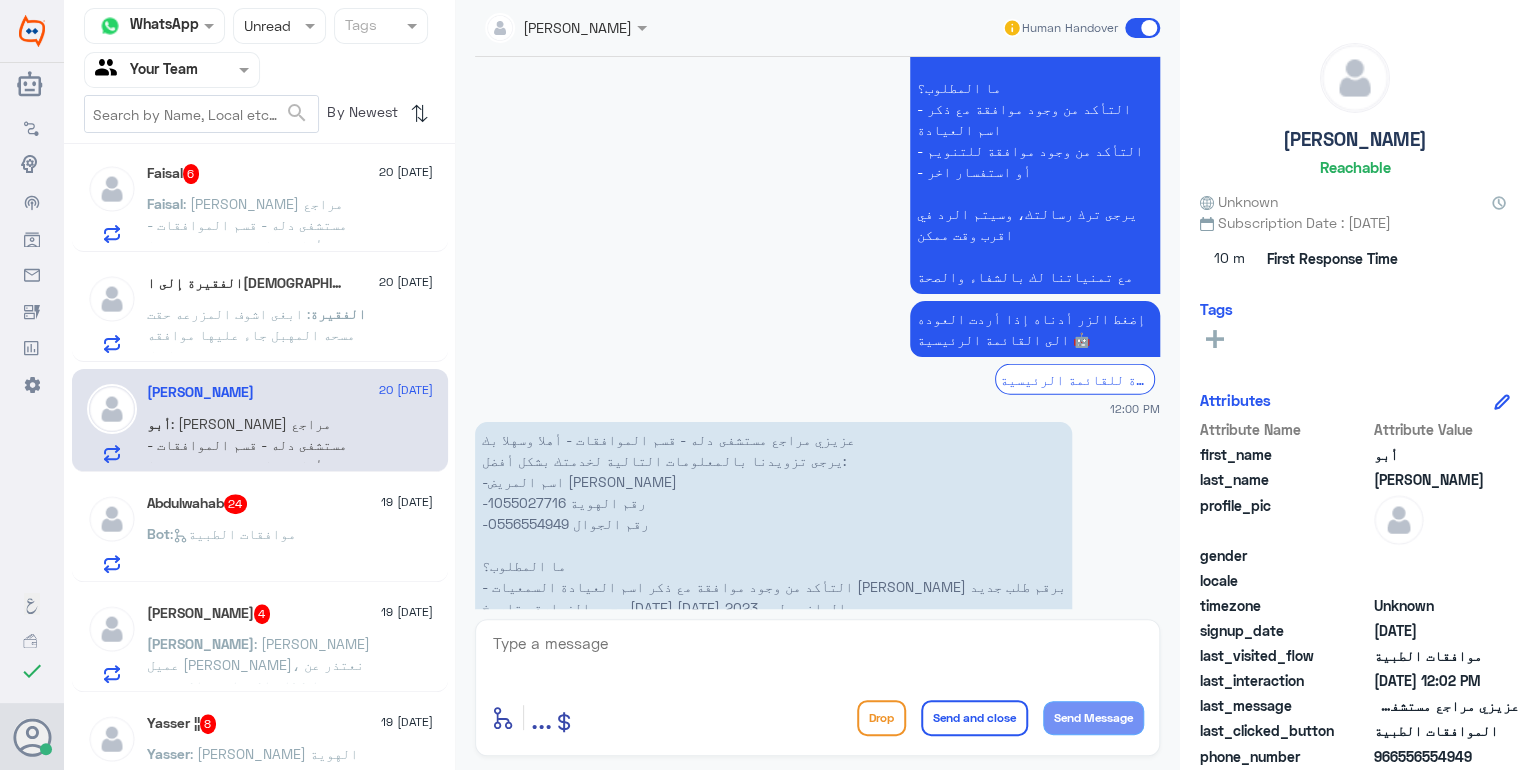 scroll, scrollTop: 2530, scrollLeft: 0, axis: vertical 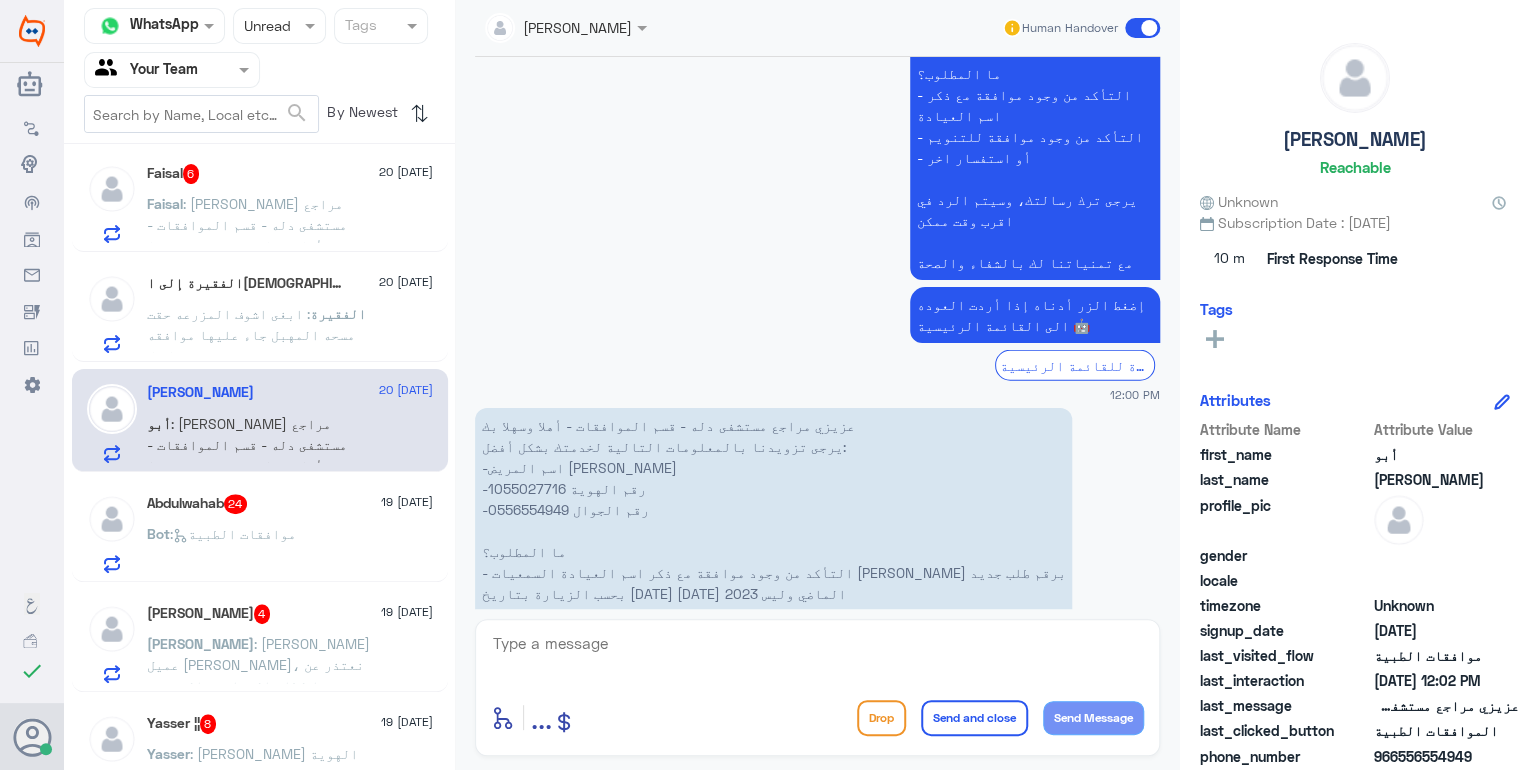 click on "عزيزي مراجع مستشفى دله - قسم الموافقات - أهلا وسهلا بك  يرجى تزويدنا بالمعلومات التالية لخدمتك بشكل أفضل: -اسم المريض [PERSON_NAME] -رقم الهوية 1055027716 -رقم الجوال 0556554949   ما المطلوب؟      - التأكد من وجود موافقة مع ذكر اسم العيادة السمعيات [PERSON_NAME] برقم طلب جديد بحسب الزيارة بتاريخ 15 [DATE][DATE]�ماضي وليس 2023            - استفسارات أخرى لم تتواصل معي الشركة لصرف سماعات الأذن" 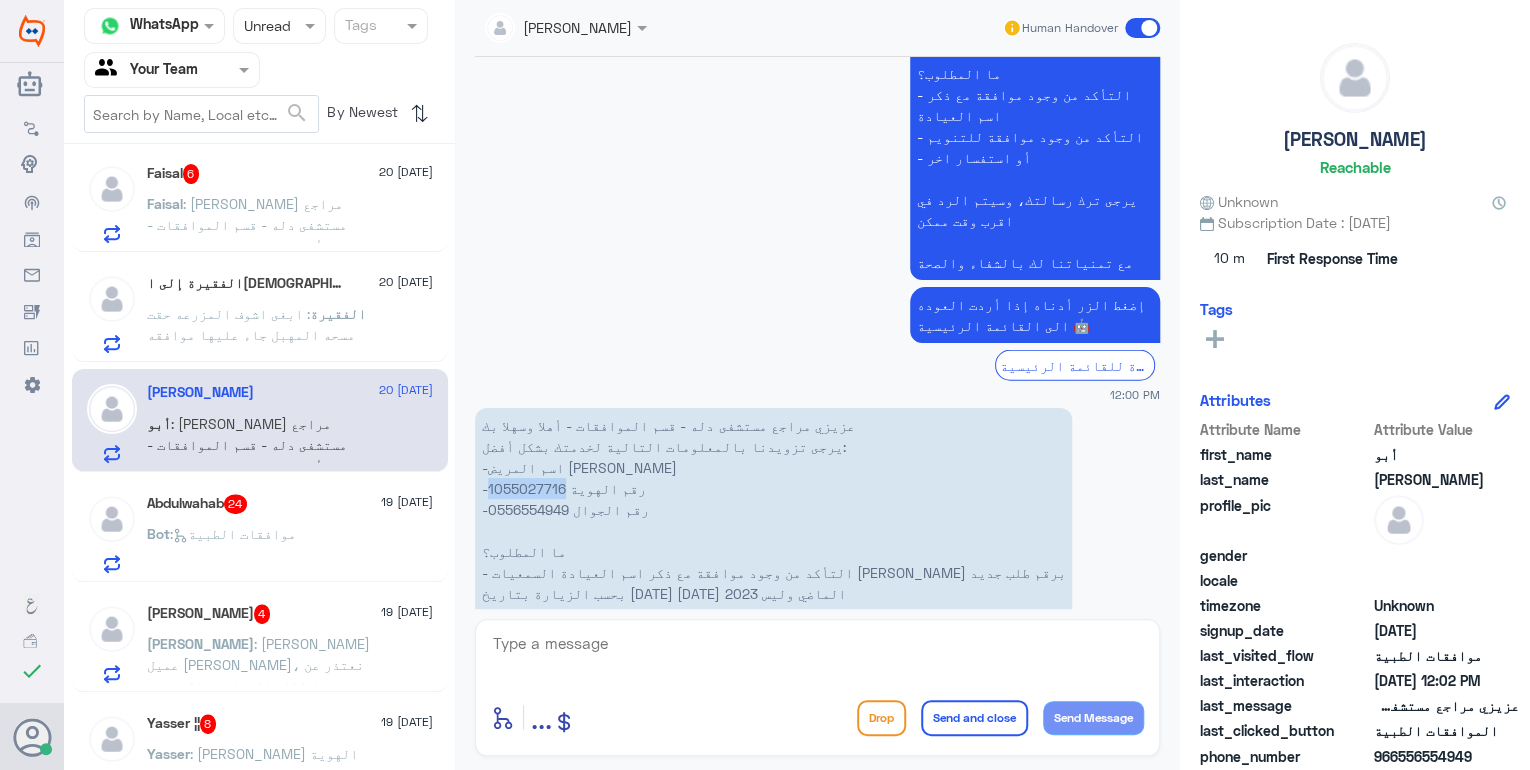 click on "عزيزي مراجع مستشفى دله - قسم الموافقات - أهلا وسهلا بك  يرجى تزويدنا بالمعلومات التالية لخدمتك بشكل أفضل: -اسم المريض [PERSON_NAME] -رقم الهوية 1055027716 -رقم الجوال 0556554949   ما المطلوب؟      - التأكد من وجود موافقة مع ذكر اسم العيادة السمعيات [PERSON_NAME] برقم طلب جديد بحسب الزيارة بتاريخ 15 [DATE][DATE]�ماضي وليس 2023            - استفسارات أخرى لم تتواصل معي الشركة لصرف سماعات الأذن" 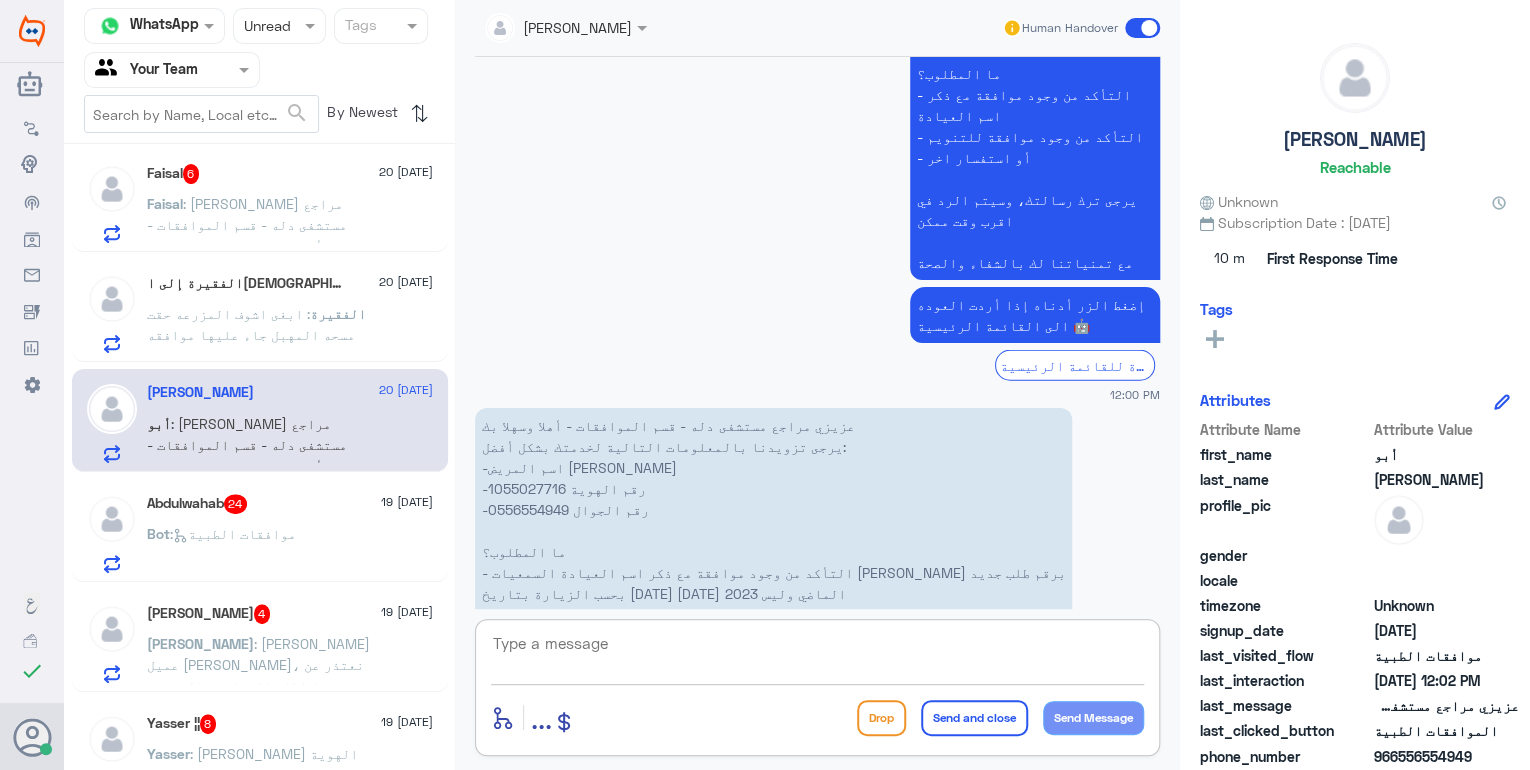 click 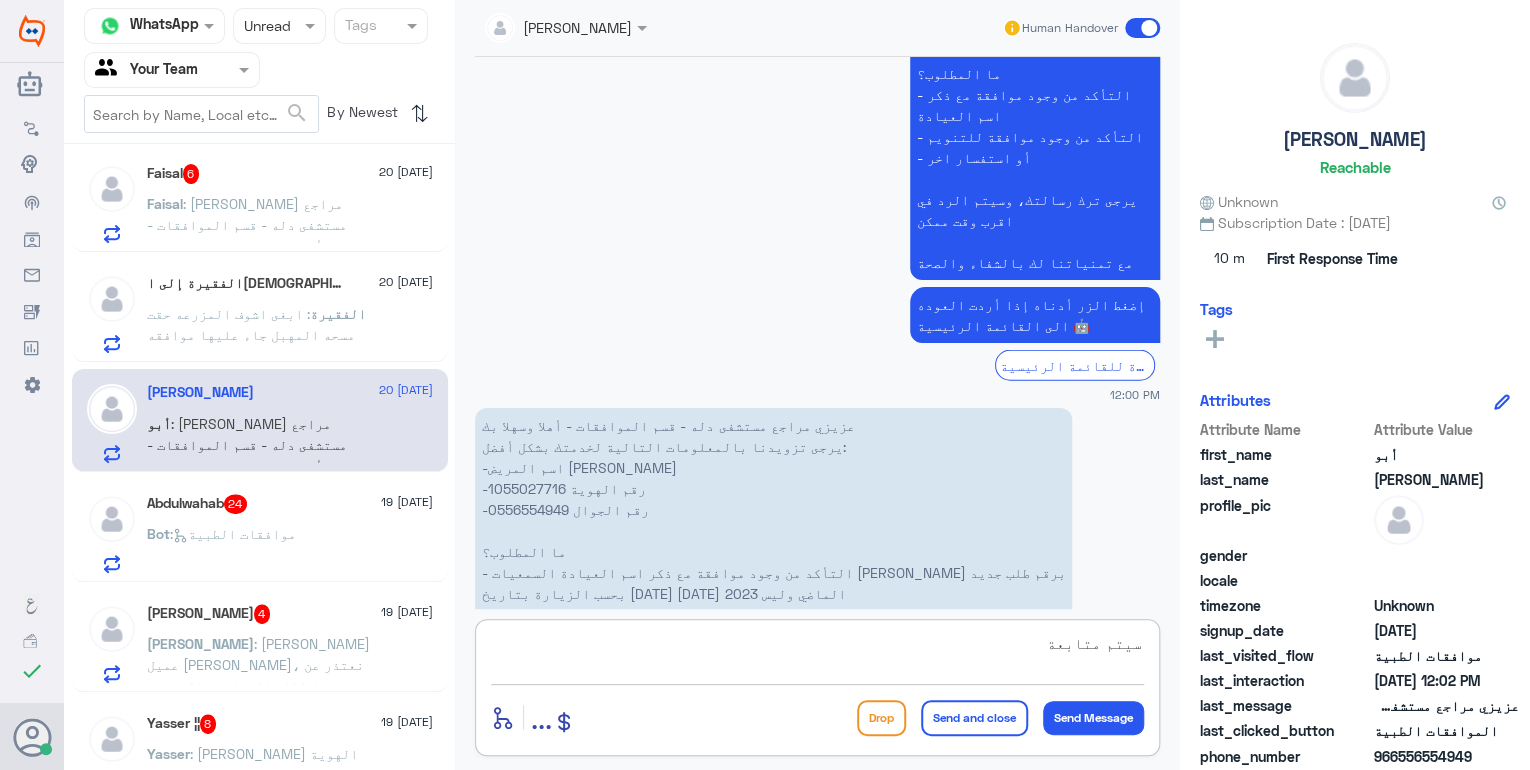 click on "سيتم متابعة" 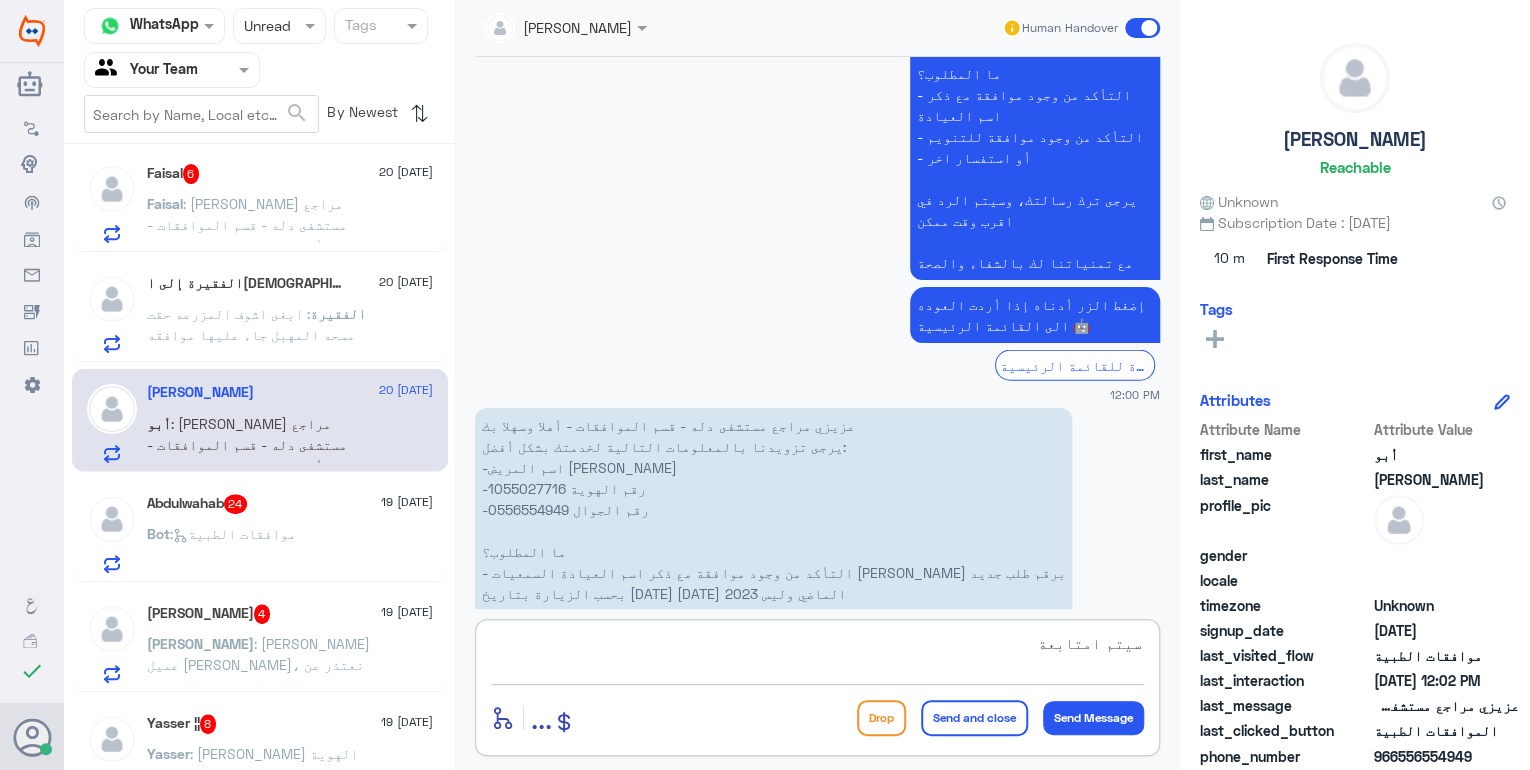 type on "سيتم المتابعة" 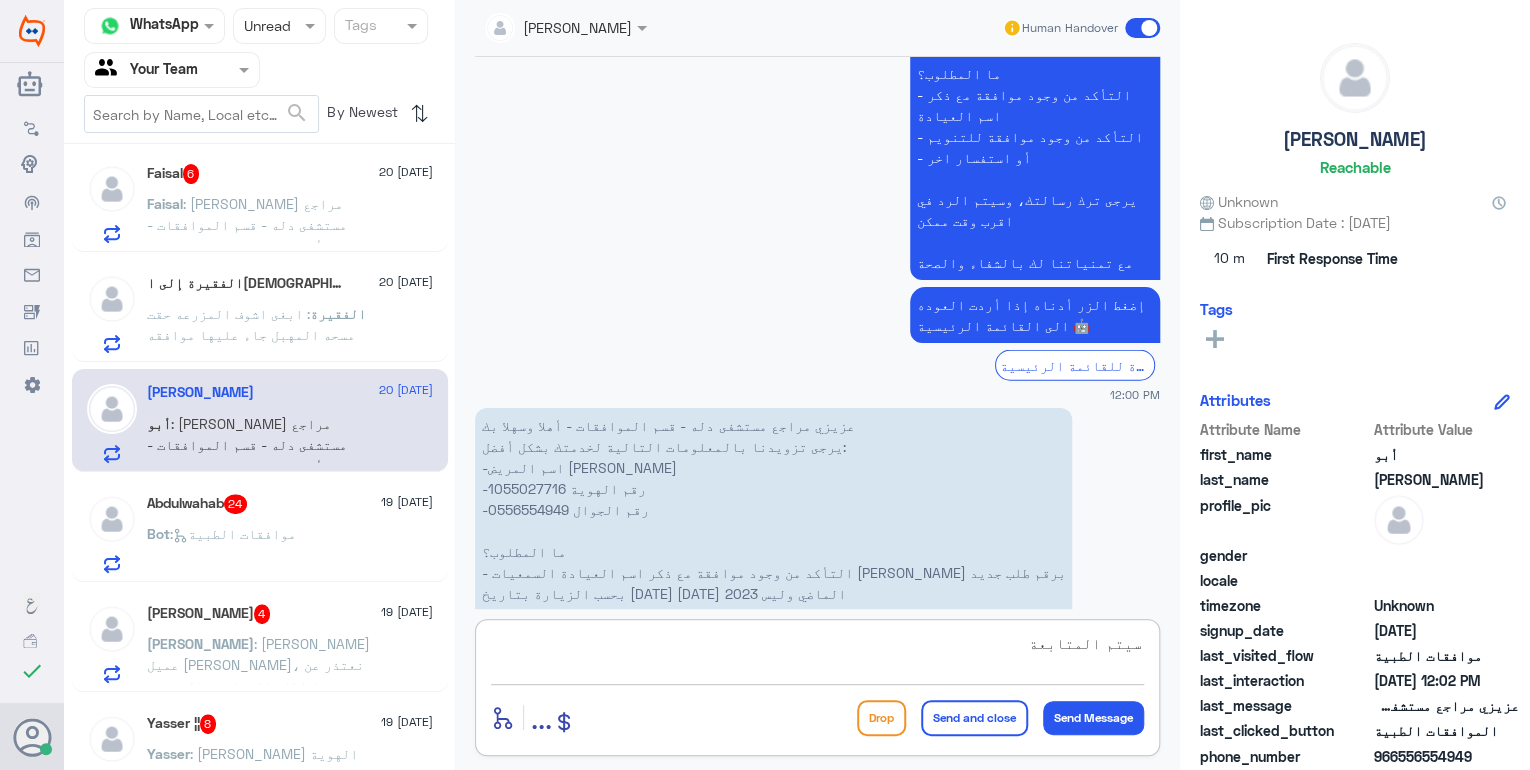 click on "سيتم المتابعة" 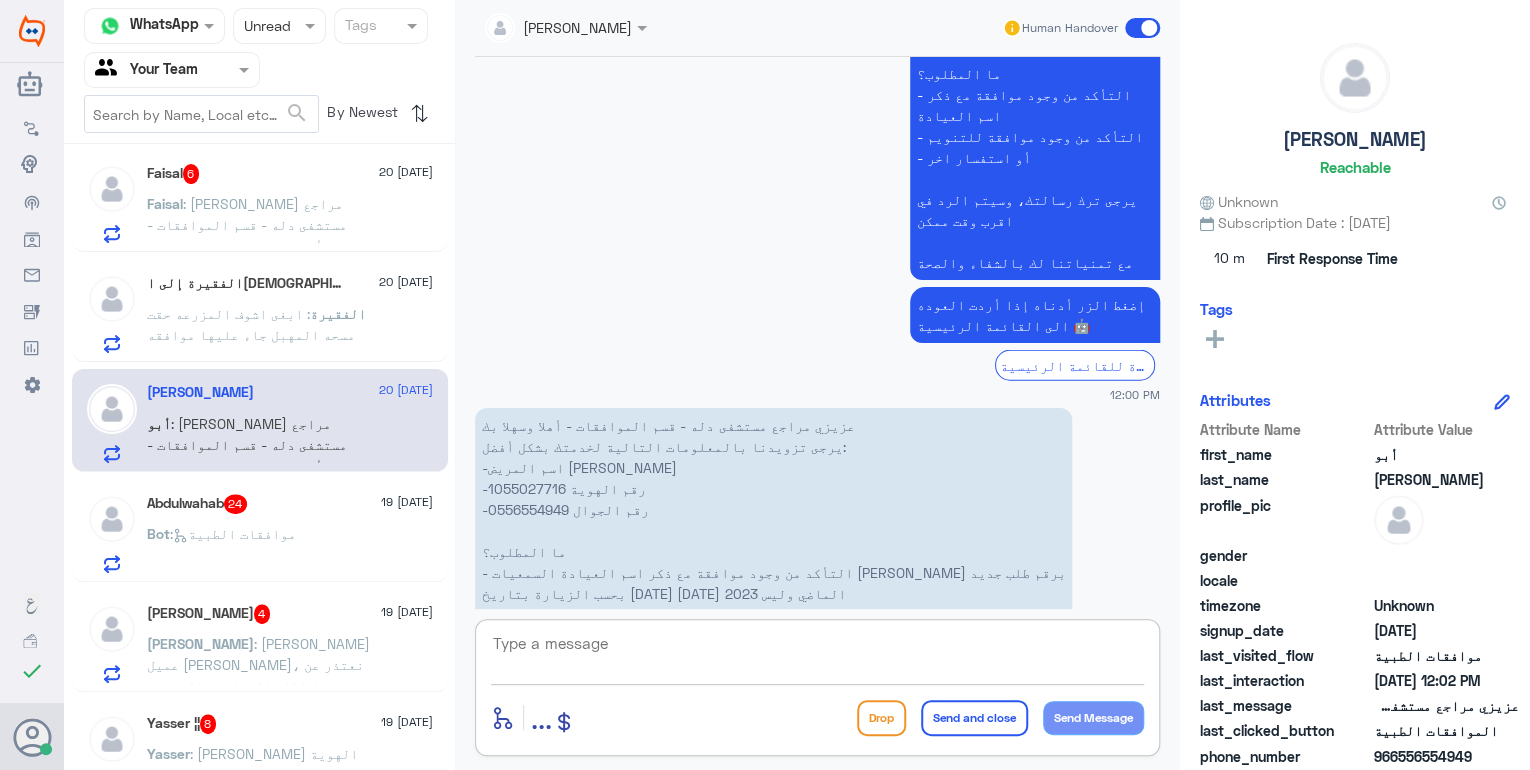 scroll, scrollTop: 2594, scrollLeft: 0, axis: vertical 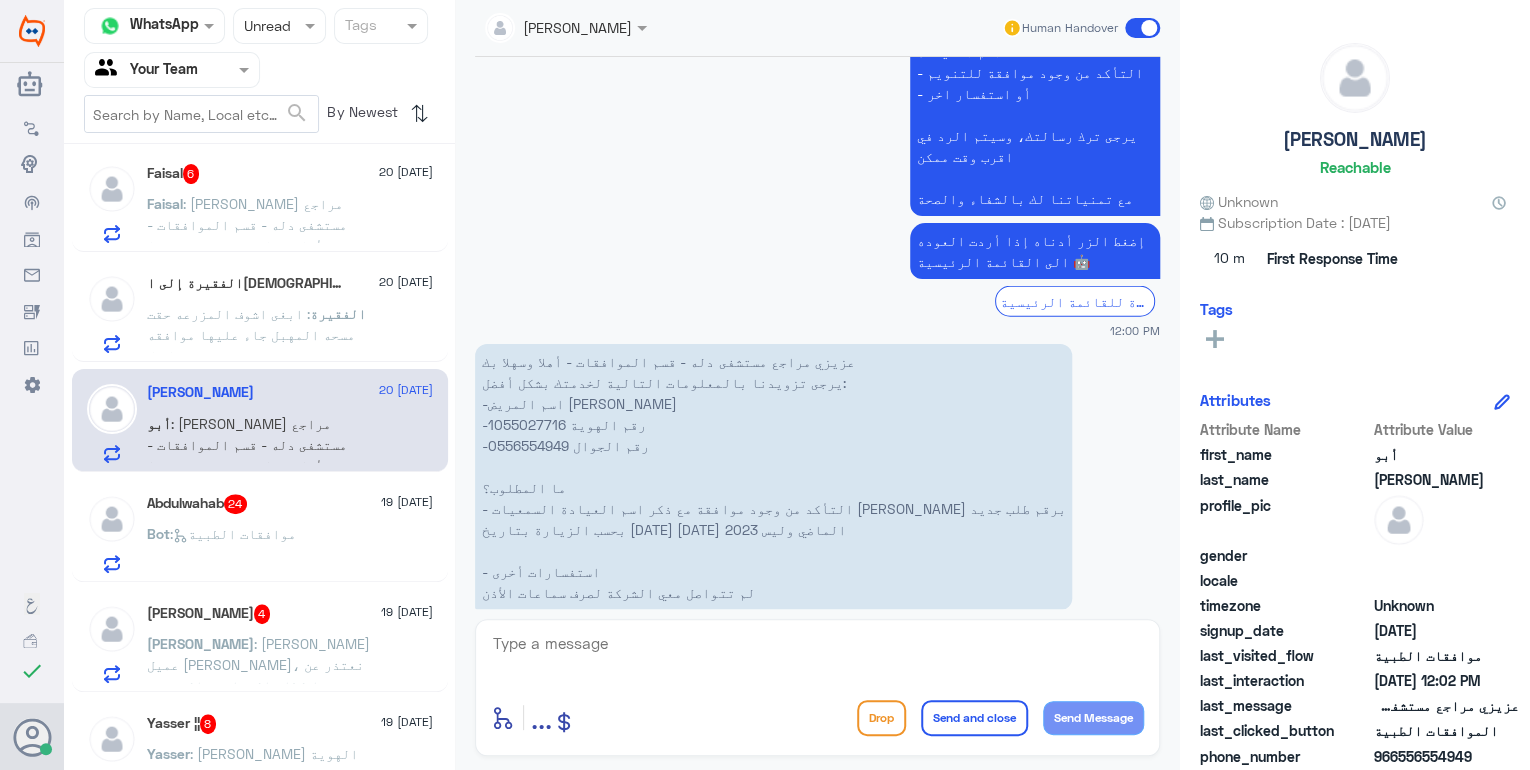 click on "الفقيرة : ابغى اشوف المزرعه حقت مسحه المهبل جاء عليها موافقه او لا" 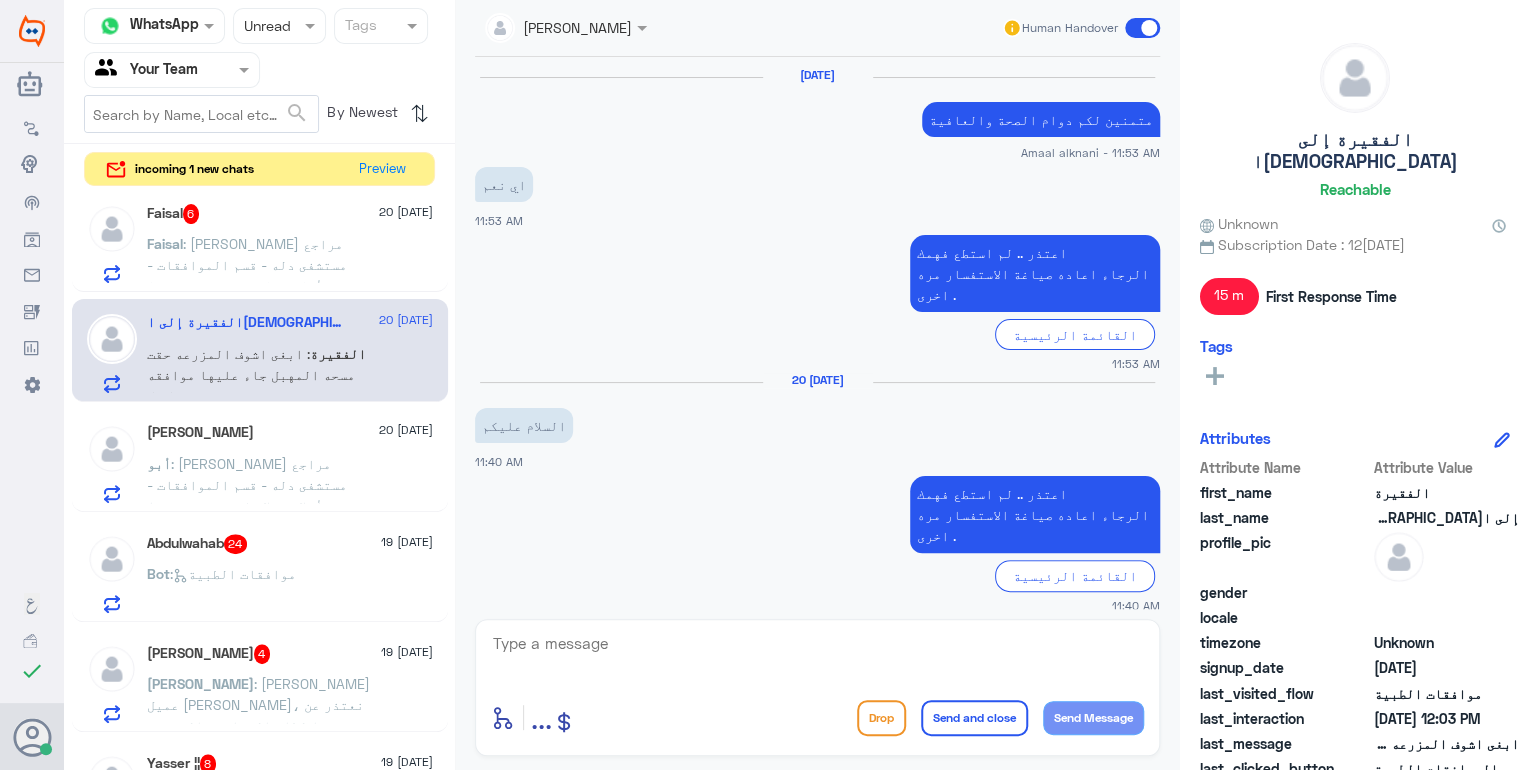 scroll, scrollTop: 1535, scrollLeft: 0, axis: vertical 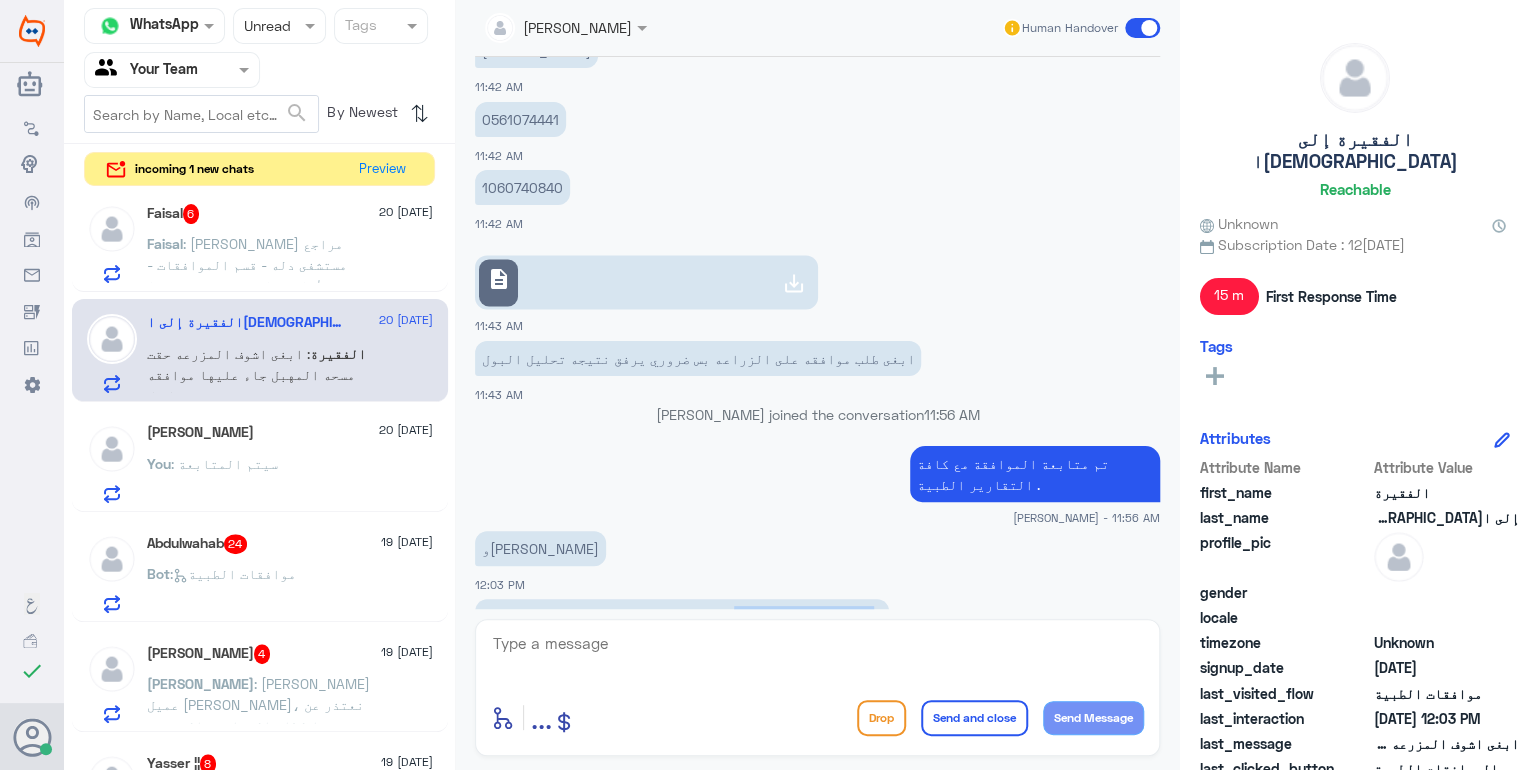 drag, startPoint x: 849, startPoint y: 547, endPoint x: 658, endPoint y: 540, distance: 191.12823 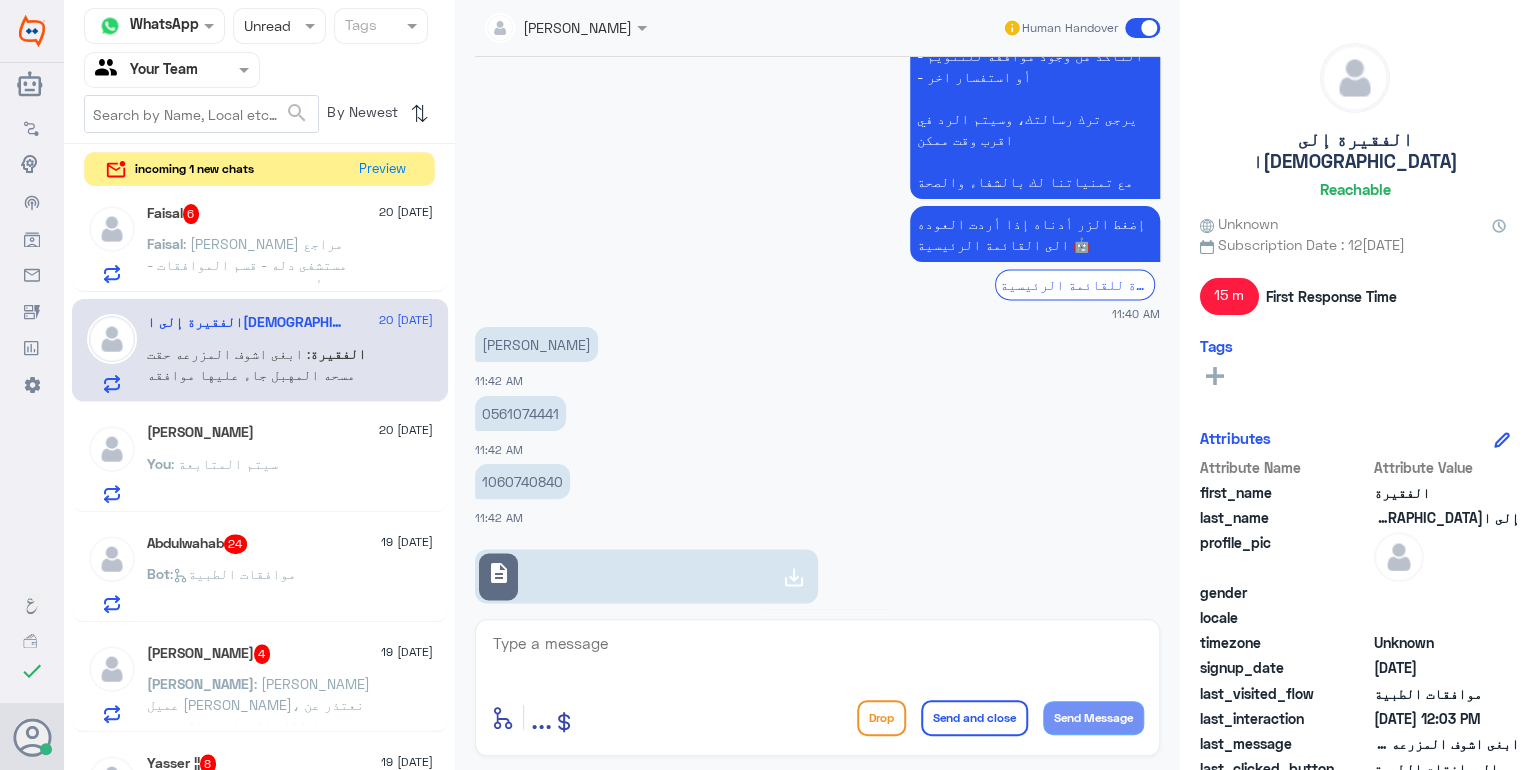 scroll, scrollTop: 1215, scrollLeft: 0, axis: vertical 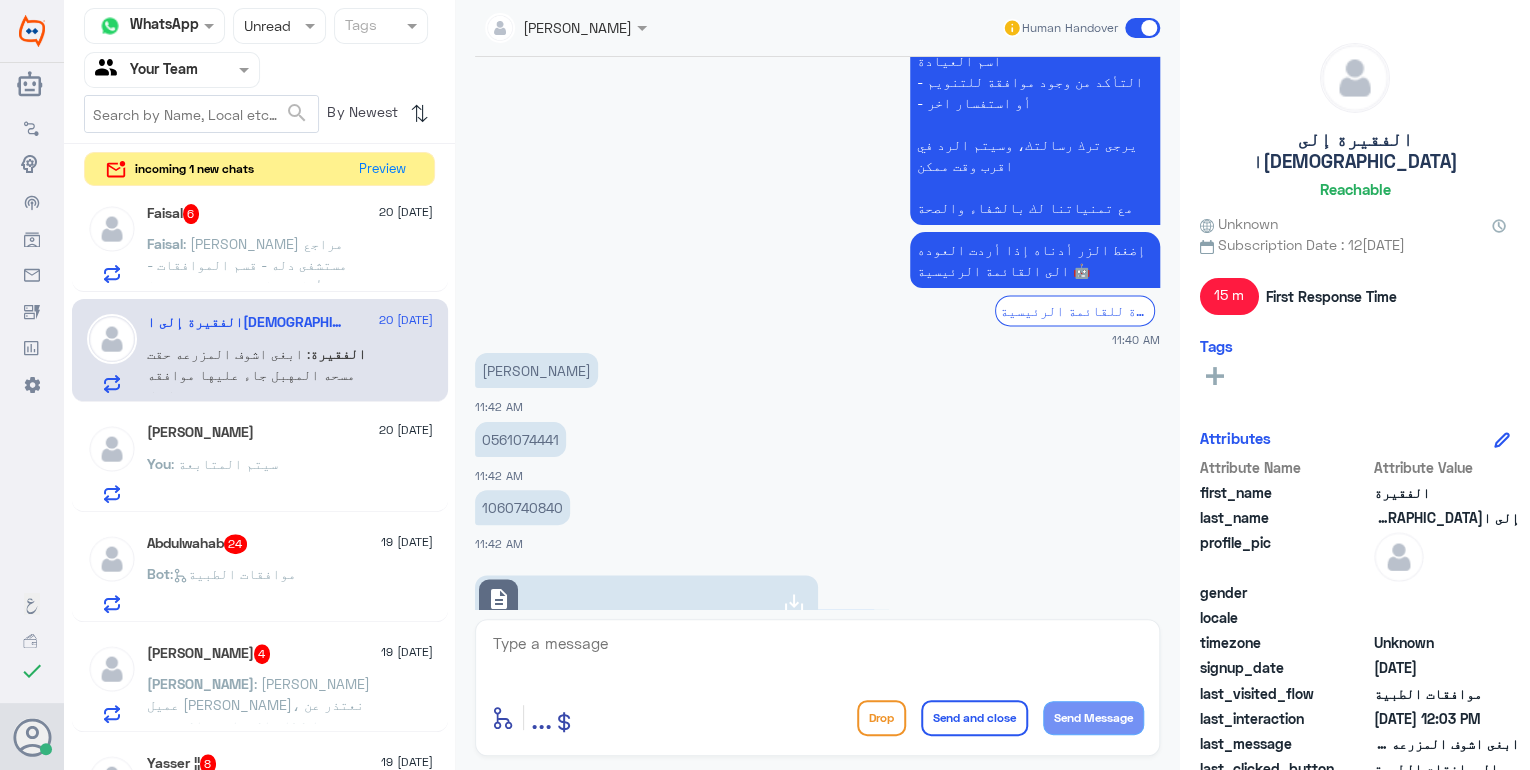 click on "1060740840" 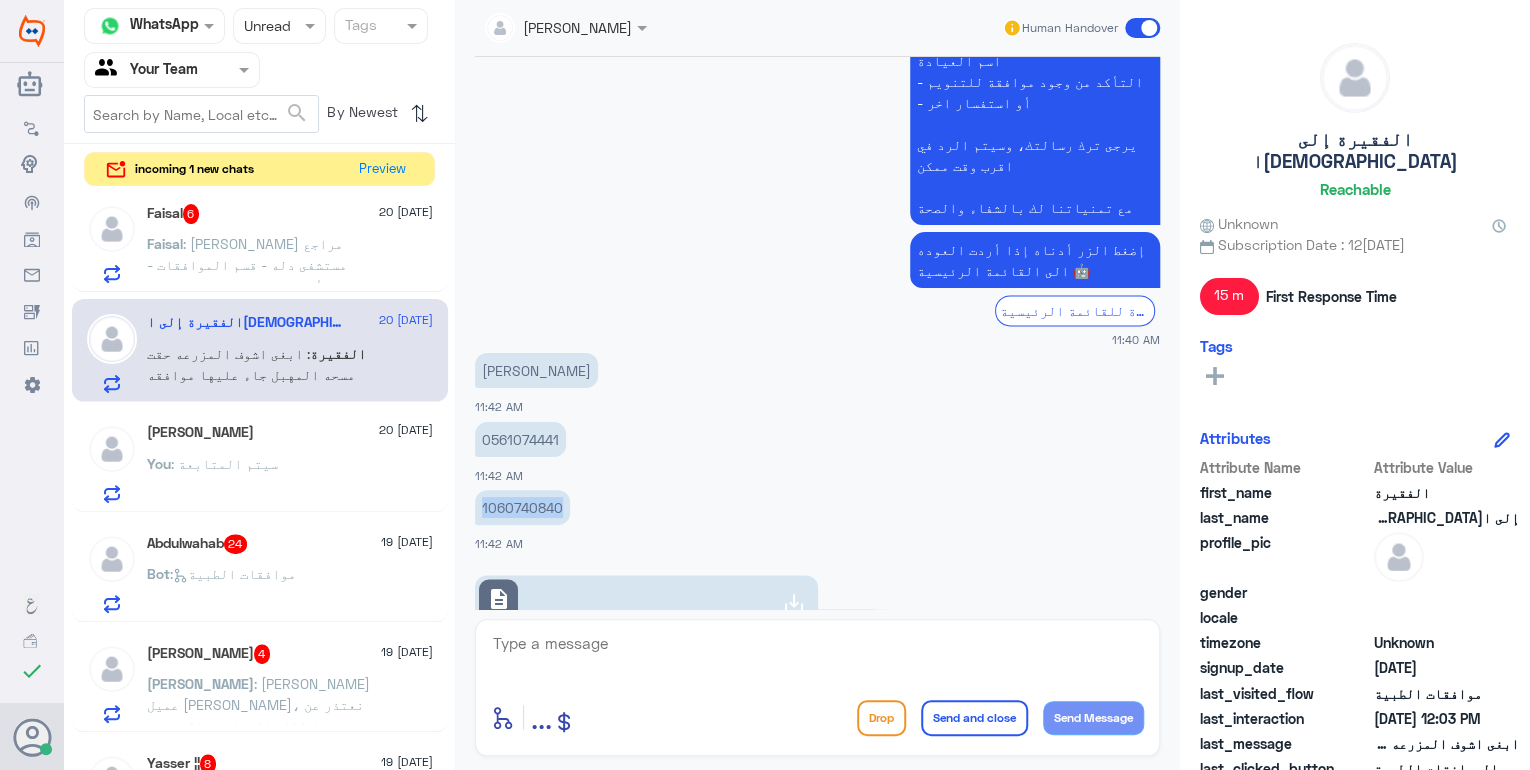 click on "1060740840" 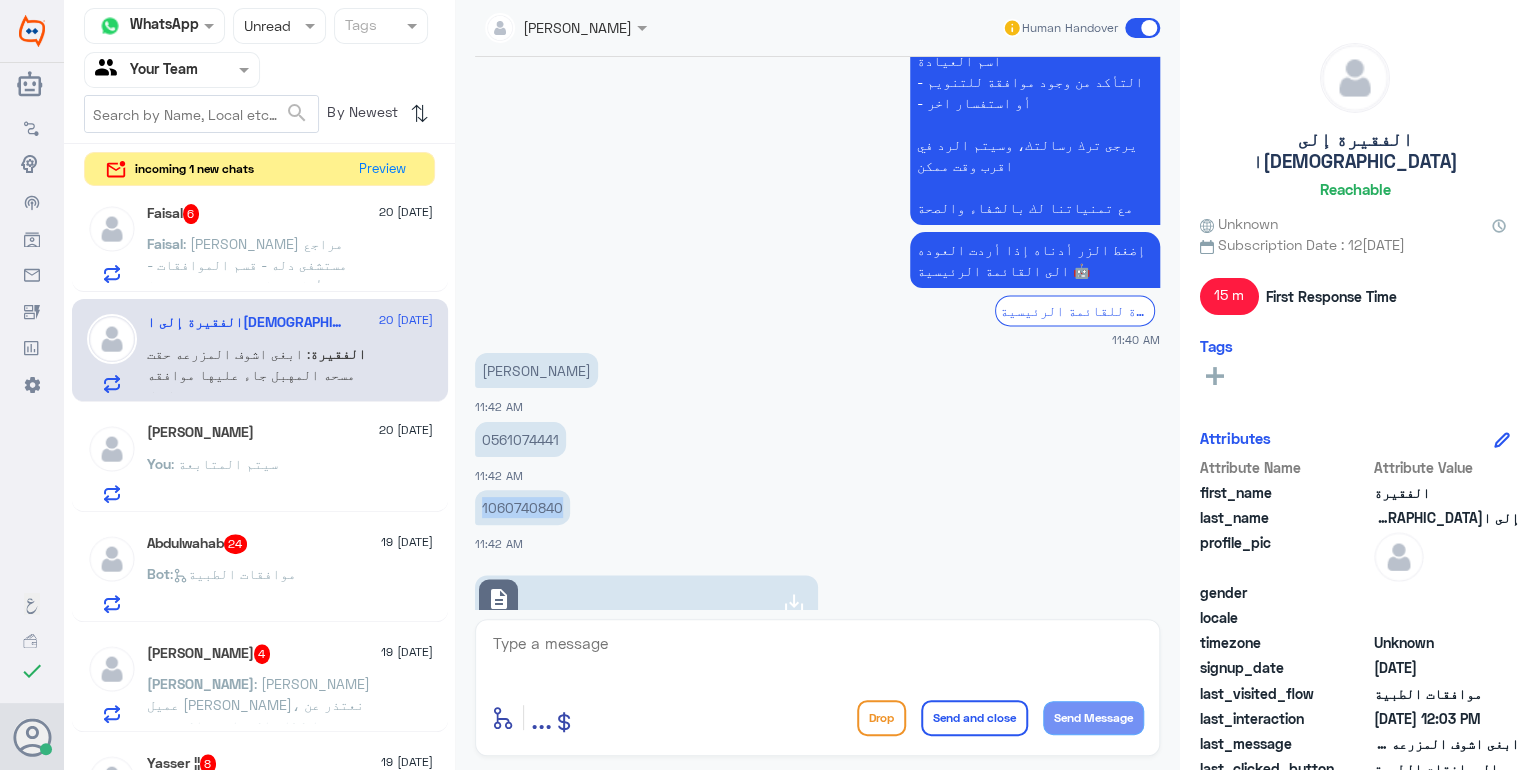 copy on "1060740840" 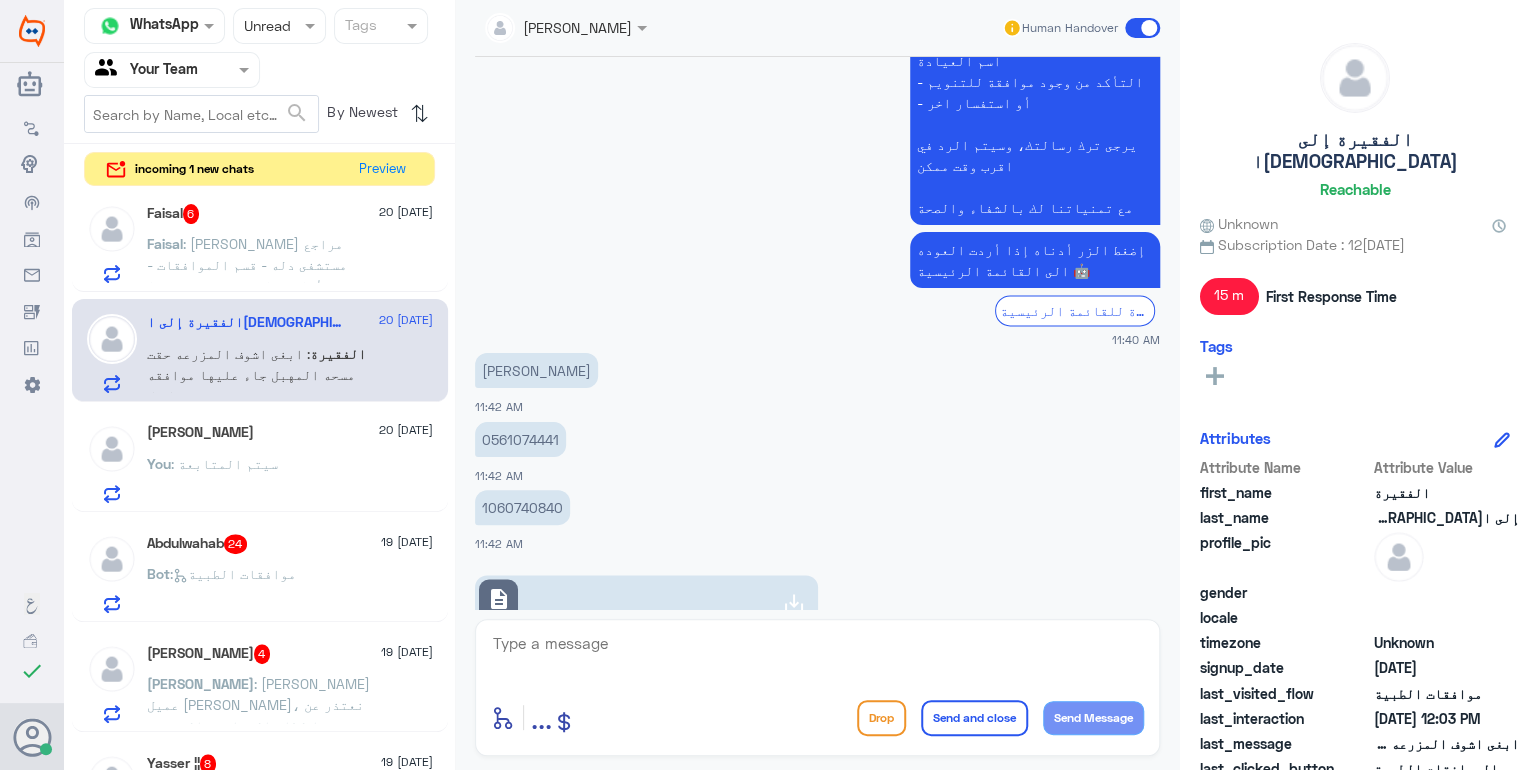 click 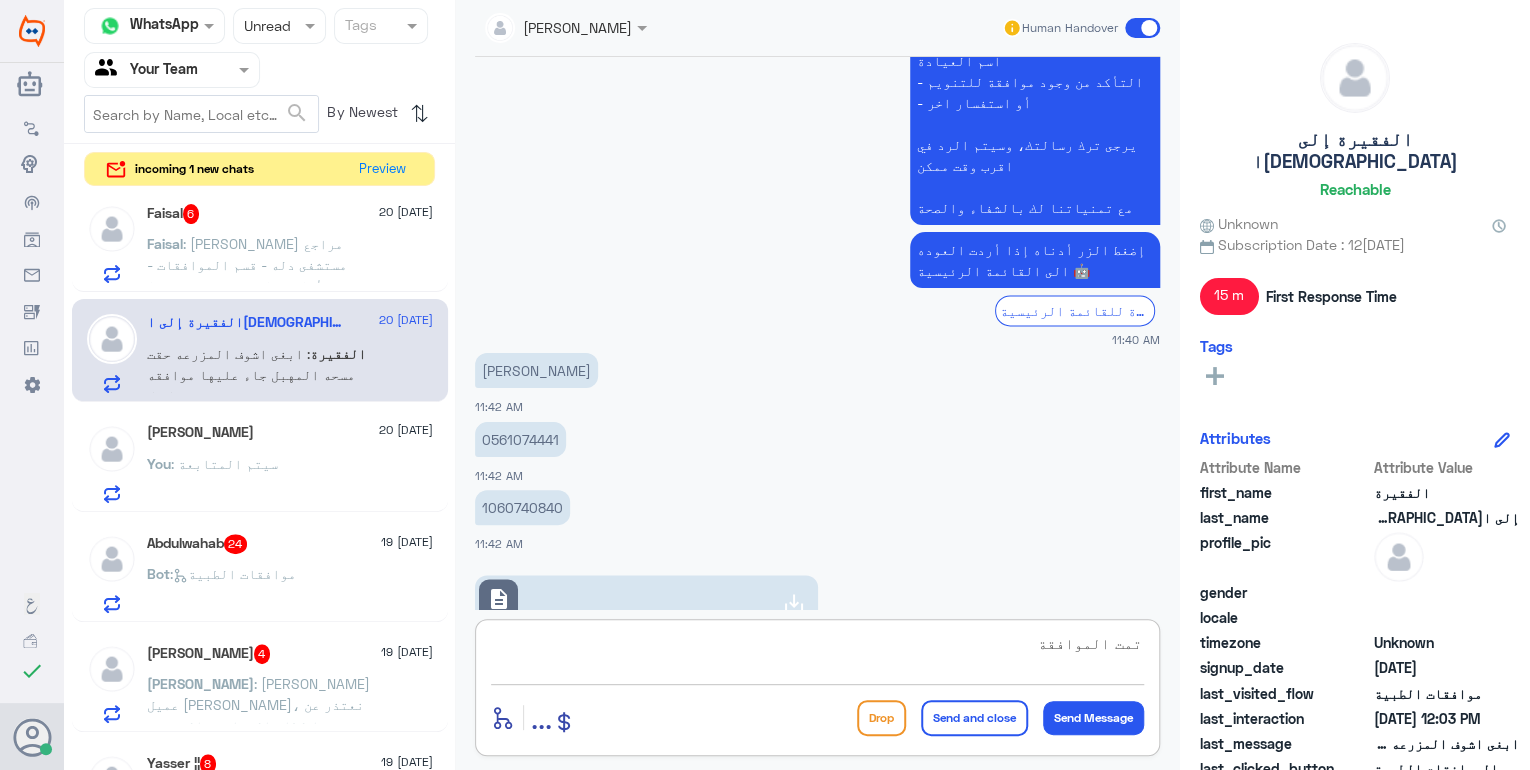 type on "تمت الموافقة" 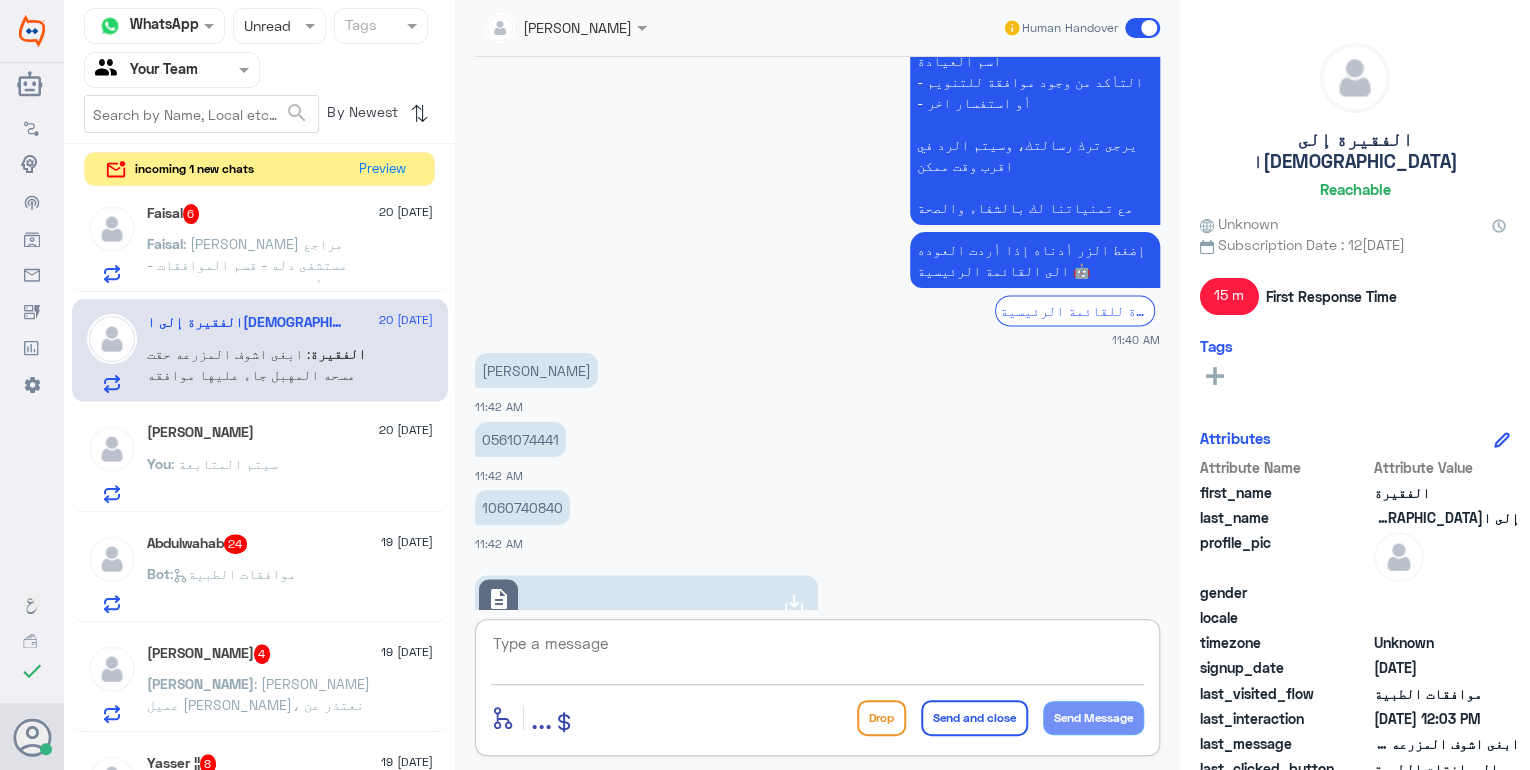 scroll, scrollTop: 1599, scrollLeft: 0, axis: vertical 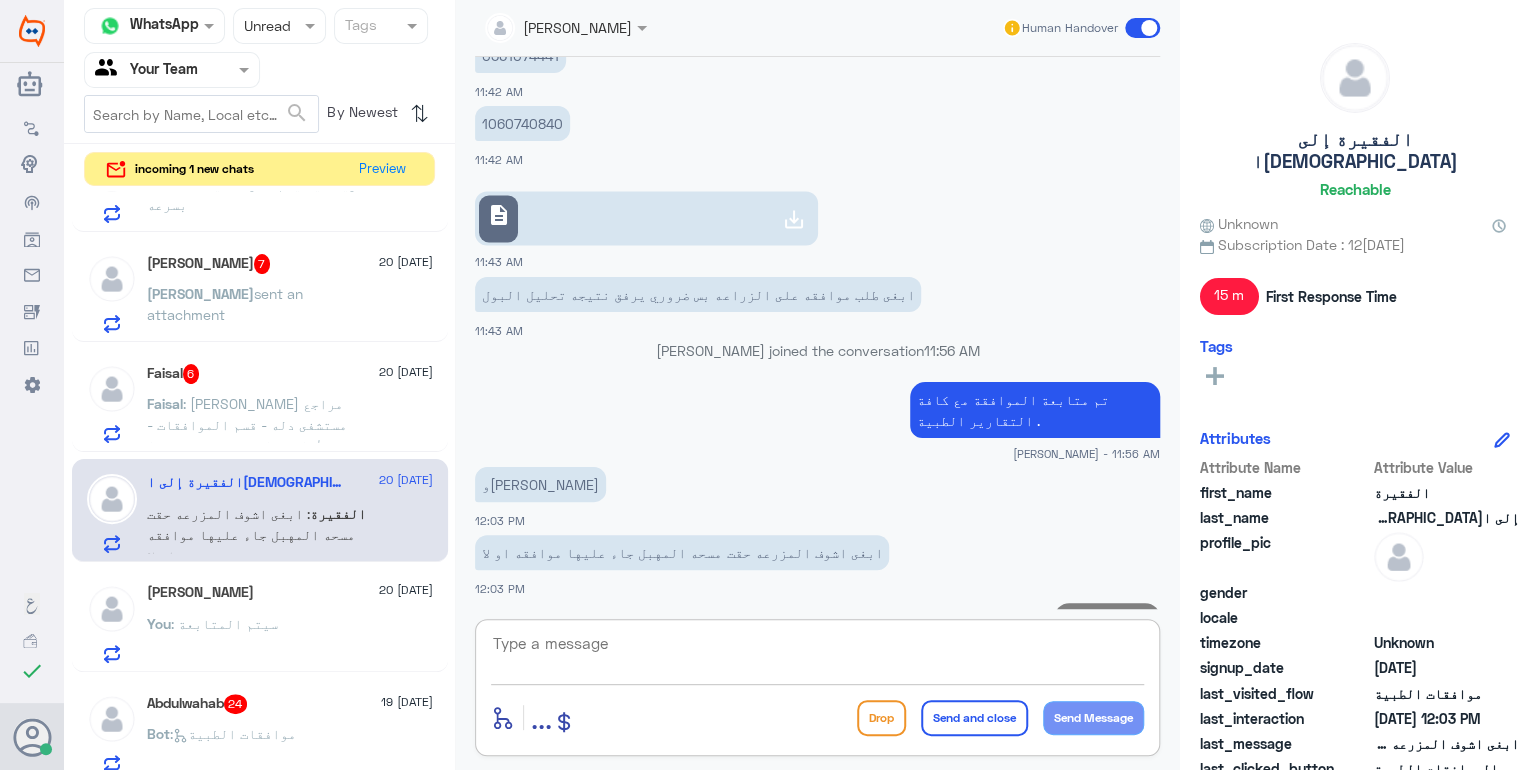 click on ": [PERSON_NAME] مراجع مستشفى دله - قسم الموافقات - أهلا وسهلا بك
يرجى تزويدنا بالمعلومات التالية لخدمتك بشكل أفضل:
-اسم المريض [PERSON_NAME]
-رقم الهوية 1118858552
-رقم الجوال  0539360603
ما المطلوب؟
كان عندي موعد مع الدكتور الحارس حق العظام و رفع لي جلسات علاج طبيعي لحالتي ولكن تم رفضها من التأمين
عندي جلسة علاج طبيعي ا[DATE]�ى الساعة ٣:٥٠ و ابي ارفع الموافقة مره ثانيه قبل موعدي
ضروري اسرع وقت" 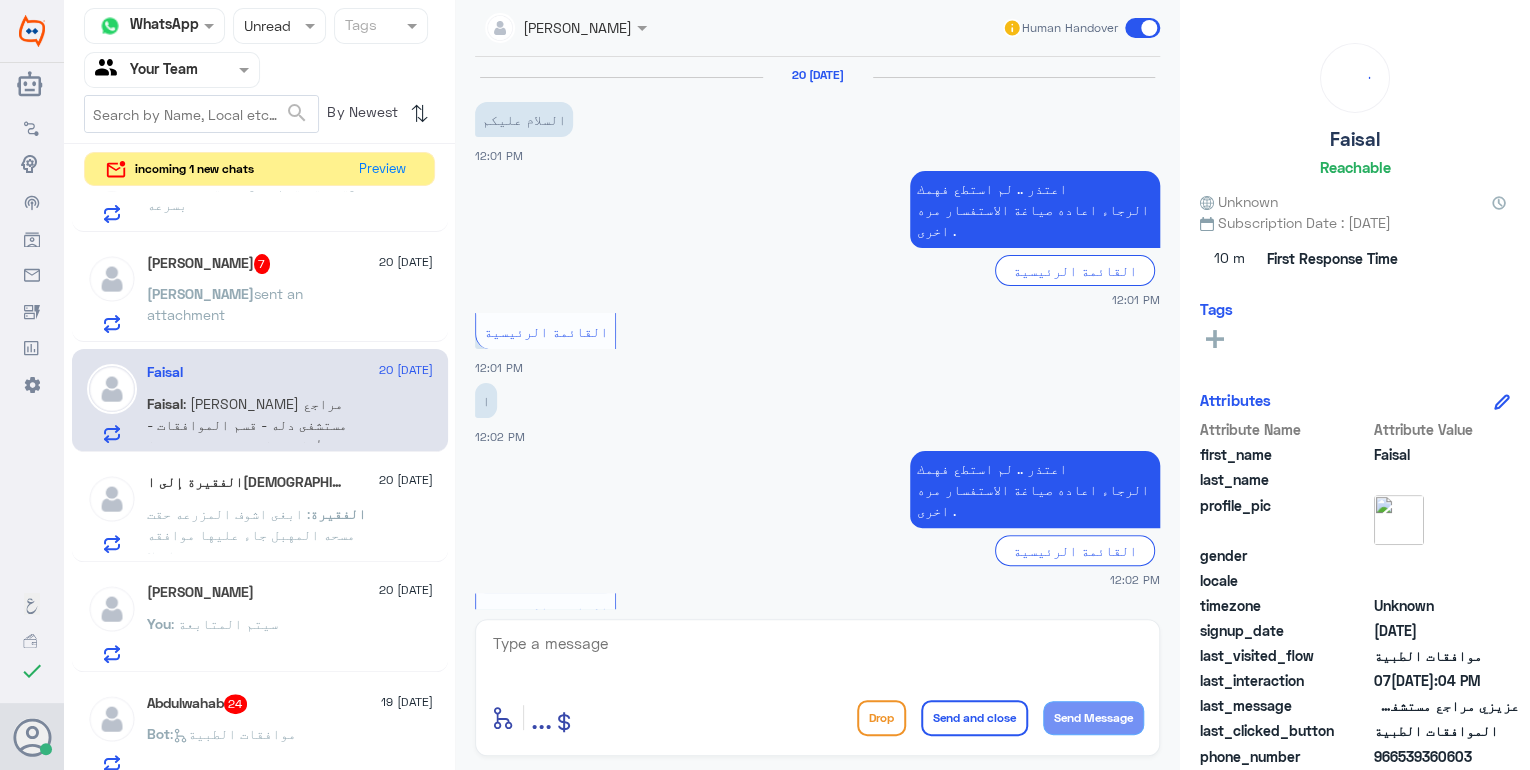 scroll, scrollTop: 1238, scrollLeft: 0, axis: vertical 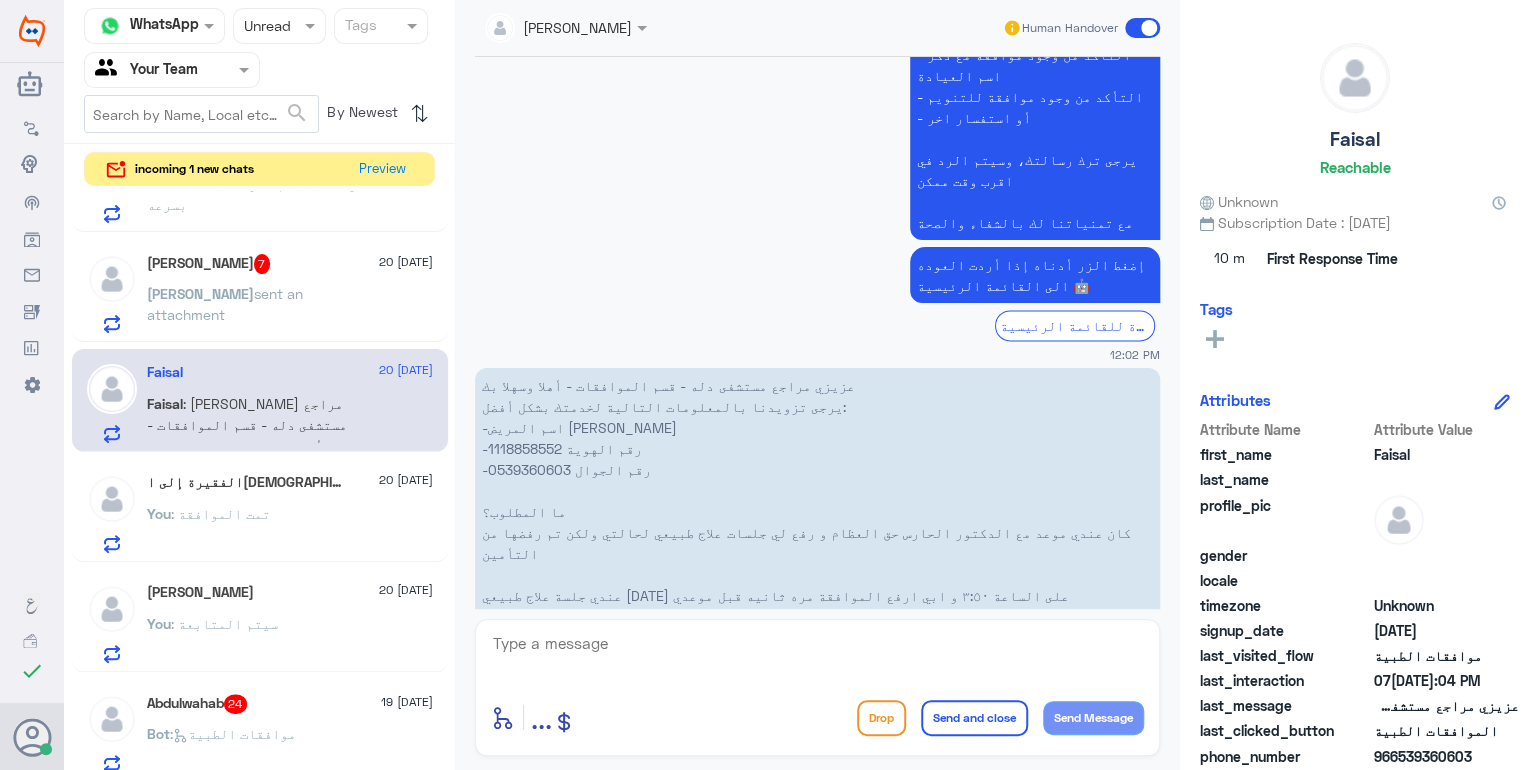 click on "عزيزي مراجع مستشفى دله - قسم الموافقات - أهلا وسهلا بك  يرجى تزويدنا بالمعلومات التالية لخدمتك بشكل أفضل: -اسم المريض [PERSON_NAME] -رقم الهوية 1118858552 -رقم الجوال  0539360603   ما المطلوب؟ كان عندي موعد مع الدكتور الحارس حق العظام و رفع لي جلسات علاج طبيعي لحالتي ولكن تم رفضها من التأمين عندي جلسة علاج طبيعي [DATE] على الساعة ٣:٥٠ و ابي ارفع الموافقة مره ثانيه قبل موعدي  ضروري اسرع وقت" 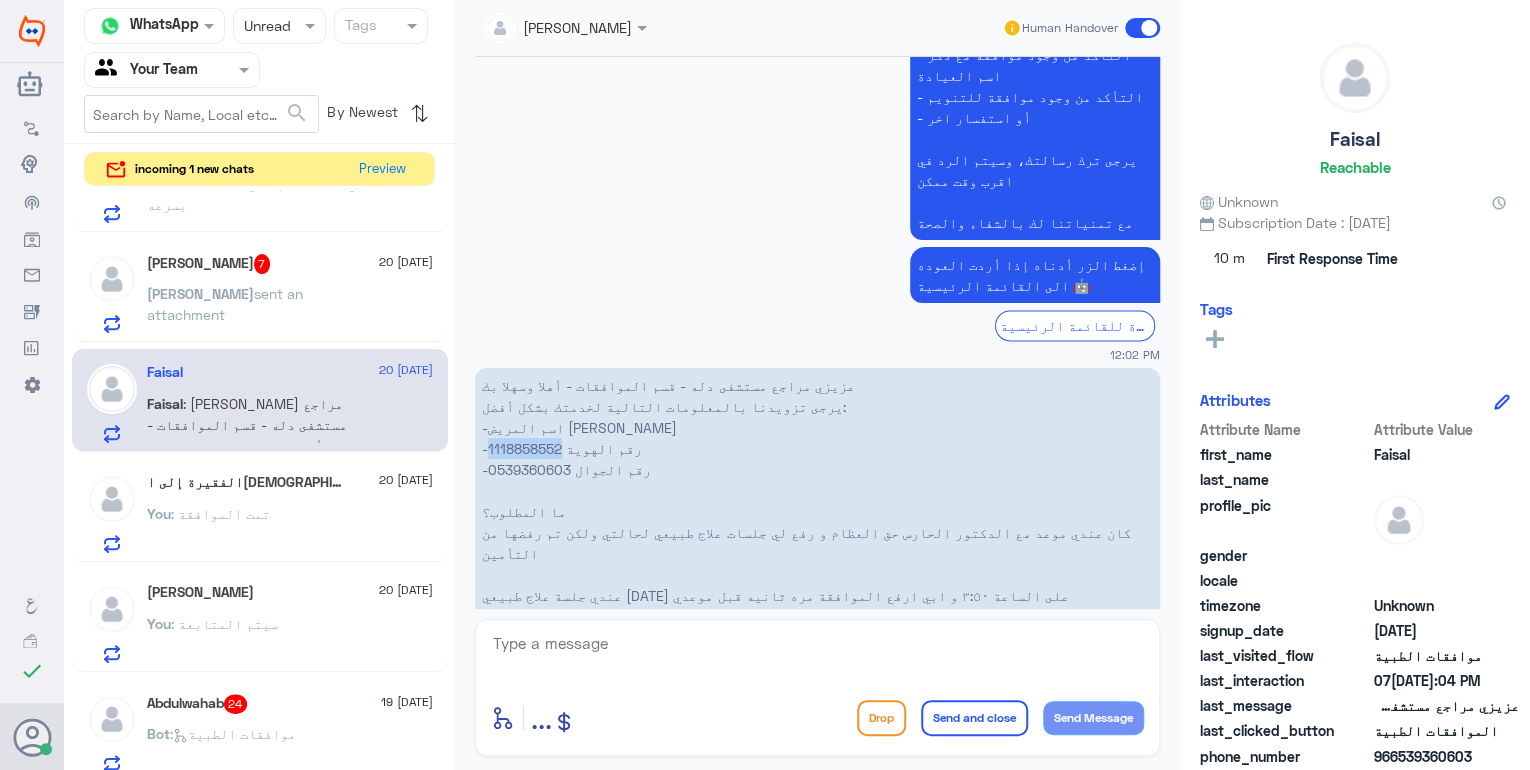 click on "عزيزي مراجع مستشفى دله - قسم الموافقات - أهلا وسهلا بك  يرجى تزويدنا بالمعلومات التالية لخدمتك بشكل أفضل: -اسم المريض [PERSON_NAME] -رقم الهوية 1118858552 -رقم الجوال  0539360603   ما المطلوب؟ كان عندي موعد مع الدكتور الحارس حق العظام و رفع لي جلسات علاج طبيعي لحالتي ولكن تم رفضها من التأمين عندي جلسة علاج طبيعي [DATE] على الساعة ٣:٥٠ و ابي ارفع الموافقة مره ثانيه قبل موعدي  ضروري اسرع وقت" 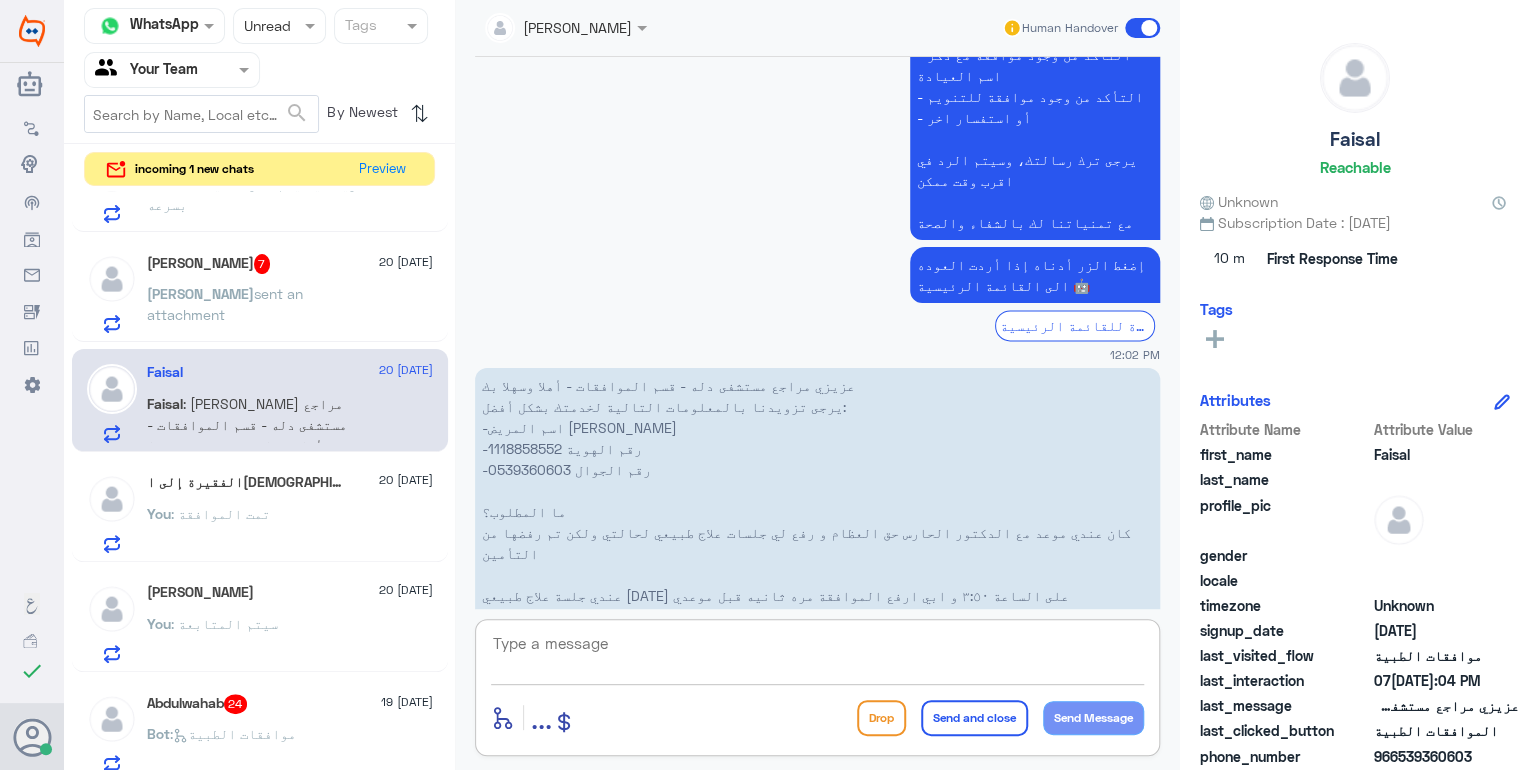 click 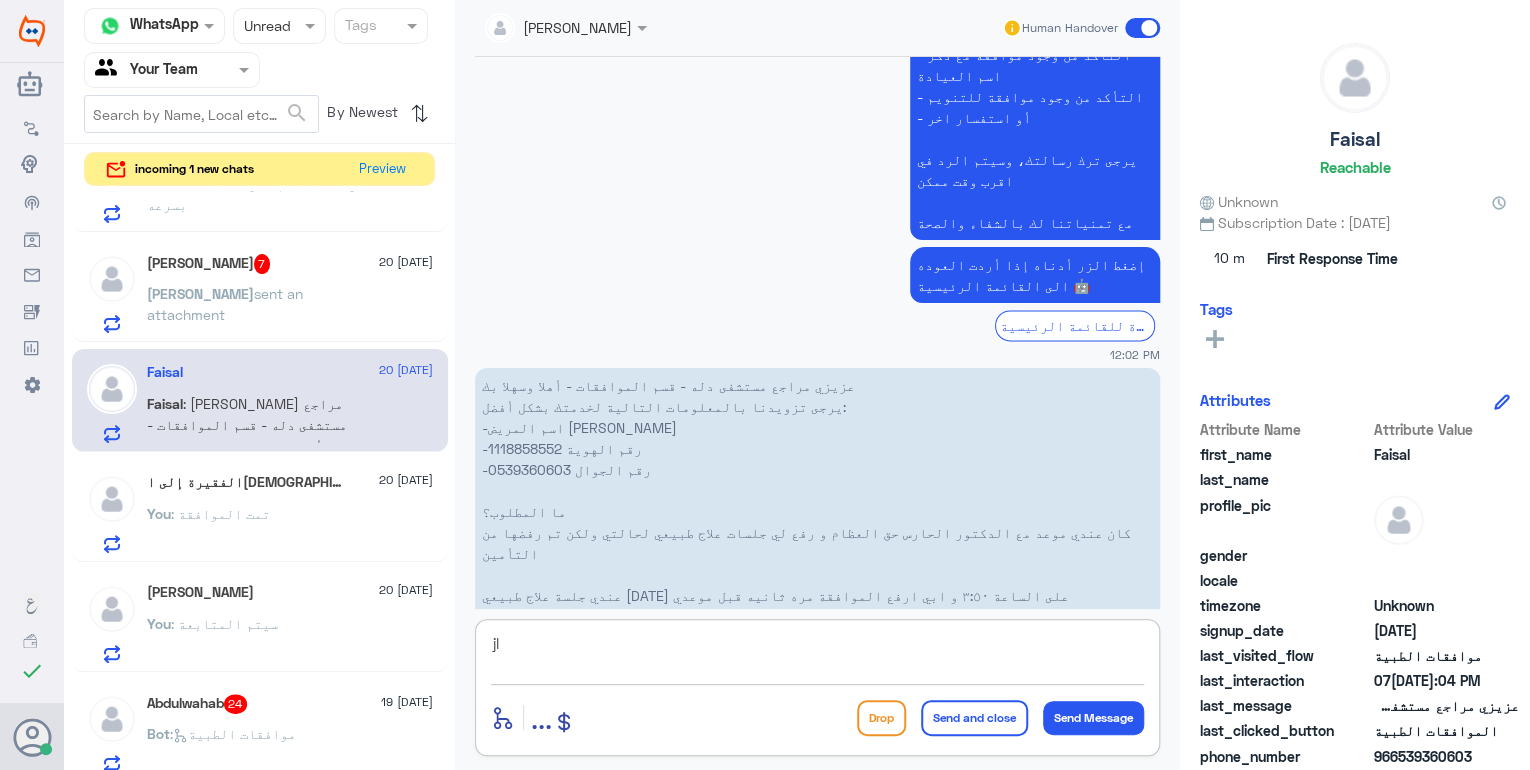type on "j" 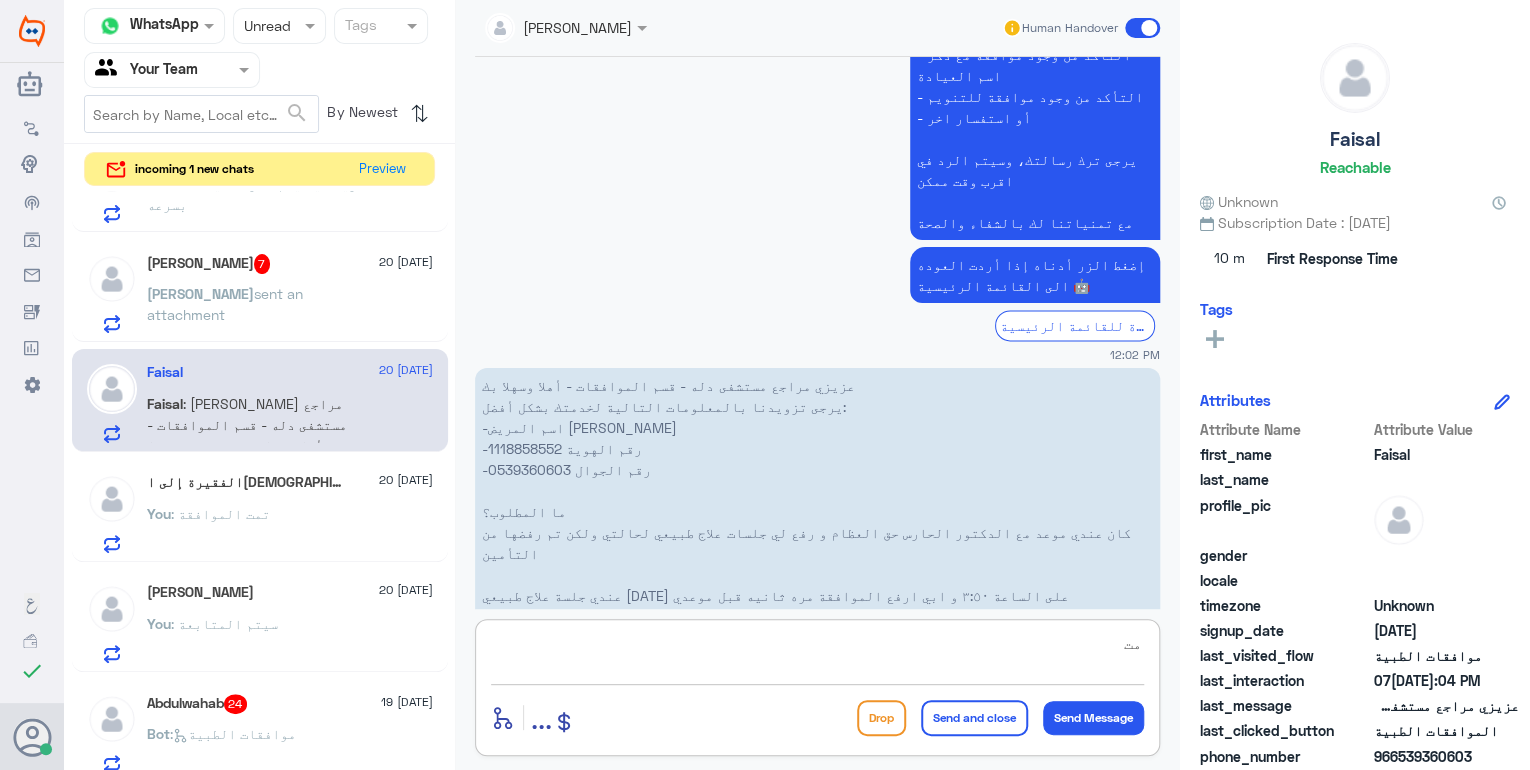type on "م" 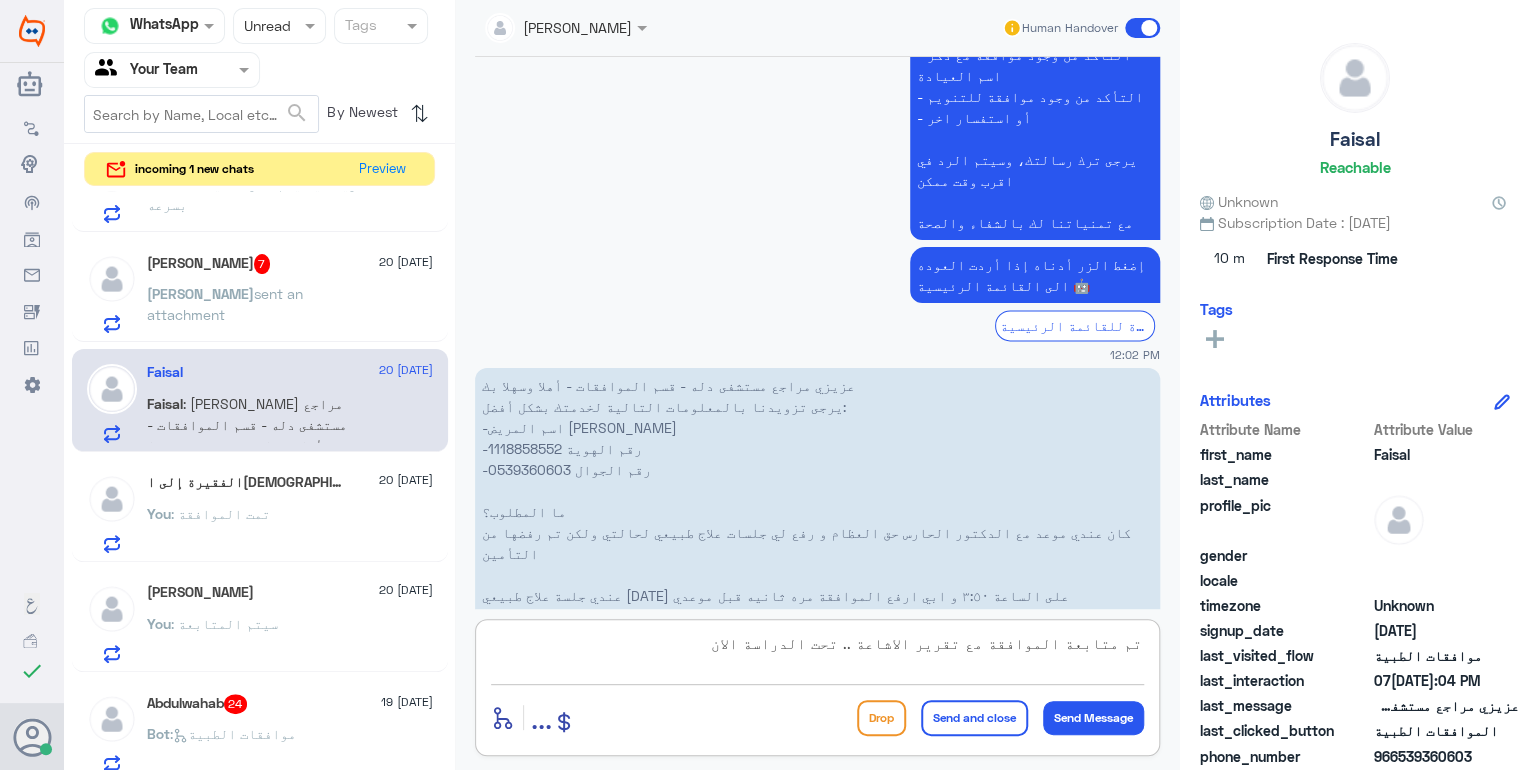 type on "تم متابعة الموافقة مع تقرير الاشاعة .. تحت الدراسة الان ." 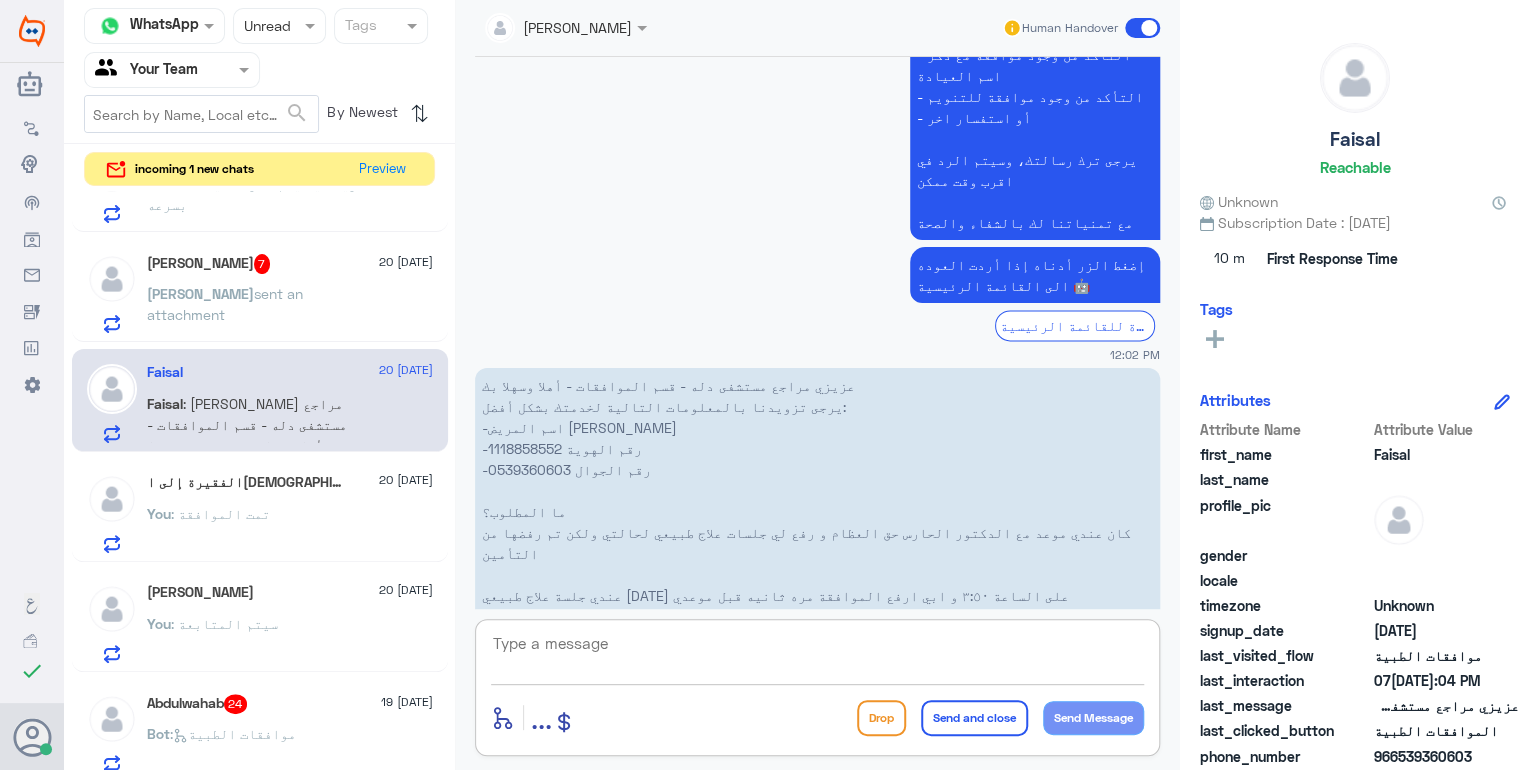 scroll, scrollTop: 1324, scrollLeft: 0, axis: vertical 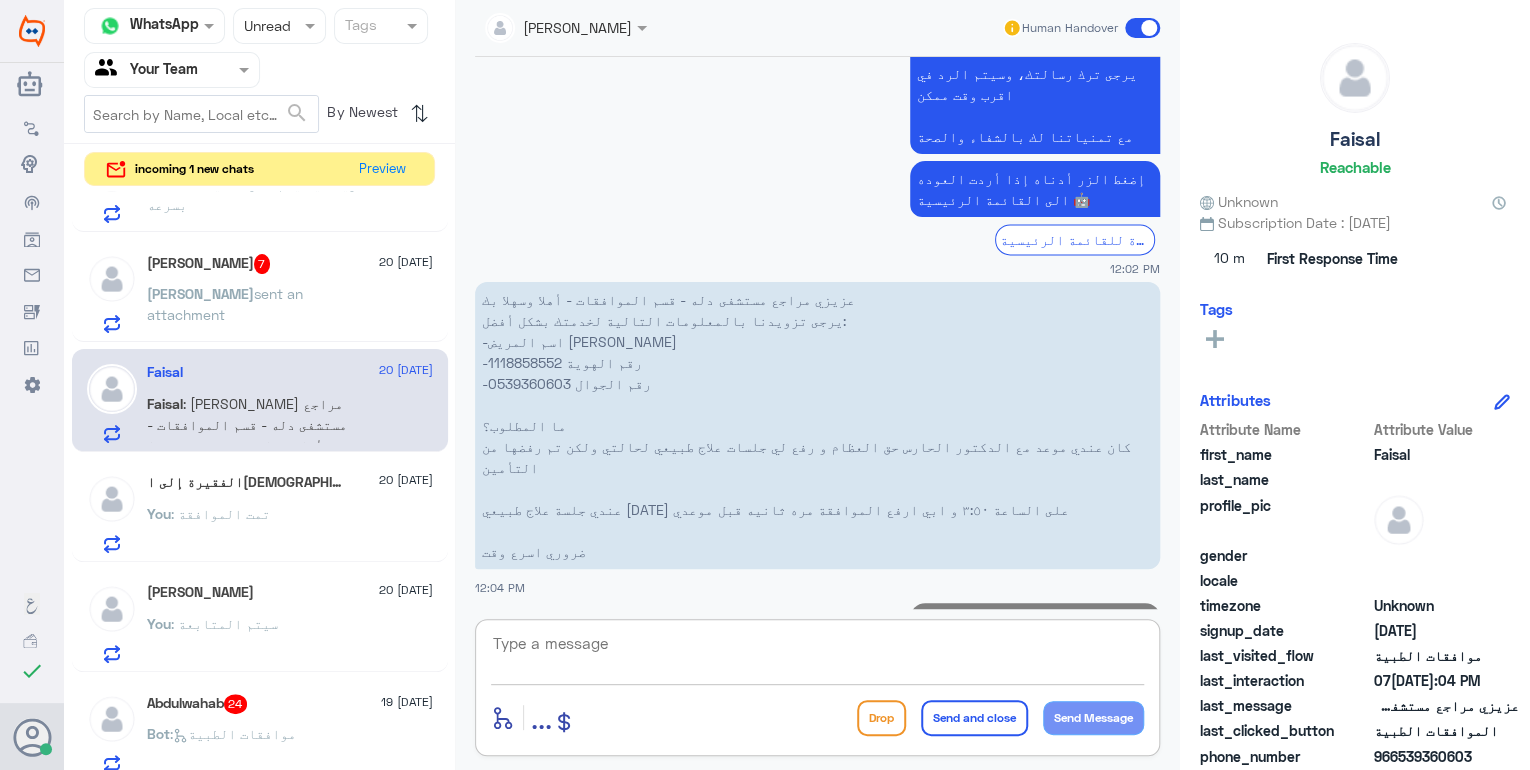 click on "[PERSON_NAME]  sent an attachment" 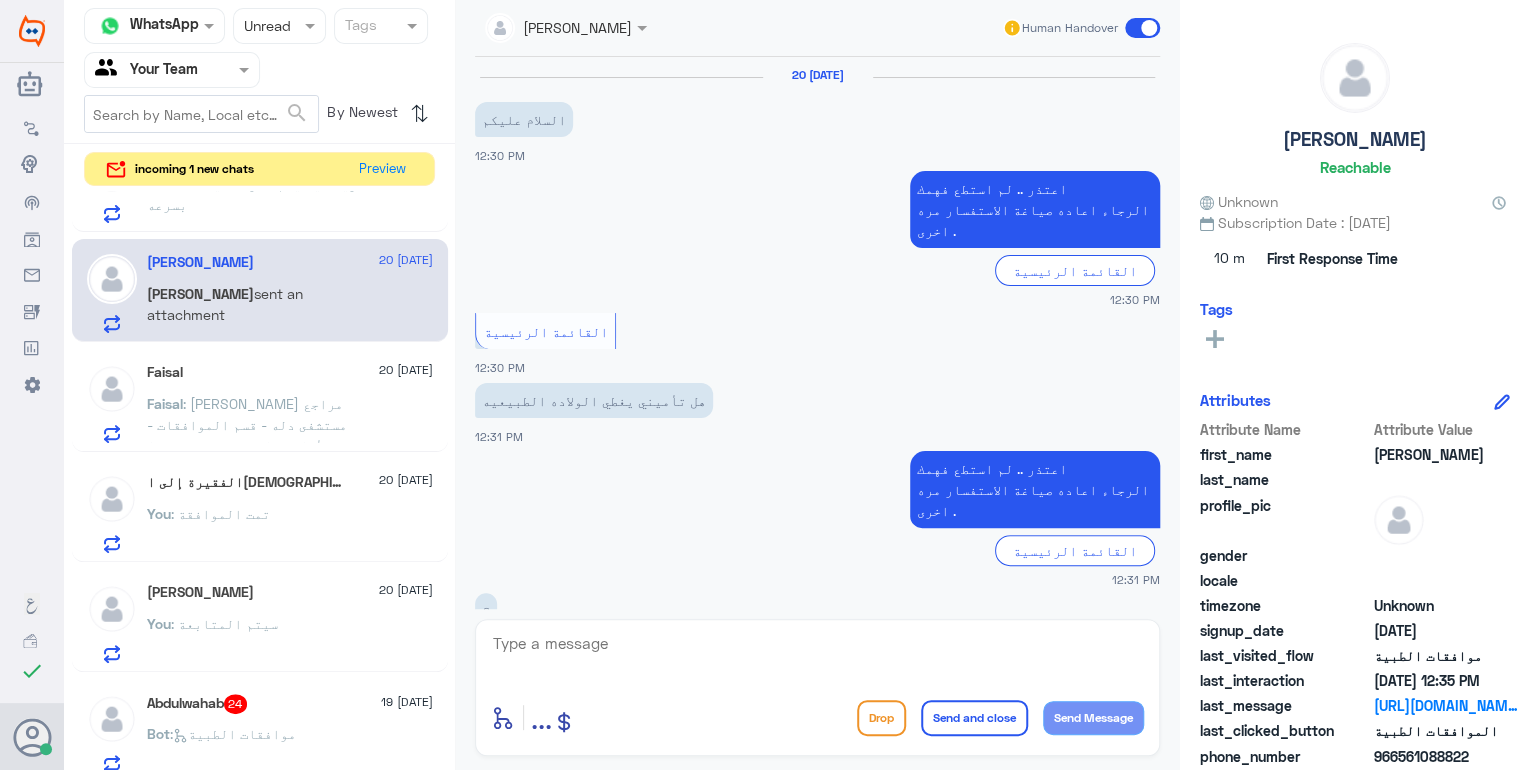 scroll, scrollTop: 1861, scrollLeft: 0, axis: vertical 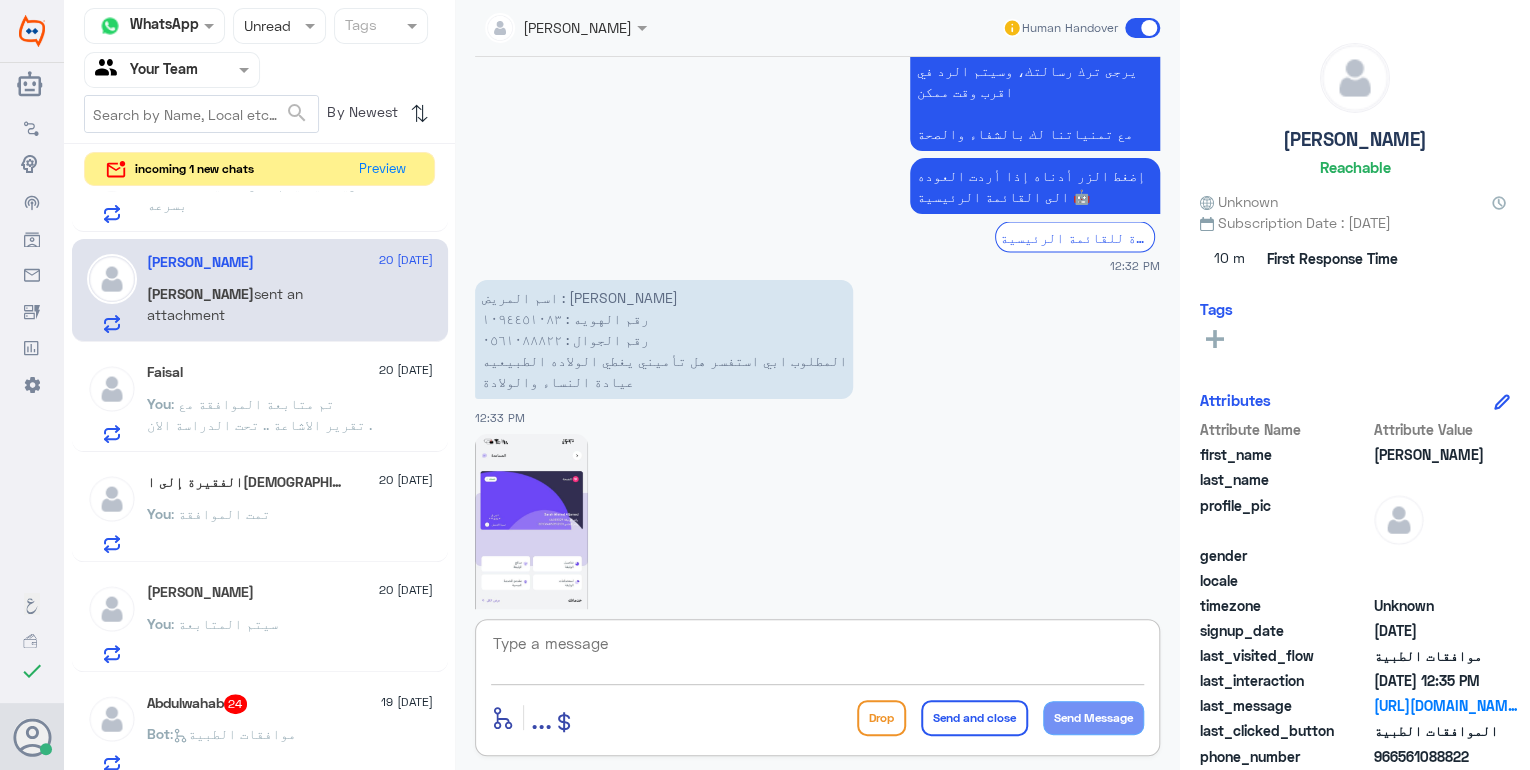 click 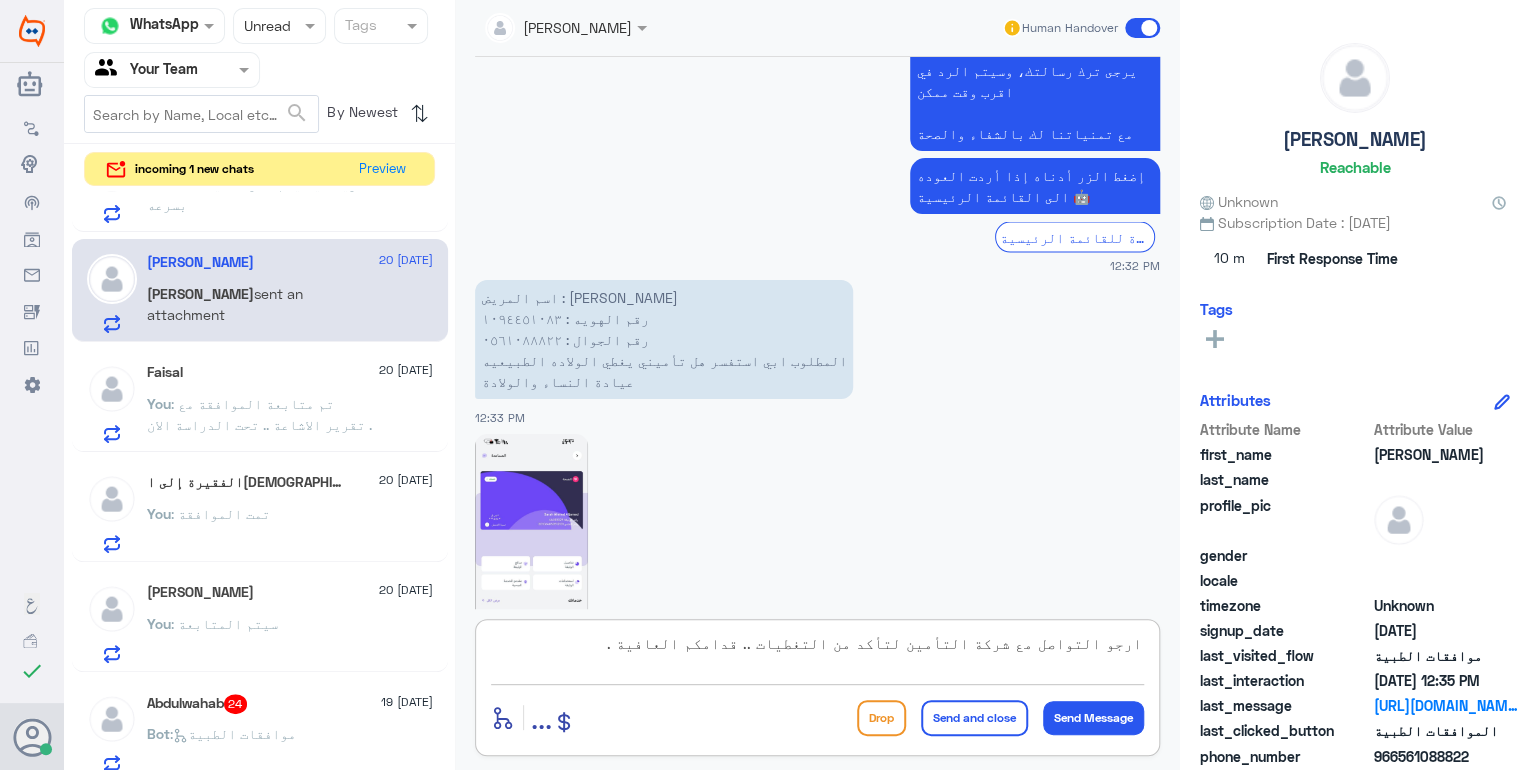 type on "ارجو التواصل مع شركة التأمين لتأكد من التغطيات .. قدامكم العافية ." 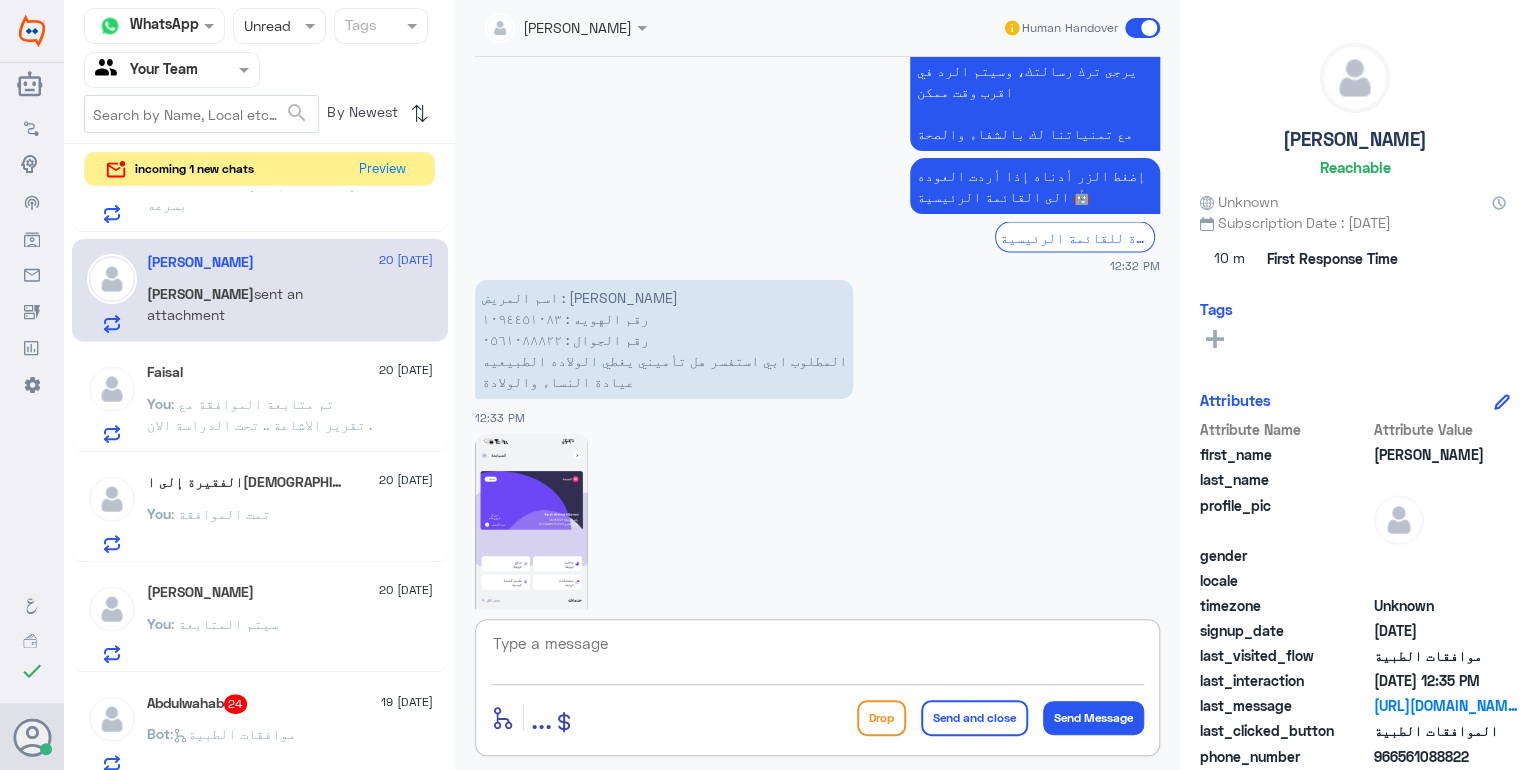 scroll, scrollTop: 1946, scrollLeft: 0, axis: vertical 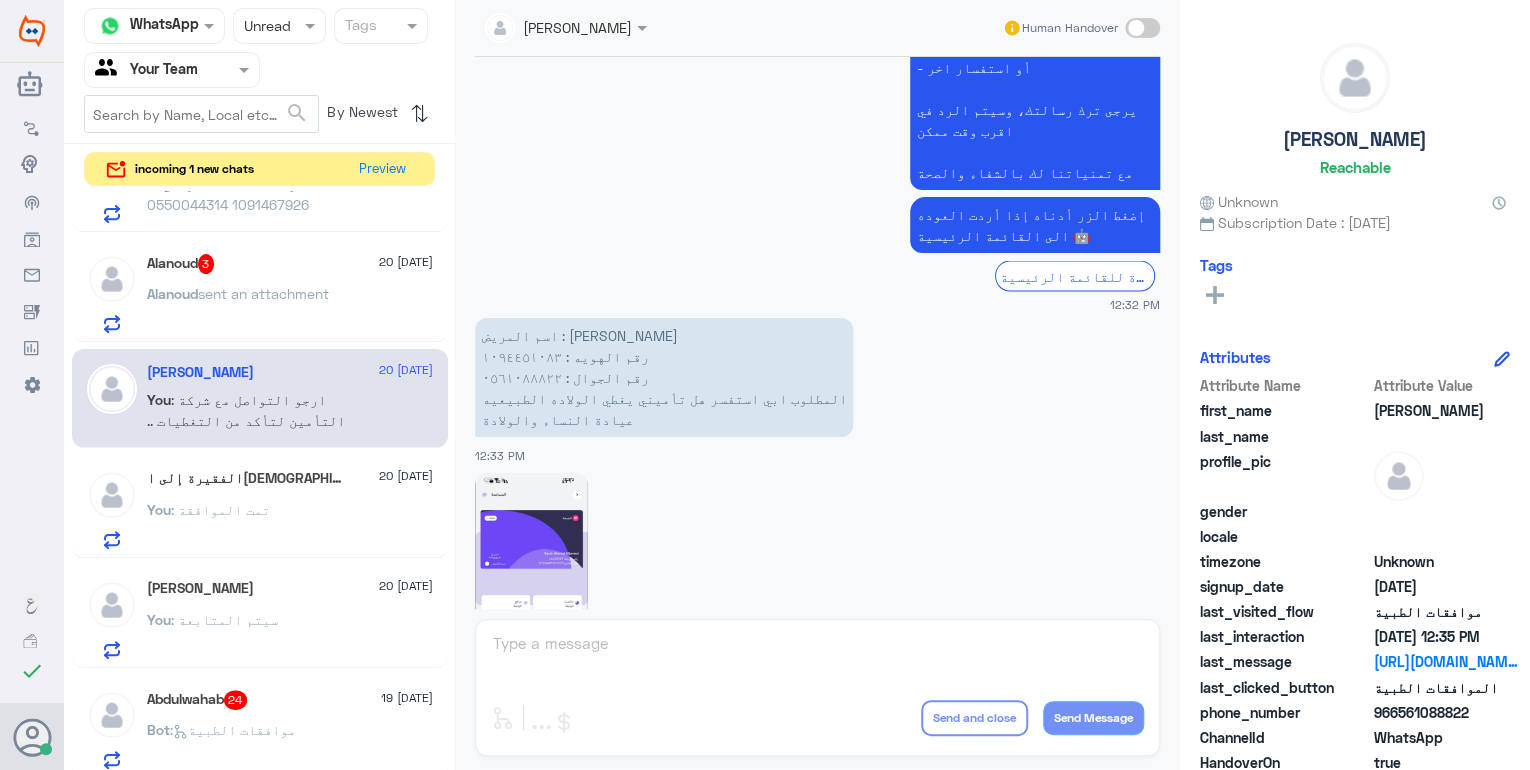 click on "[PERSON_NAME]  sent an attachment" 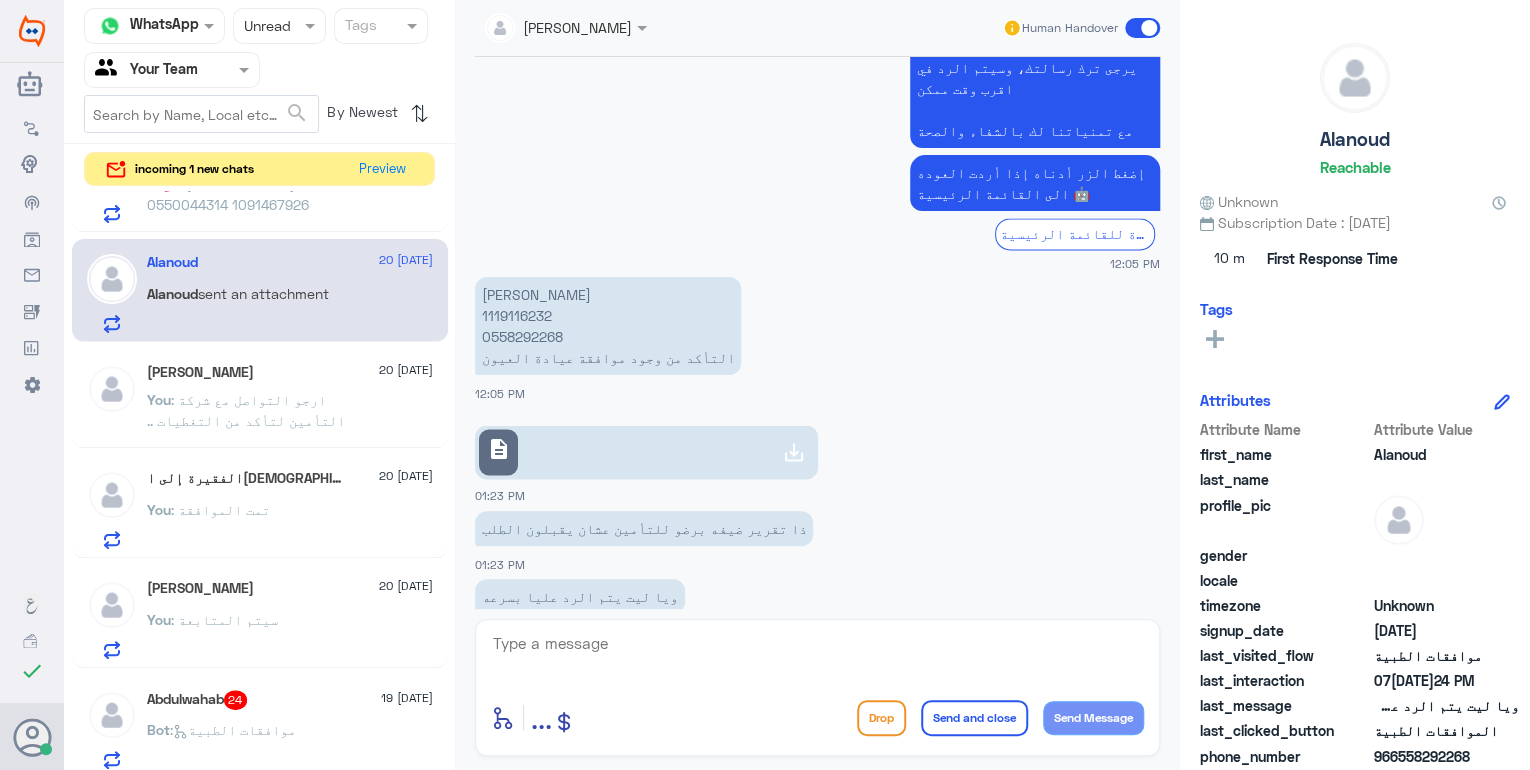 scroll, scrollTop: 1597, scrollLeft: 0, axis: vertical 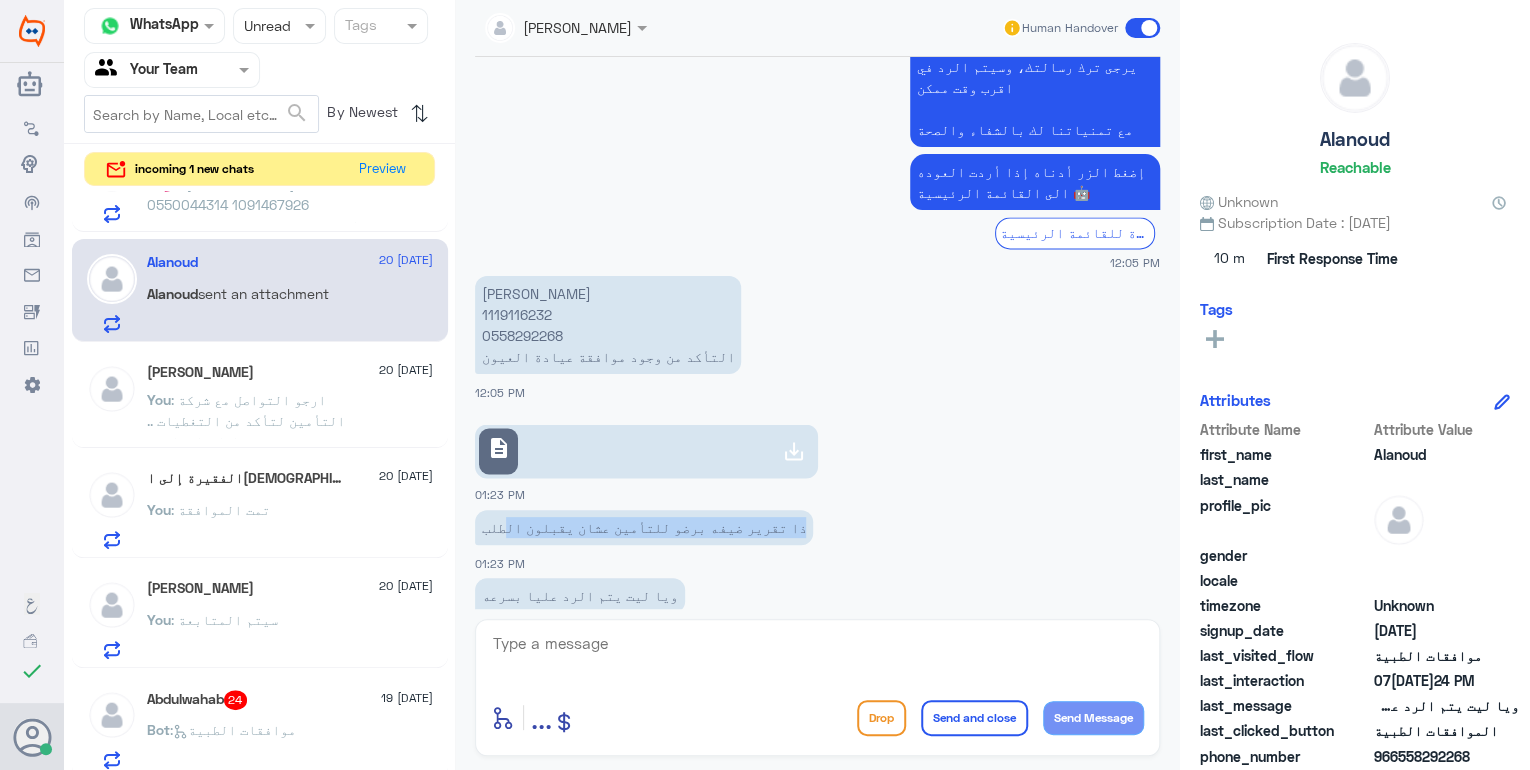drag, startPoint x: 758, startPoint y: 480, endPoint x: 508, endPoint y: 497, distance: 250.57733 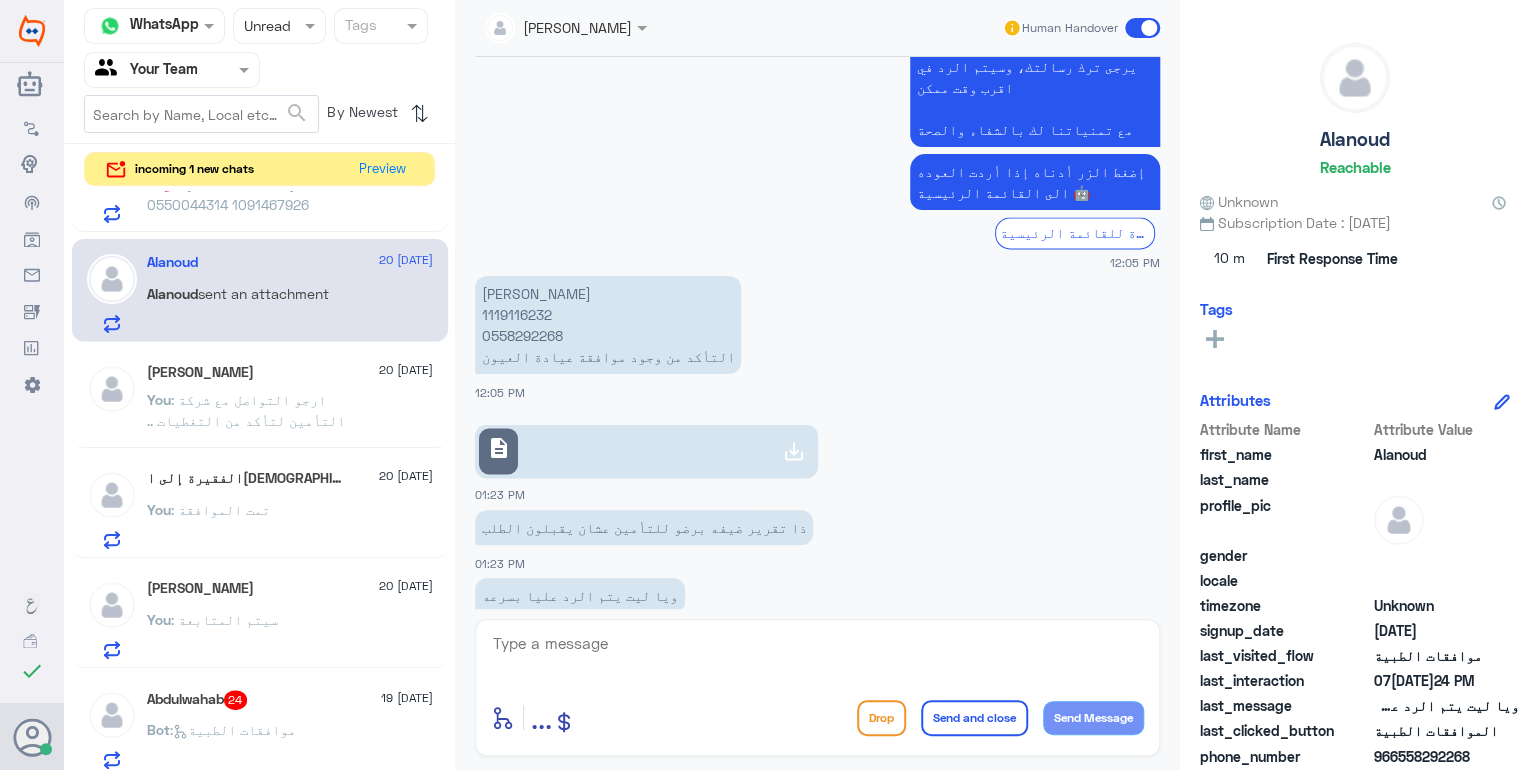 click on "ويا ليت يتم الرد عليا بسرعه" 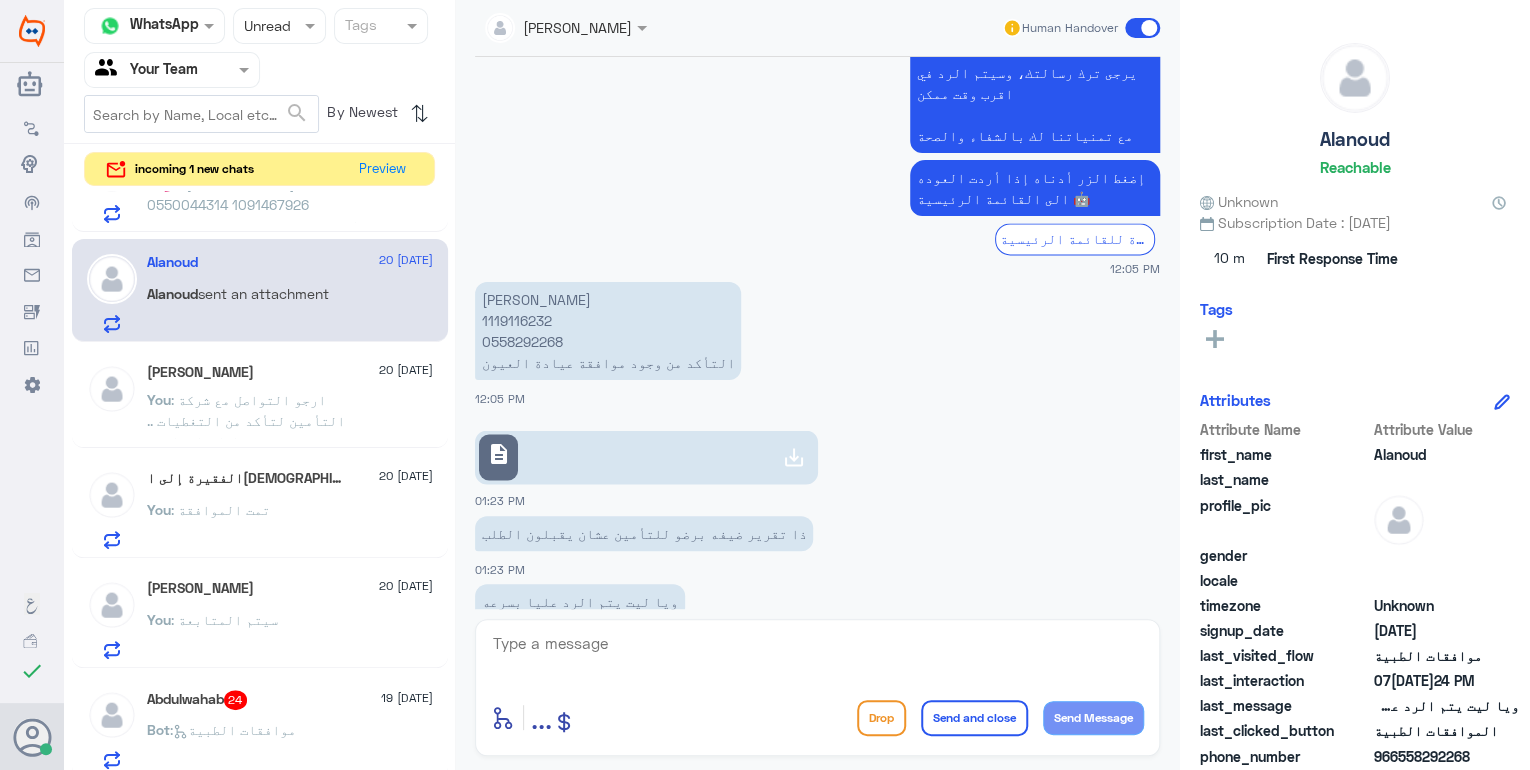 scroll, scrollTop: 1597, scrollLeft: 0, axis: vertical 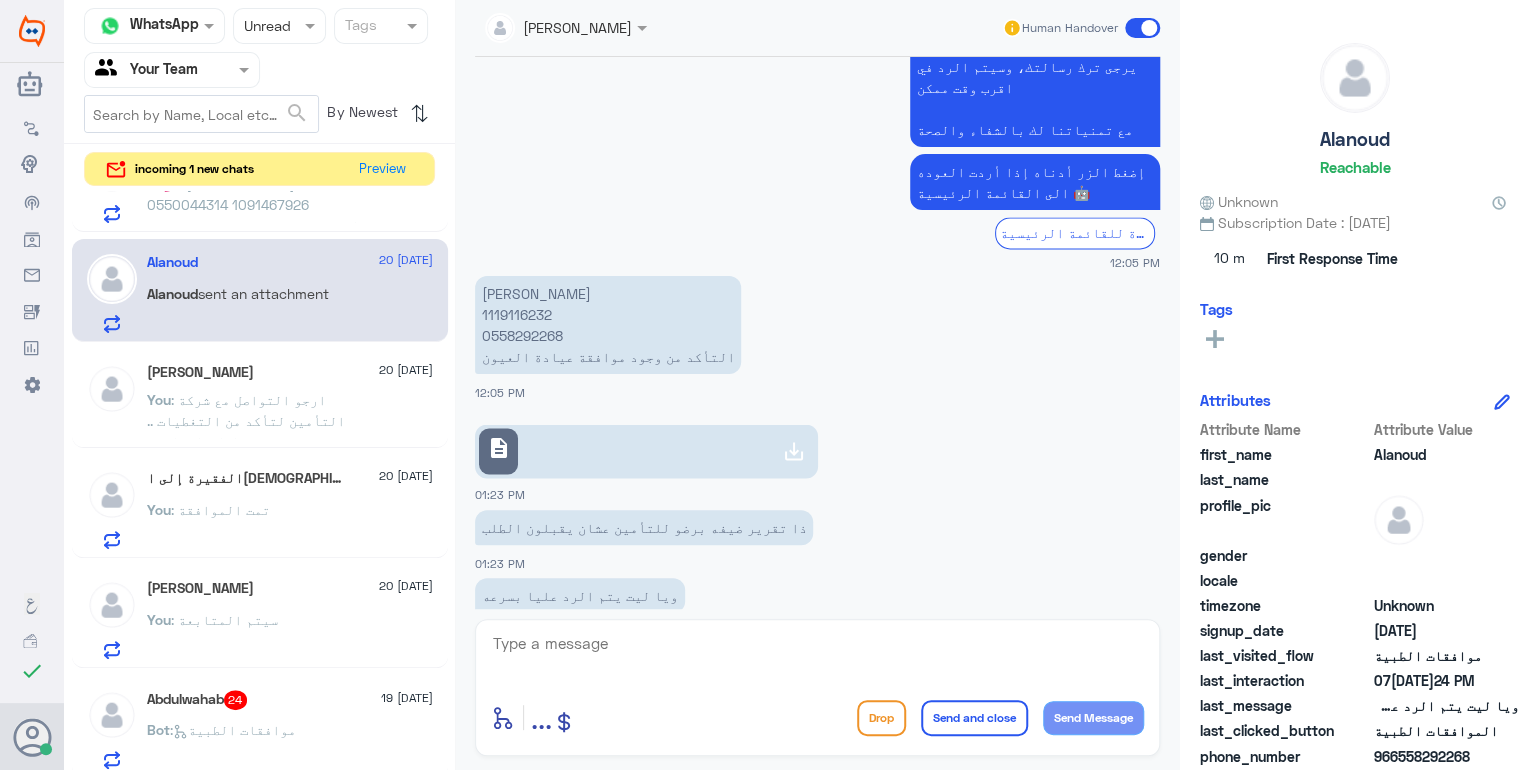 click on "[PERSON_NAME] 1119116232 0558292268  التأكد من وجود موافقة عيادة العيون" 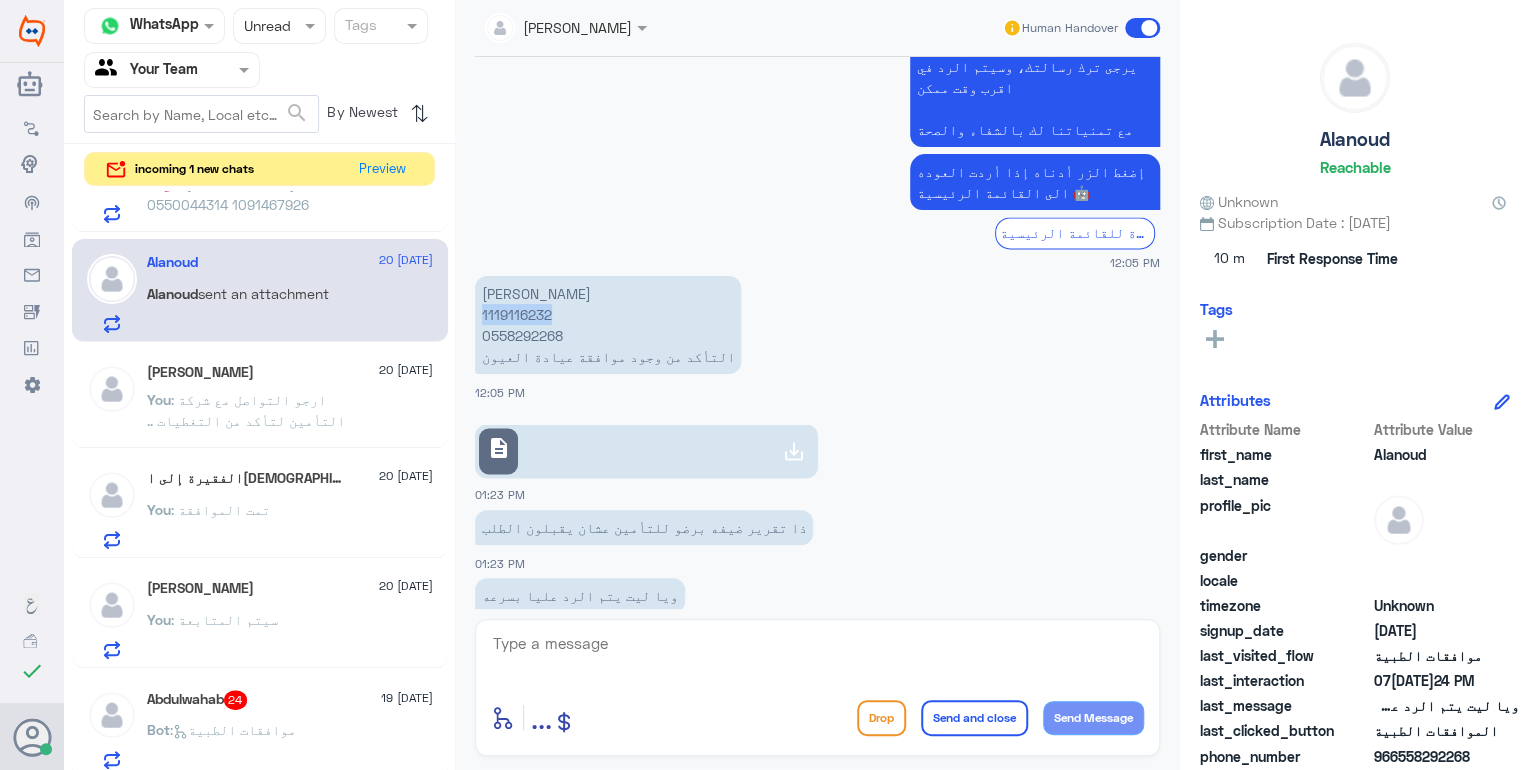 click on "[PERSON_NAME] 1119116232 0558292268  التأكد من وجود موافقة عيادة العيون" 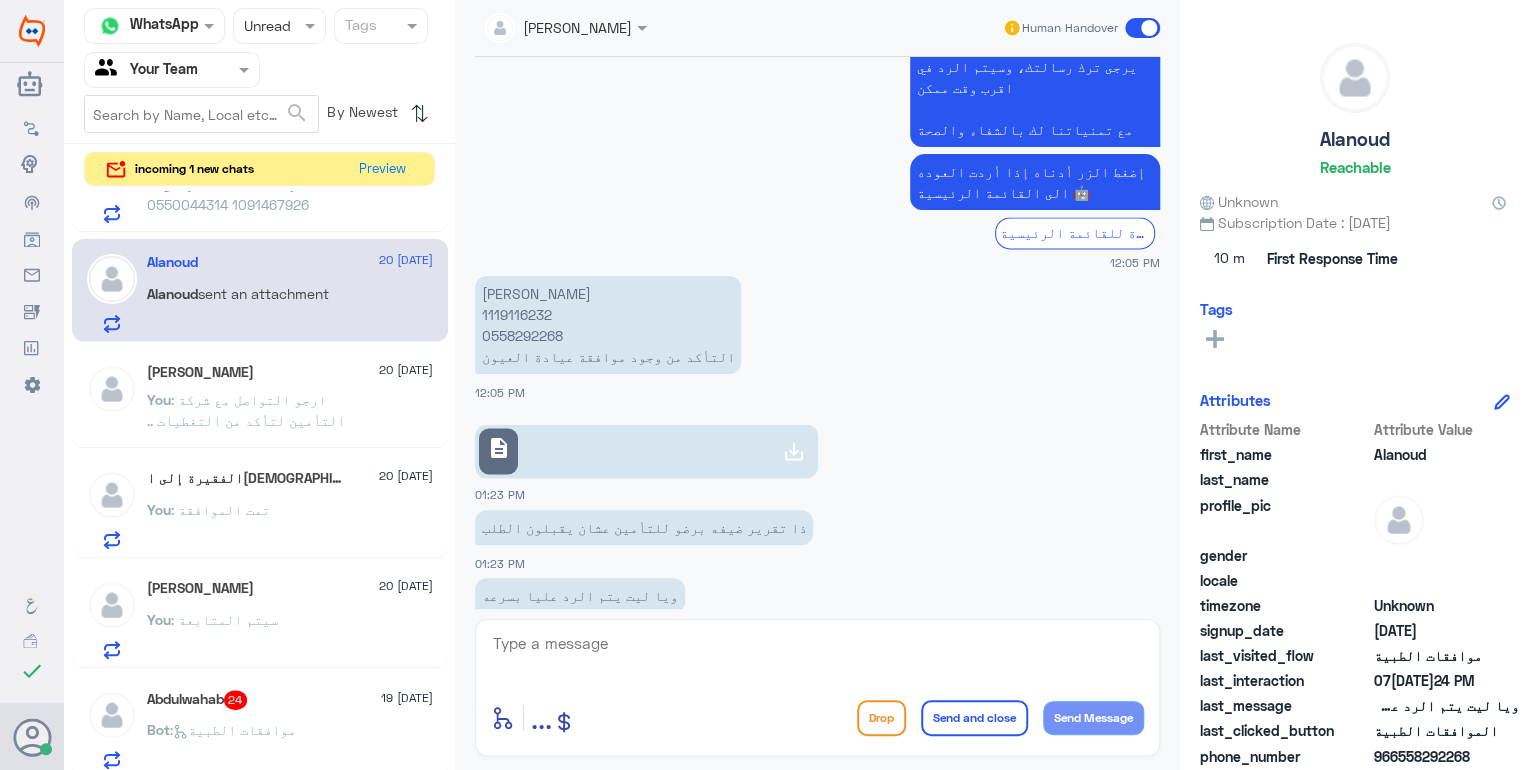 click 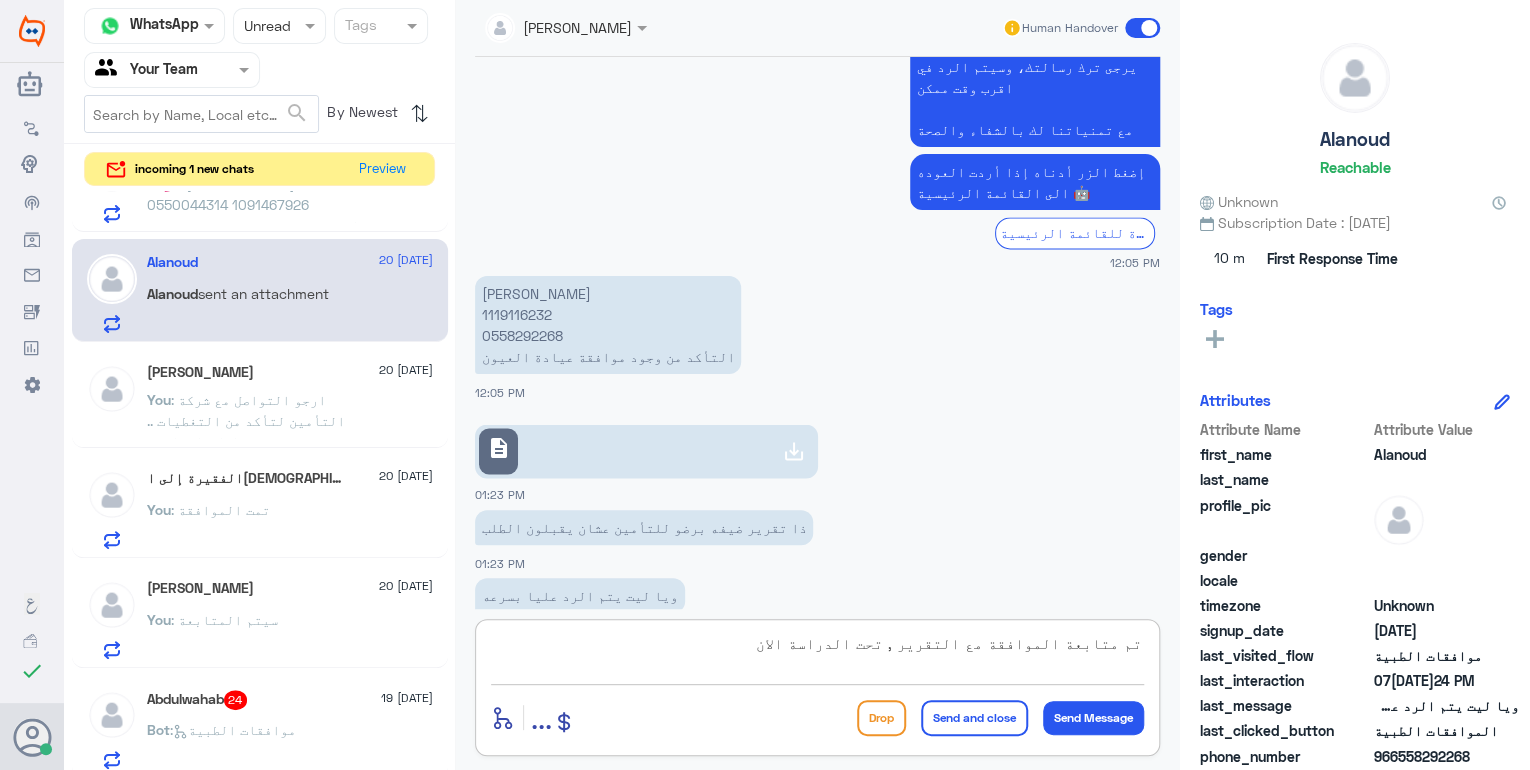 type on "تم متابعة الموافقة مع التقرير , تحت الدراسة الان ." 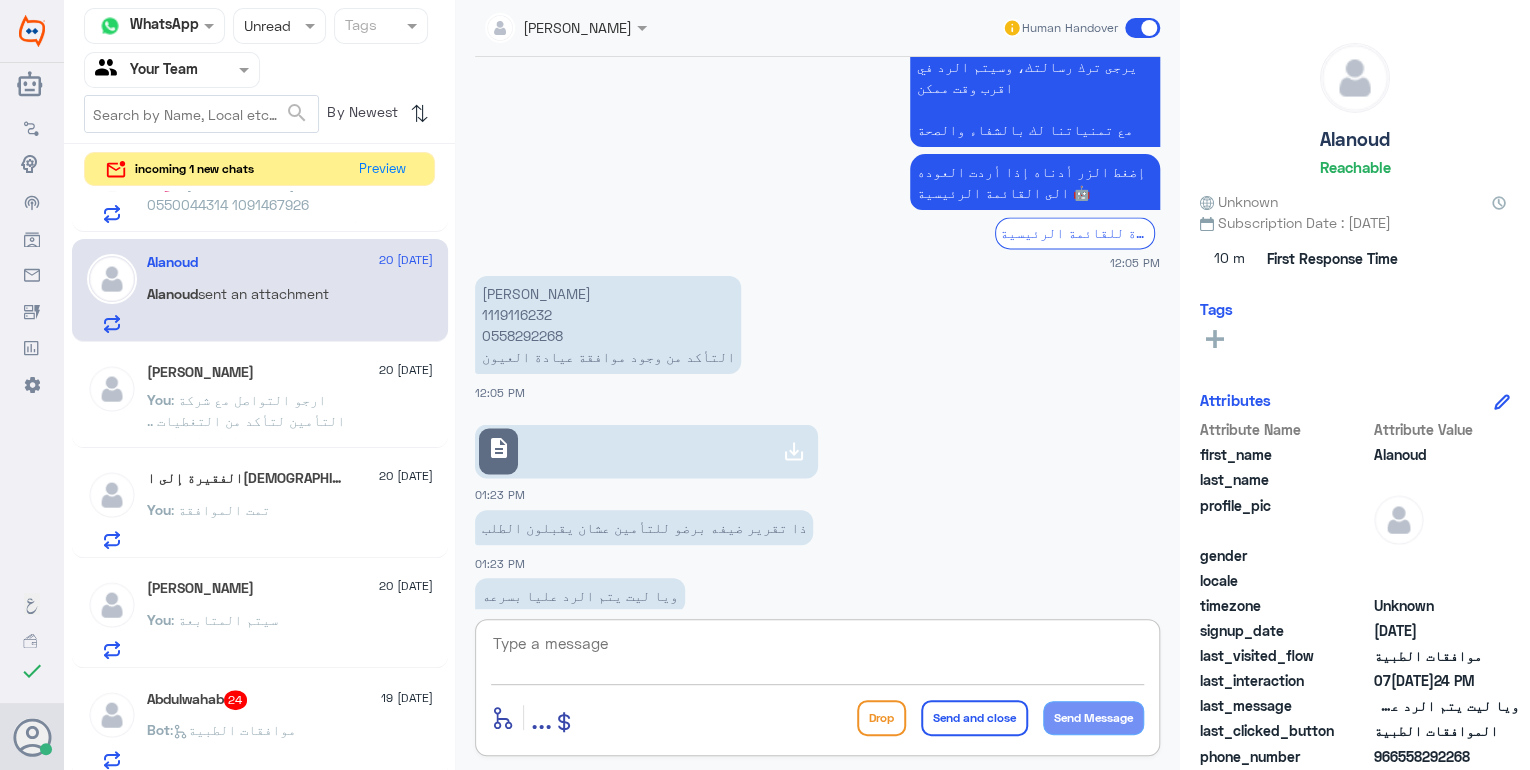 scroll, scrollTop: 1683, scrollLeft: 0, axis: vertical 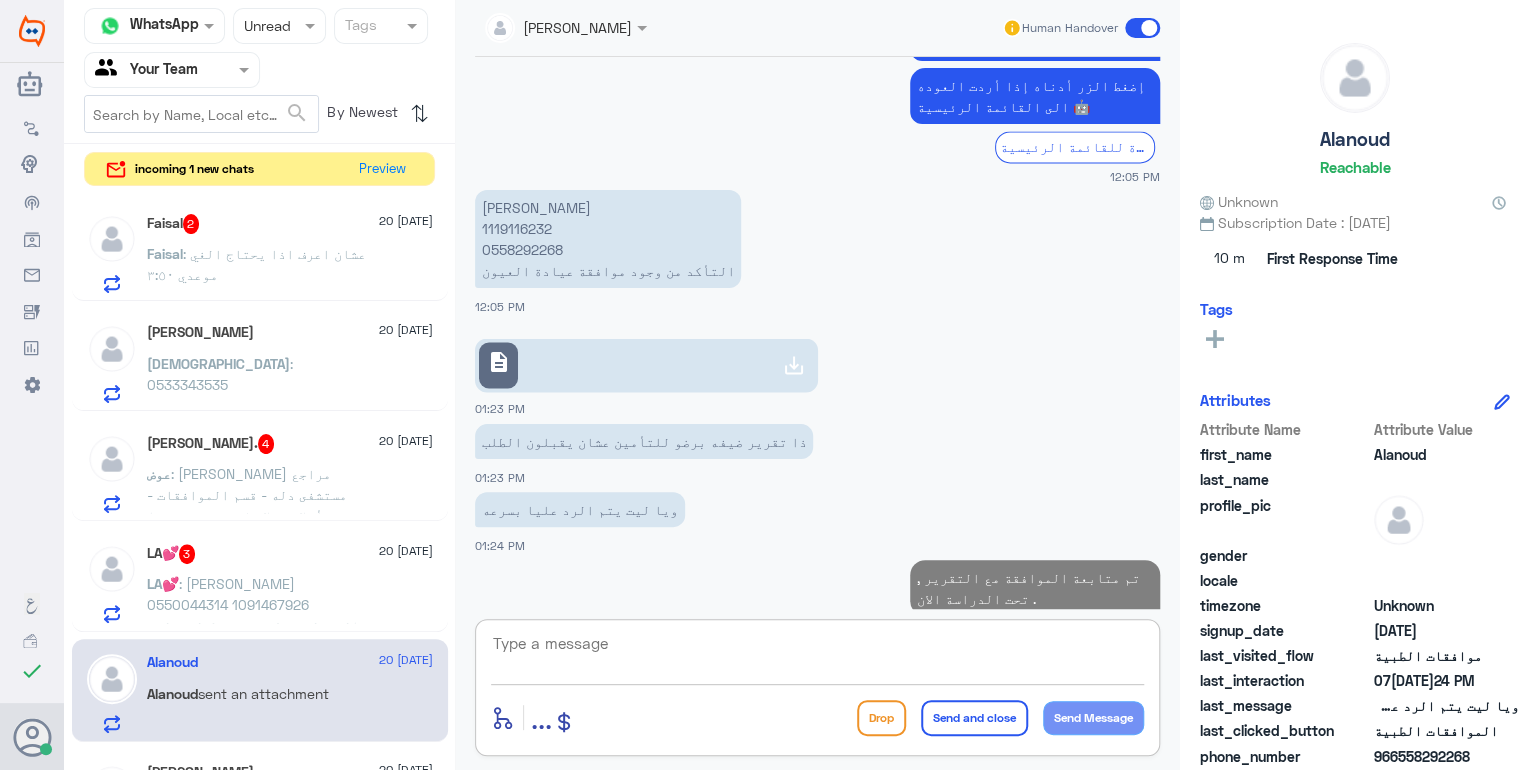 click on "LA💕   3 [DATE] LA💕 : [PERSON_NAME]
0550044314
1091467926
الصيدلية عطتني تحويل لصيدلية [PERSON_NAME] لكن مافي اي تحويل ع سيستم الصيدلية" 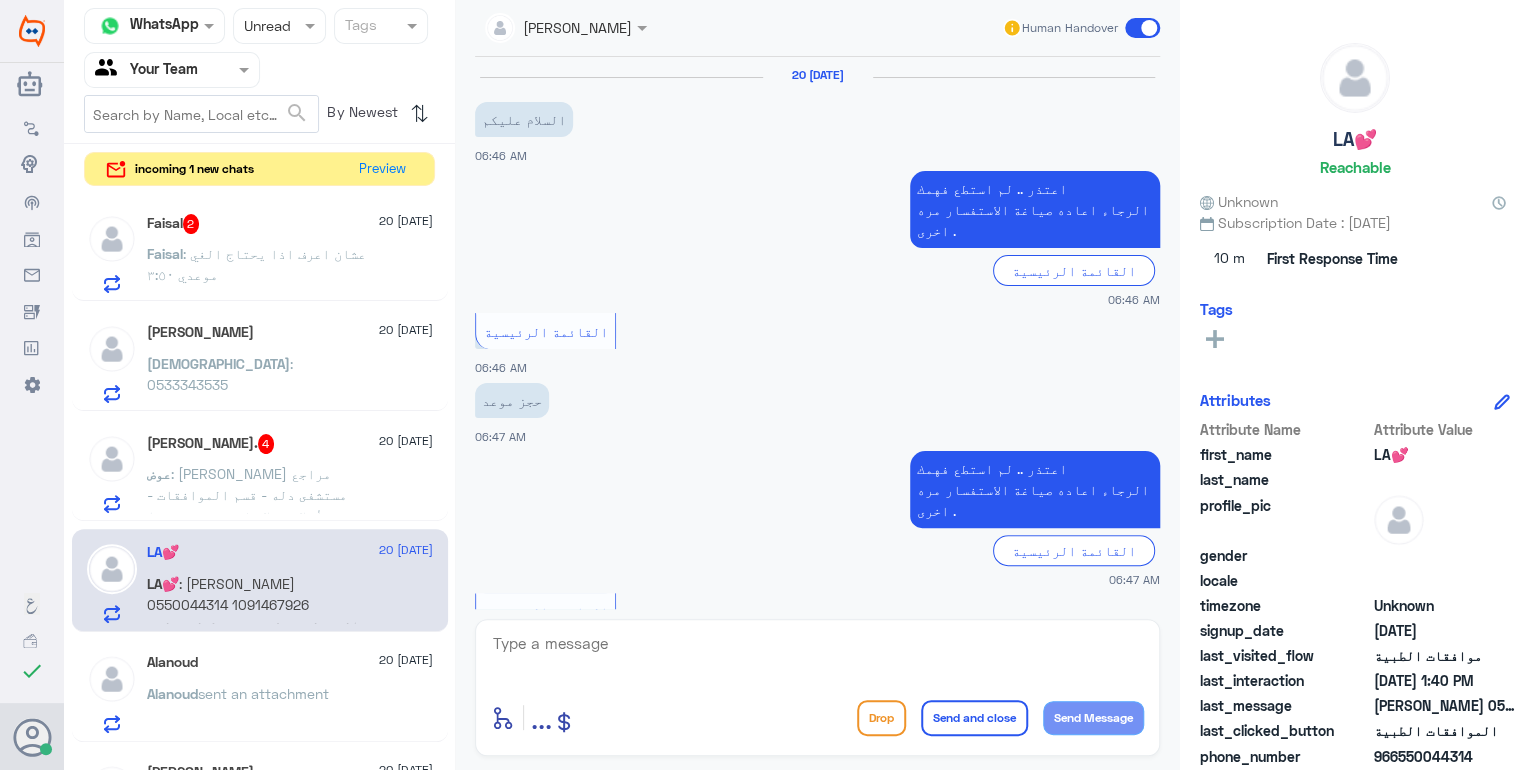 scroll, scrollTop: 1564, scrollLeft: 0, axis: vertical 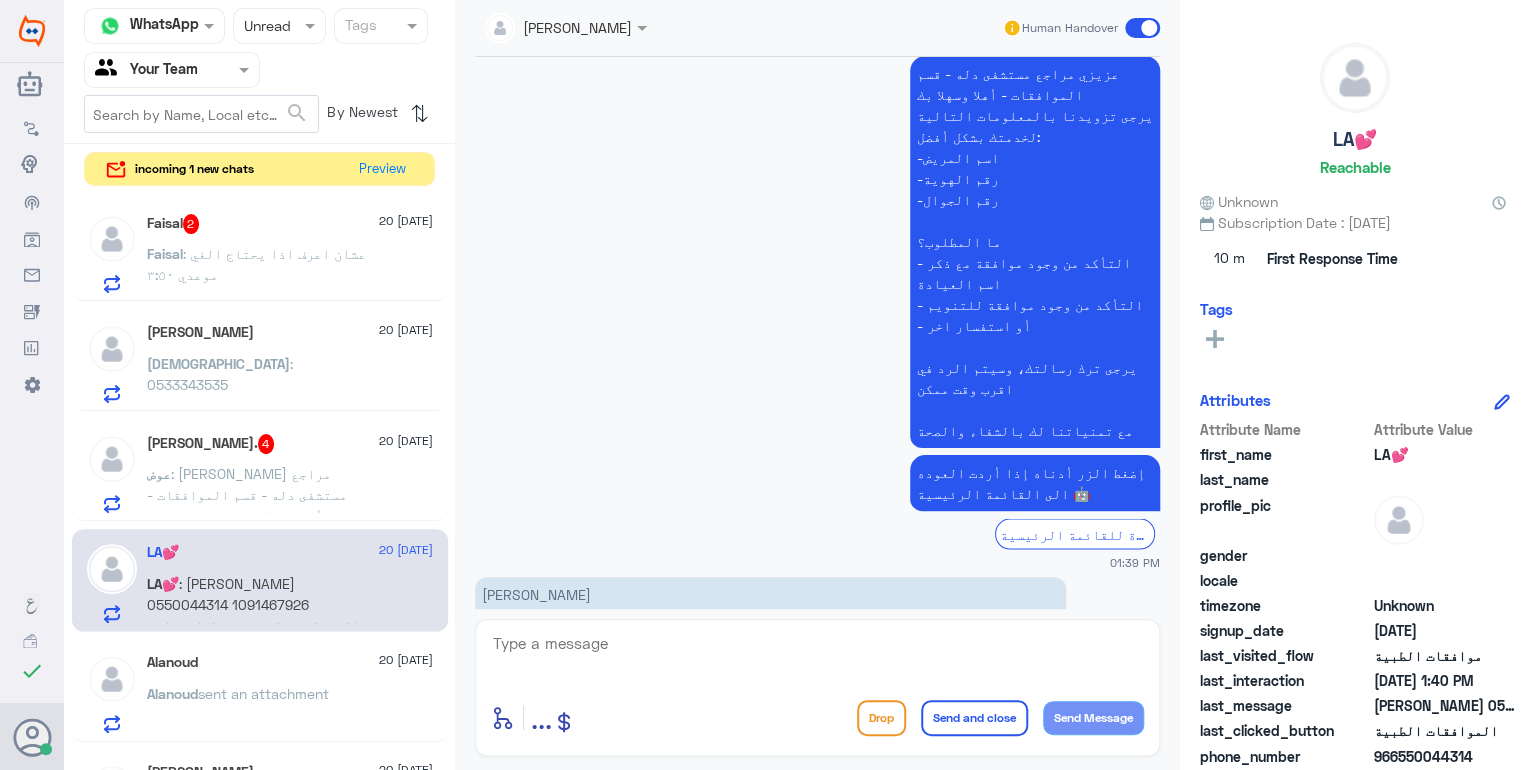 click on "[PERSON_NAME]  0550044314 1091467926 الصيدلية عطتني تحويل لصيدلية [PERSON_NAME] لكن مافي اي تحويل ع سيستم الصيدلية" 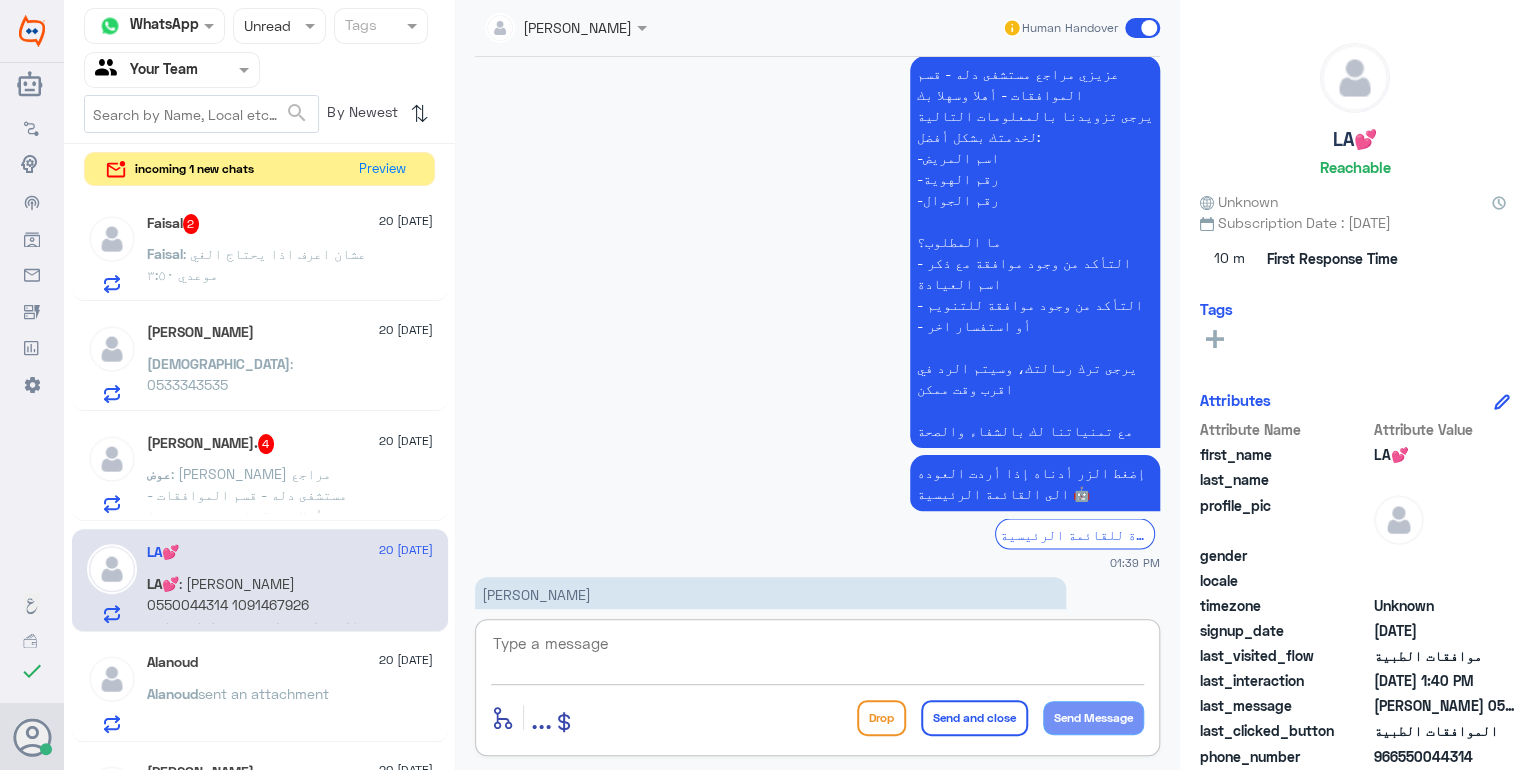 click 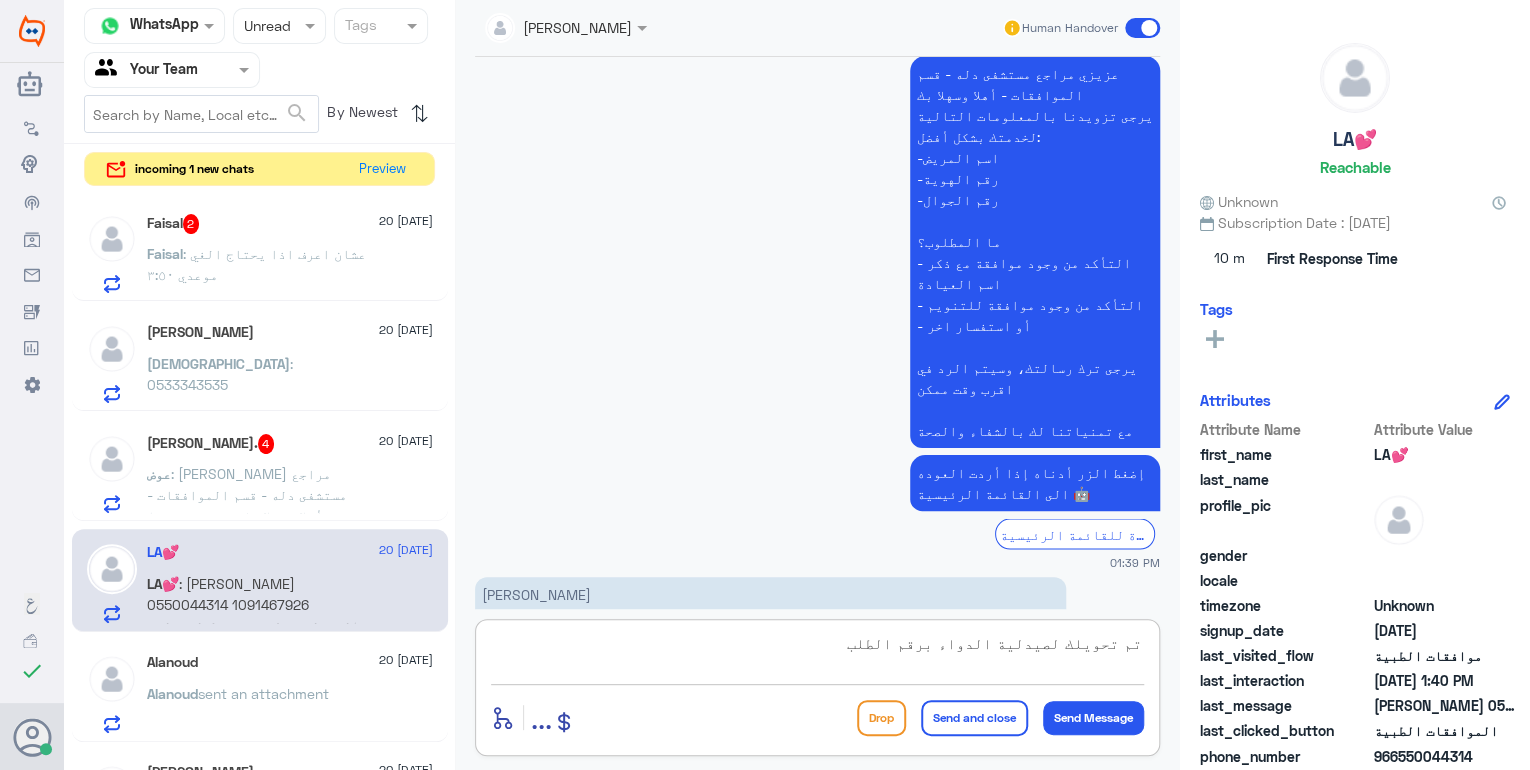 paste on "82191282" 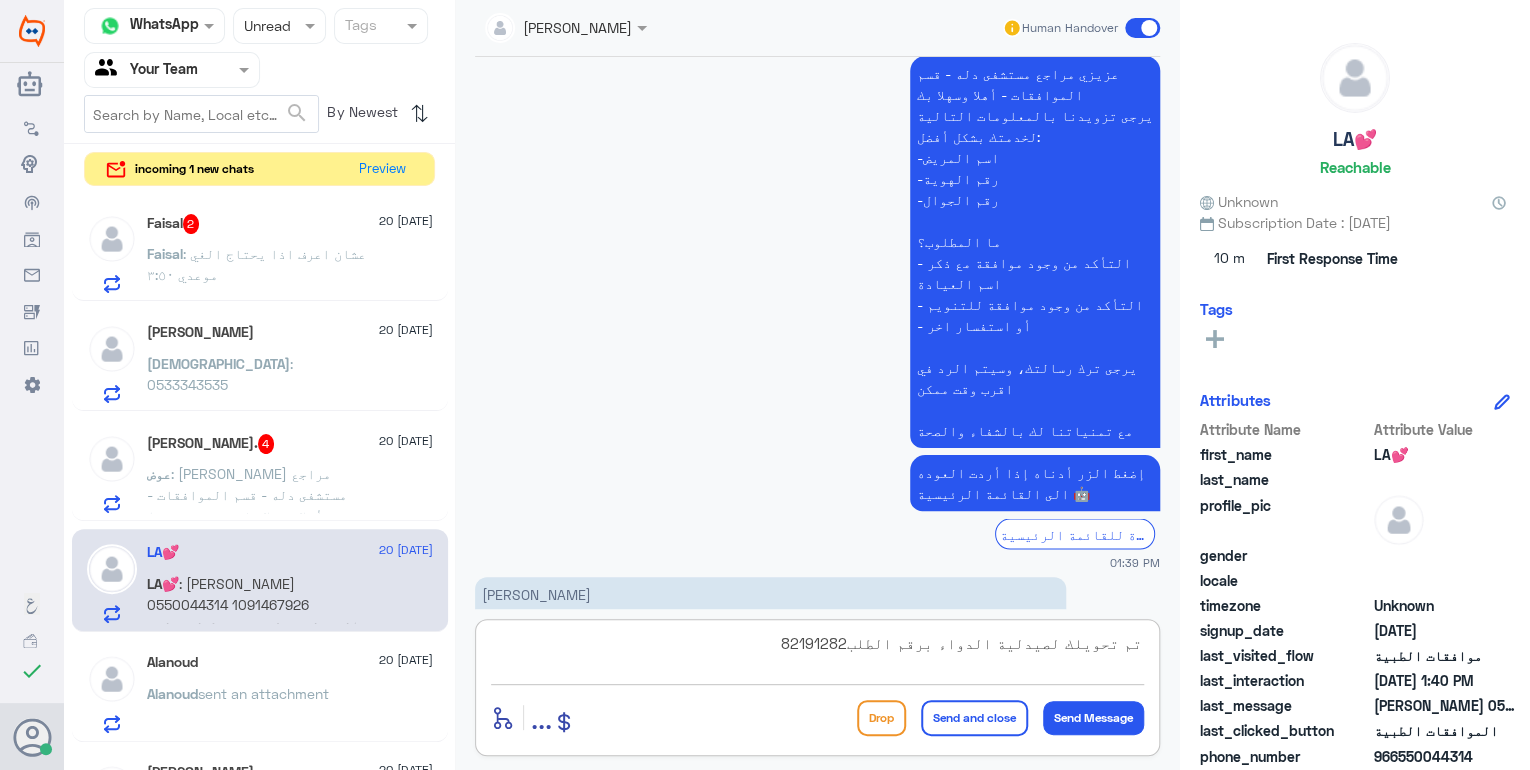click on "تم تحويلك لصيدلية الدواء برقم الطلب82191282" 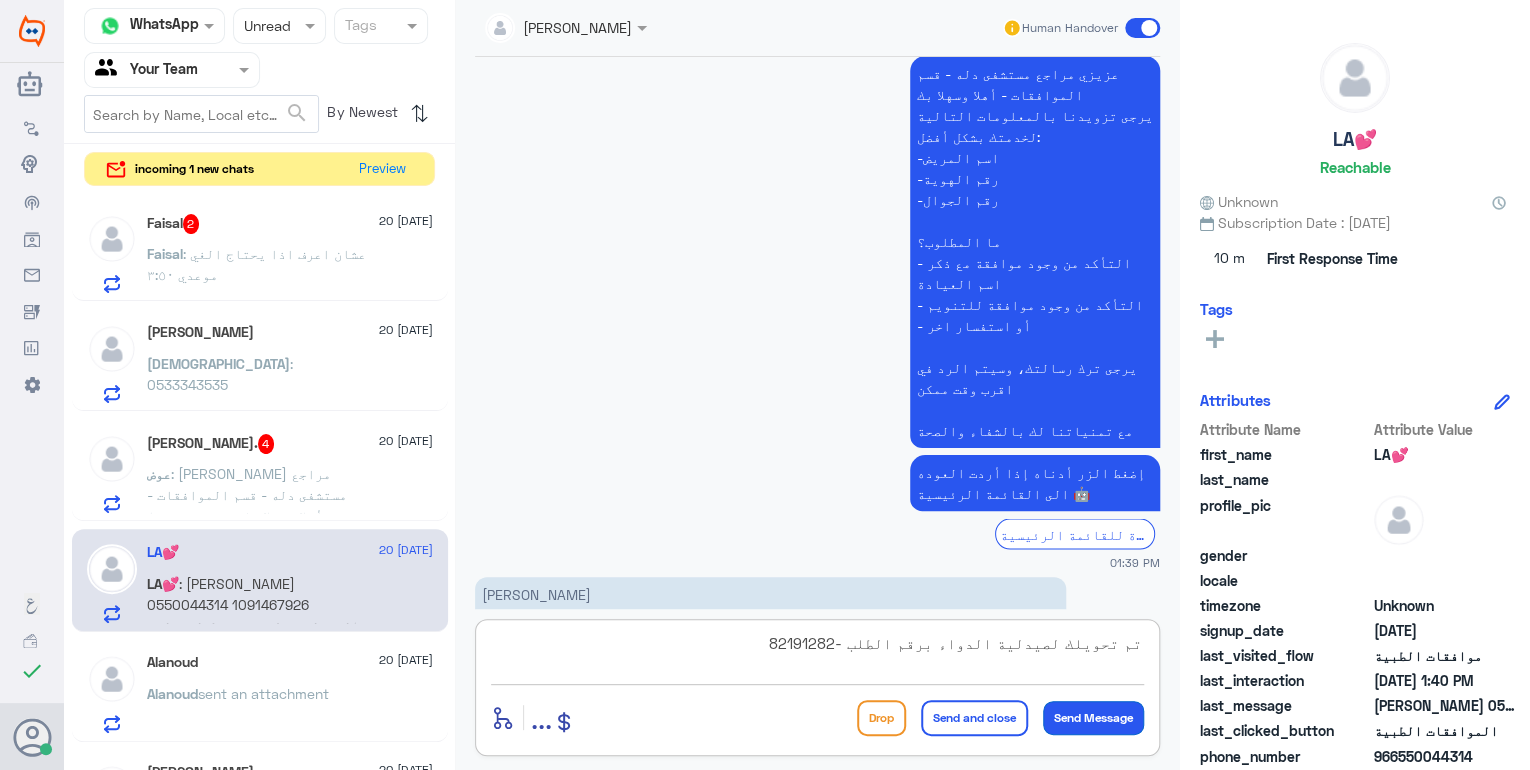 type on "تم تحويلك لصيدلية الدواء برقم الطلب - 82191282" 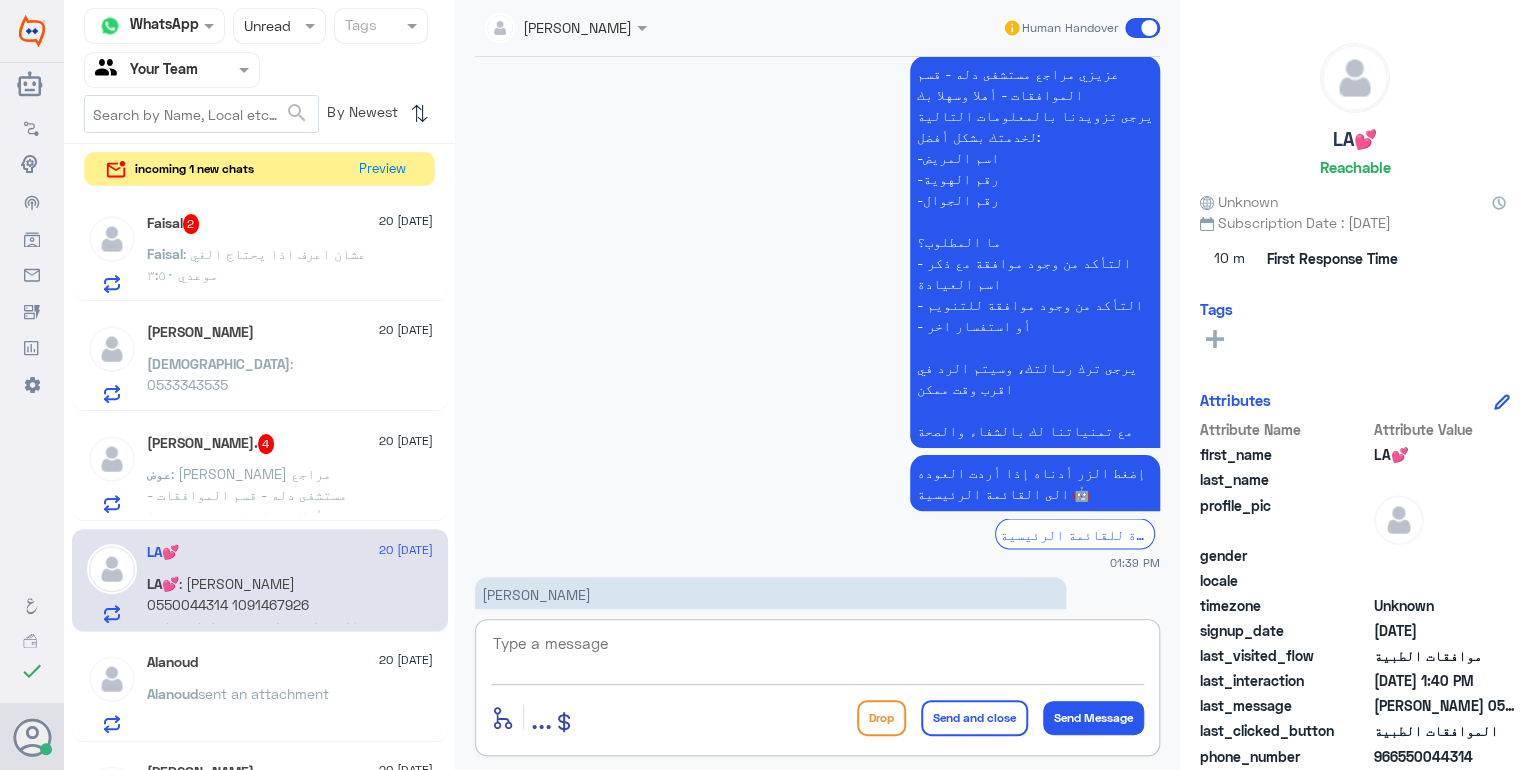 scroll, scrollTop: 1649, scrollLeft: 0, axis: vertical 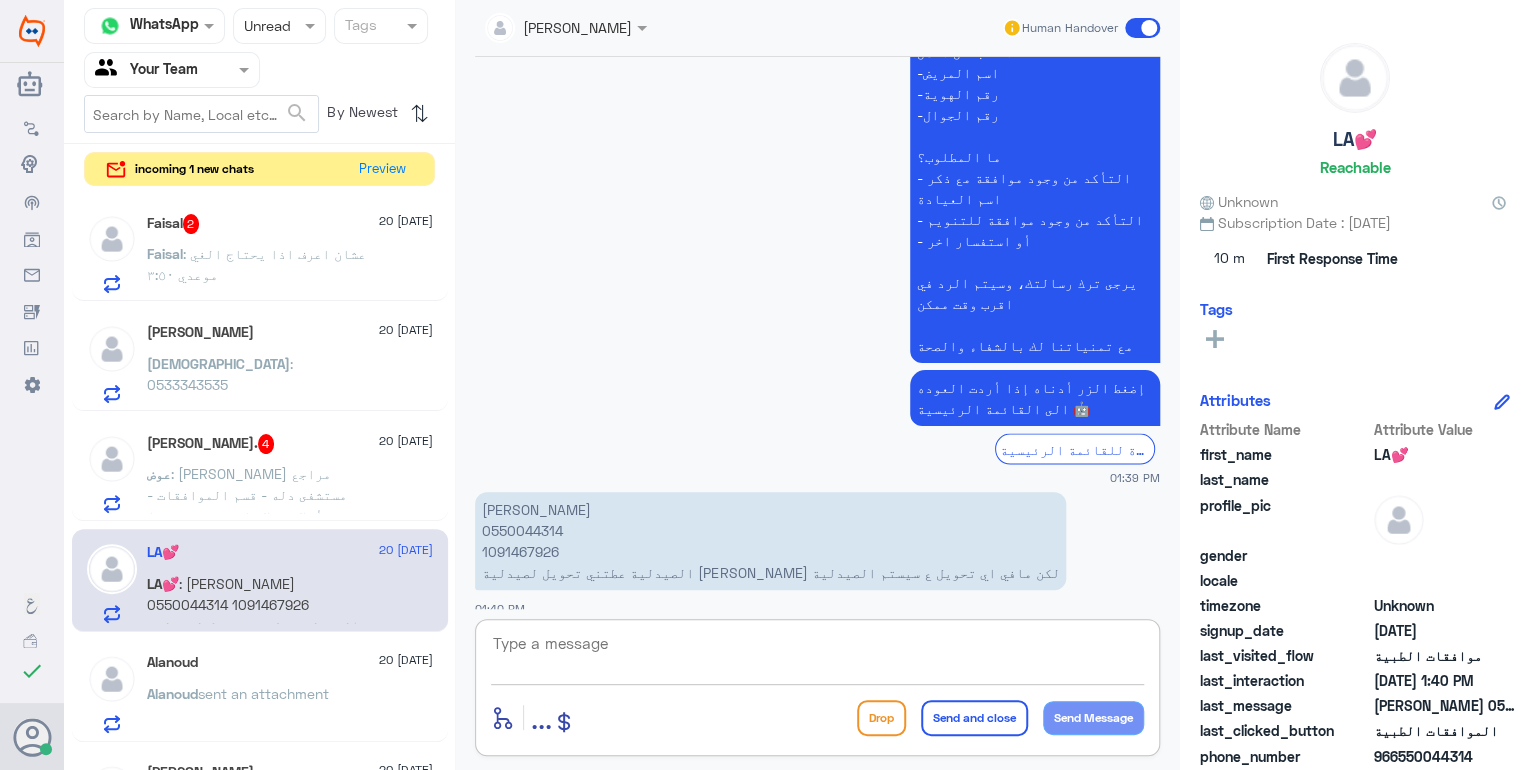 click on "عوض : [PERSON_NAME] مراجع مستشفى دله - قسم الموافقات - أهلا وسهلا بك
يرجى تزويدنا بالمعلومات التالية لخدمتك بشكل أفضل:
-اسم المريض [PERSON_NAME]
-رقم الهوية 1086189808
-رقم الجوال 0530572086
ما المطلوب؟
- التأكد من وجود موافقة مع ذكر اسم العيادة رفع طلب موافقة برقم طلب جديد كون الدكتور غير التقرير
- التأكد من وجود موافقة للتنويم
- أو استفسار اخر
يرجى ترك رسالتك، وسيتم الرد في اقرب وقت ممكن
مع تمنياتنا لك بالشفاء والصحة" 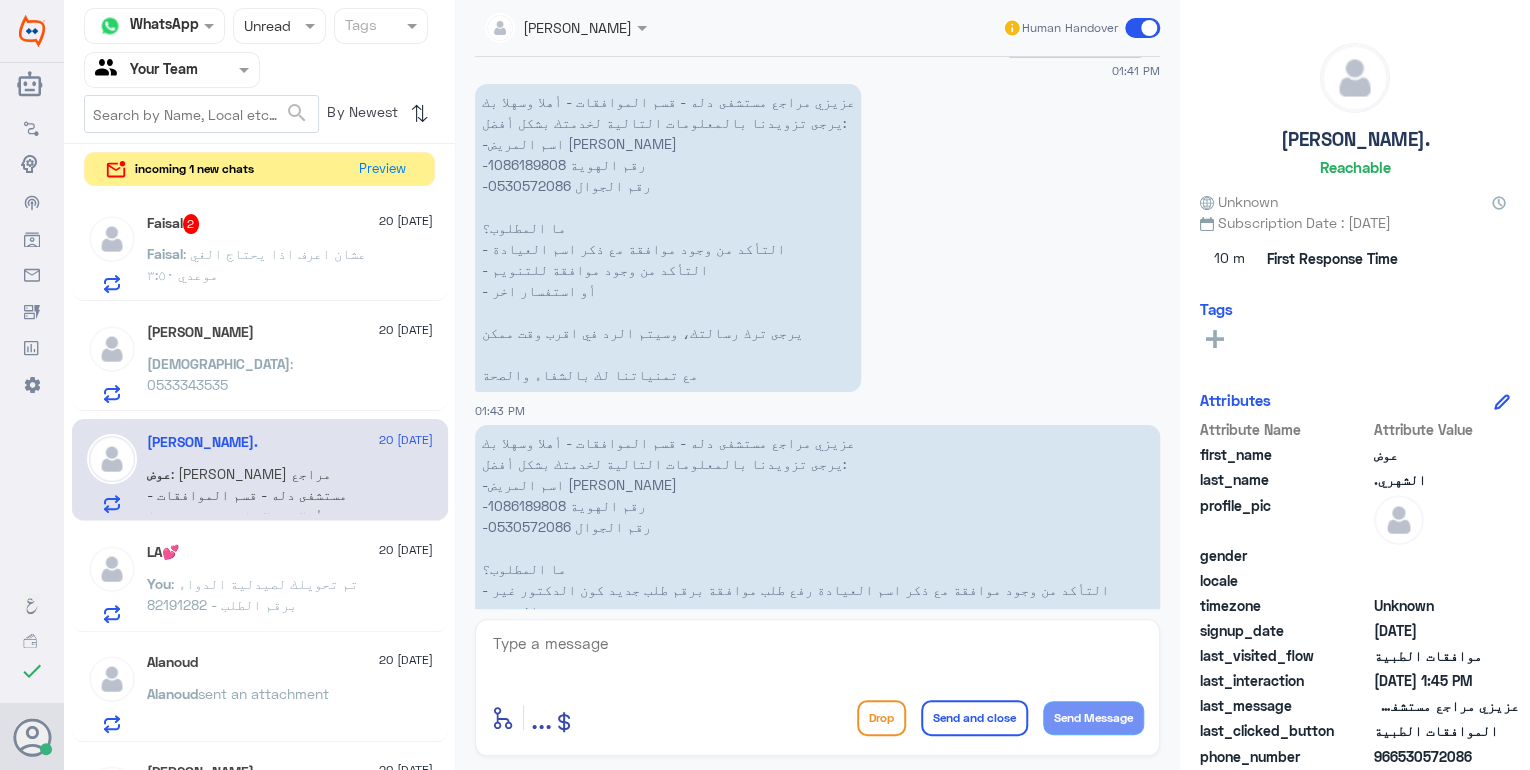 scroll, scrollTop: 1109, scrollLeft: 0, axis: vertical 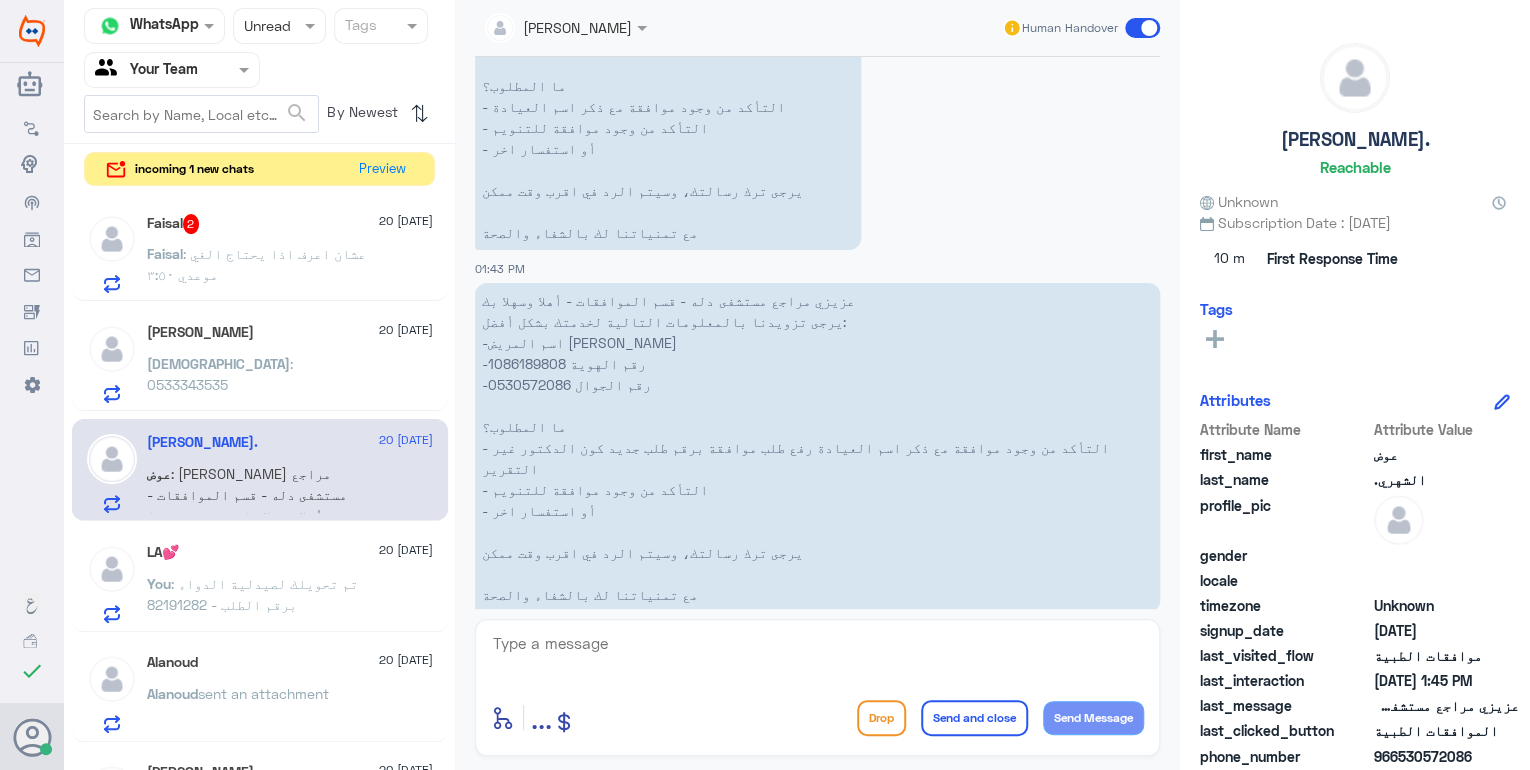 click on "عزيزي مراجع مستشفى دله - قسم الموافقات - أهلا وسهلا بك  يرجى تزويدنا بالمعلومات التالية لخدمتك بشكل أفضل: -اسم المريض [PERSON_NAME]  -رقم الهوية 1086189808 -رقم الجوال 0530572086   ما المطلوب؟      - التأكد من وجود موافقة مع ذكر اسم العيادة رفع طلب موافقة برقم طلب جديد كون الدكتور غير التقرير       - التأكد من وجود موافقة للتنويم      - أو استفسار اخر   يرجى ترك رسالتك، وسيتم الرد في اقرب وقت ممكن    مع تمنياتنا لك بالشفاء والصحة" 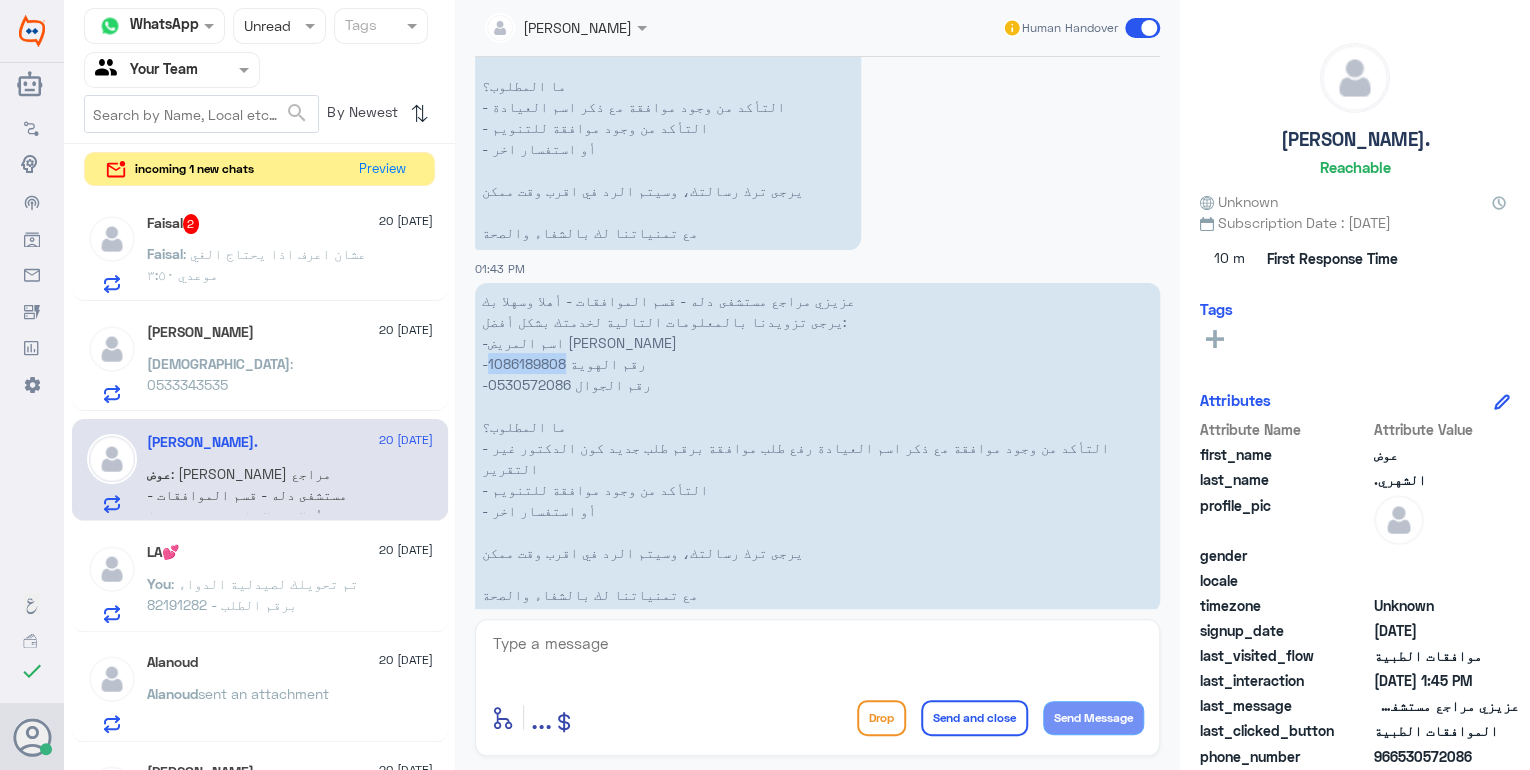 click on "عزيزي مراجع مستشفى دله - قسم الموافقات - أهلا وسهلا بك  يرجى تزويدنا بالمعلومات التالية لخدمتك بشكل أفضل: -اسم المريض [PERSON_NAME]  -رقم الهوية 1086189808 -رقم الجوال 0530572086   ما المطلوب؟      - التأكد من وجود موافقة مع ذكر اسم العيادة رفع طلب موافقة برقم طلب جديد كون الدكتور غير التقرير       - التأكد من وجود موافقة للتنويم      - أو استفسار اخر   يرجى ترك رسالتك، وسيتم الرد في اقرب وقت ممكن    مع تمنياتنا لك بالشفاء والصحة" 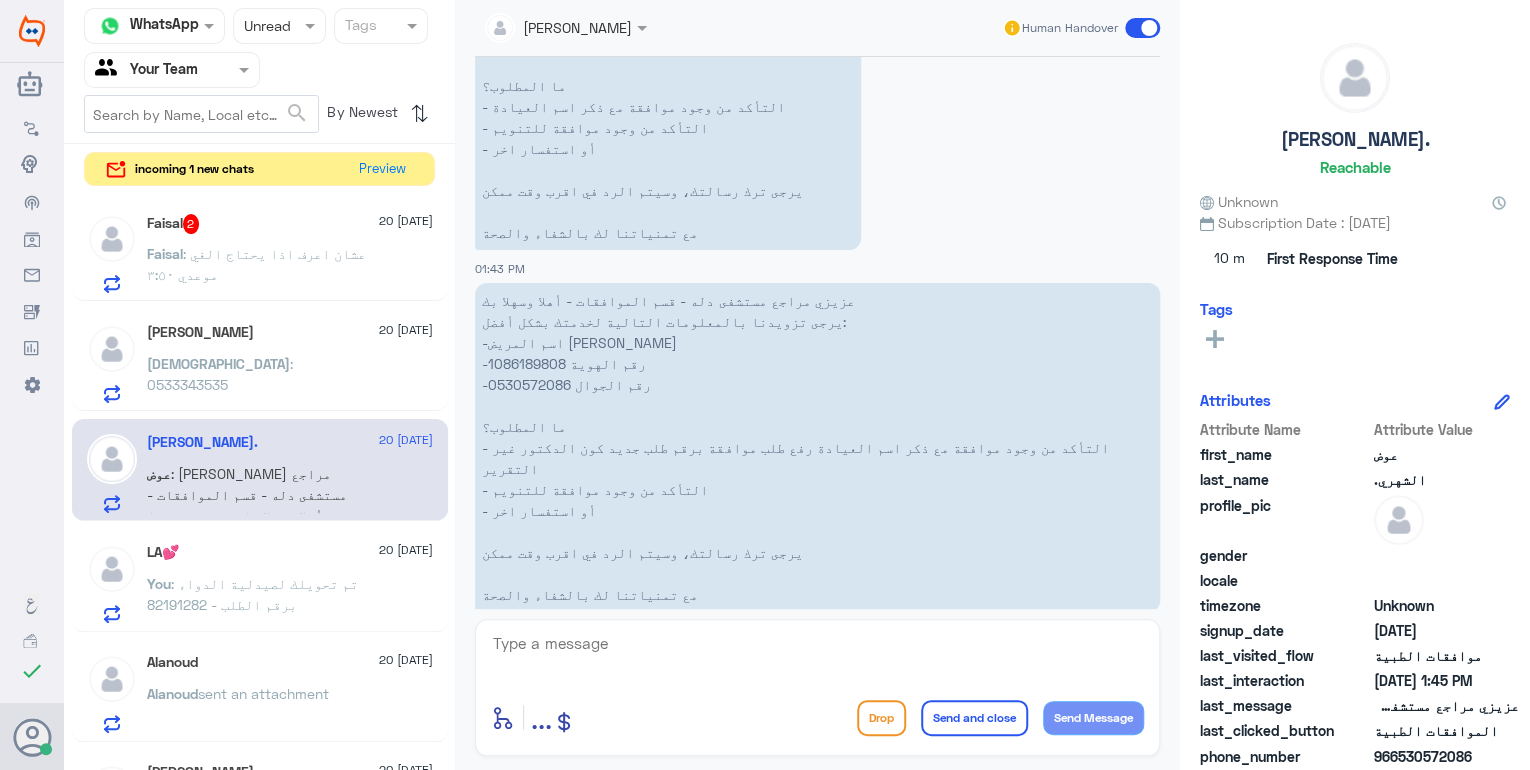 click 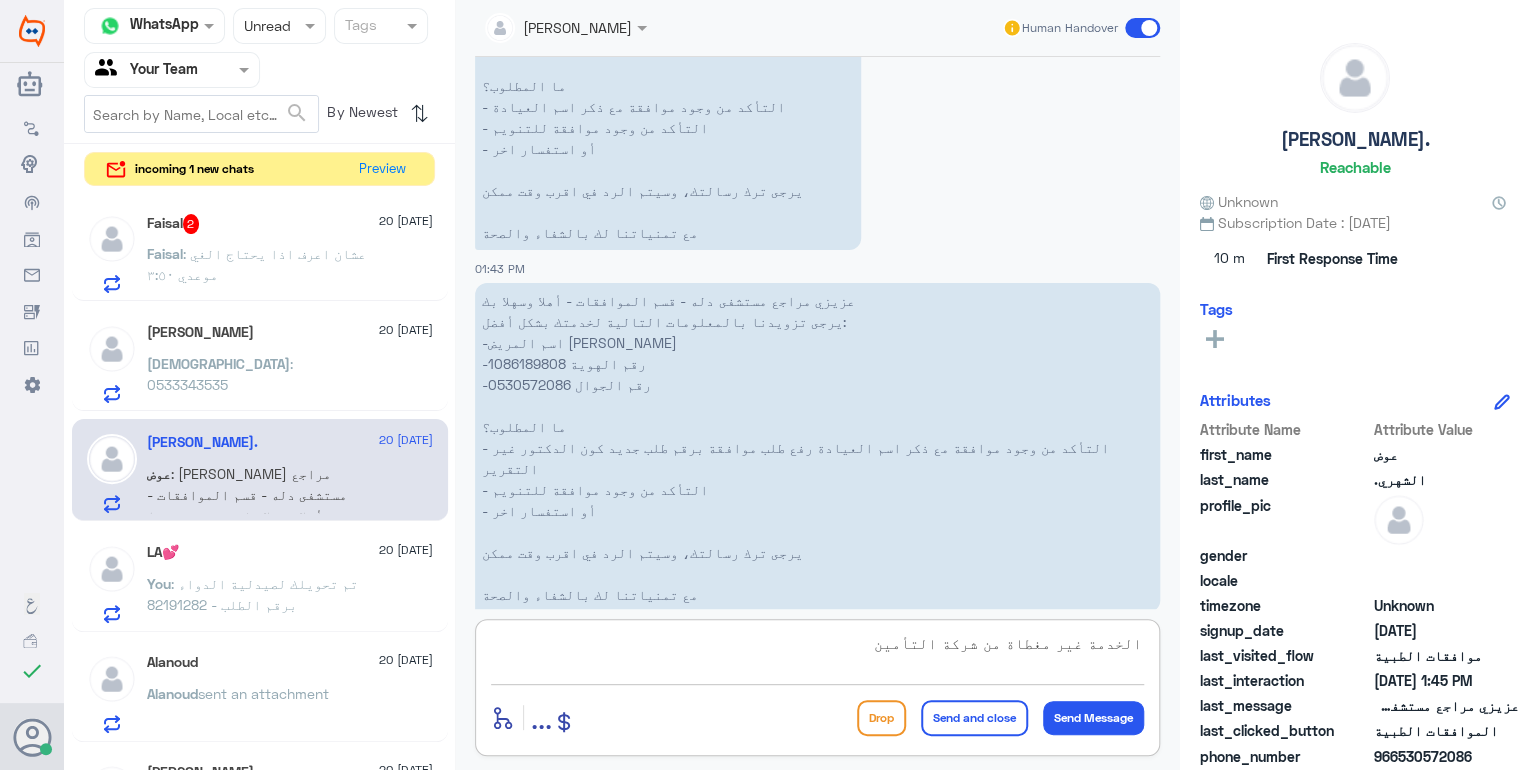 type on "الخدمة غير مغطاة من شركة التأمين ." 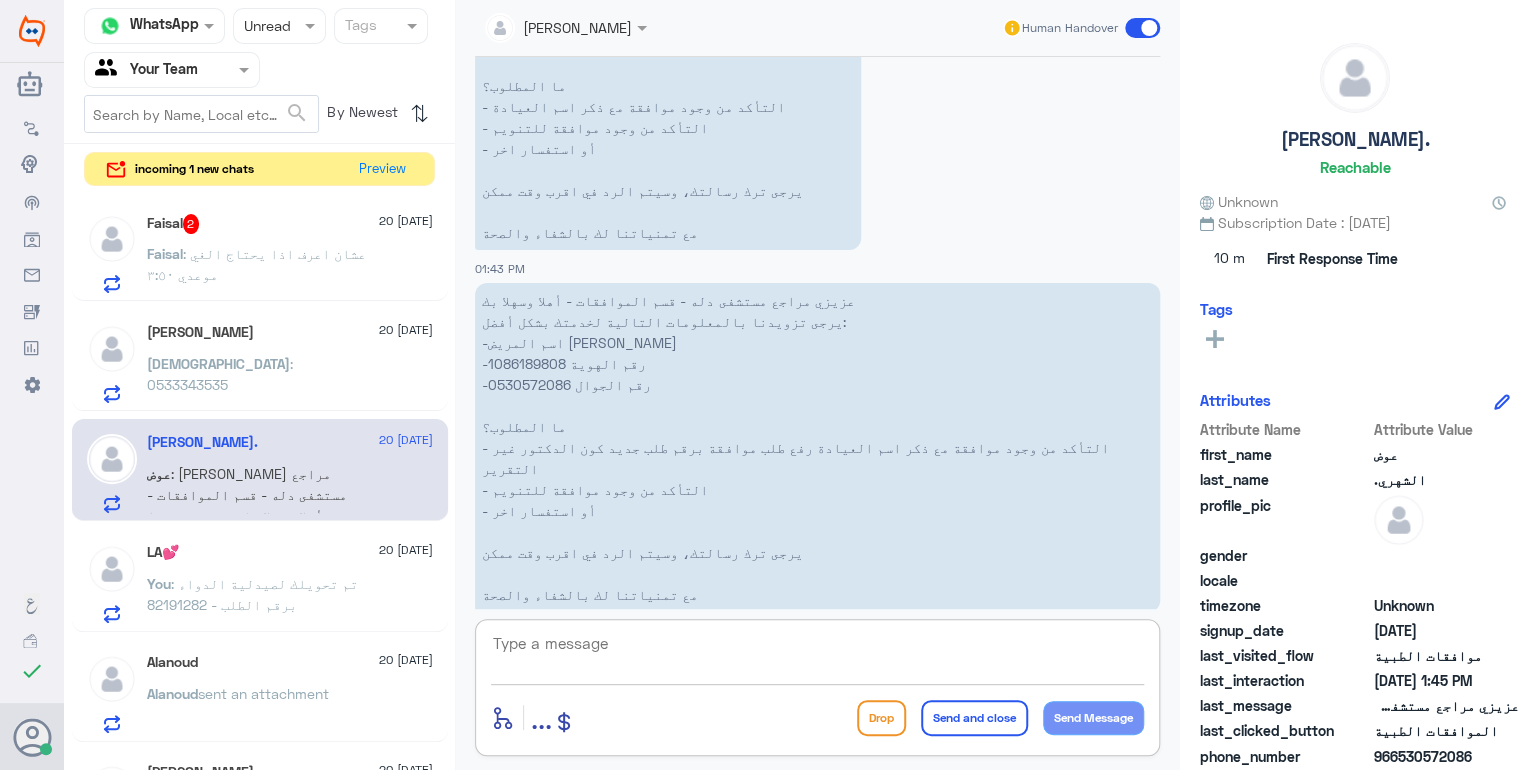 scroll, scrollTop: 1173, scrollLeft: 0, axis: vertical 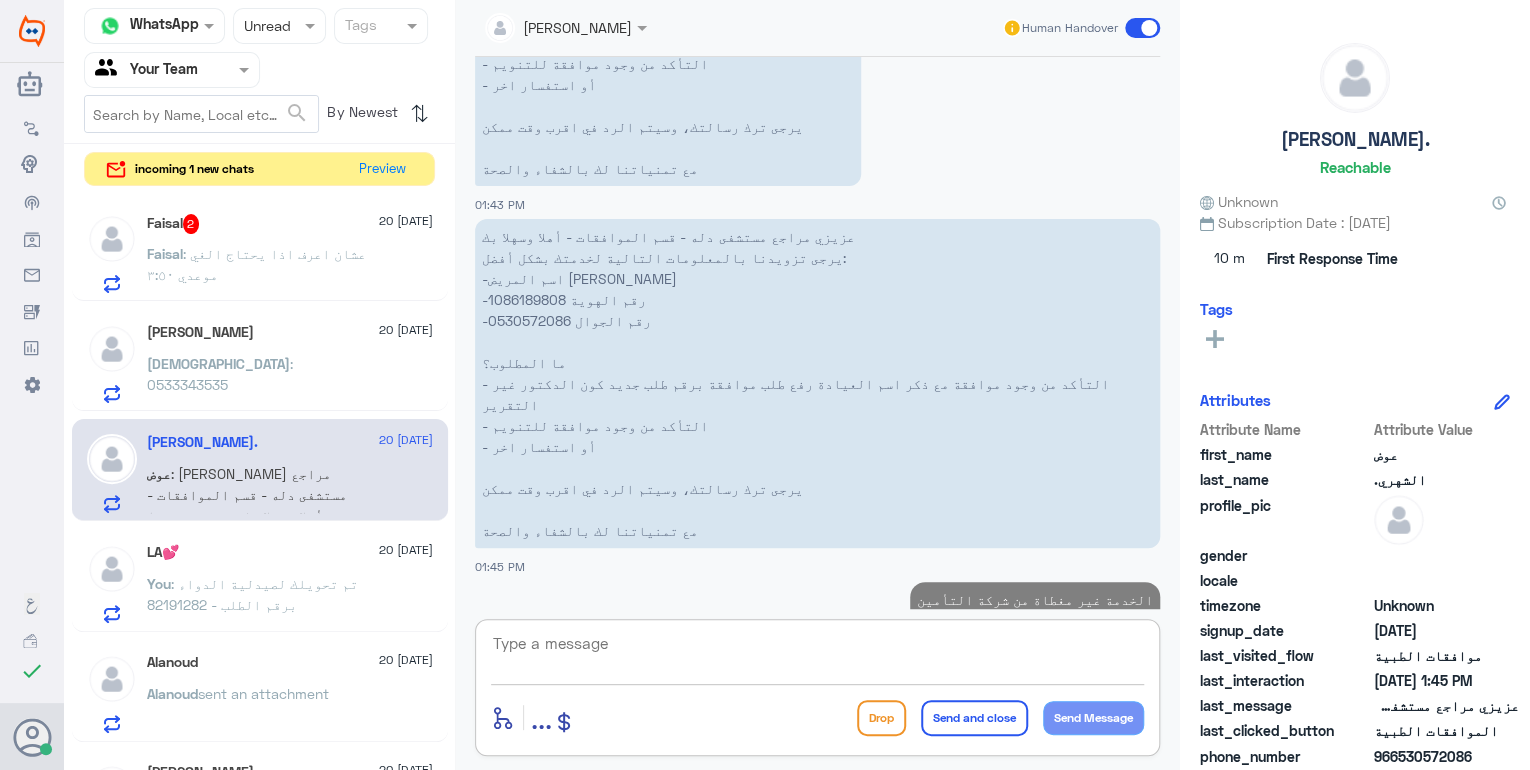 click on "[PERSON_NAME] : 0533343535" 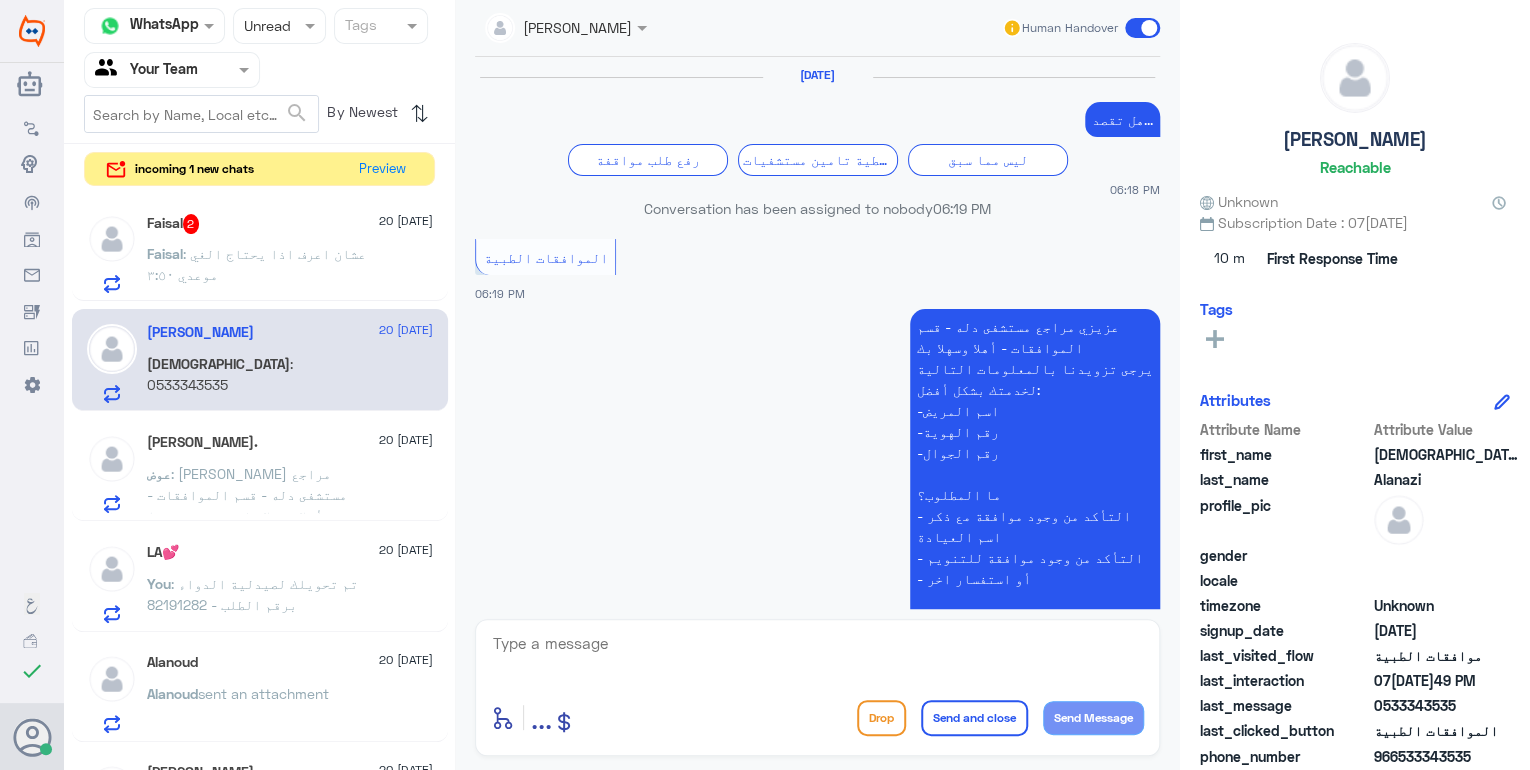 scroll, scrollTop: 1831, scrollLeft: 0, axis: vertical 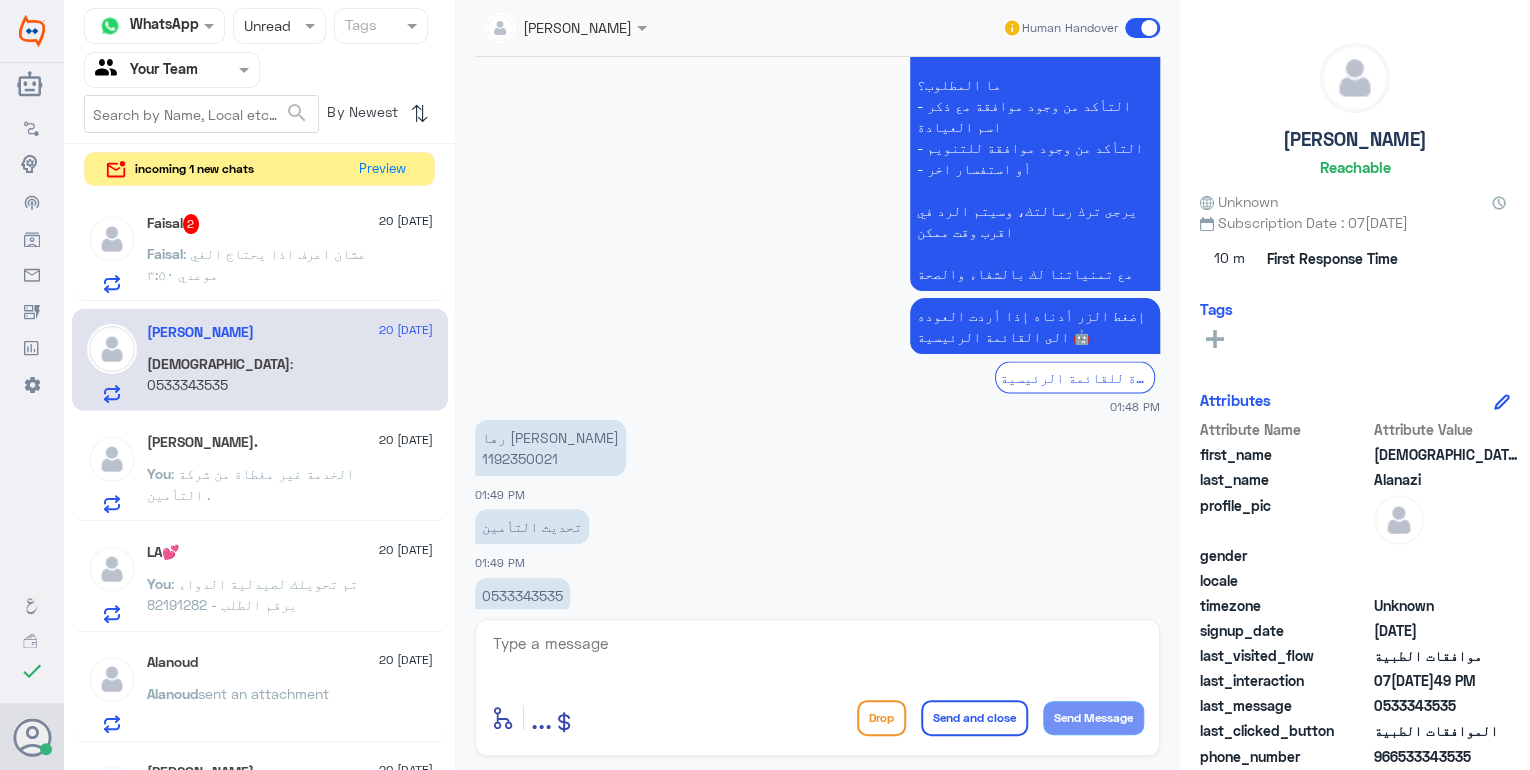 click on "رها [PERSON_NAME]  1192350021" 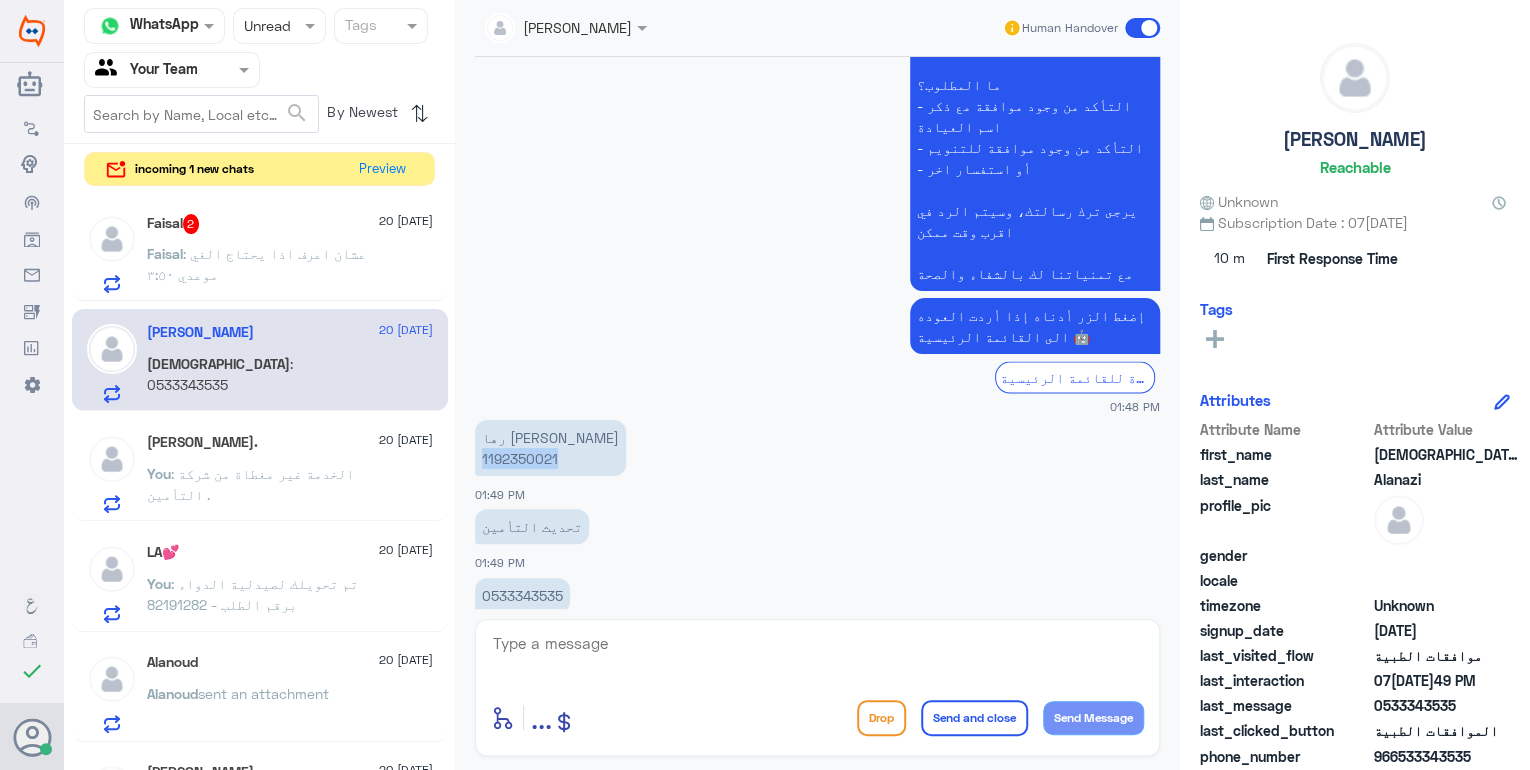 click on "رها [PERSON_NAME]  1192350021" 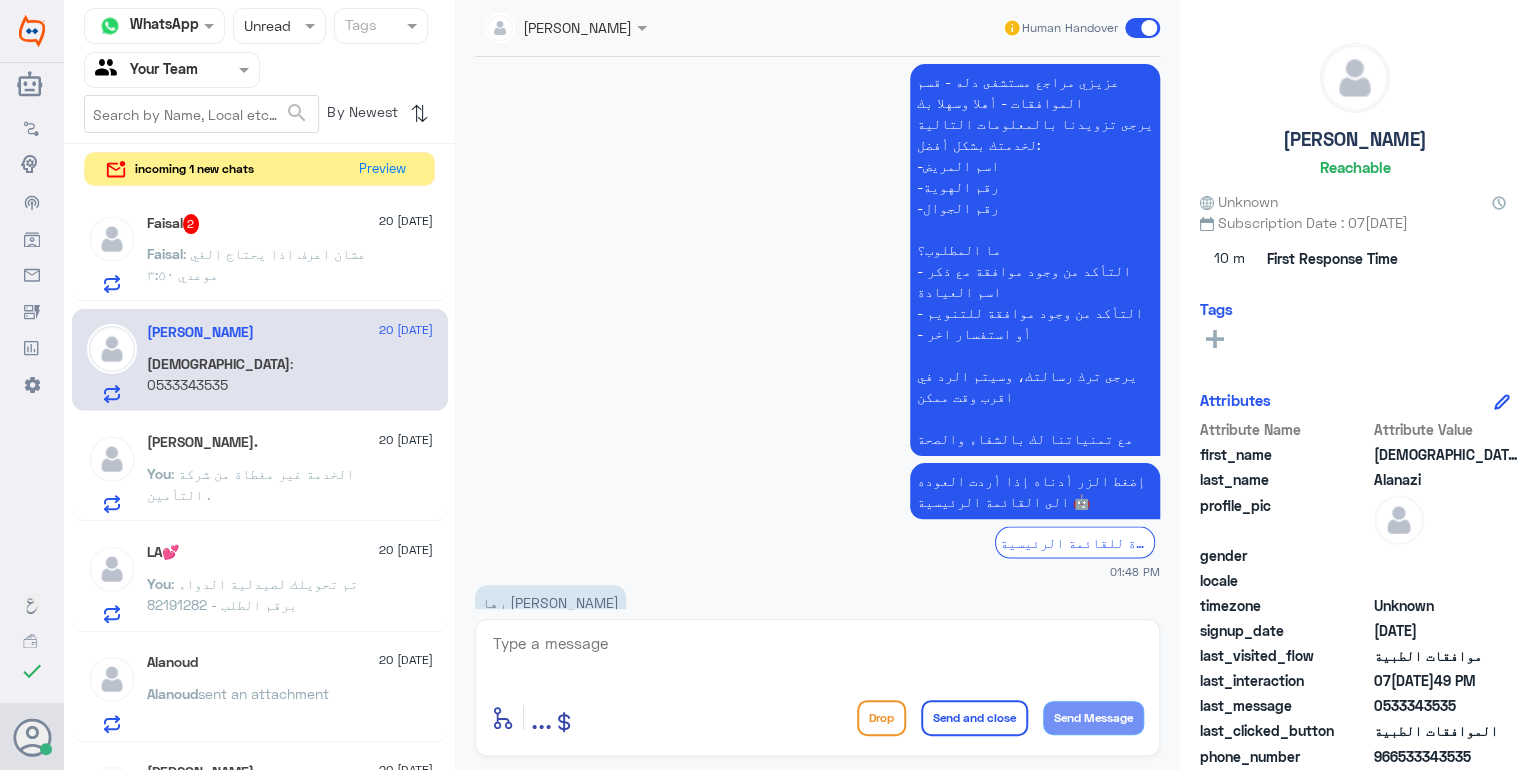 scroll, scrollTop: 1671, scrollLeft: 0, axis: vertical 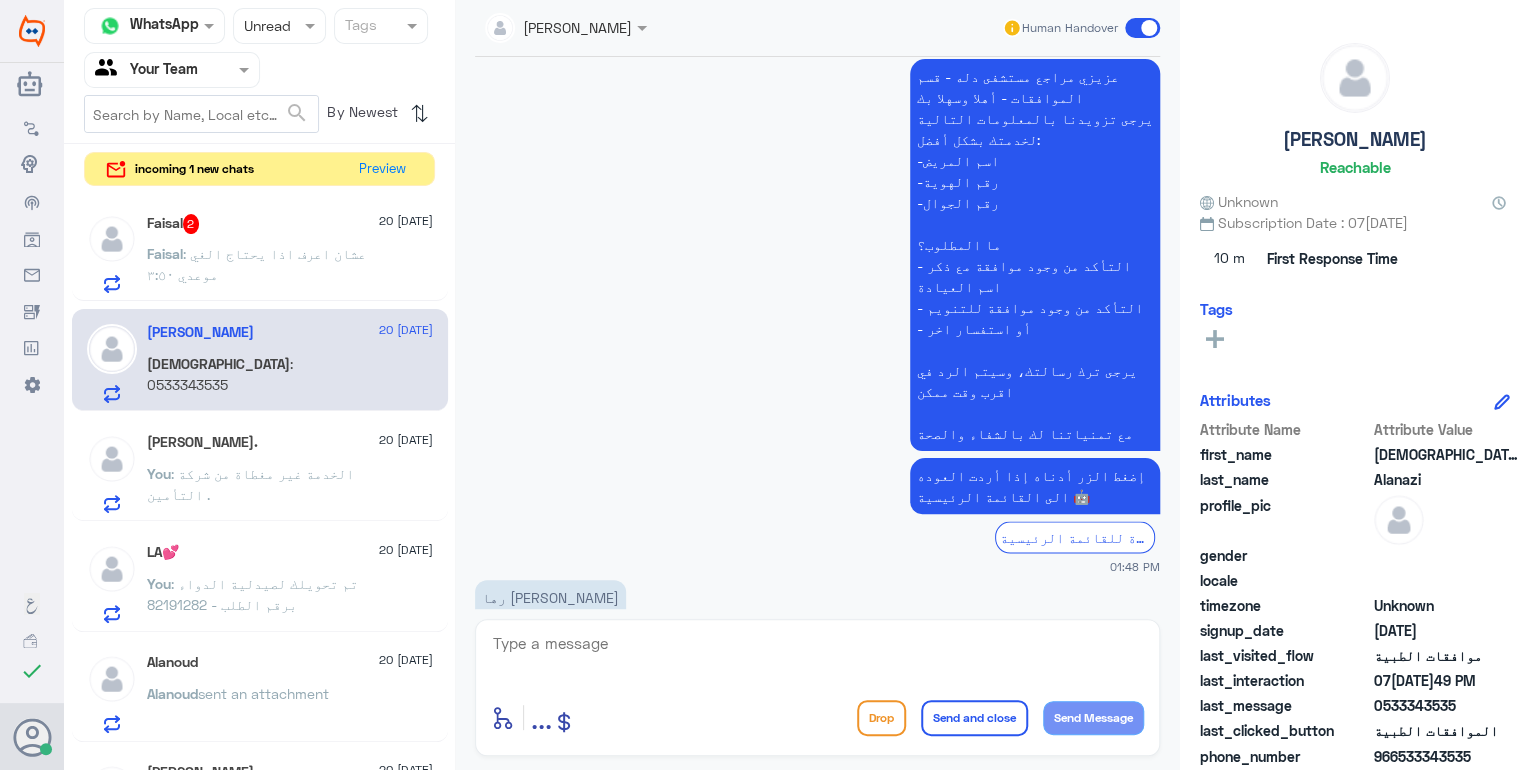 click 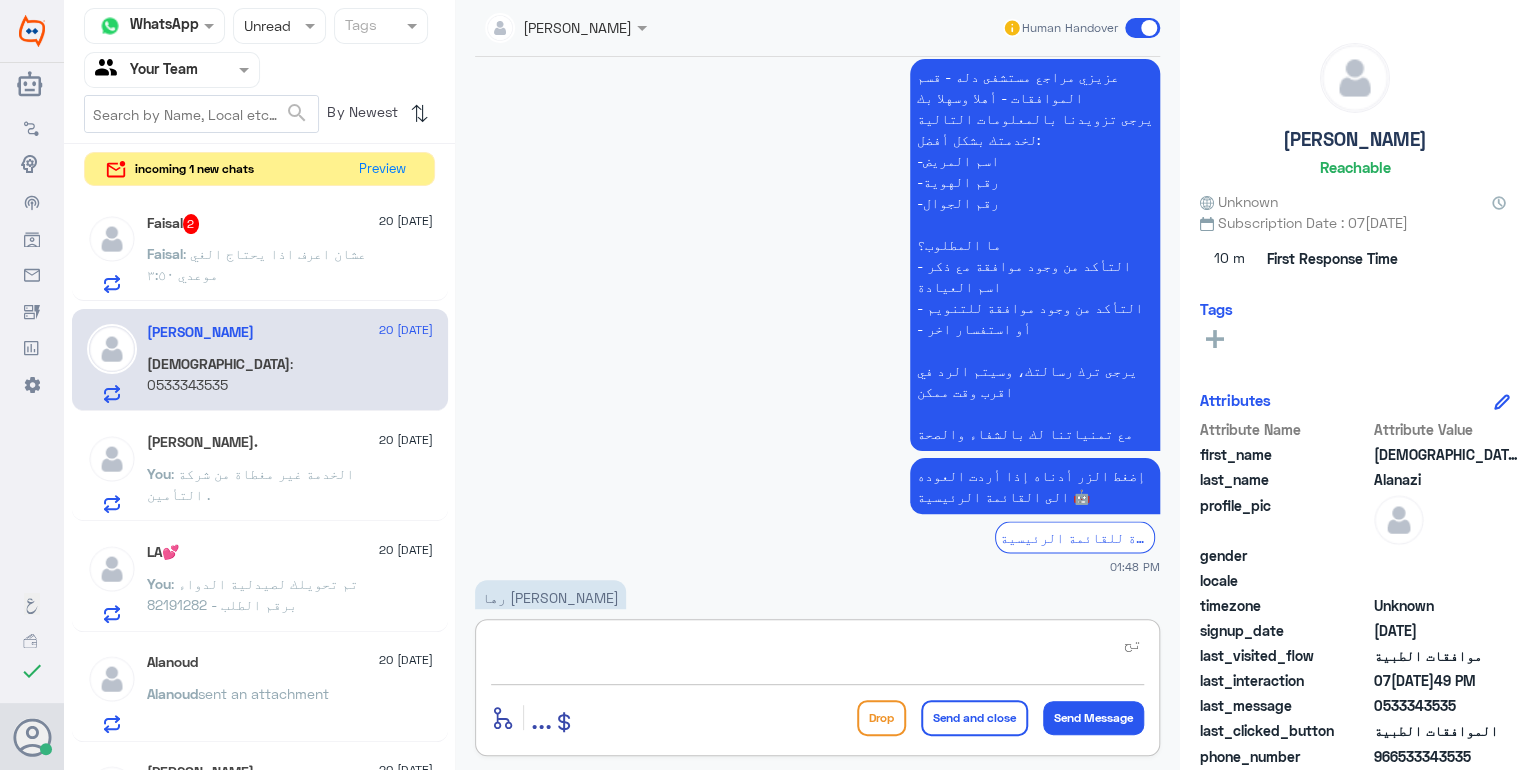 type on "ت" 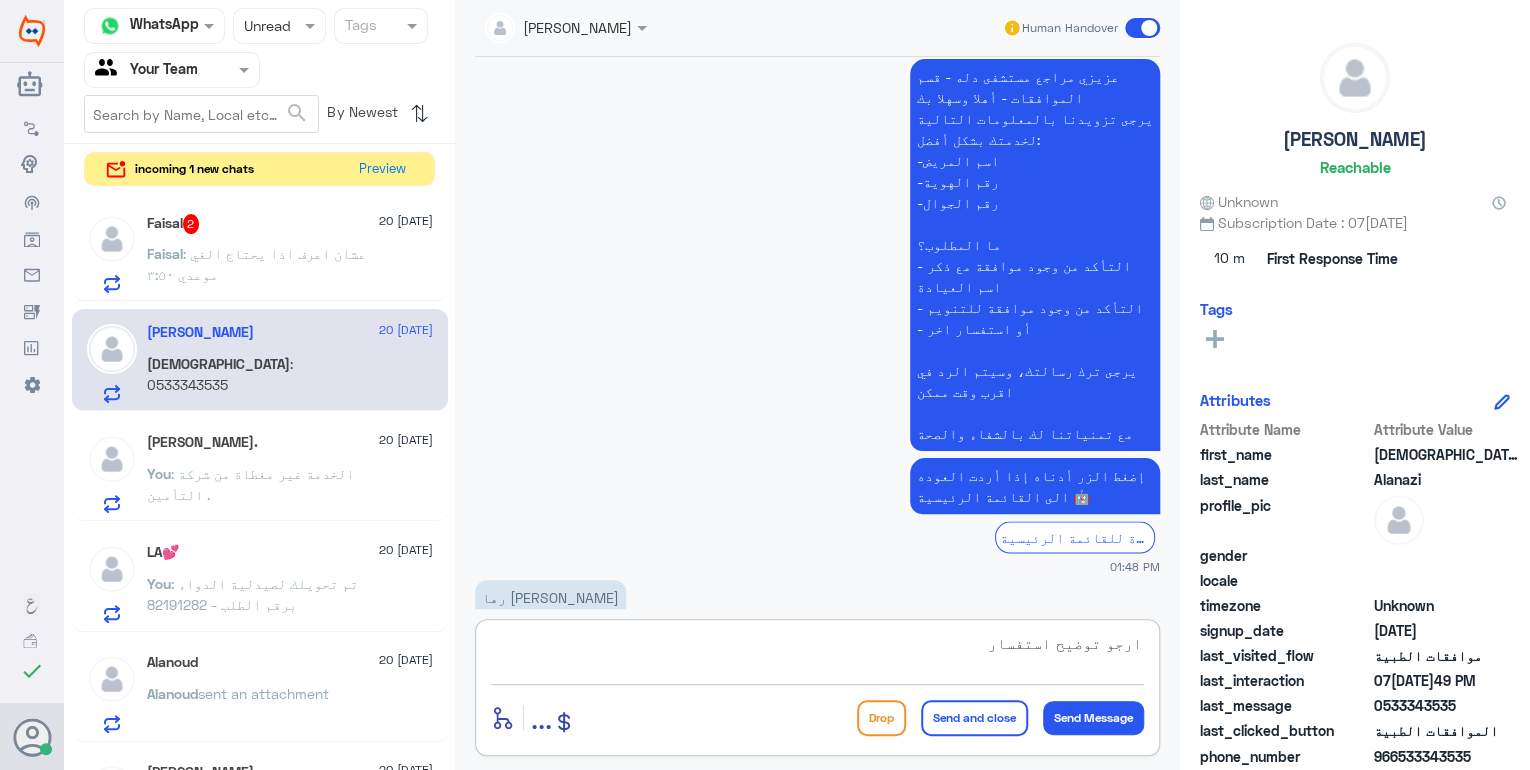 type on "ارجو توضيح استفسارك" 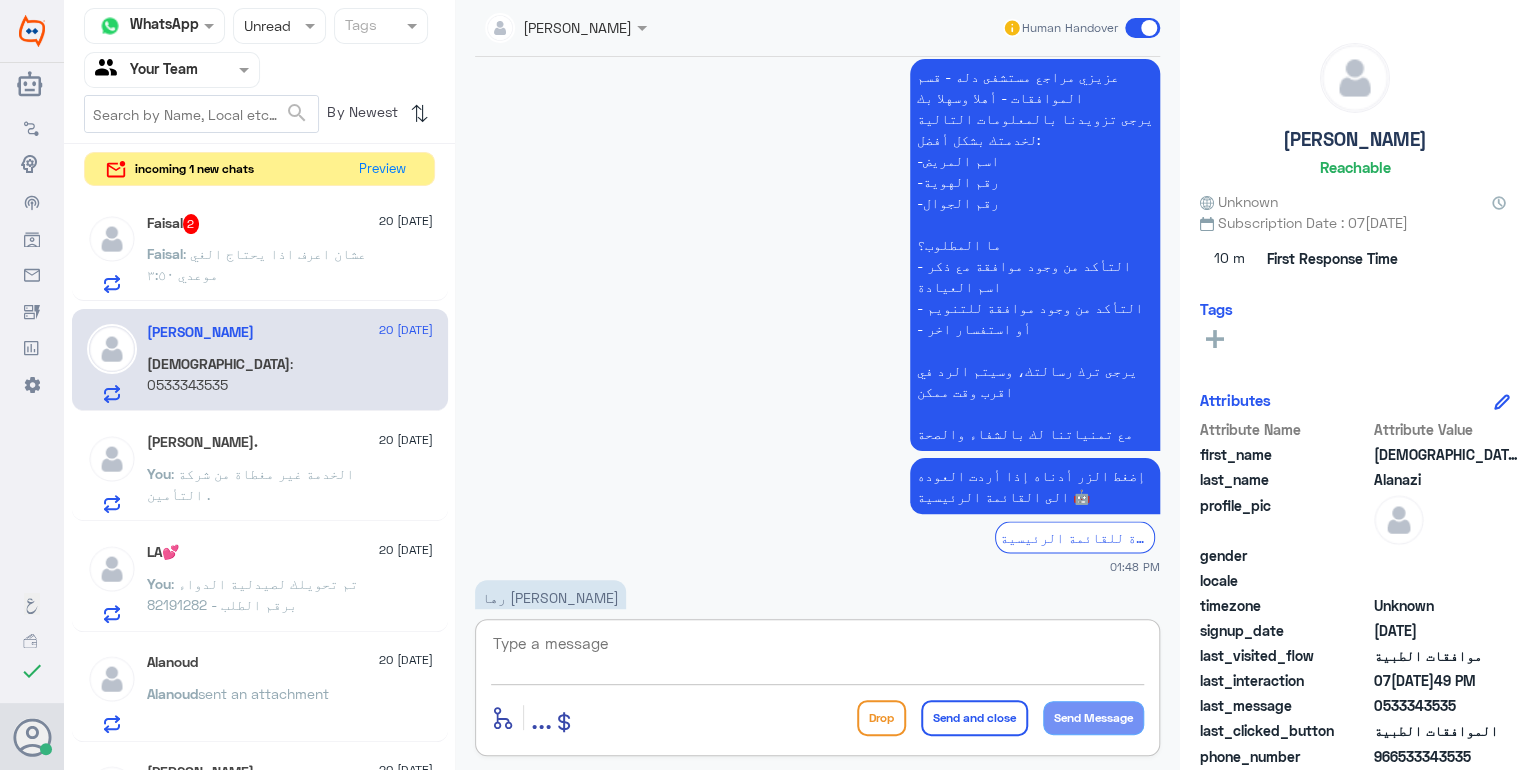 scroll, scrollTop: 1895, scrollLeft: 0, axis: vertical 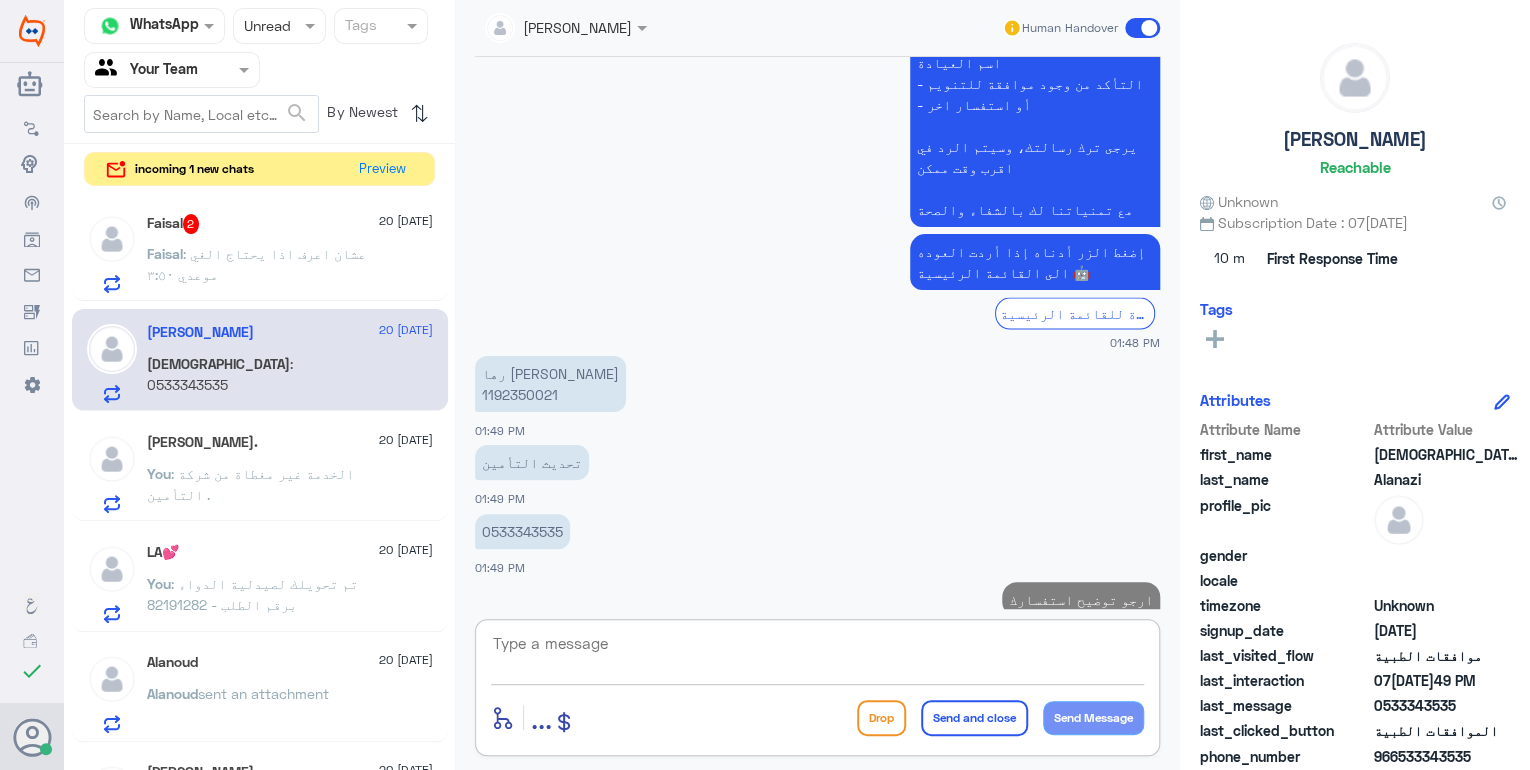 click on ": عشان اعرف اذا يحتاج الغي موعدي ٣:٥٠" 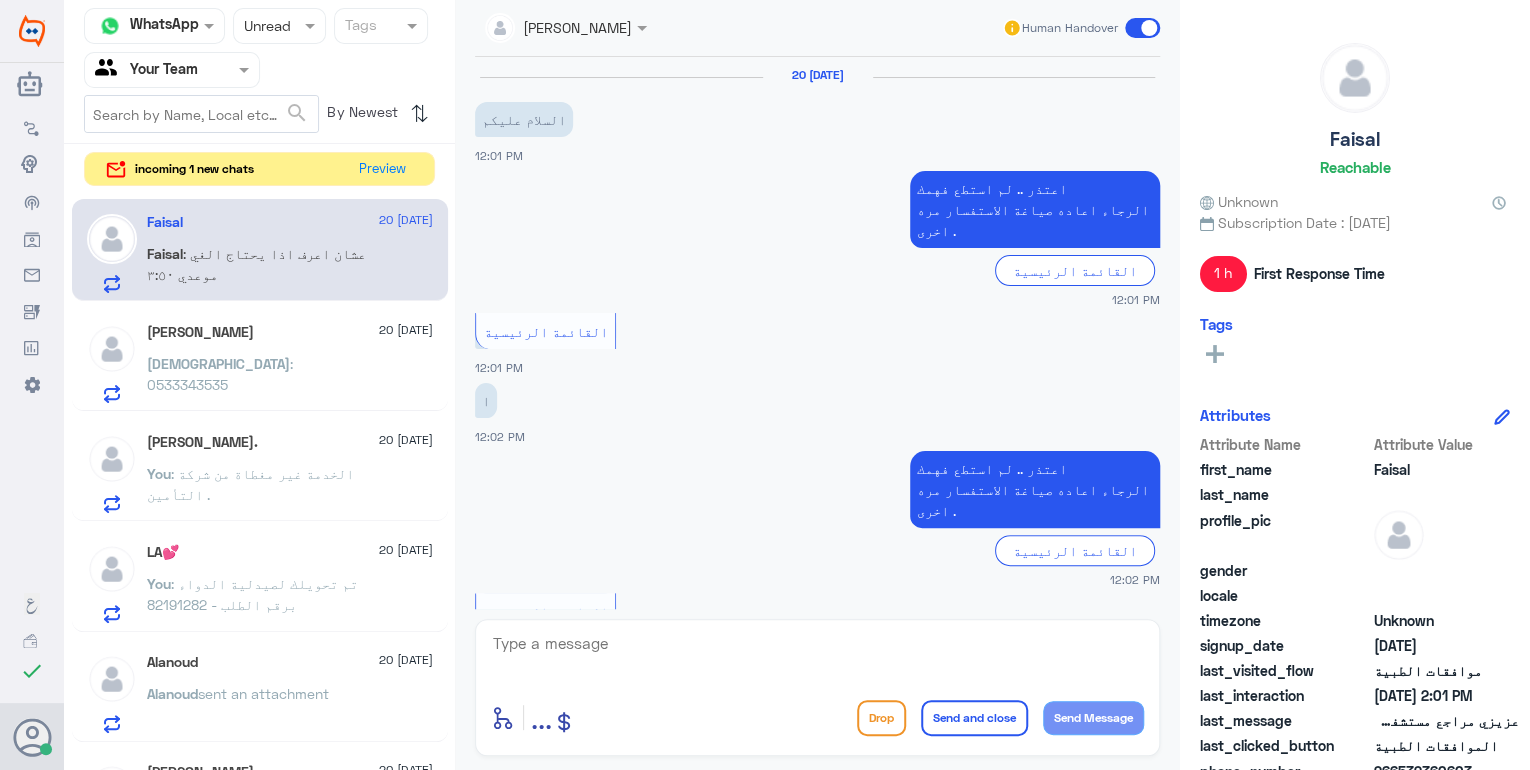 scroll, scrollTop: 1496, scrollLeft: 0, axis: vertical 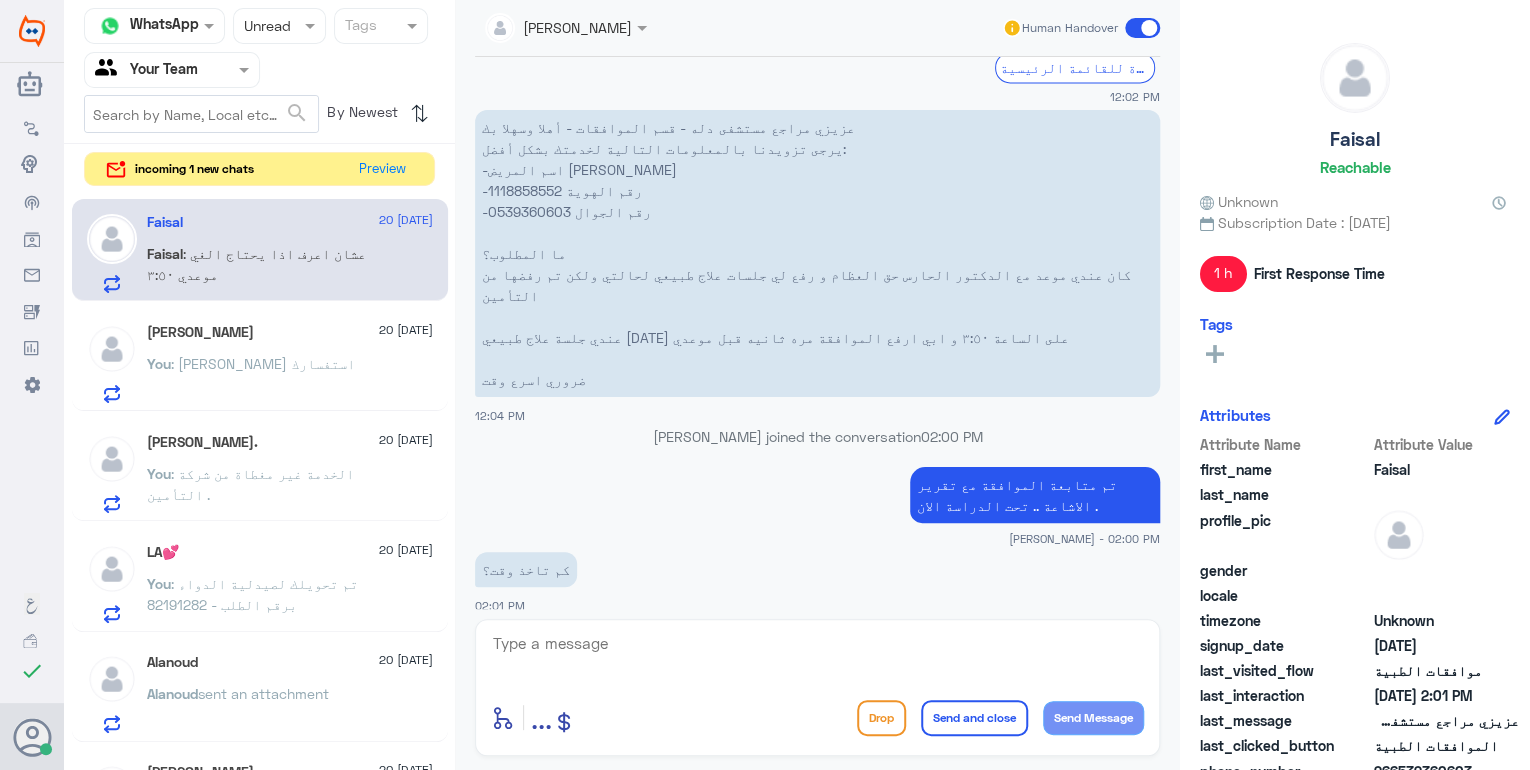 click on "عزيزي مراجع مستشفى دله - قسم الموافقات - أهلا وسهلا بك  يرجى تزويدنا بالمعلومات التالية لخدمتك بشكل أفضل: -اسم المريض [PERSON_NAME] -رقم الهوية 1118858552 -رقم الجوال  0539360603   ما المطلوب؟ كان عندي موعد مع الدكتور الحارس حق العظام و رفع لي جلسات علاج طبيعي لحالتي ولكن تم رفضها من التأمين عندي جلسة علاج طبيعي [DATE] على الساعة ٣:٥٠ و ابي ارفع الموافقة مره ثانيه قبل موعدي  ضروري اسرع وقت" 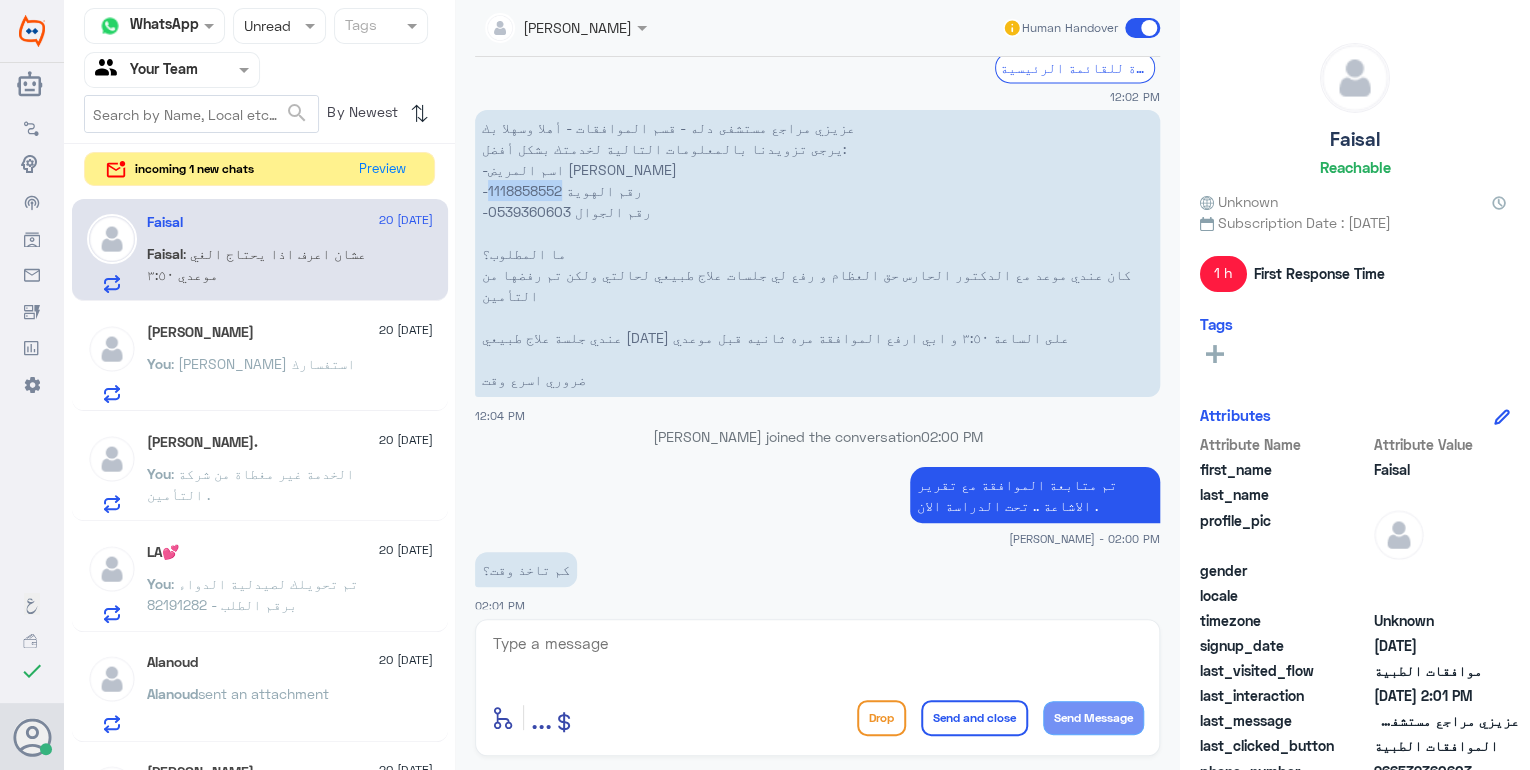click on "عزيزي مراجع مستشفى دله - قسم الموافقات - أهلا وسهلا بك  يرجى تزويدنا بالمعلومات التالية لخدمتك بشكل أفضل: -اسم المريض [PERSON_NAME] -رقم الهوية 1118858552 -رقم الجوال  0539360603   ما المطلوب؟ كان عندي موعد مع الدكتور الحارس حق العظام و رفع لي جلسات علاج طبيعي لحالتي ولكن تم رفضها من التأمين عندي جلسة علاج طبيعي [DATE] على الساعة ٣:٥٠ و ابي ارفع الموافقة مره ثانيه قبل موعدي  ضروري اسرع وقت" 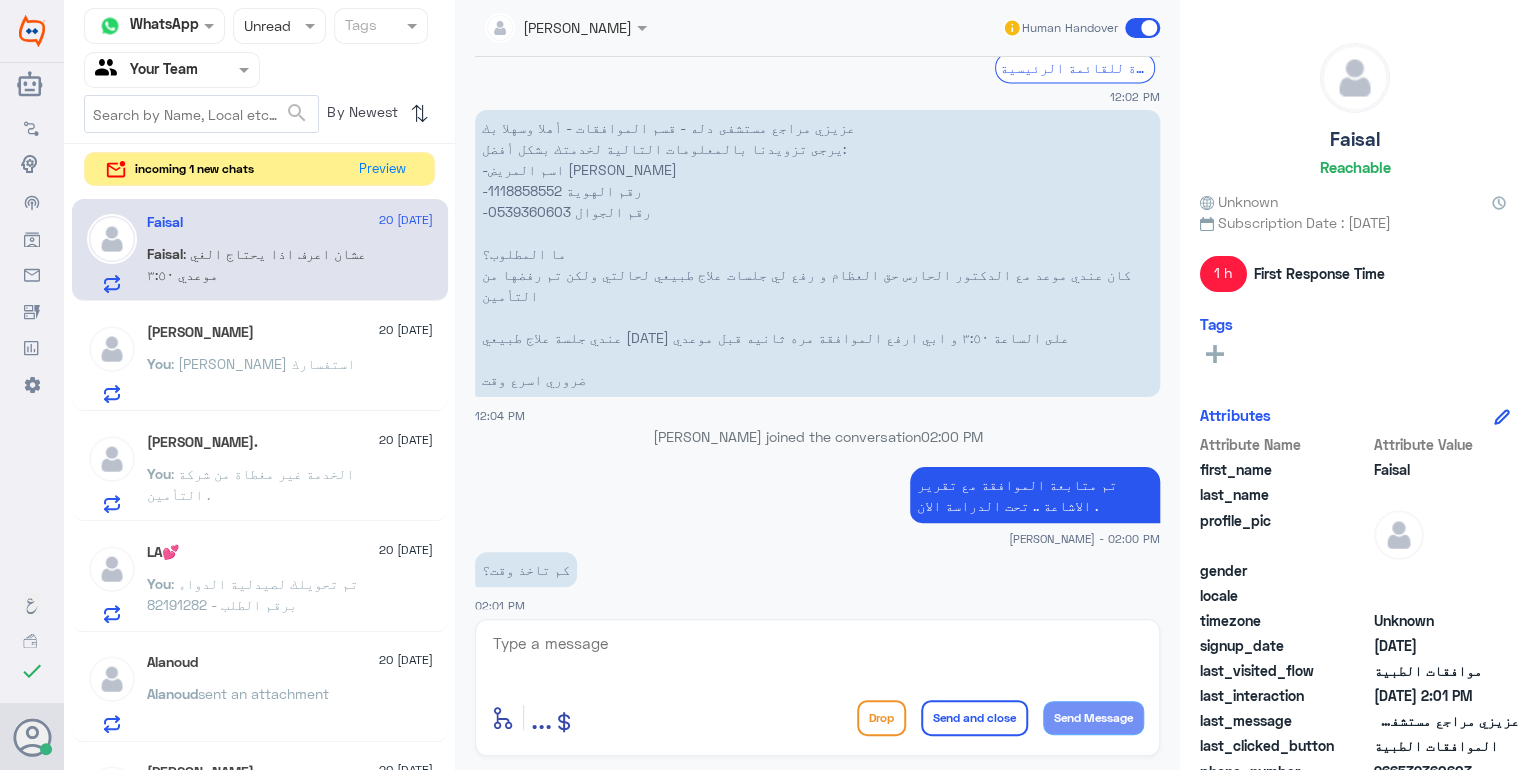 click on "Alanoud   [DATE] [PERSON_NAME]  sent an attachment" 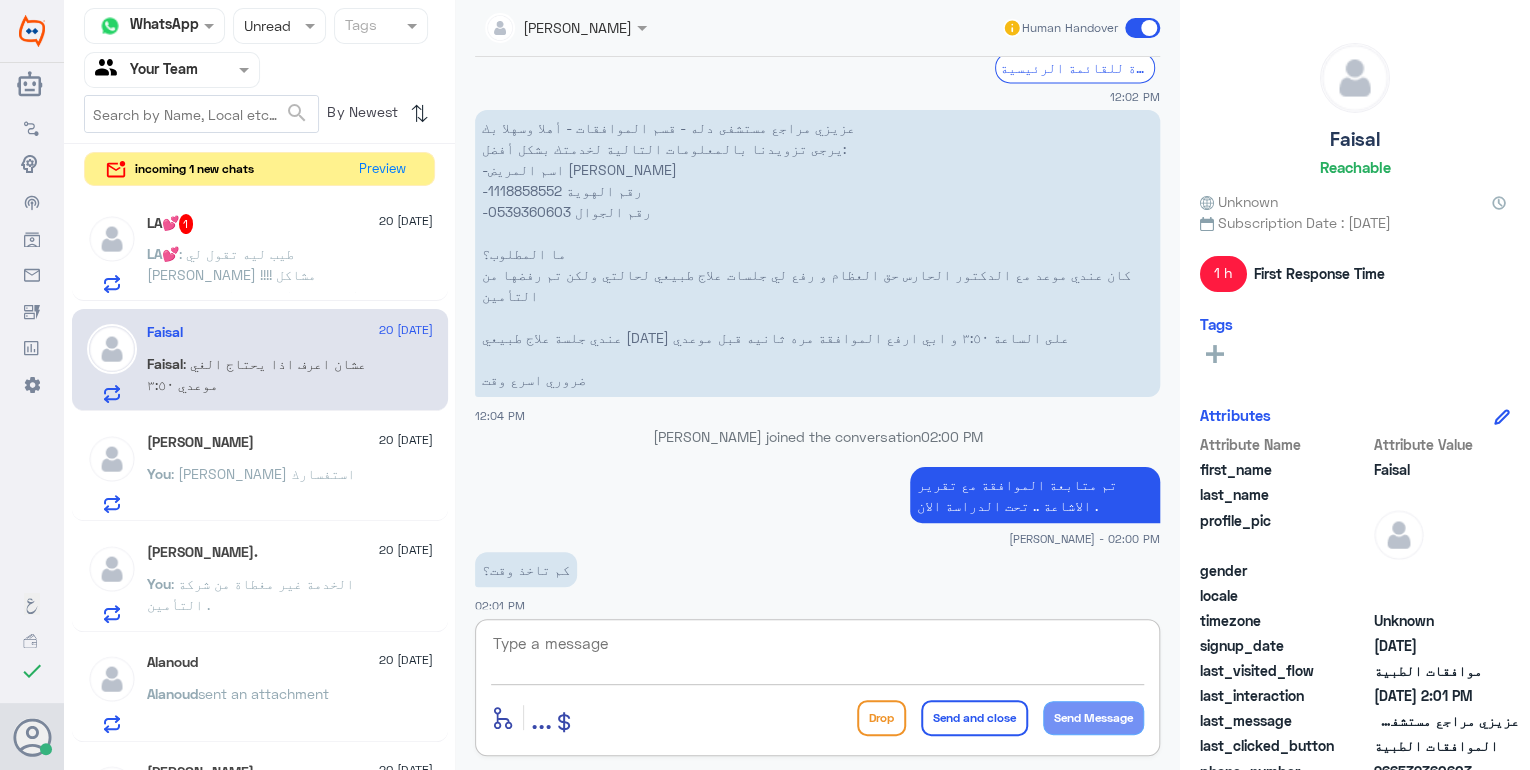 click 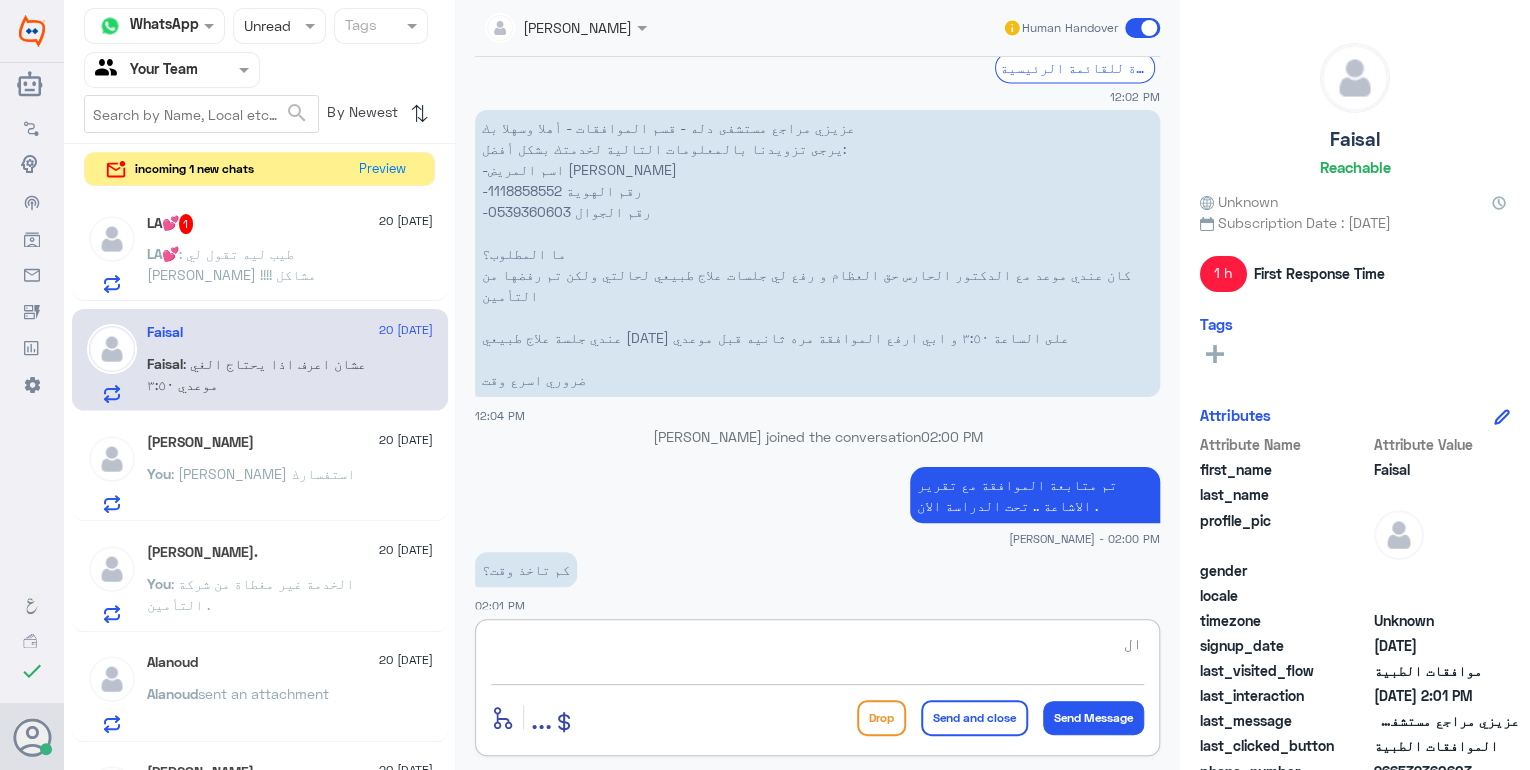 type on "ا" 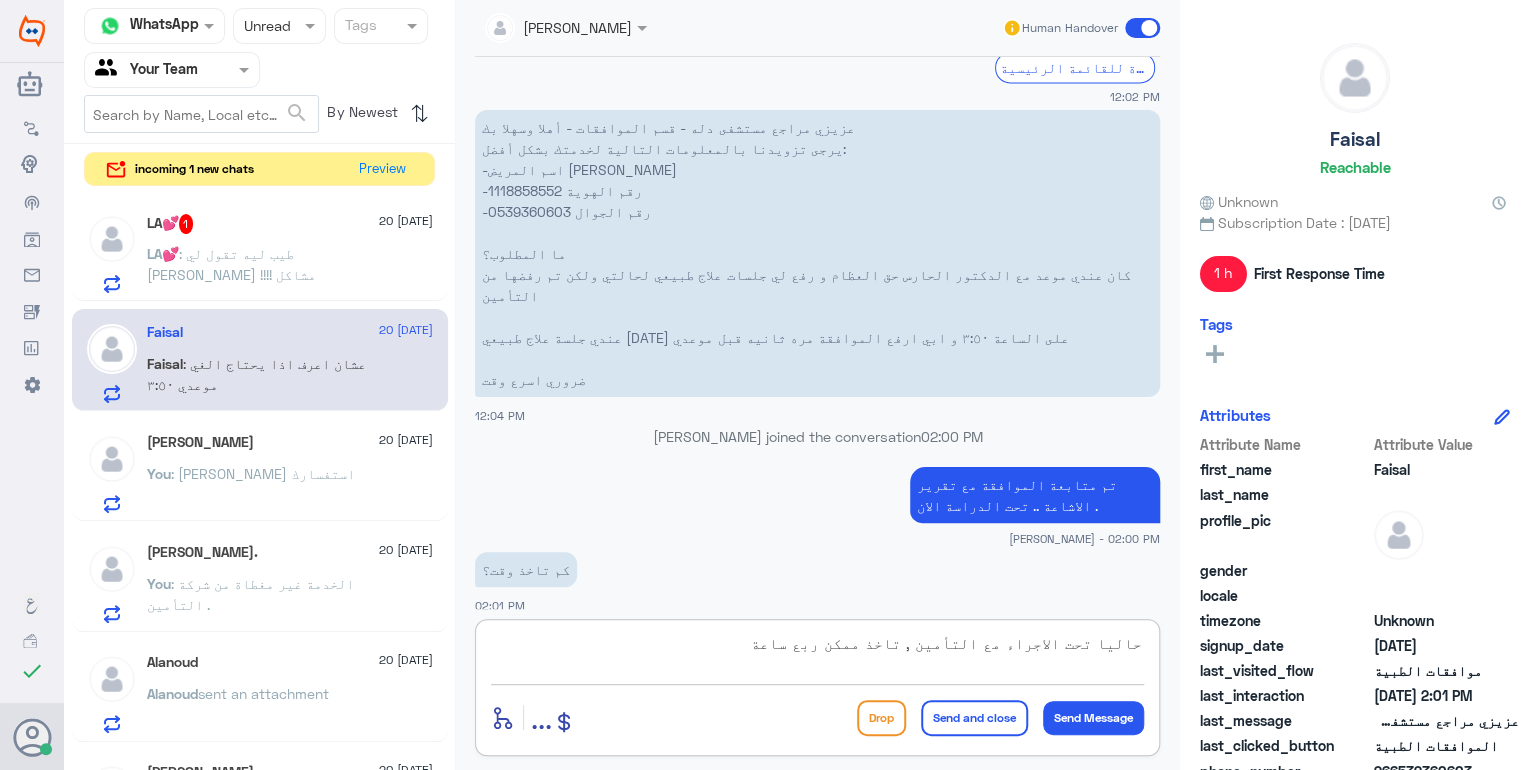 click on "حاليا تحت الاجراء مع التأمين , تاخذ ممكن ربع ساعة" 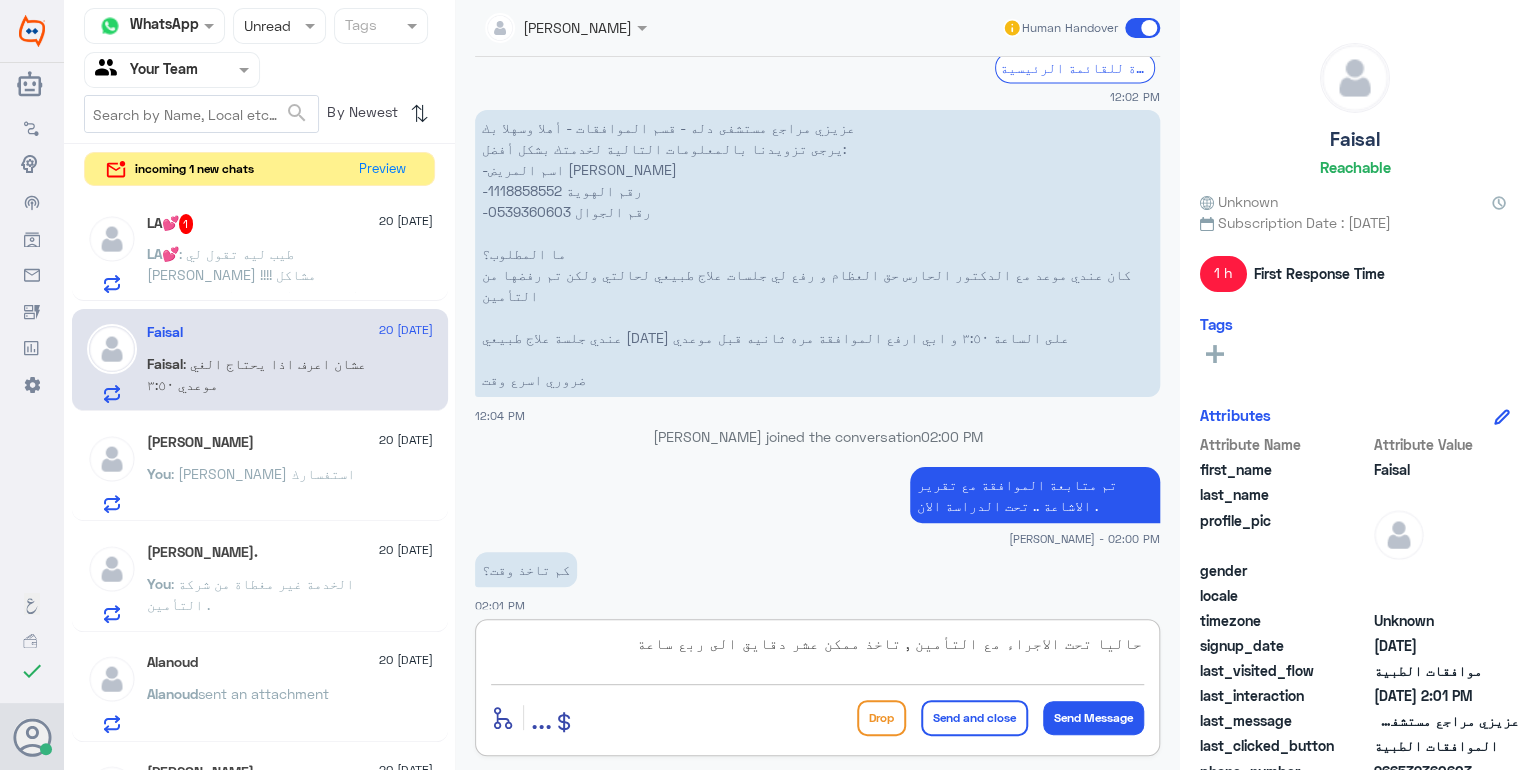 click on "حاليا تحت الاجراء مع التأمين , تاخذ ممكن عشر دقايق الى ربع ساعة enter flow name ...  Drop   Send and close   Send Message" 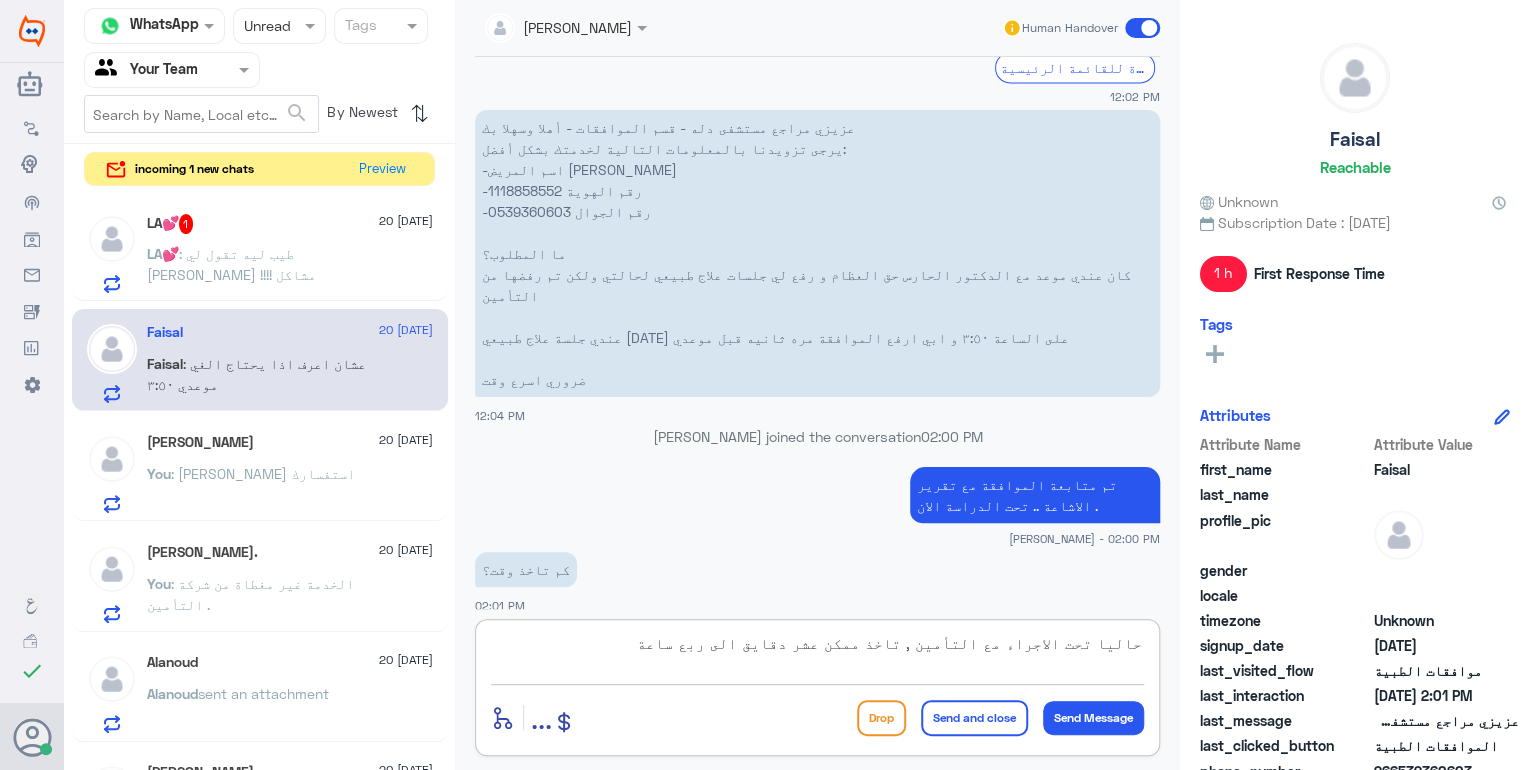 click on "حاليا تحت الاجراء مع التأمين , تاخذ ممكن عشر دقايق الى ربع ساعة" 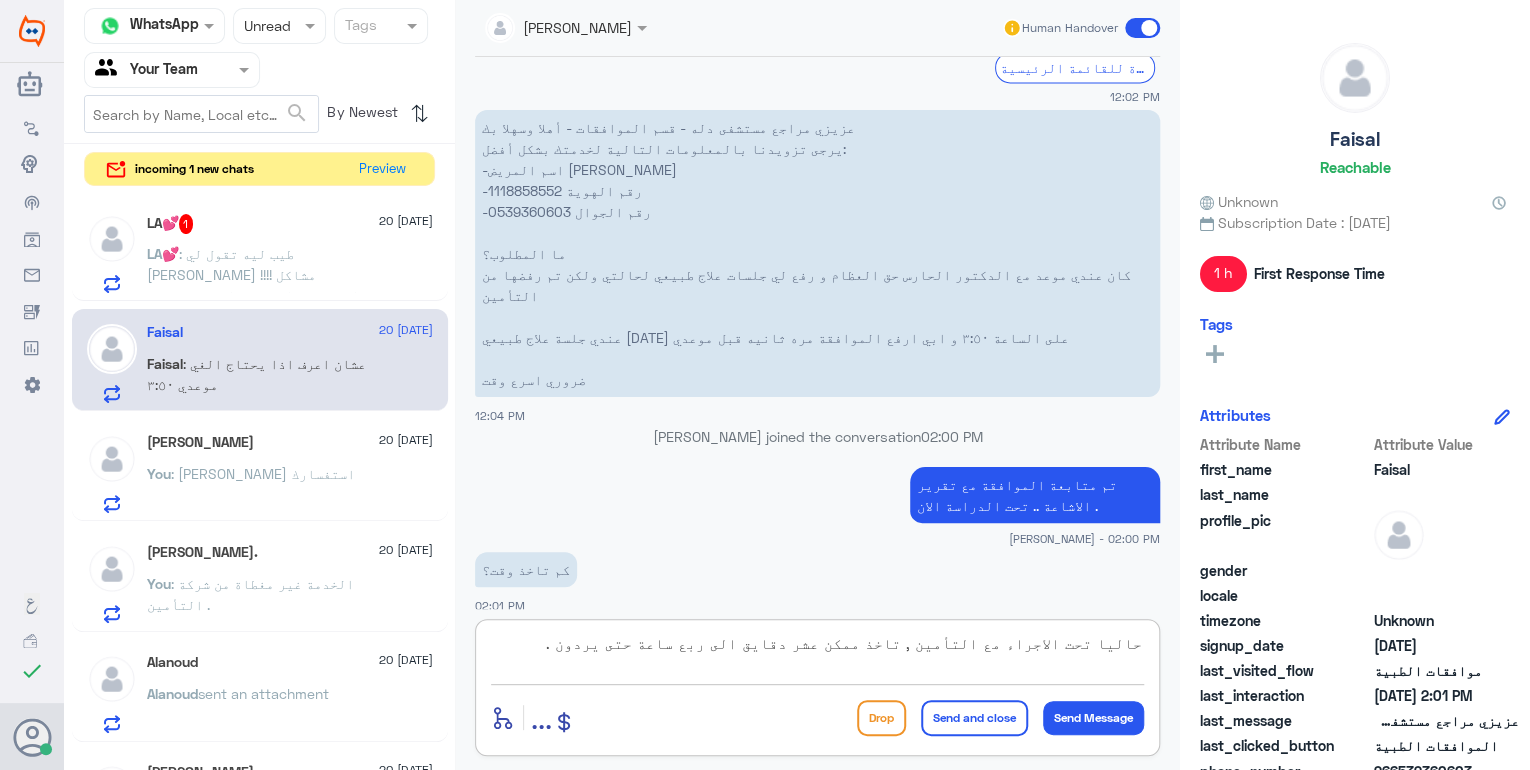 type on "حاليا تحت الاجراء مع التأمين , تاخذ ممكن عشر دقايق الى ربع ساعة حتى يردون .." 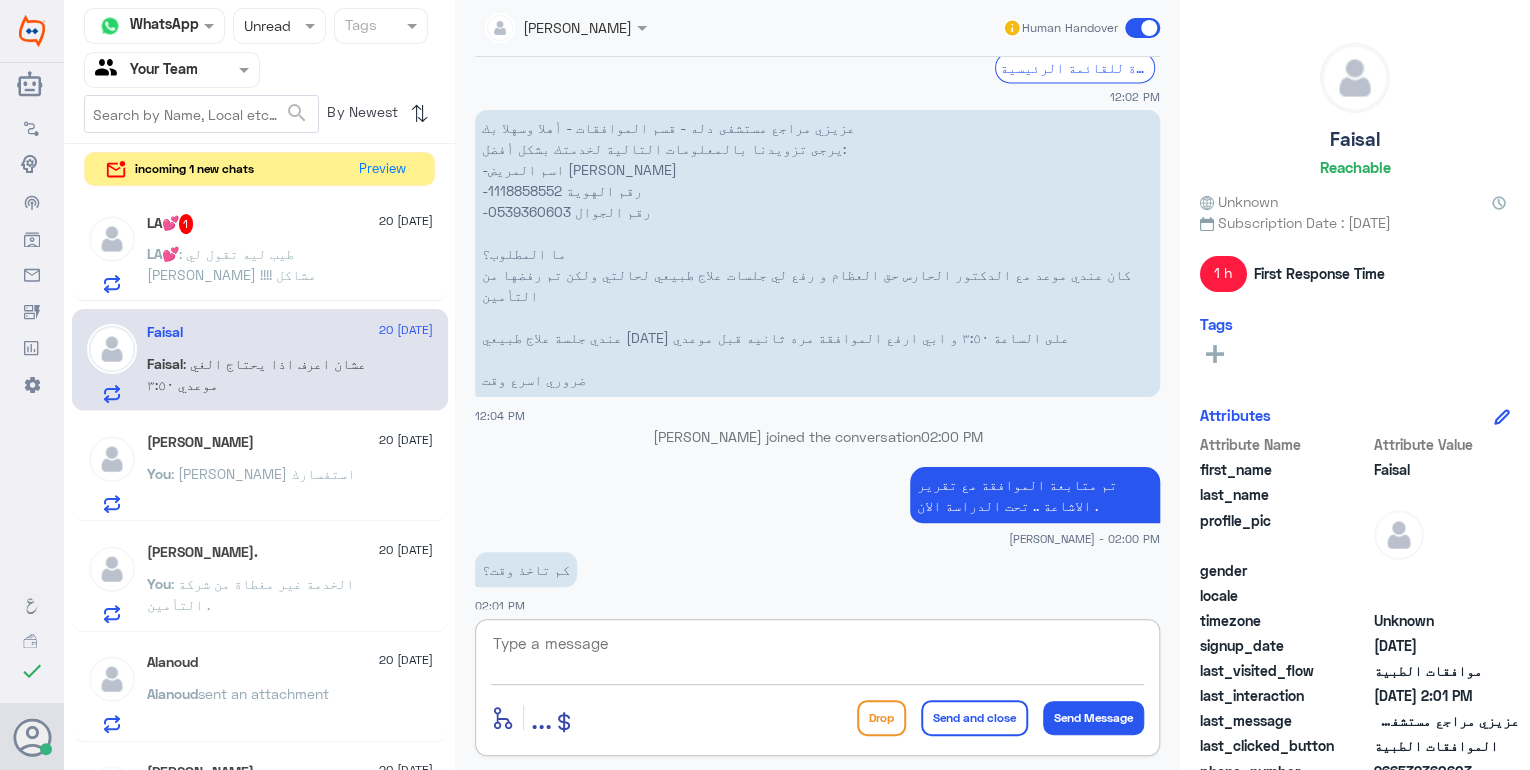 scroll, scrollTop: 1582, scrollLeft: 0, axis: vertical 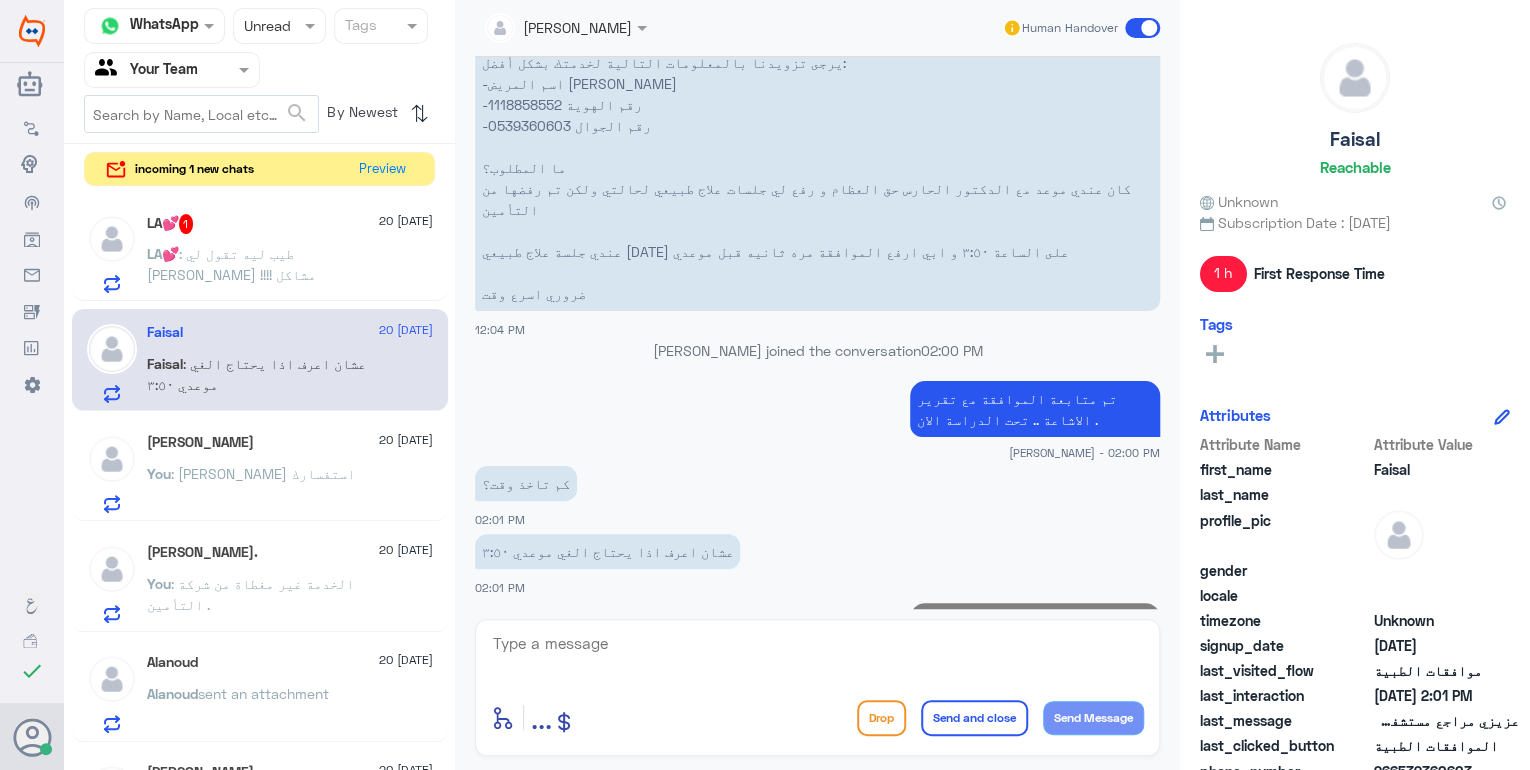click on "LA💕 : طيب ليه تقول لي [PERSON_NAME] !!!!
مشاكل الصيدليه كثير مو اول مره تصير معاي اجلس افر الصيدليات [PERSON_NAME] ب الاخير يصير التحويل بمكان ثاني !!!" 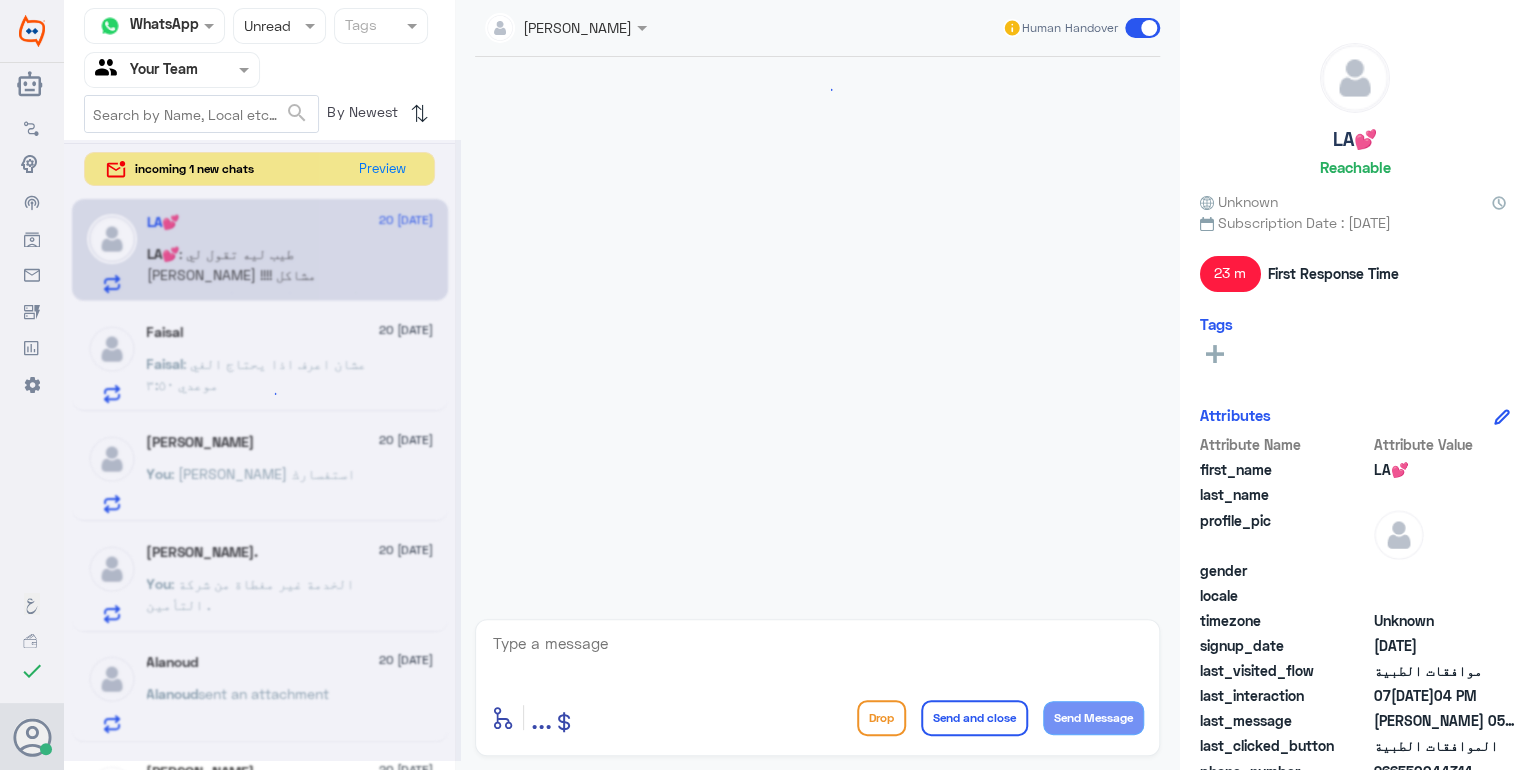 scroll, scrollTop: 1775, scrollLeft: 0, axis: vertical 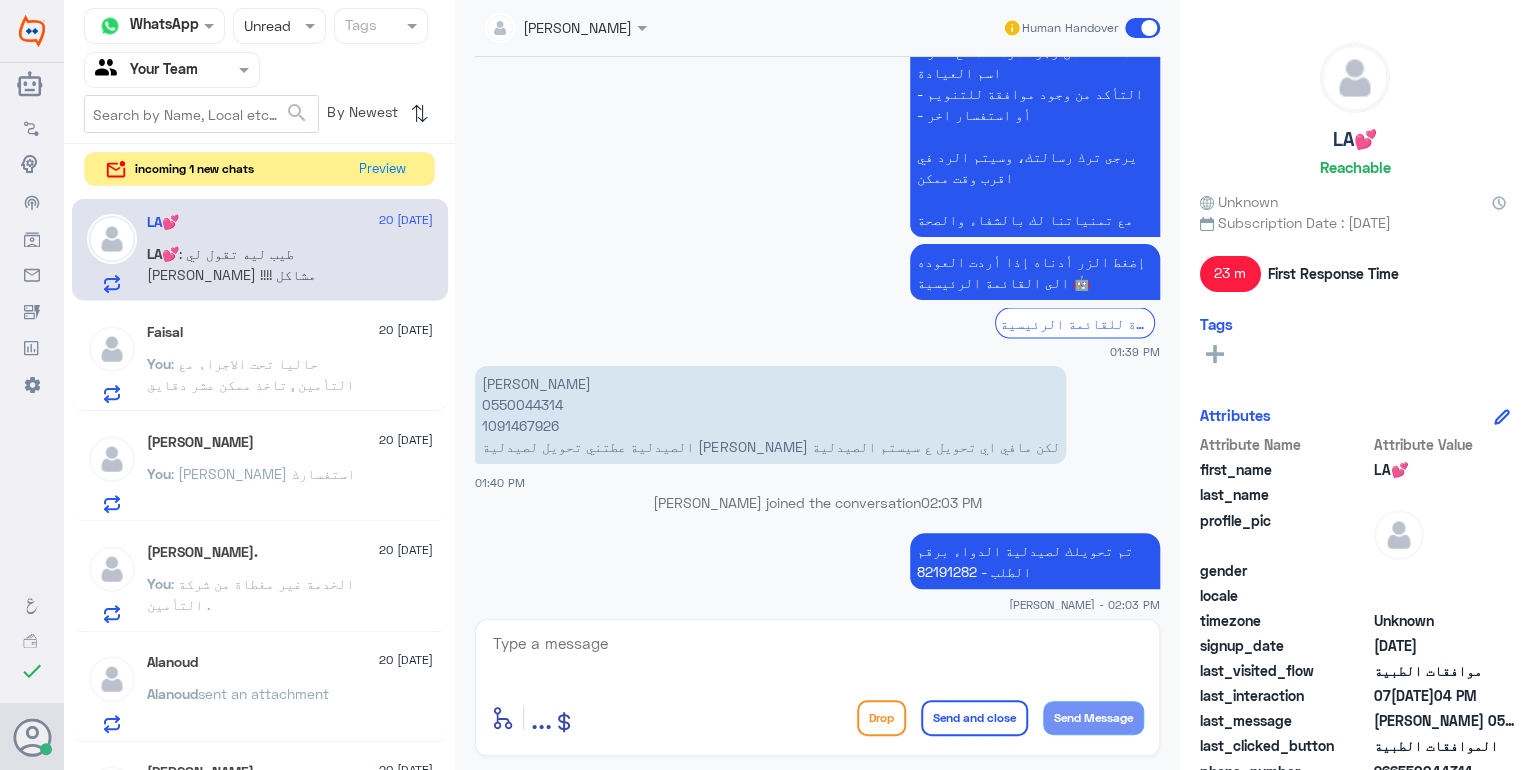 drag, startPoint x: 539, startPoint y: 559, endPoint x: 486, endPoint y: 561, distance: 53.037724 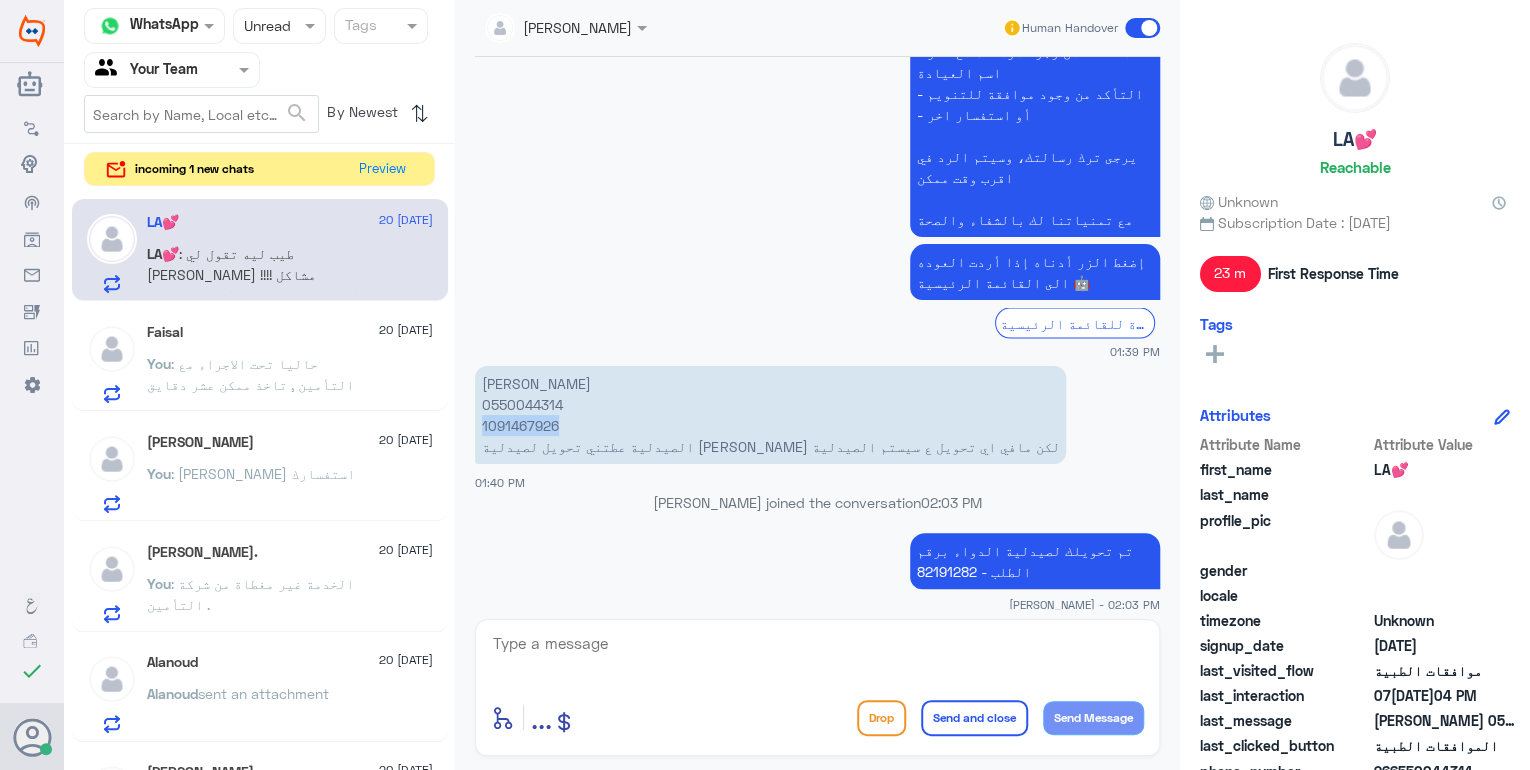 click on "[PERSON_NAME]  0550044314 1091467926 الصيدلية عطتني تحويل لصيدلية [PERSON_NAME] لكن مافي اي تحويل ع سيستم الصيدلية" 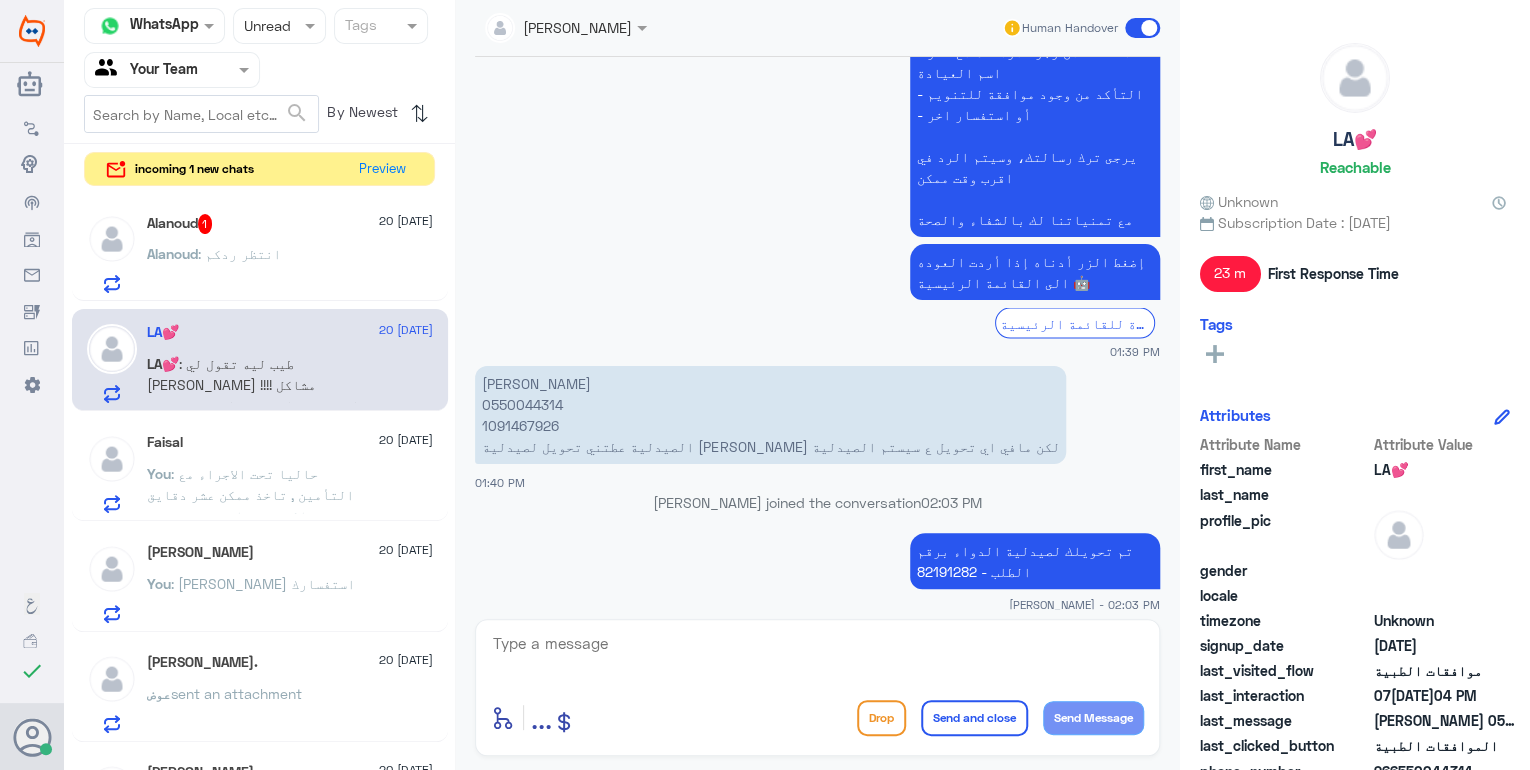 click on "[PERSON_NAME] : انتظر ردكم" 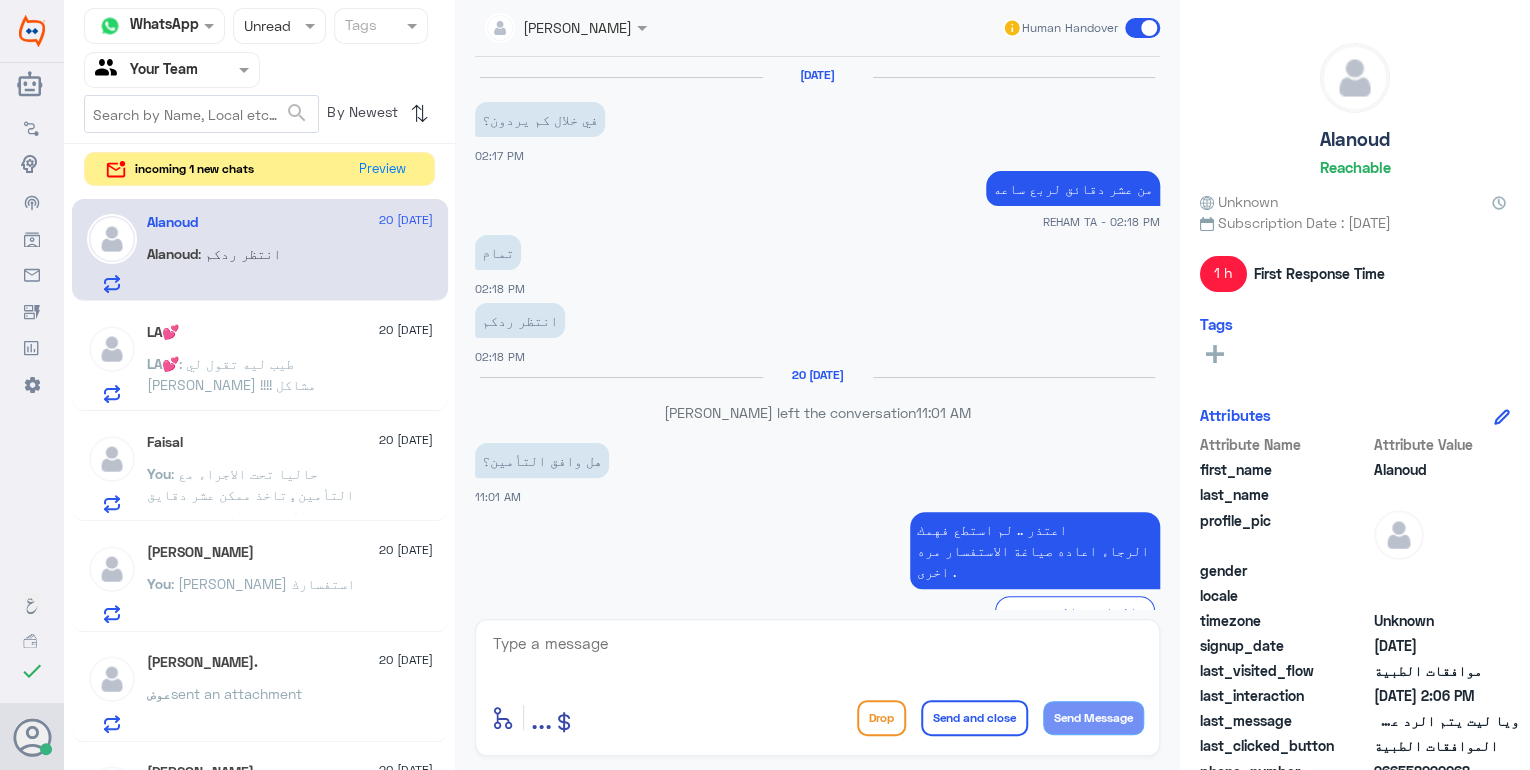 scroll, scrollTop: 1518, scrollLeft: 0, axis: vertical 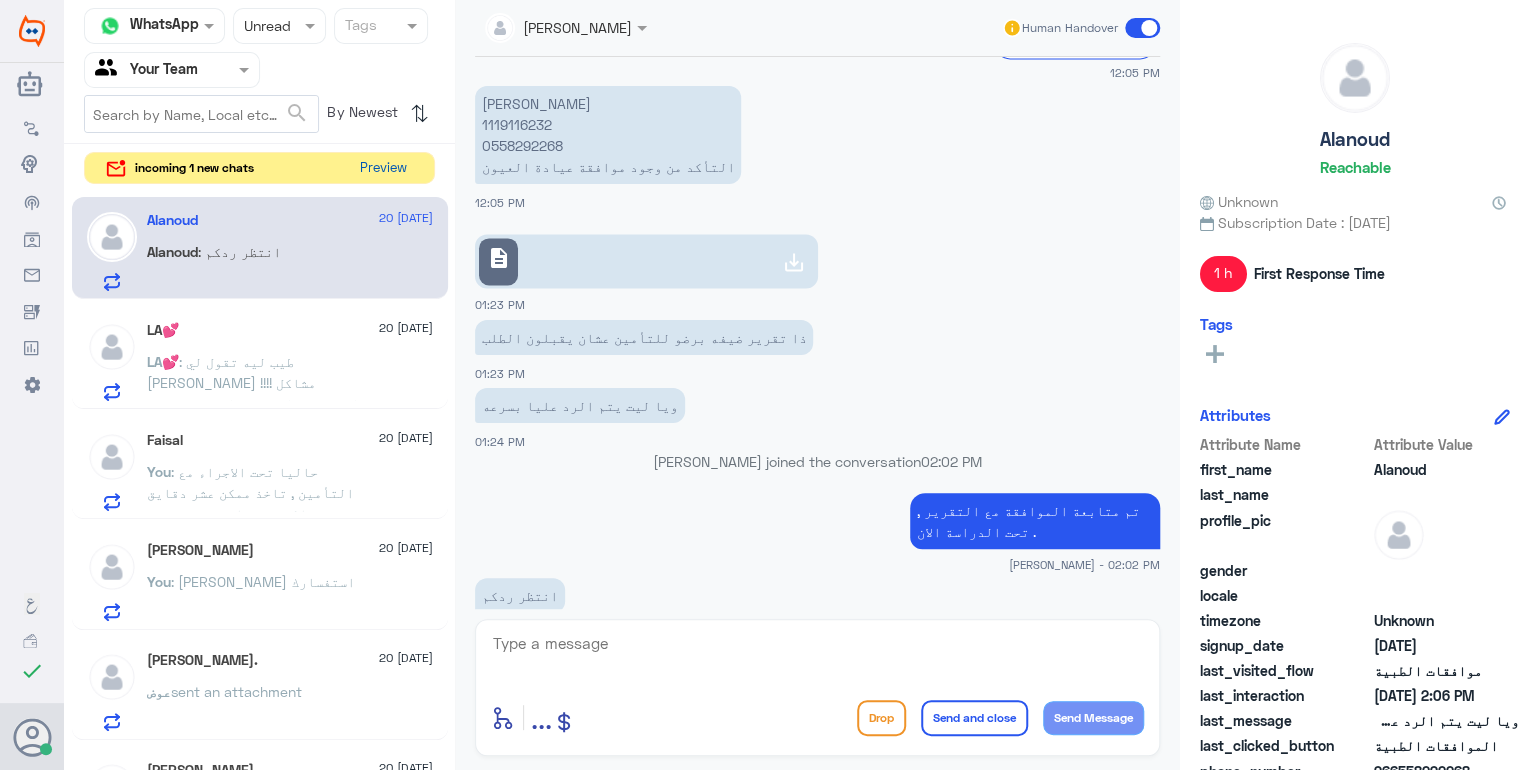 click on "Preview" 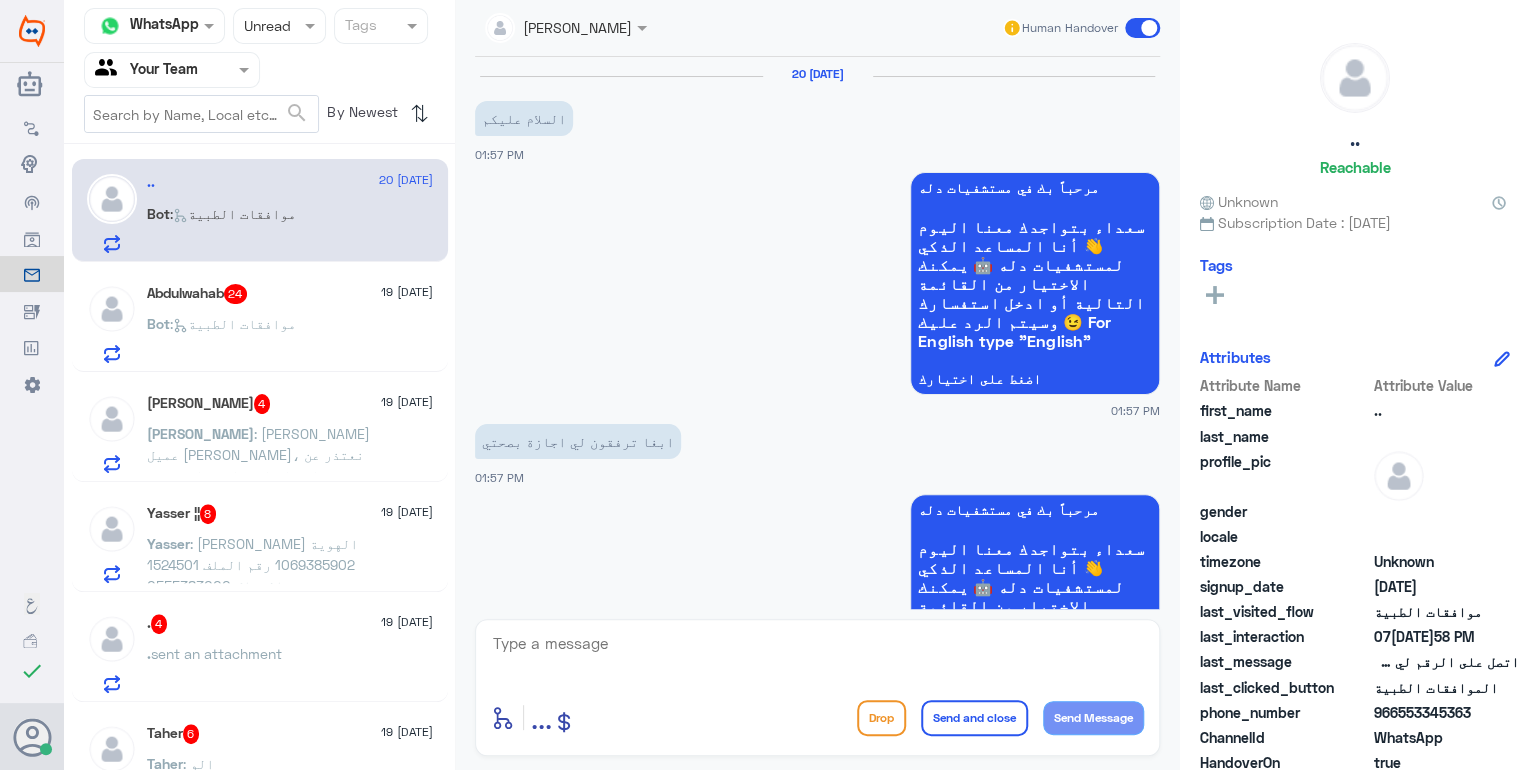 scroll, scrollTop: 0, scrollLeft: 0, axis: both 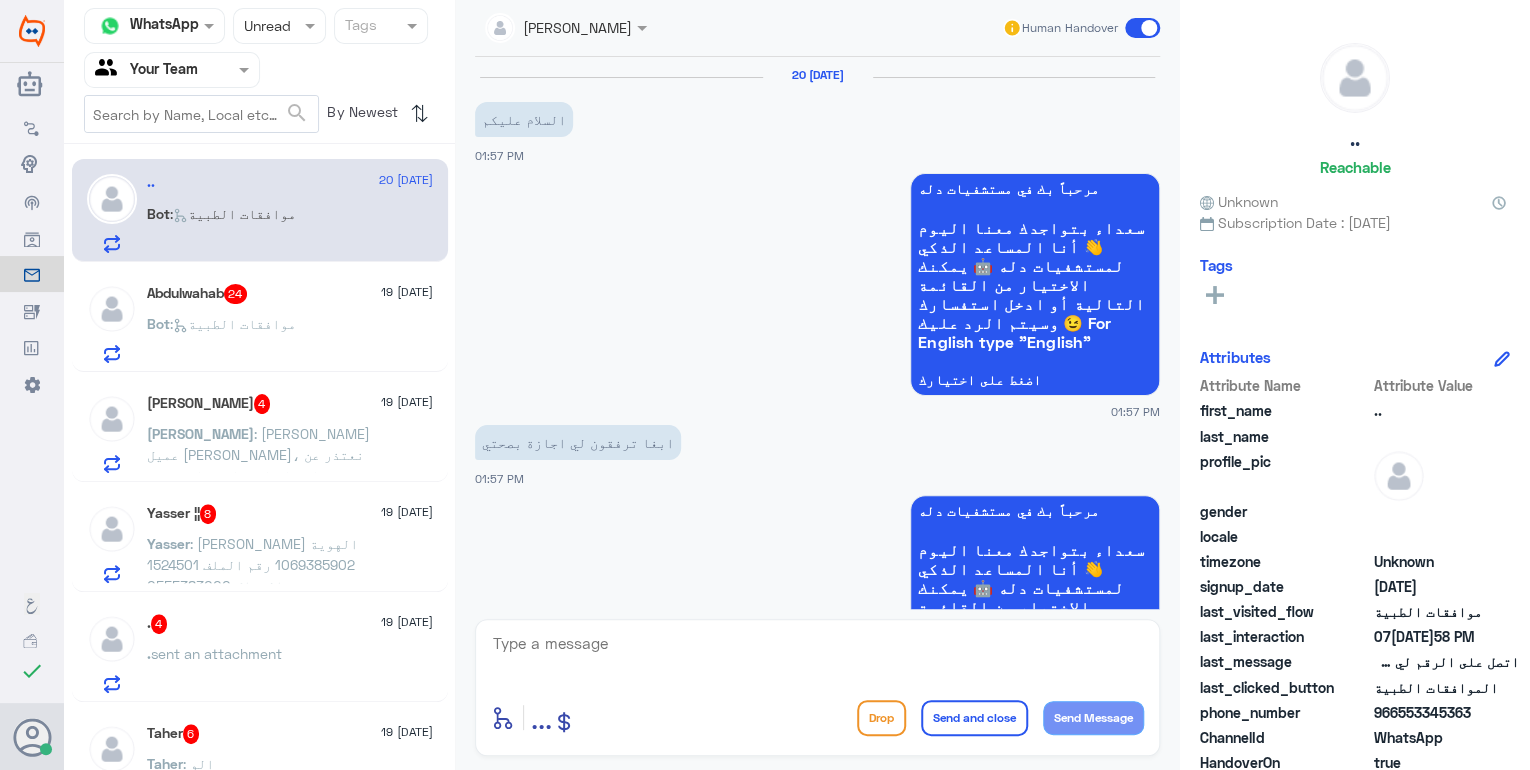 click 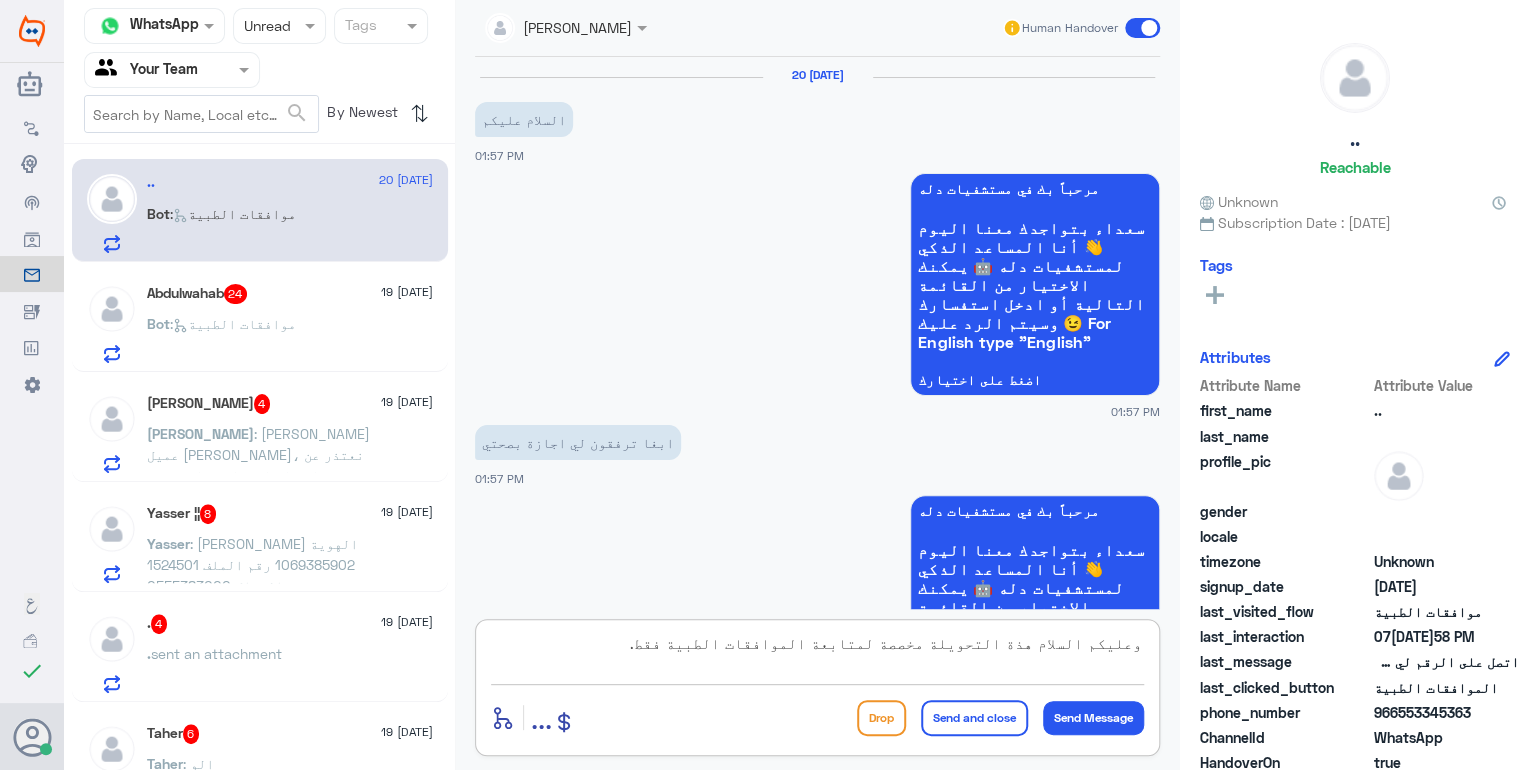 type on "وعليكم السلام هذة التحويلة مخصصة لمتابعة الموافقات الطبية فقط." 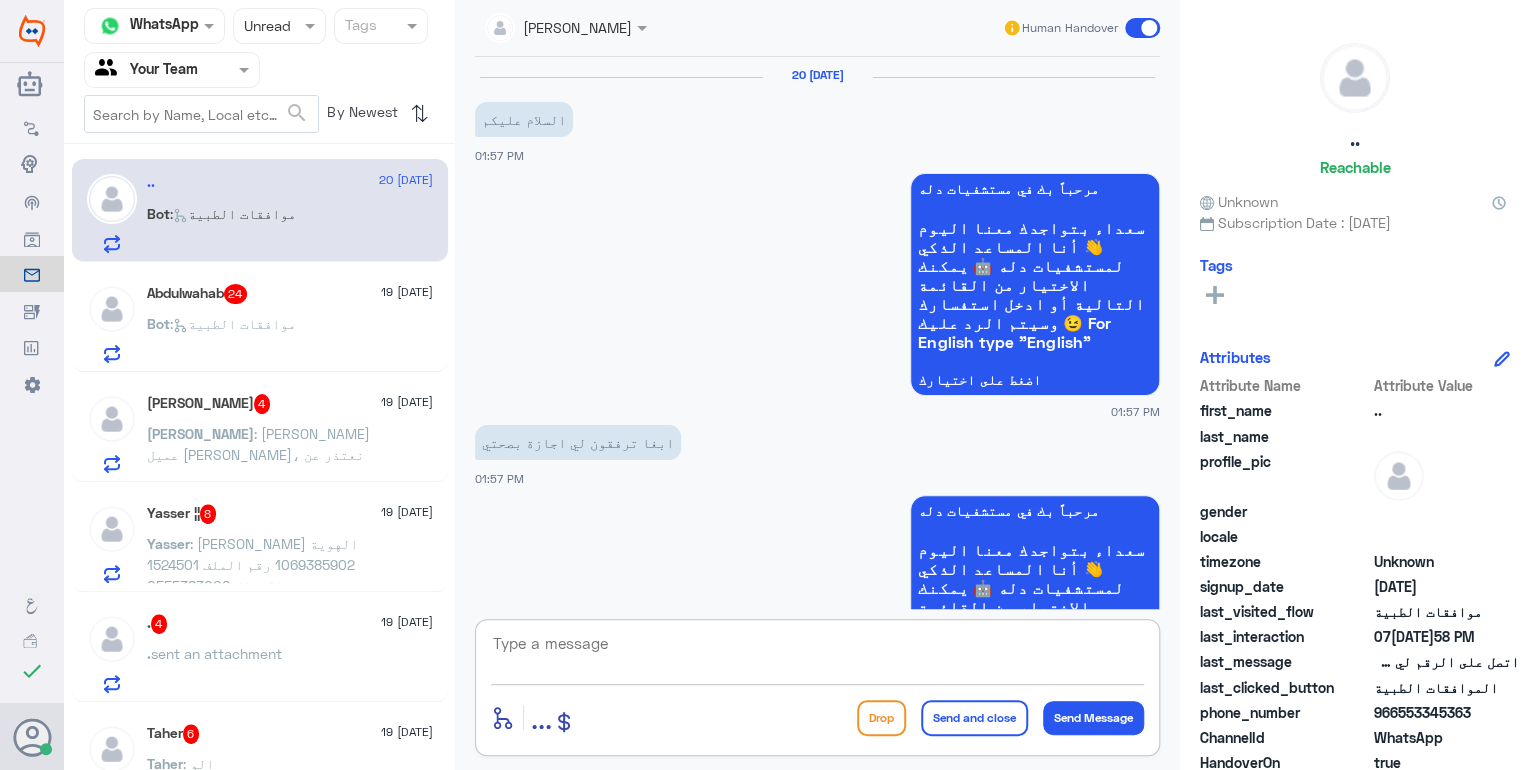 scroll, scrollTop: 1421, scrollLeft: 0, axis: vertical 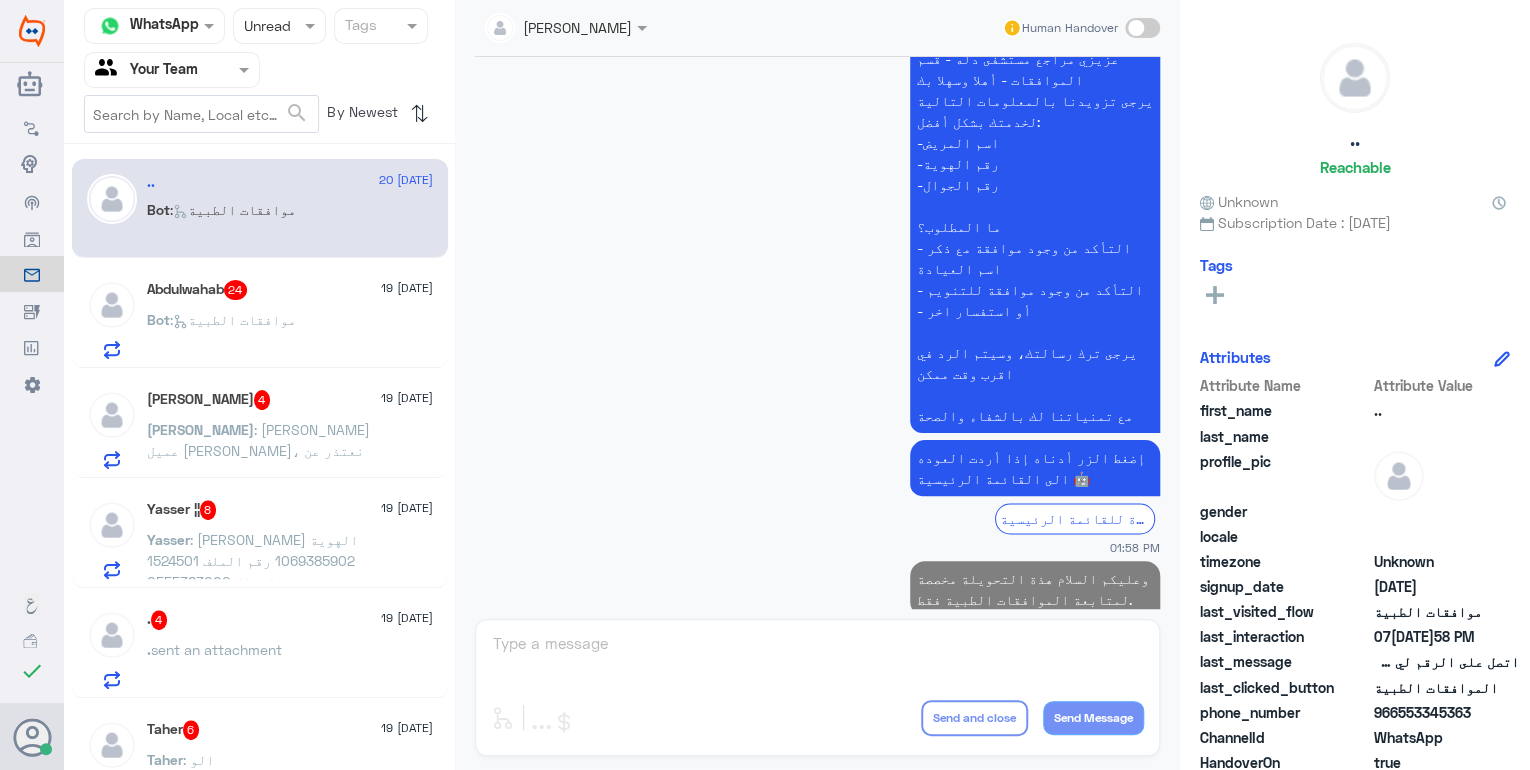 click on "Abdulwahab   24 [DATE]" 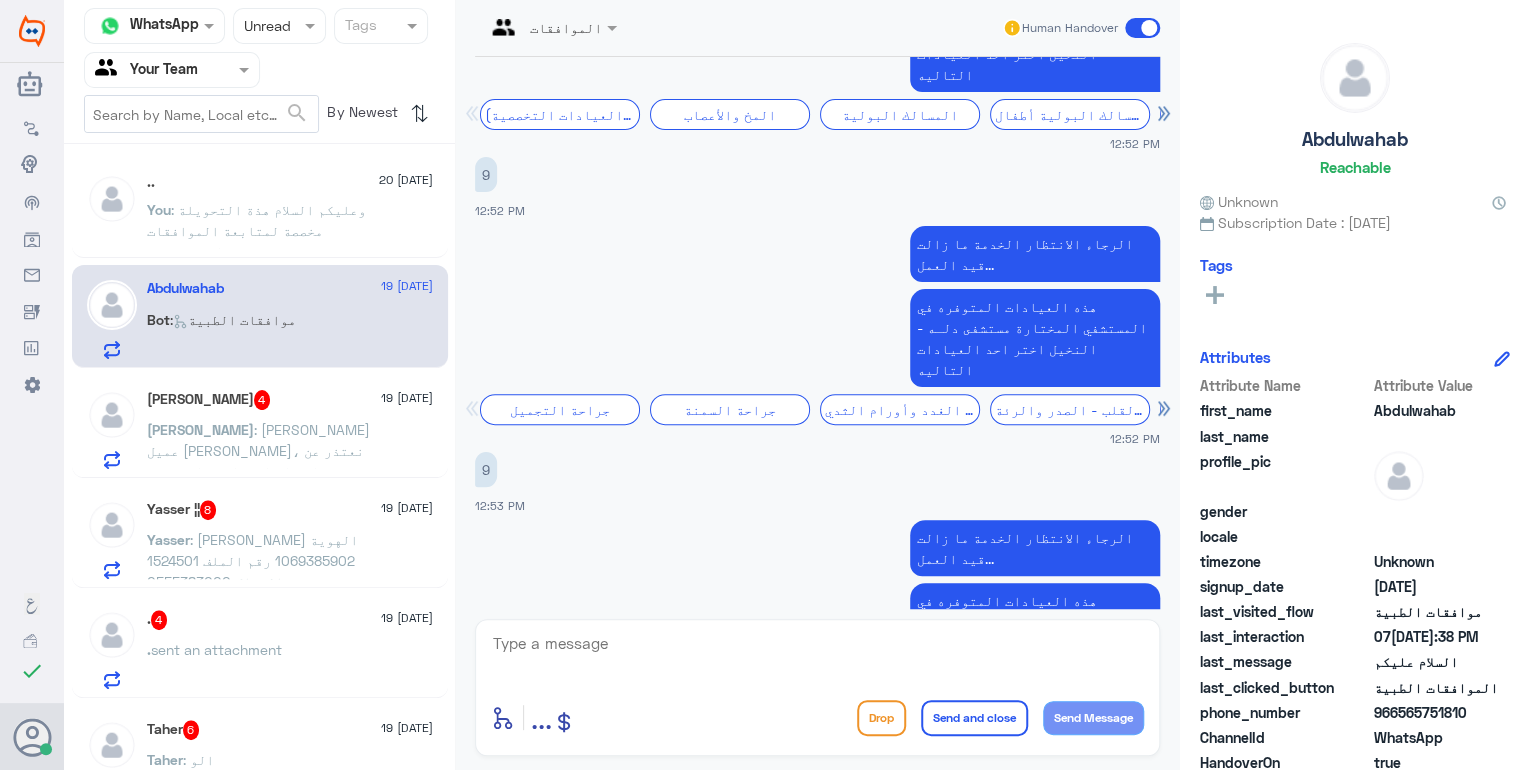scroll, scrollTop: 128, scrollLeft: 0, axis: vertical 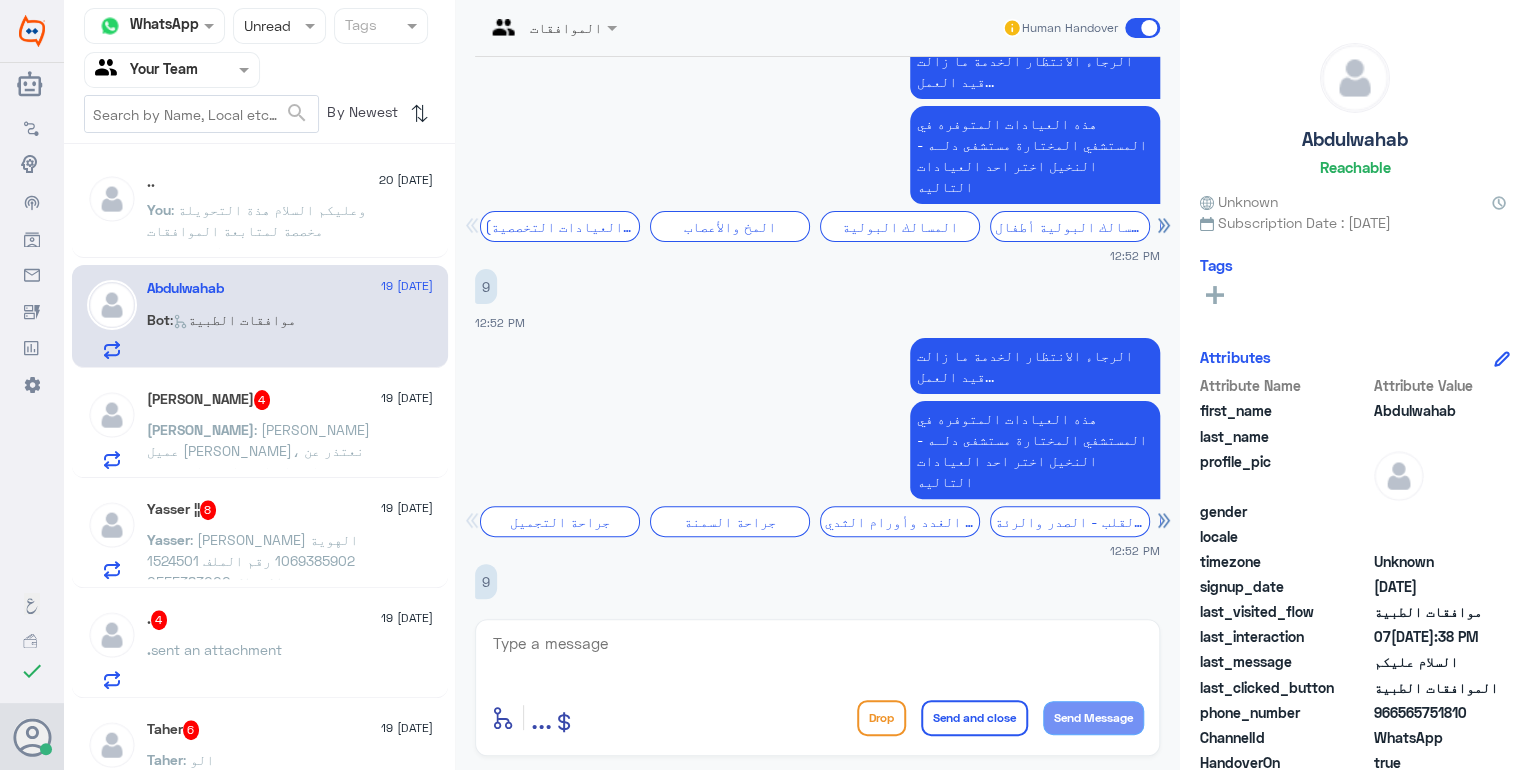 click on "Agent Filter Your Team" 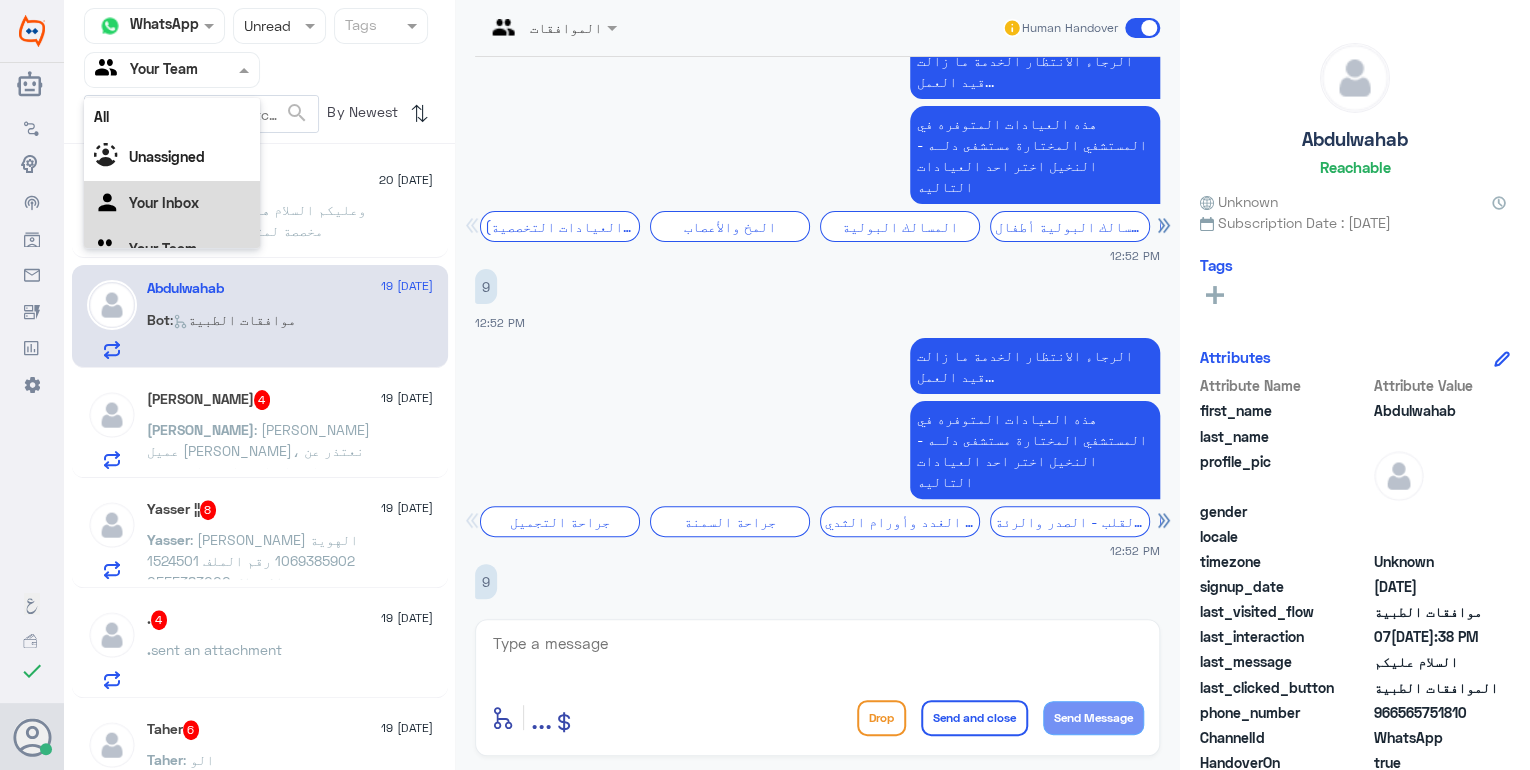 click on "Your Inbox" at bounding box center [172, 204] 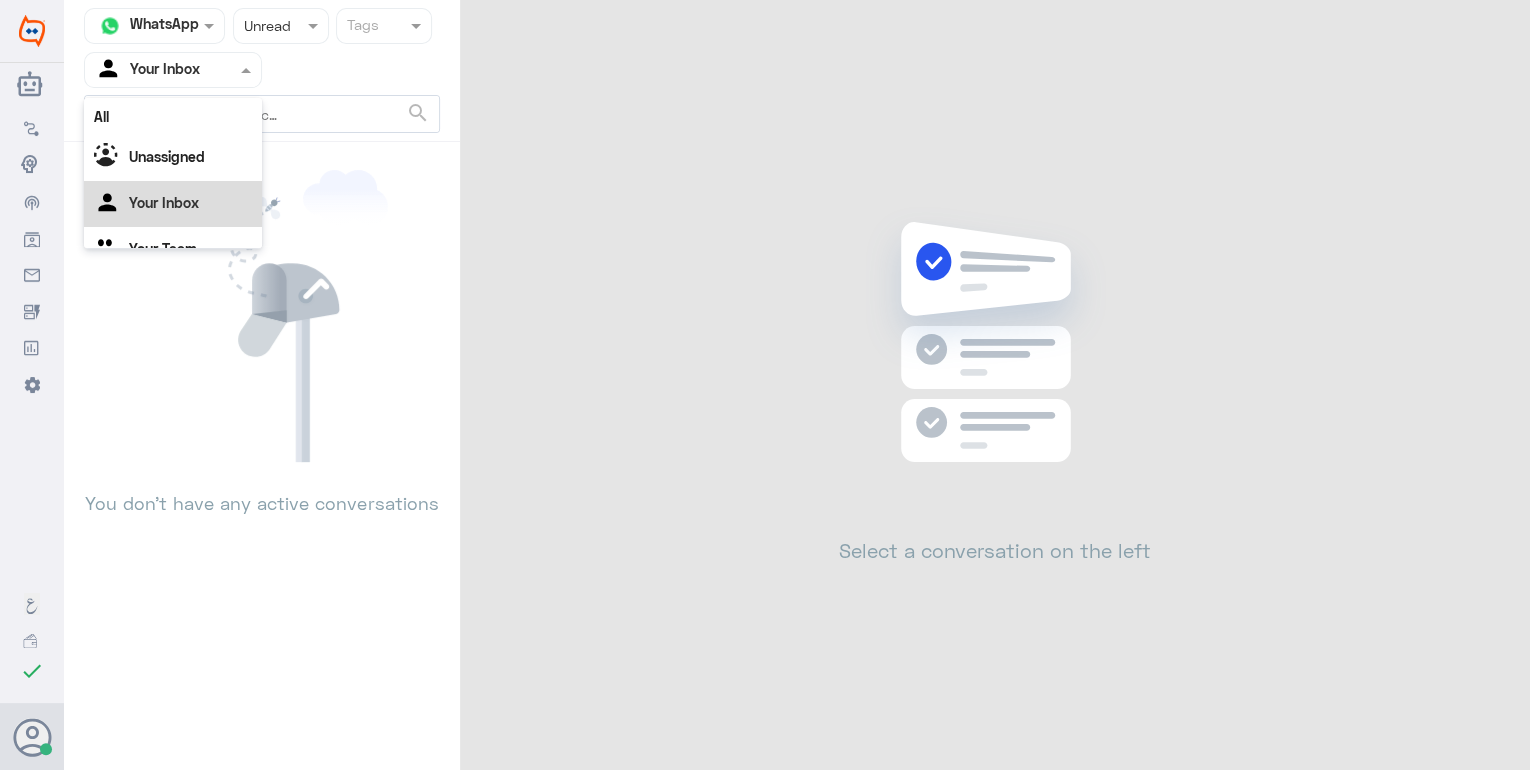 click on "Your Inbox" 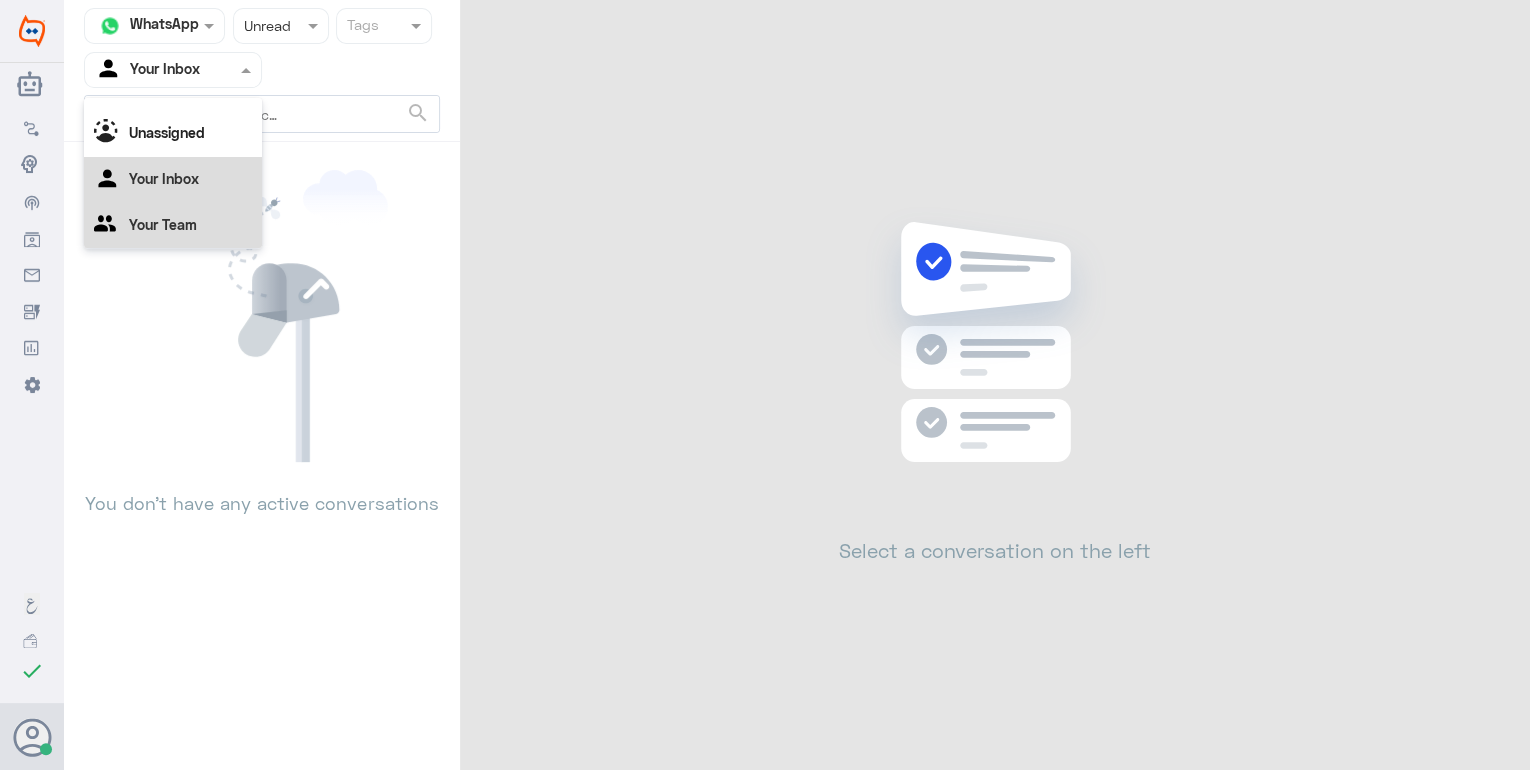 click on "Your Team" at bounding box center (163, 223) 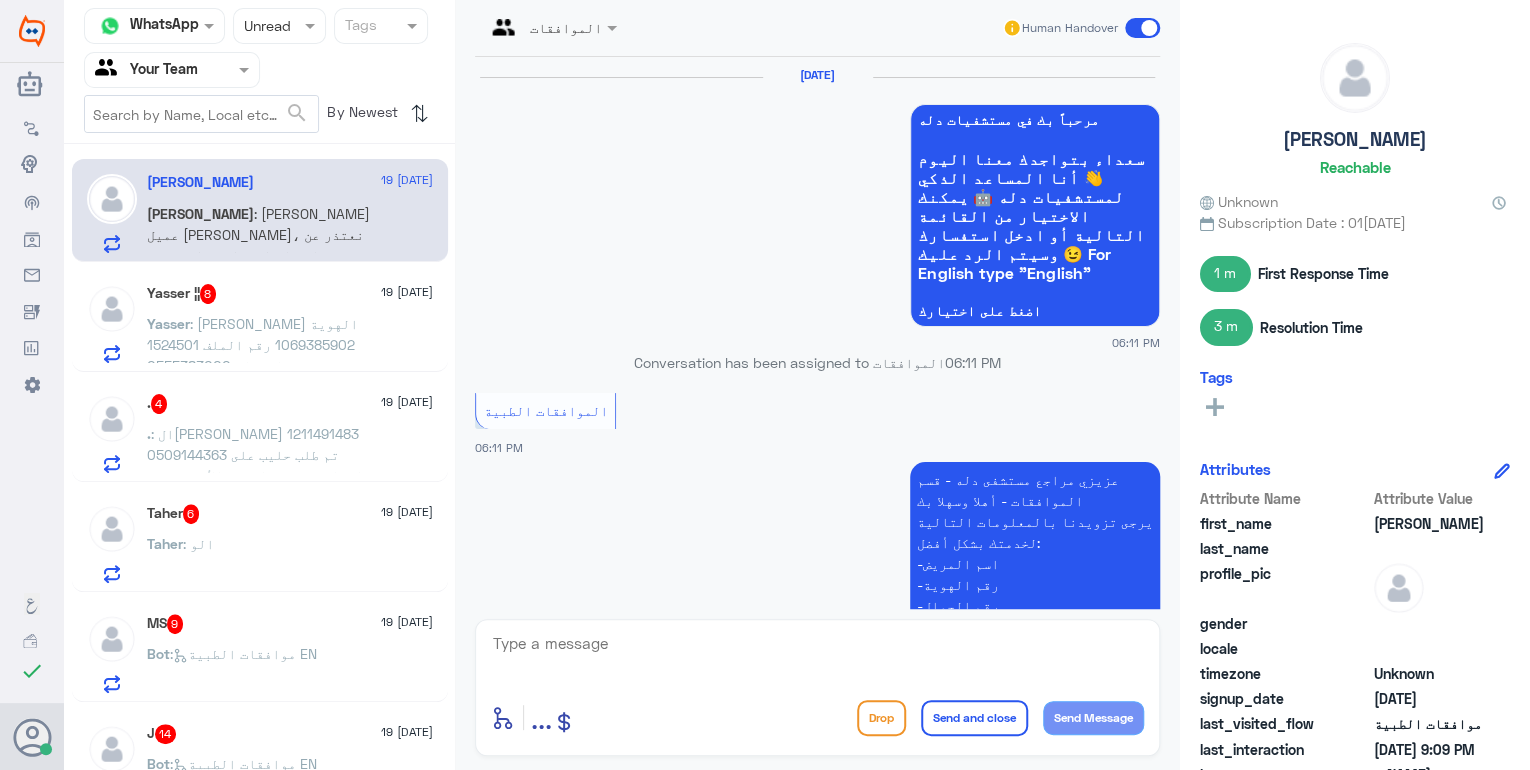 scroll, scrollTop: 2040, scrollLeft: 0, axis: vertical 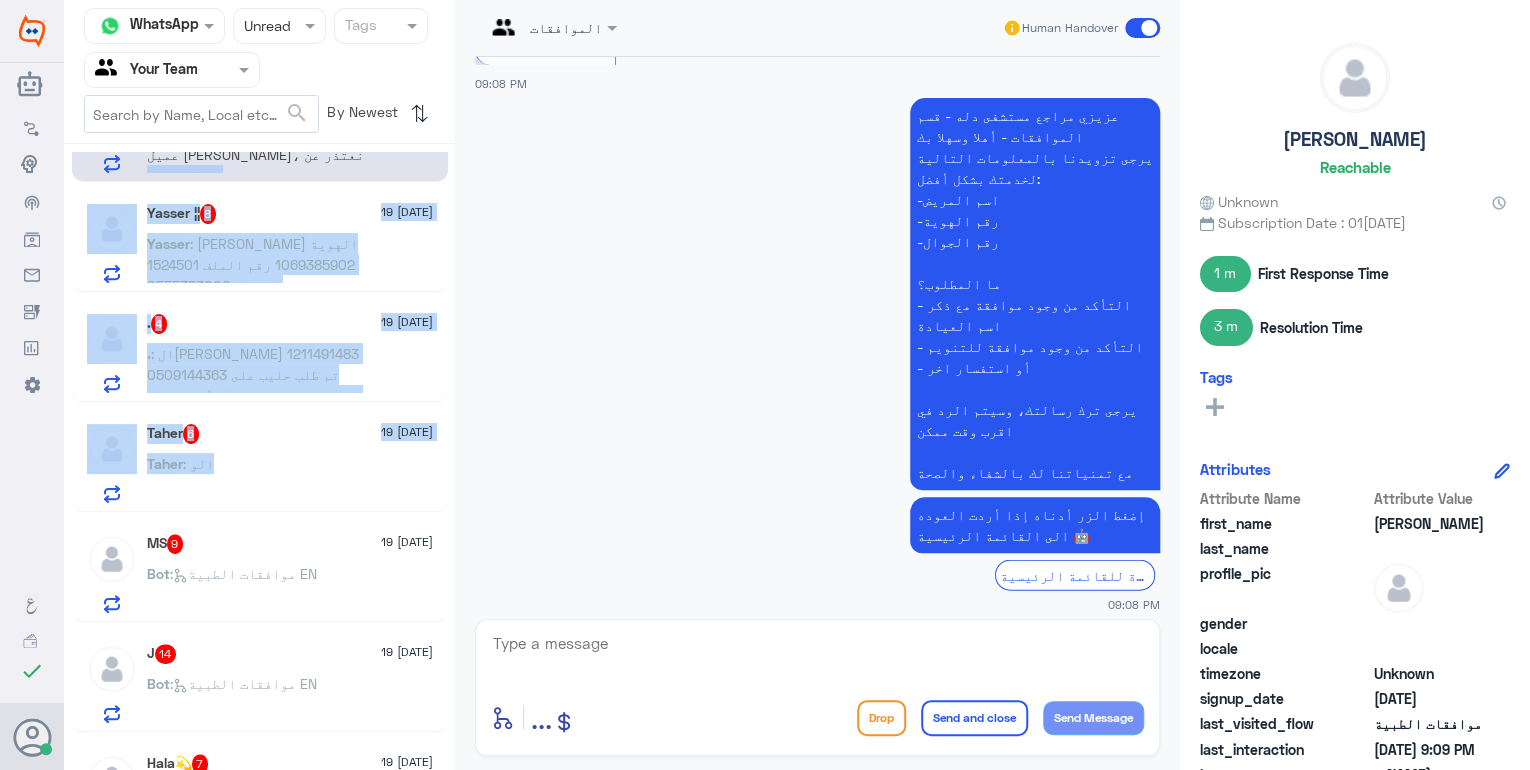 drag, startPoint x: 444, startPoint y: 310, endPoint x: 449, endPoint y: 463, distance: 153.08168 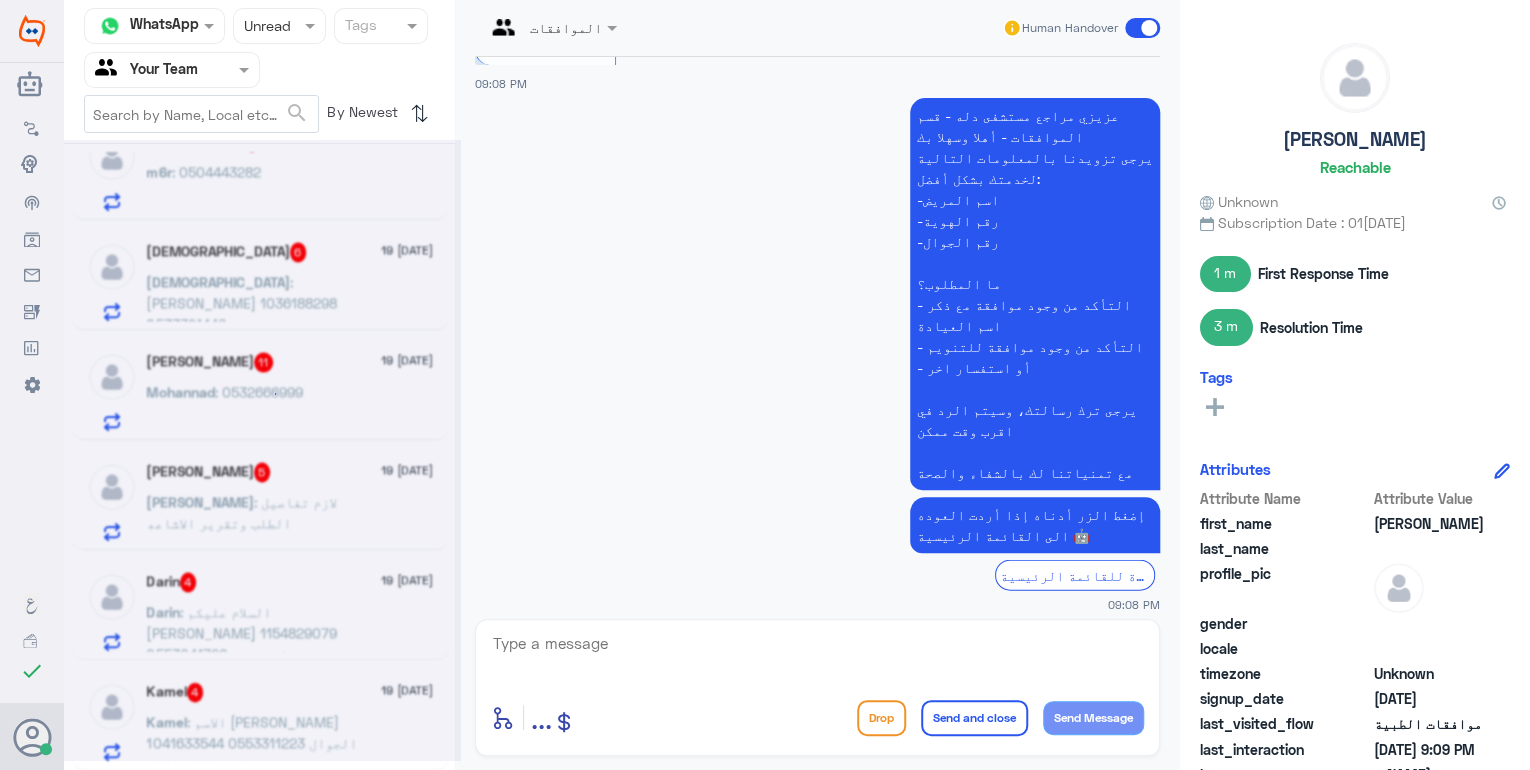 scroll, scrollTop: 9, scrollLeft: 0, axis: vertical 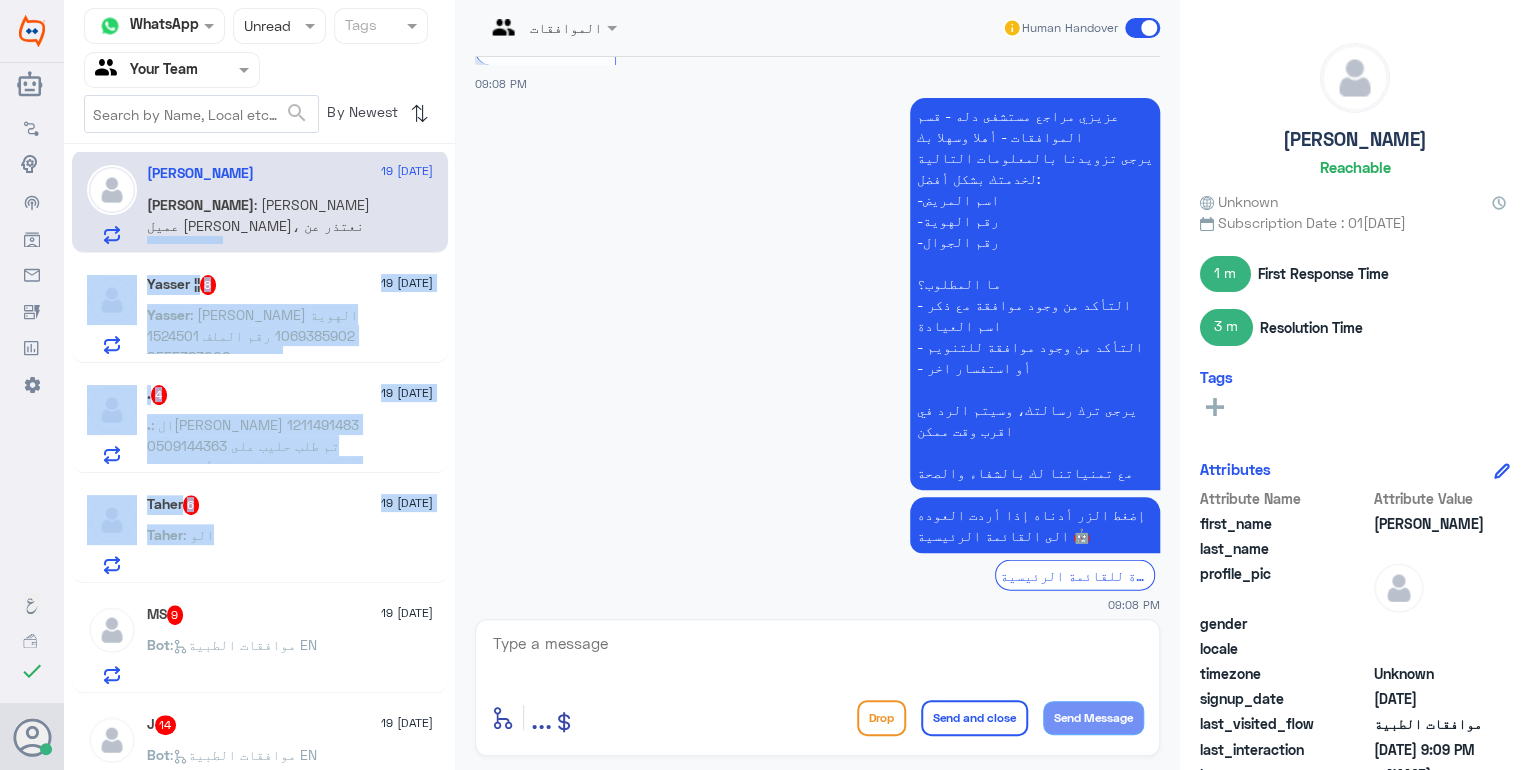 click on "Status × Unread" 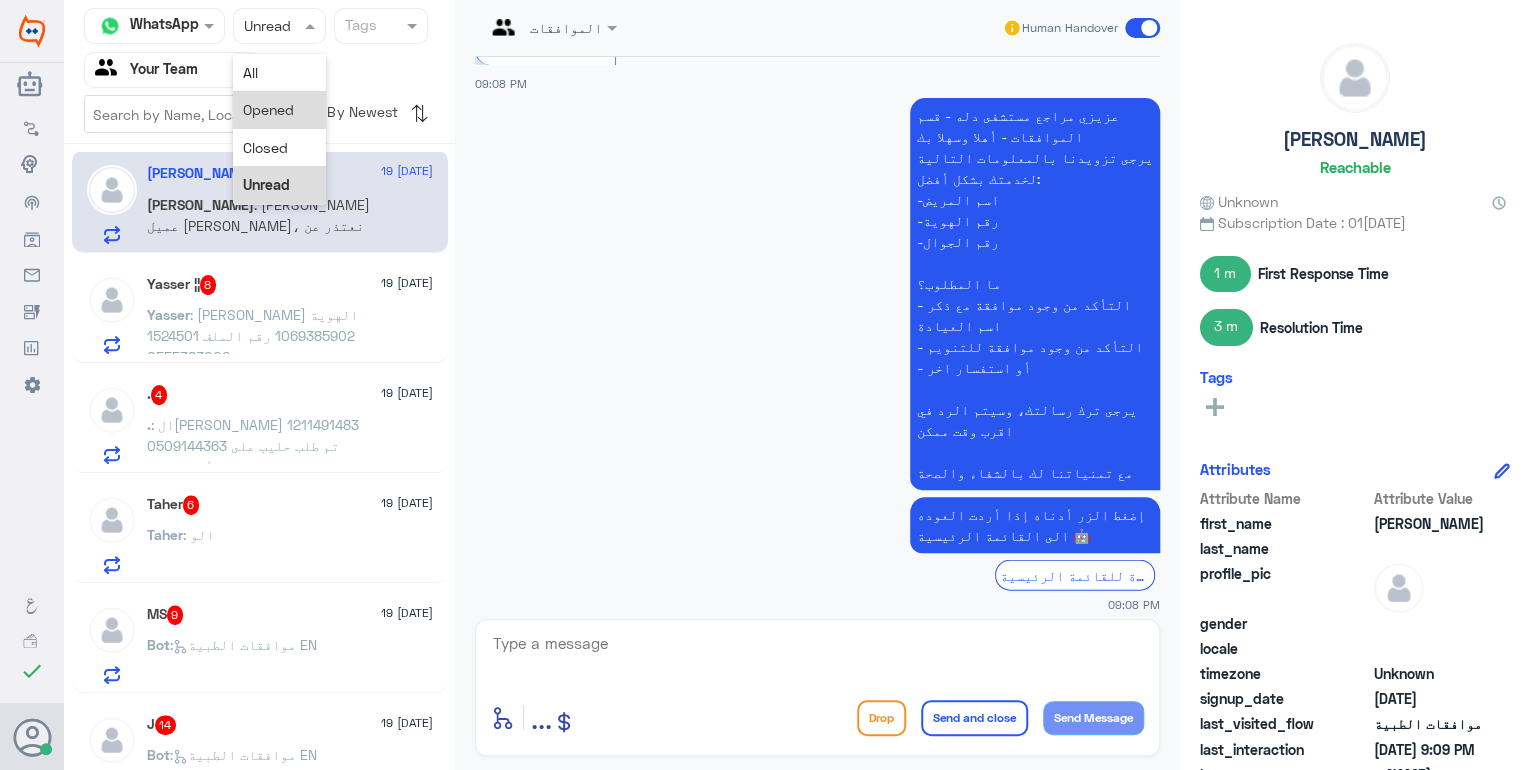 click on "Opened" at bounding box center [280, 109] 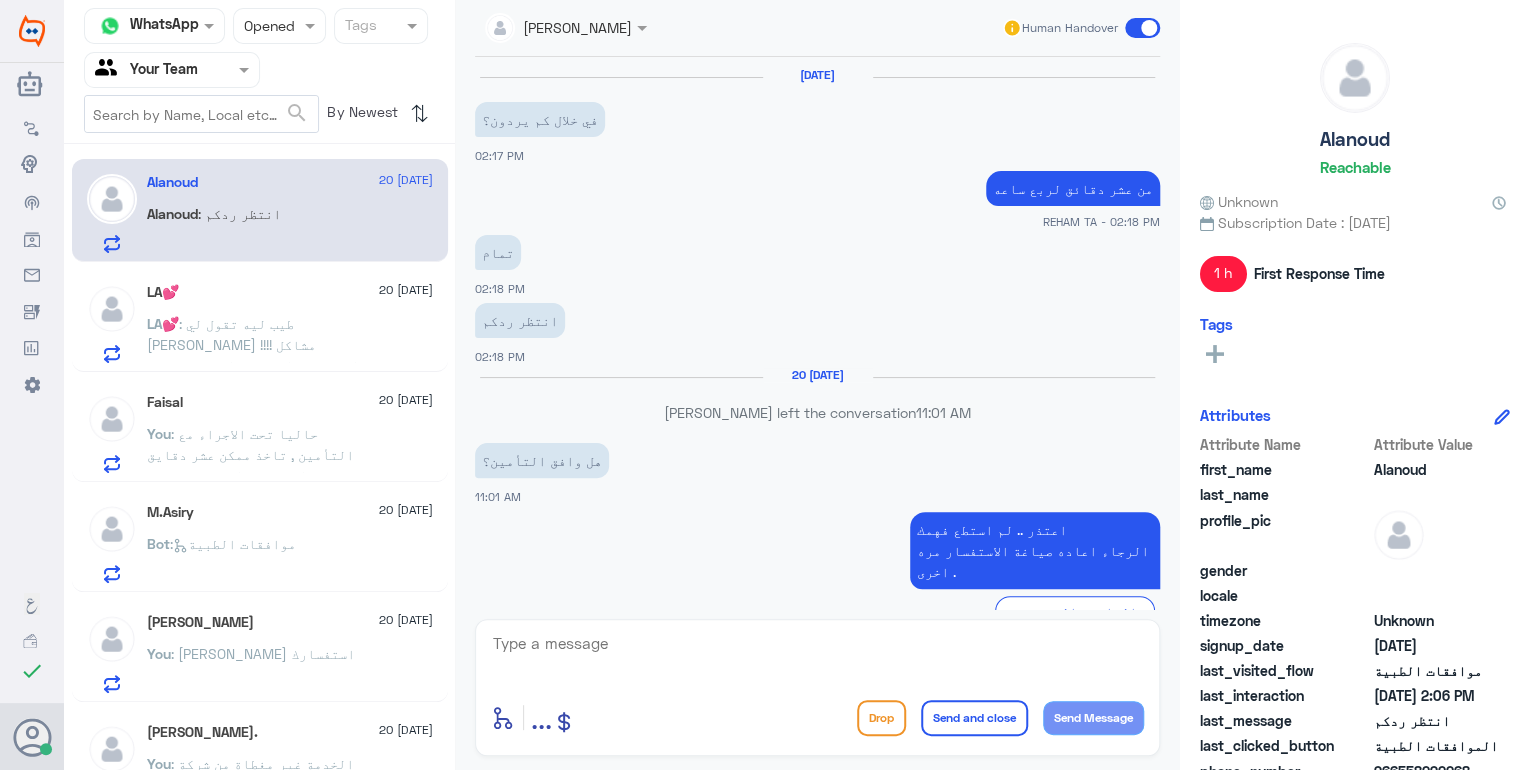 scroll, scrollTop: 1518, scrollLeft: 0, axis: vertical 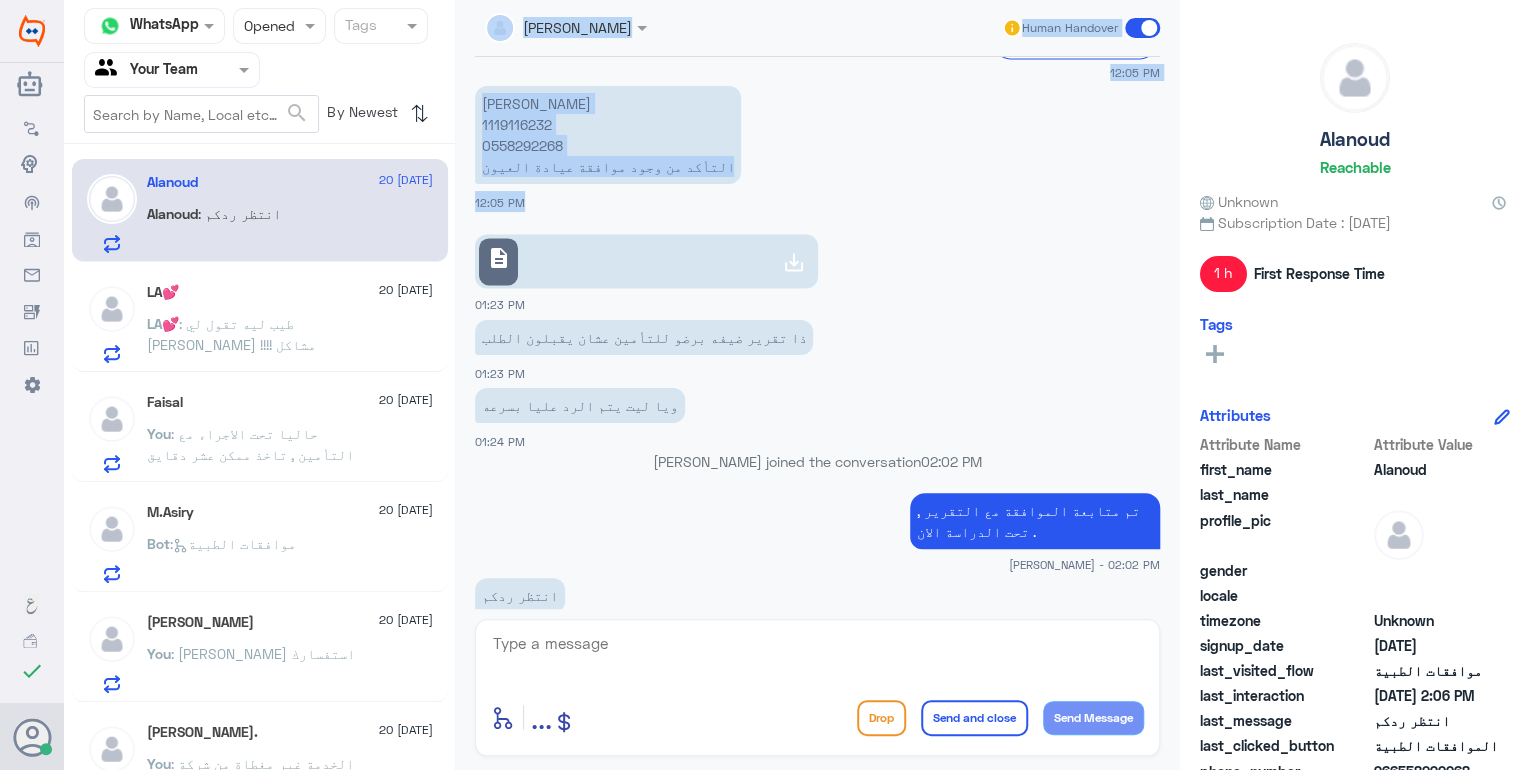 drag, startPoint x: 454, startPoint y: 221, endPoint x: 440, endPoint y: 752, distance: 531.1845 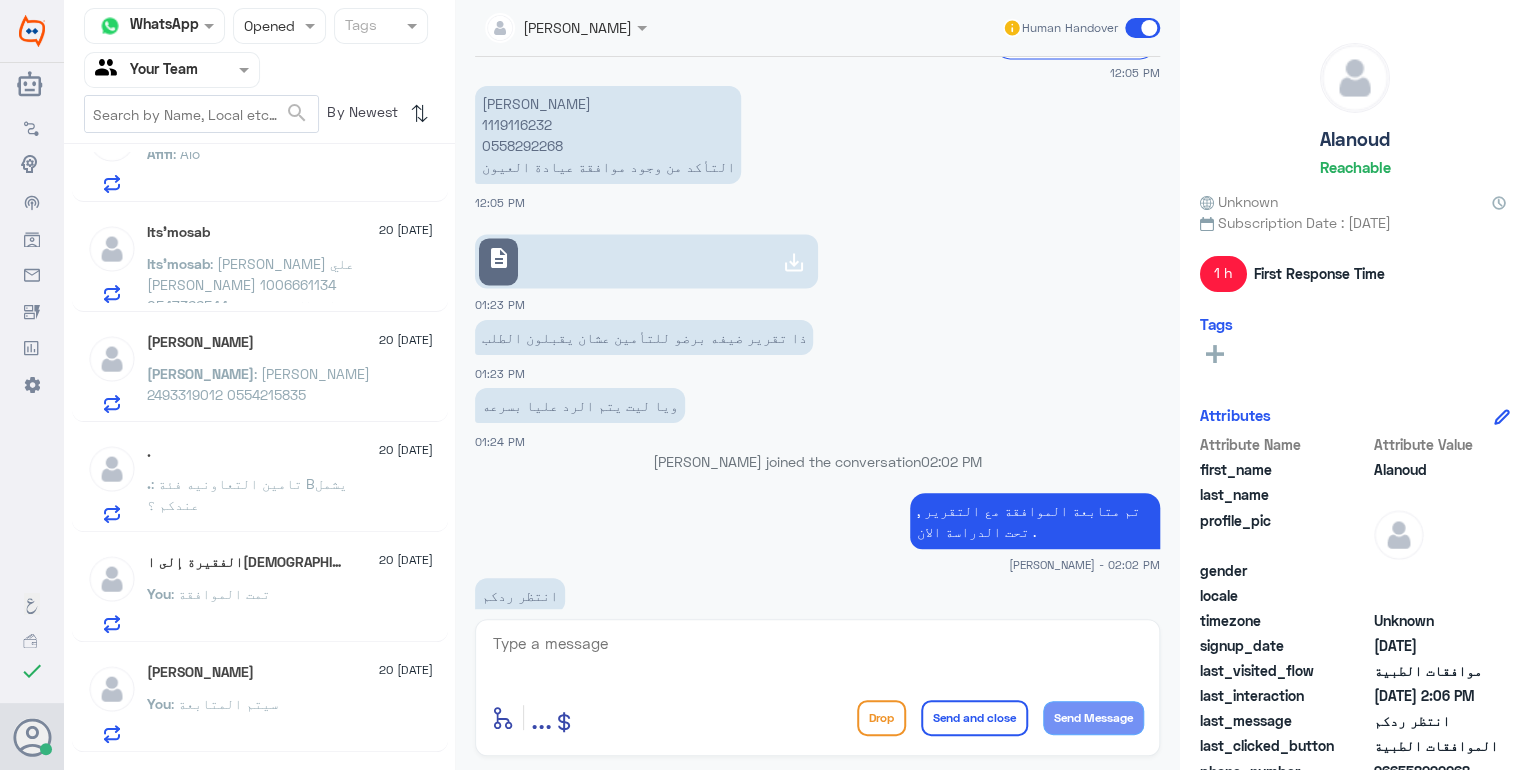 click on "تم متابعة الموافقة مع التقرير , تحت الدراسة الان ." 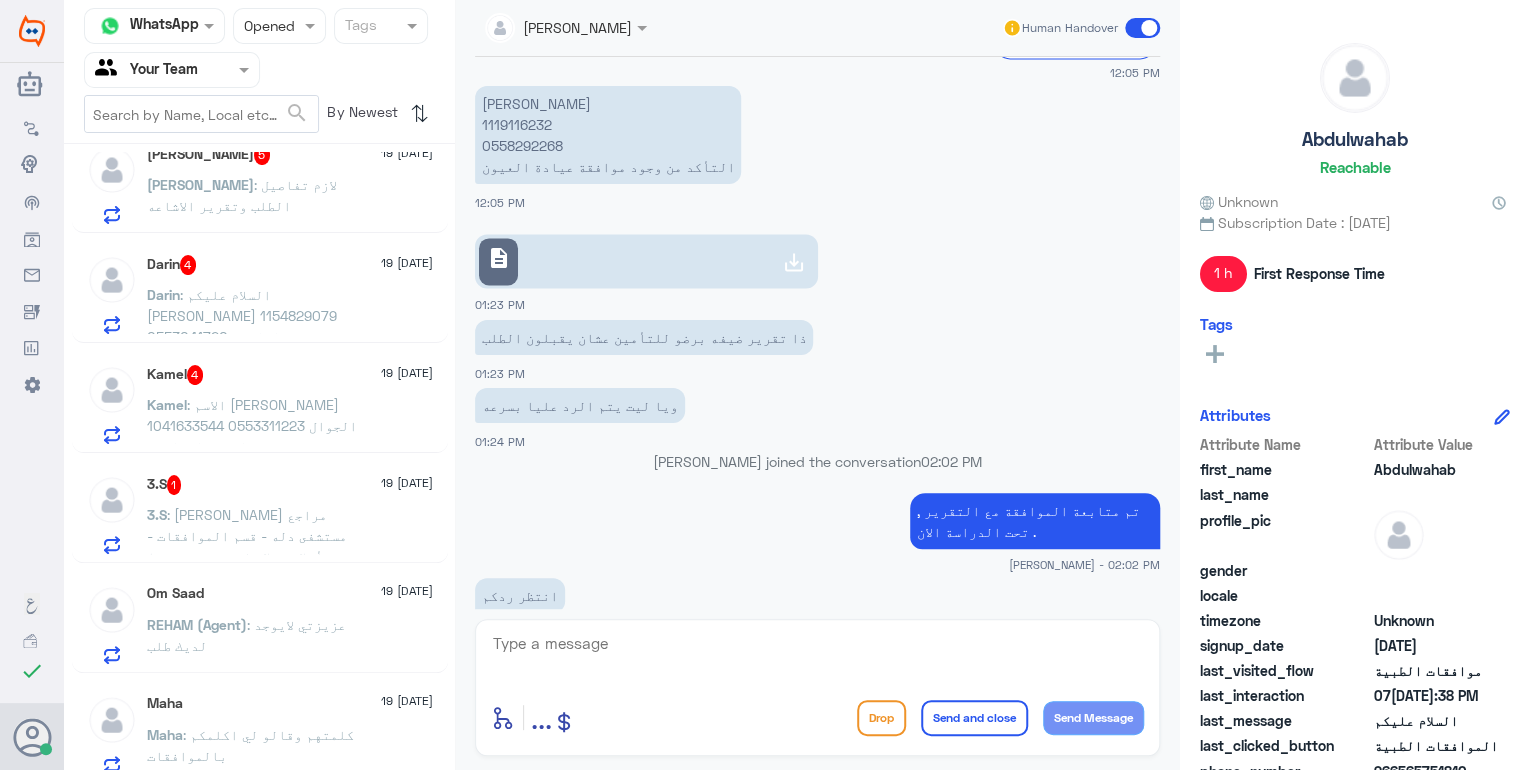 scroll, scrollTop: 2568, scrollLeft: 0, axis: vertical 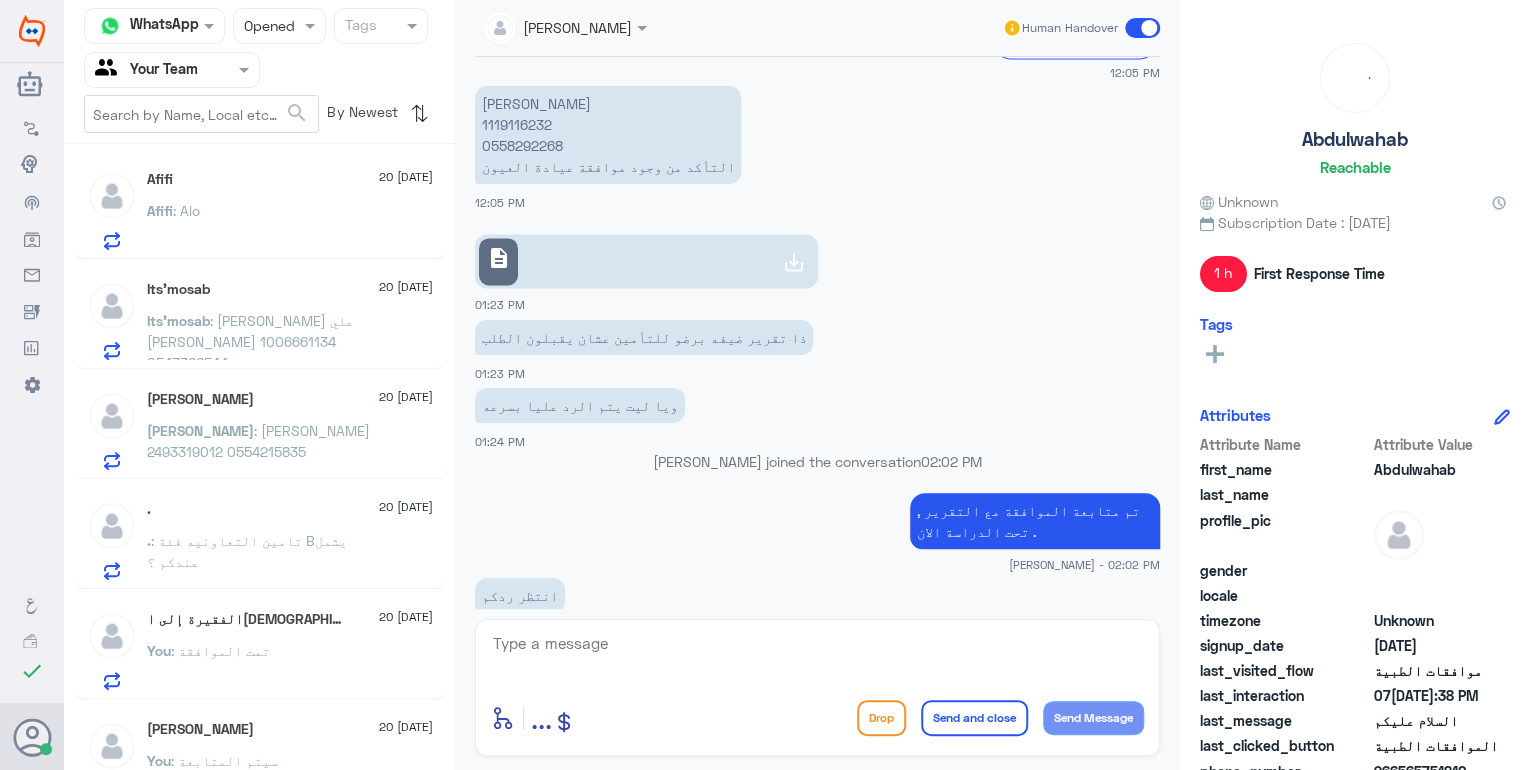 click on ": [PERSON_NAME] علي [PERSON_NAME]
1006661134
0547366544
التاكد من وجود موافقة من قبل التامين للتنويم" 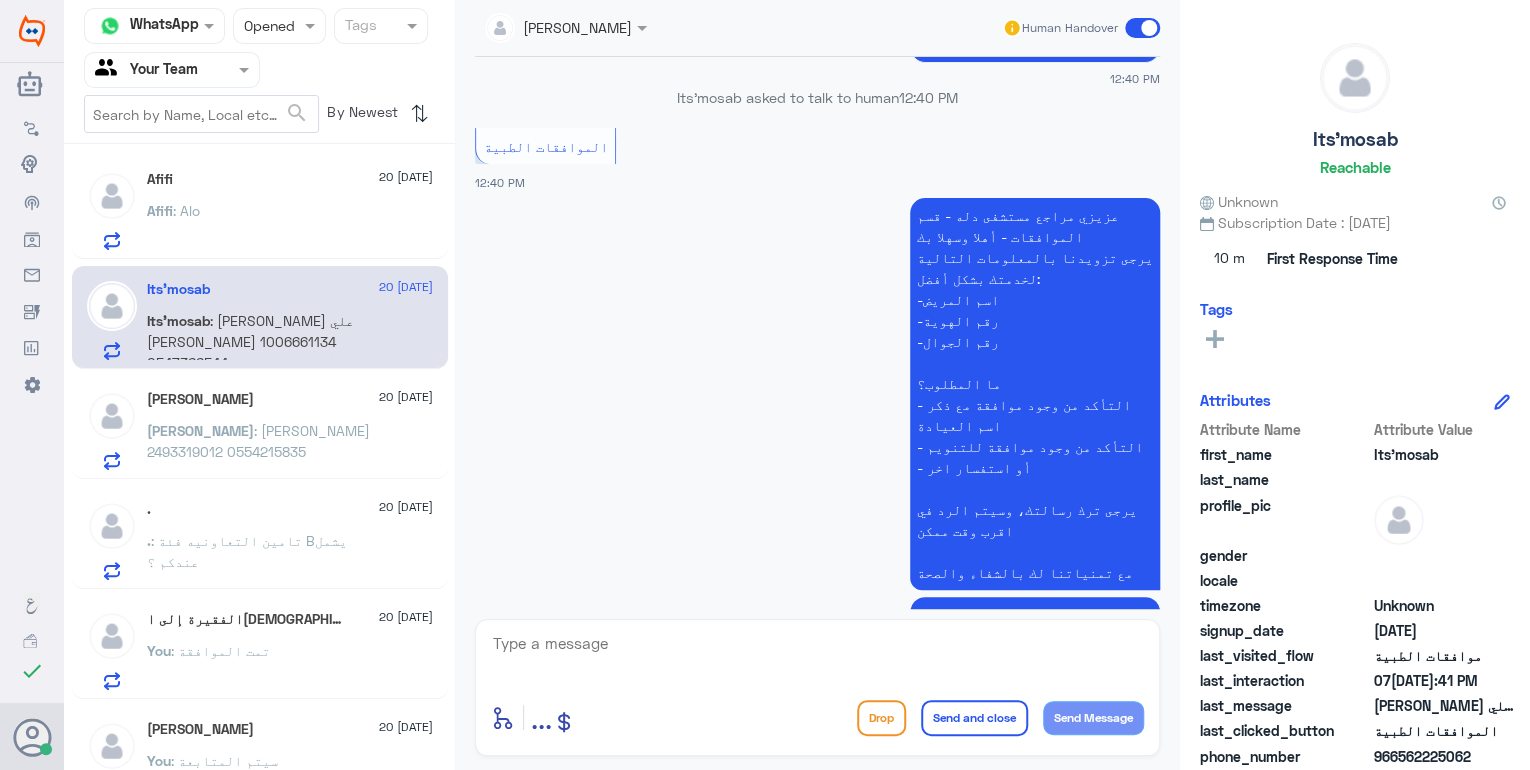 scroll, scrollTop: 1070, scrollLeft: 0, axis: vertical 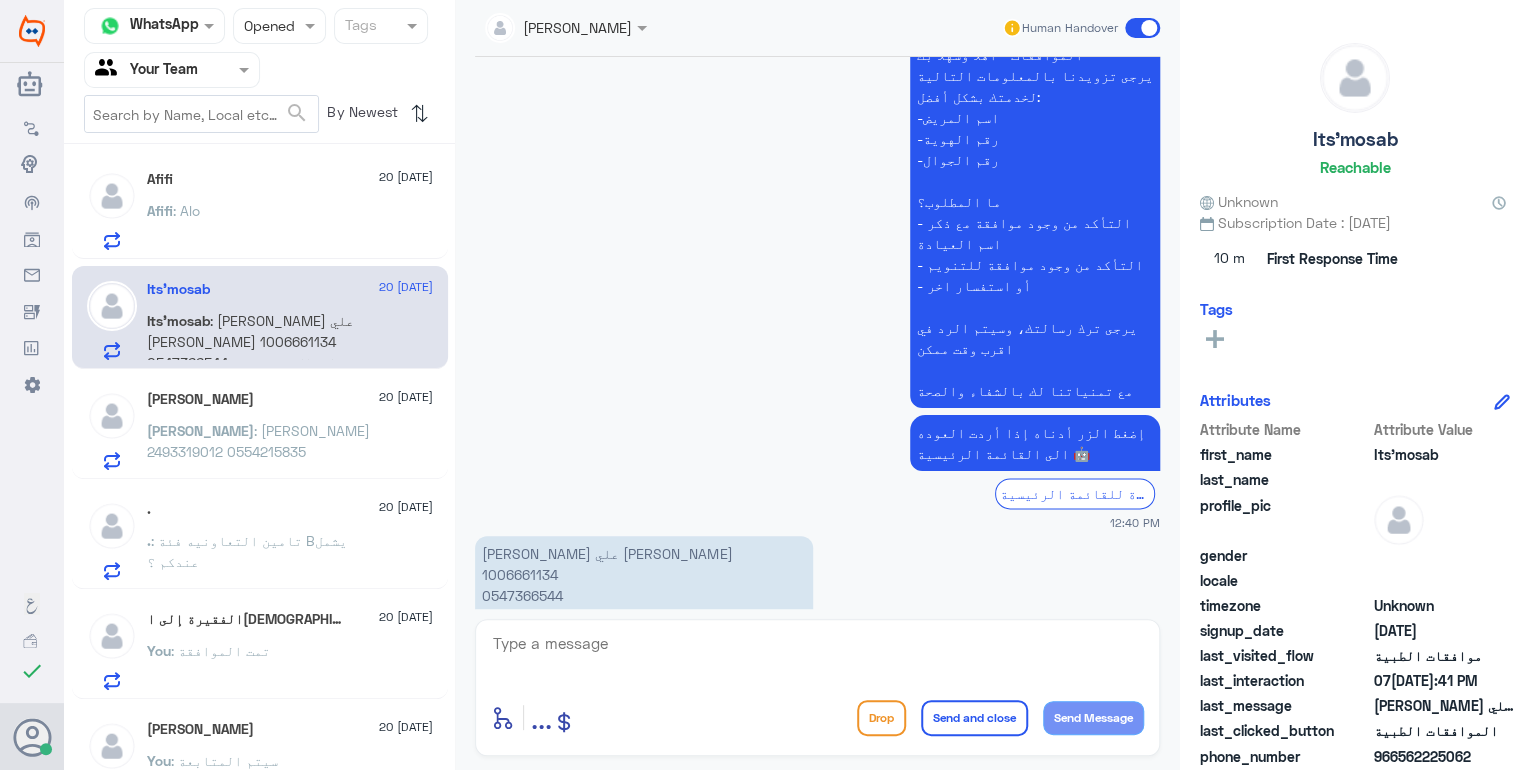 click on "[PERSON_NAME] علي [PERSON_NAME]  1006661134 0547366544 التاكد من وجود موافقة من قبل التامين للتنويم" 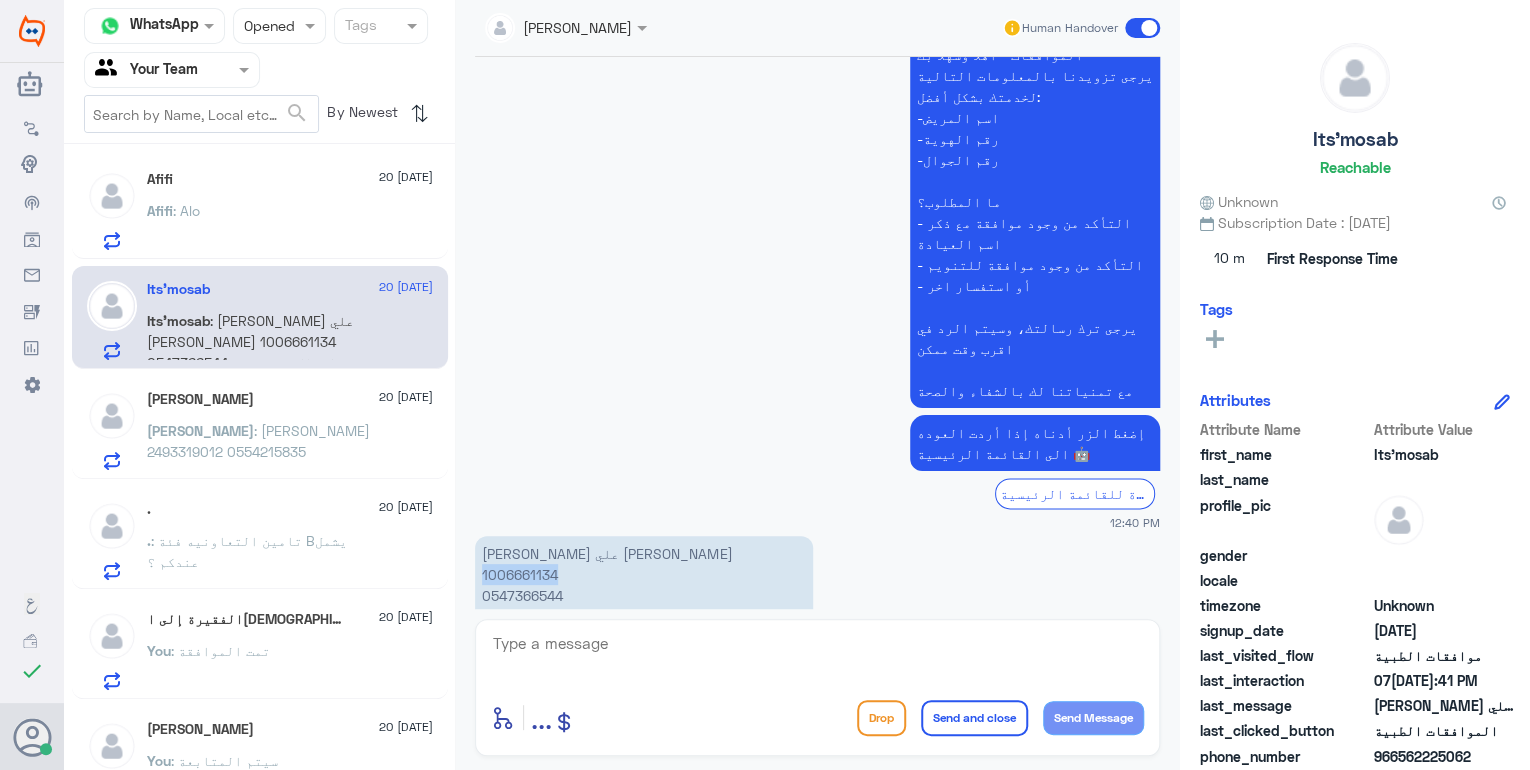 click on "[PERSON_NAME] علي [PERSON_NAME]  1006661134 0547366544 التاكد من وجود موافقة من قبل التامين للتنويم" 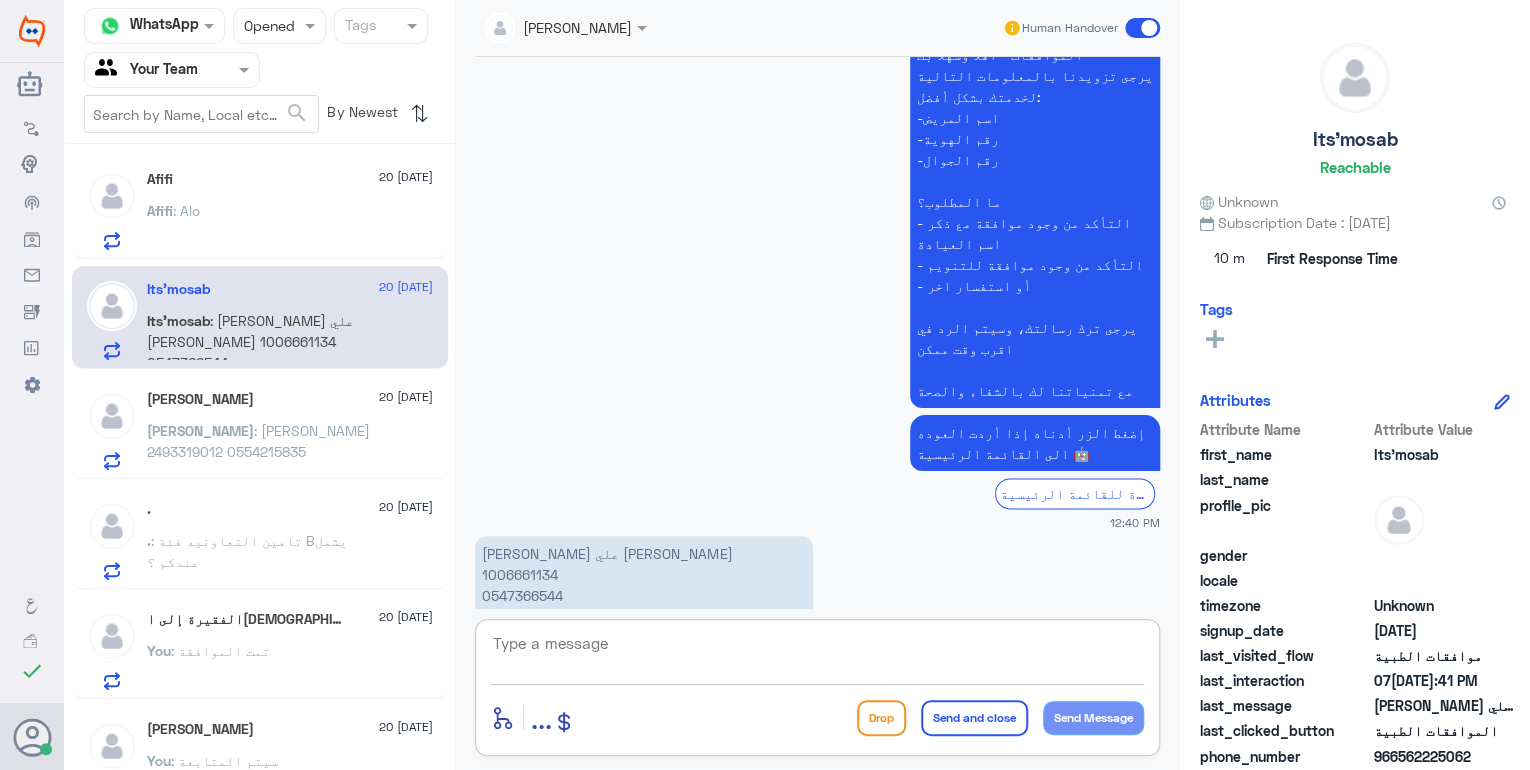 click 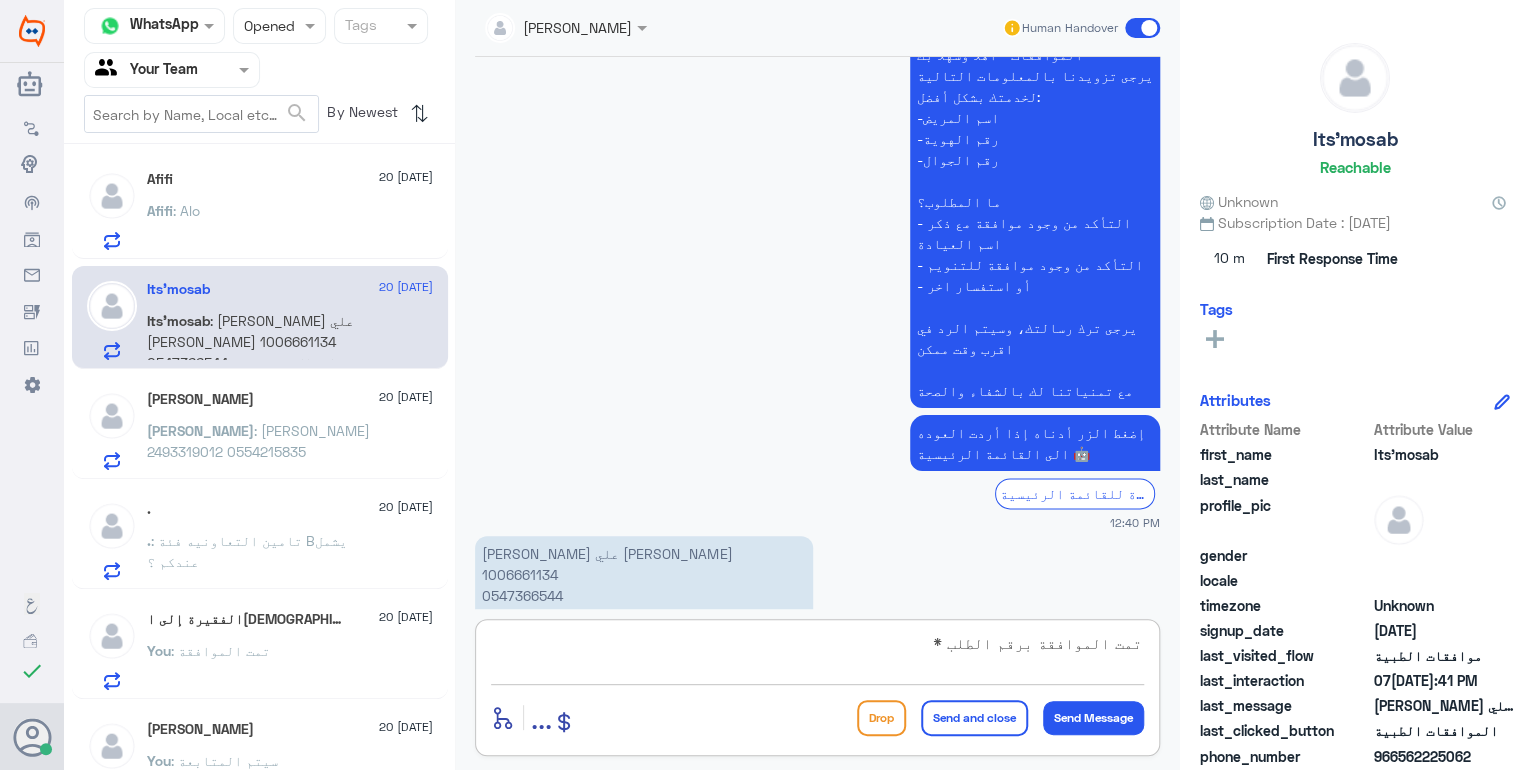 paste on "119432792" 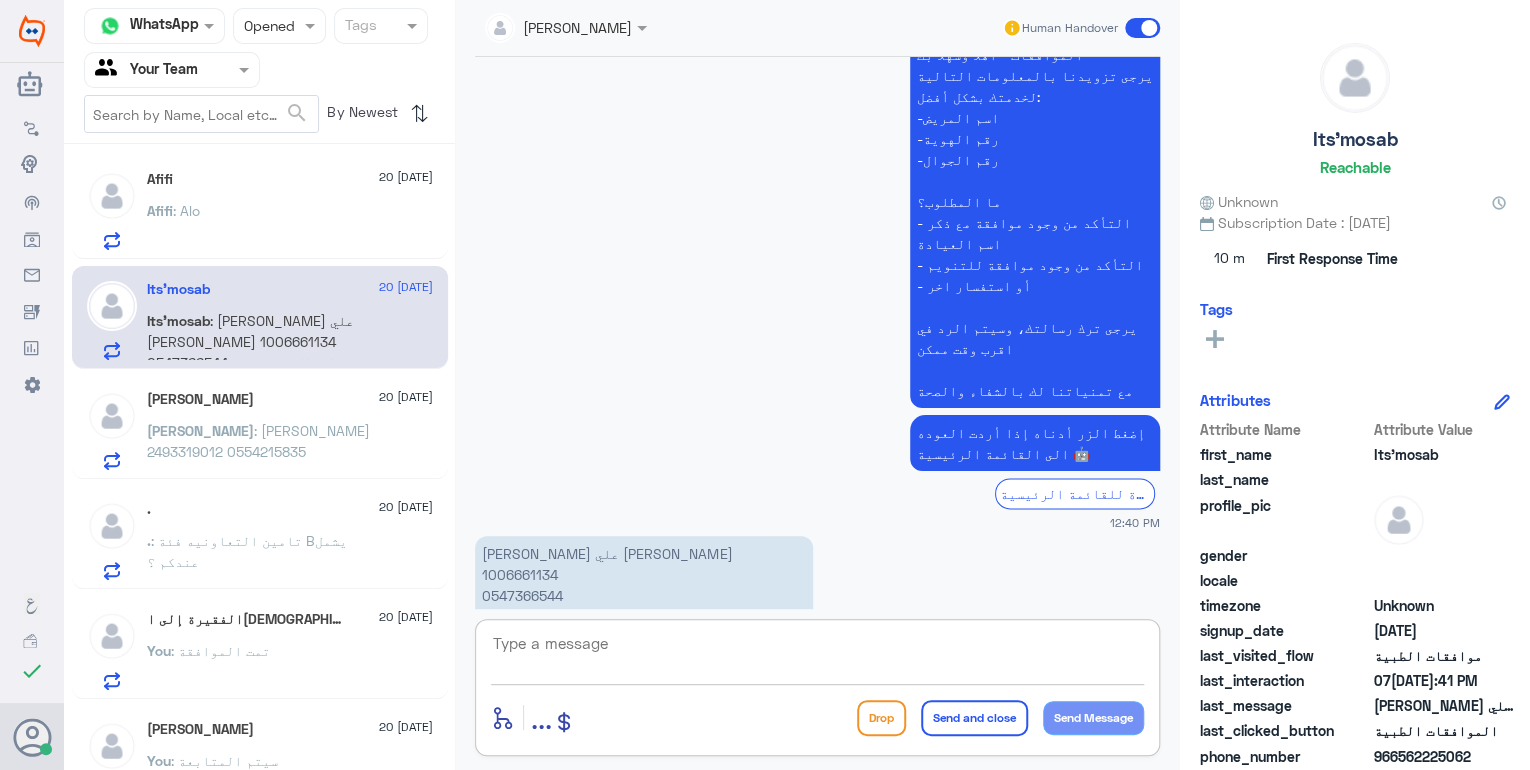 scroll, scrollTop: 1135, scrollLeft: 0, axis: vertical 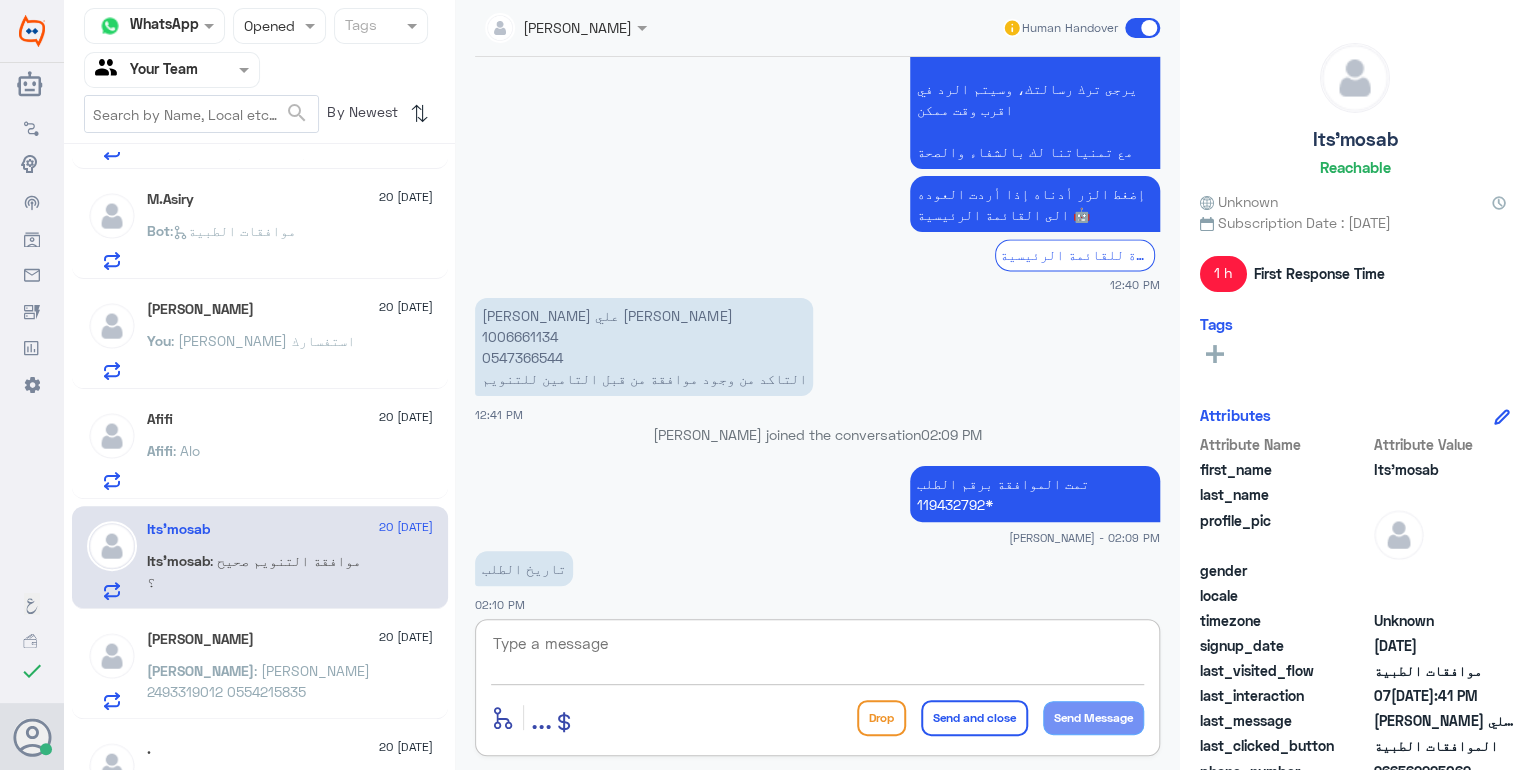 click 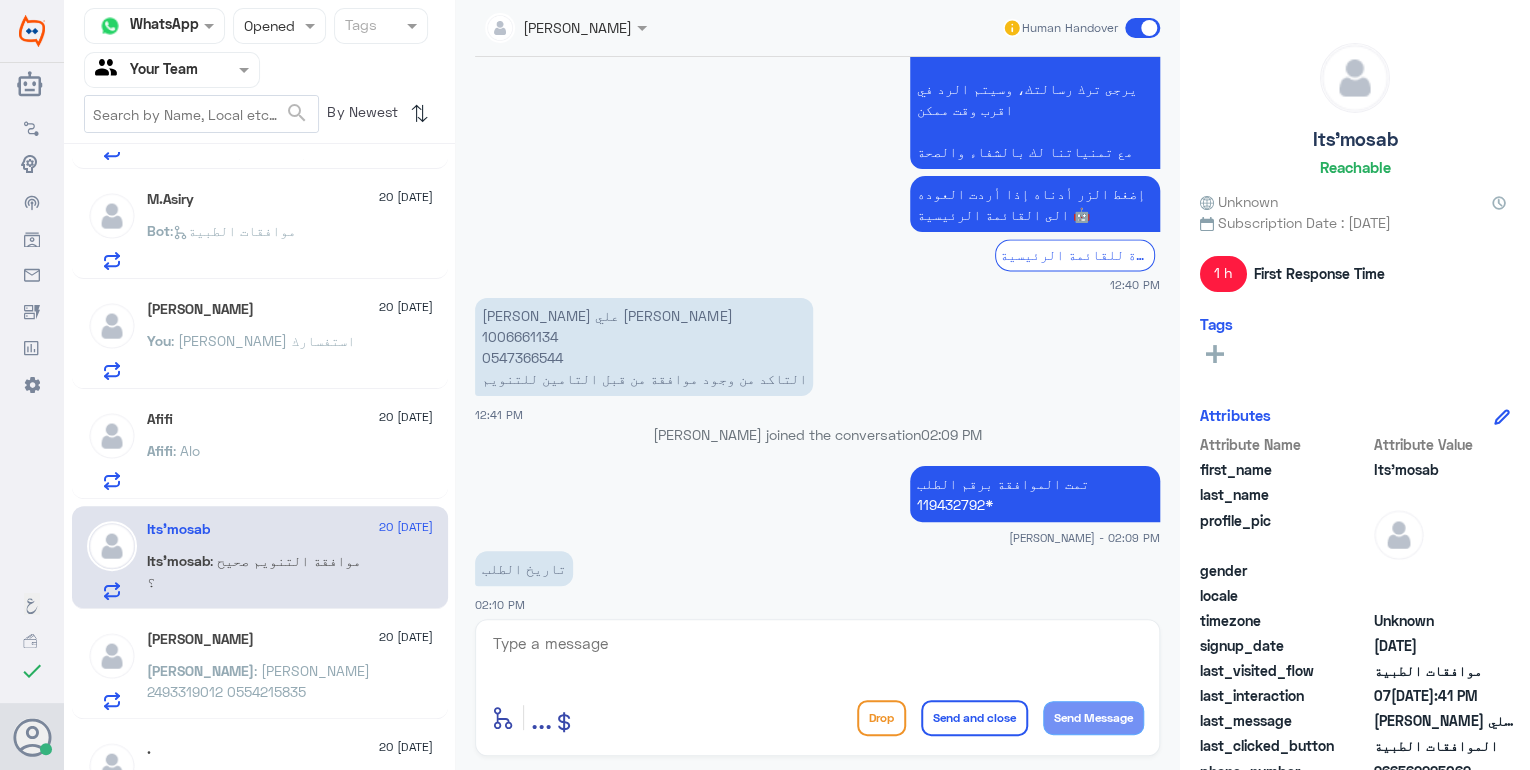 click 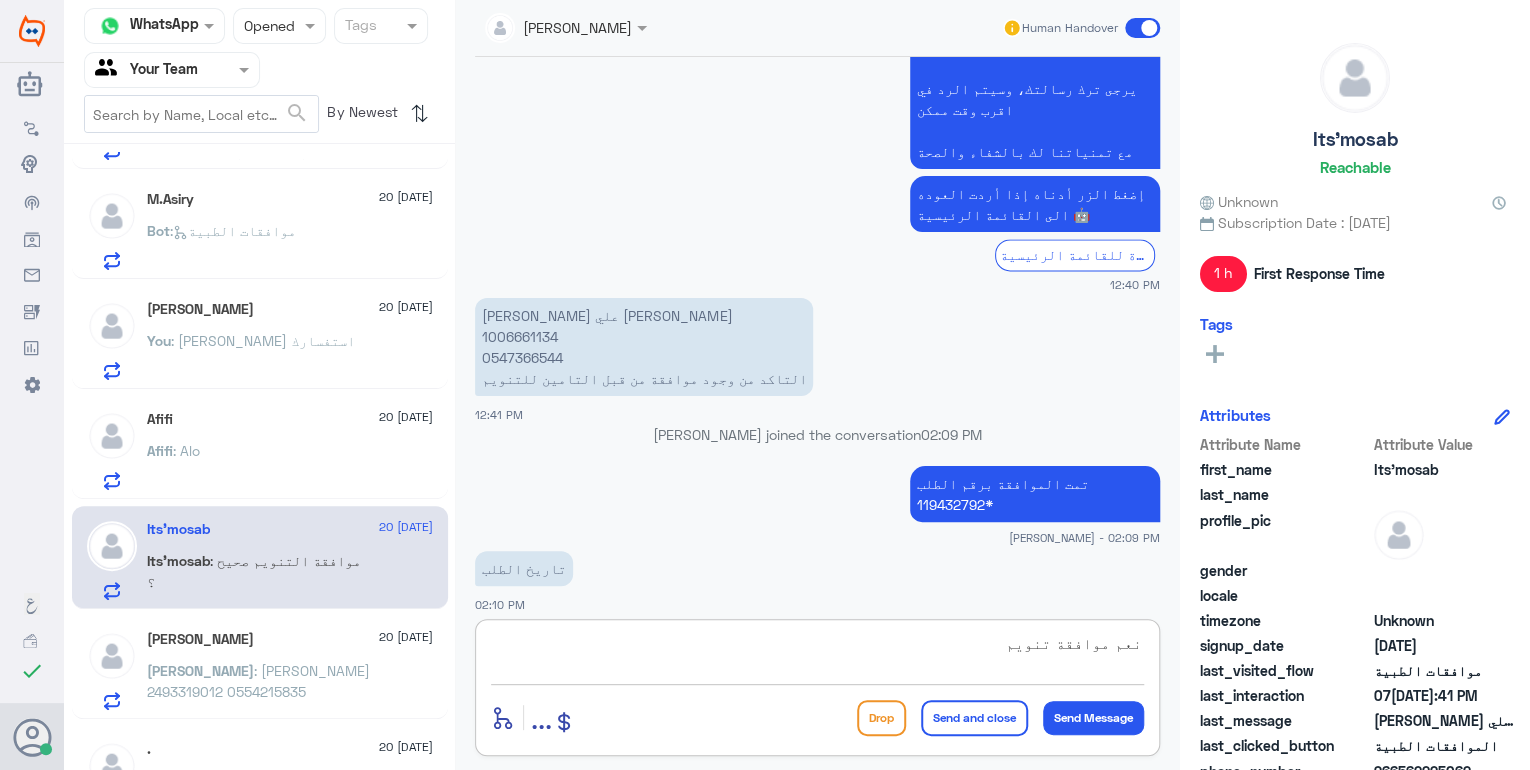 type on "نعم موافقة تنويم" 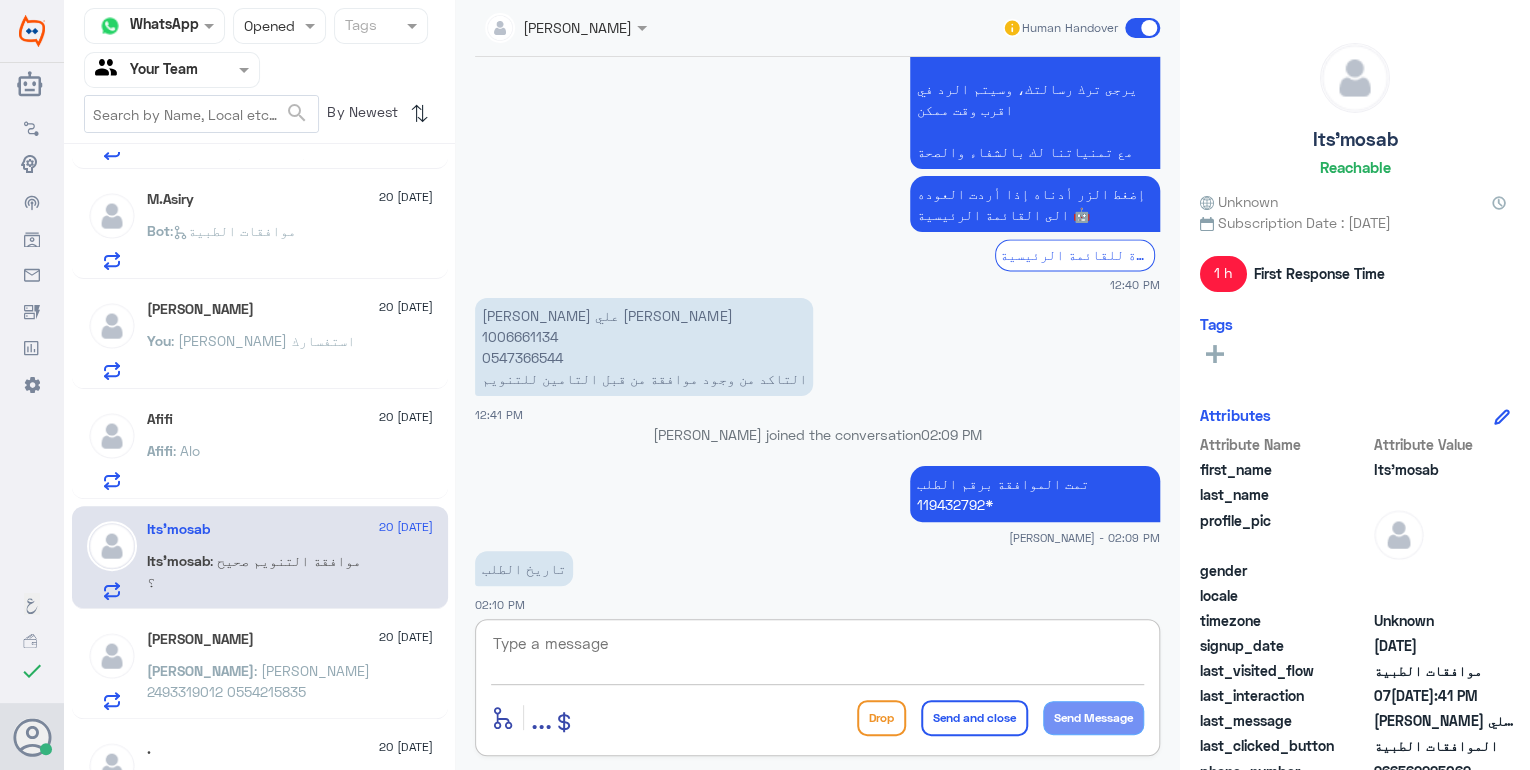 scroll, scrollTop: 1336, scrollLeft: 0, axis: vertical 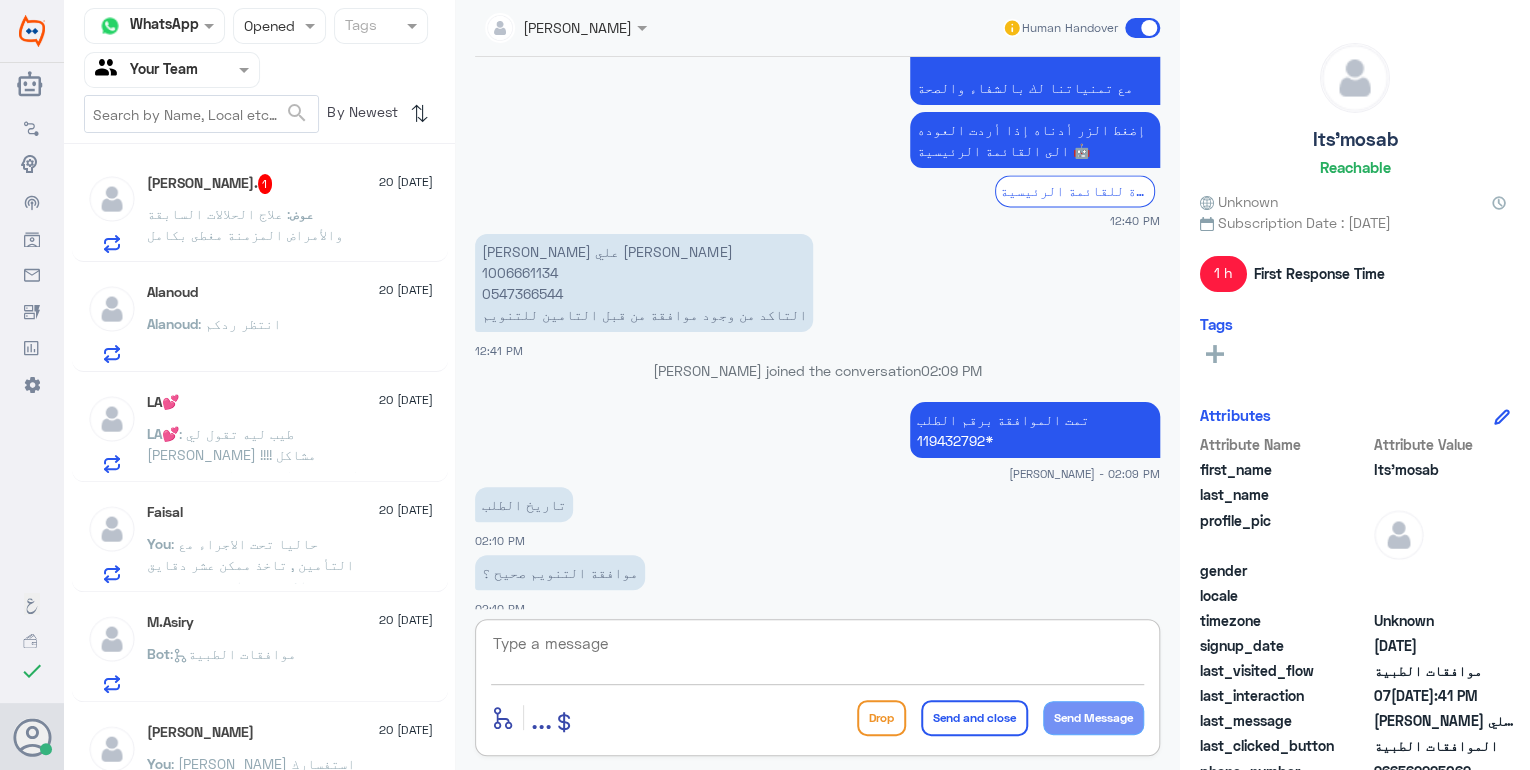 click on ": علاج الحلالات السابقة والأمراض المزمنة مغطى بكامل" 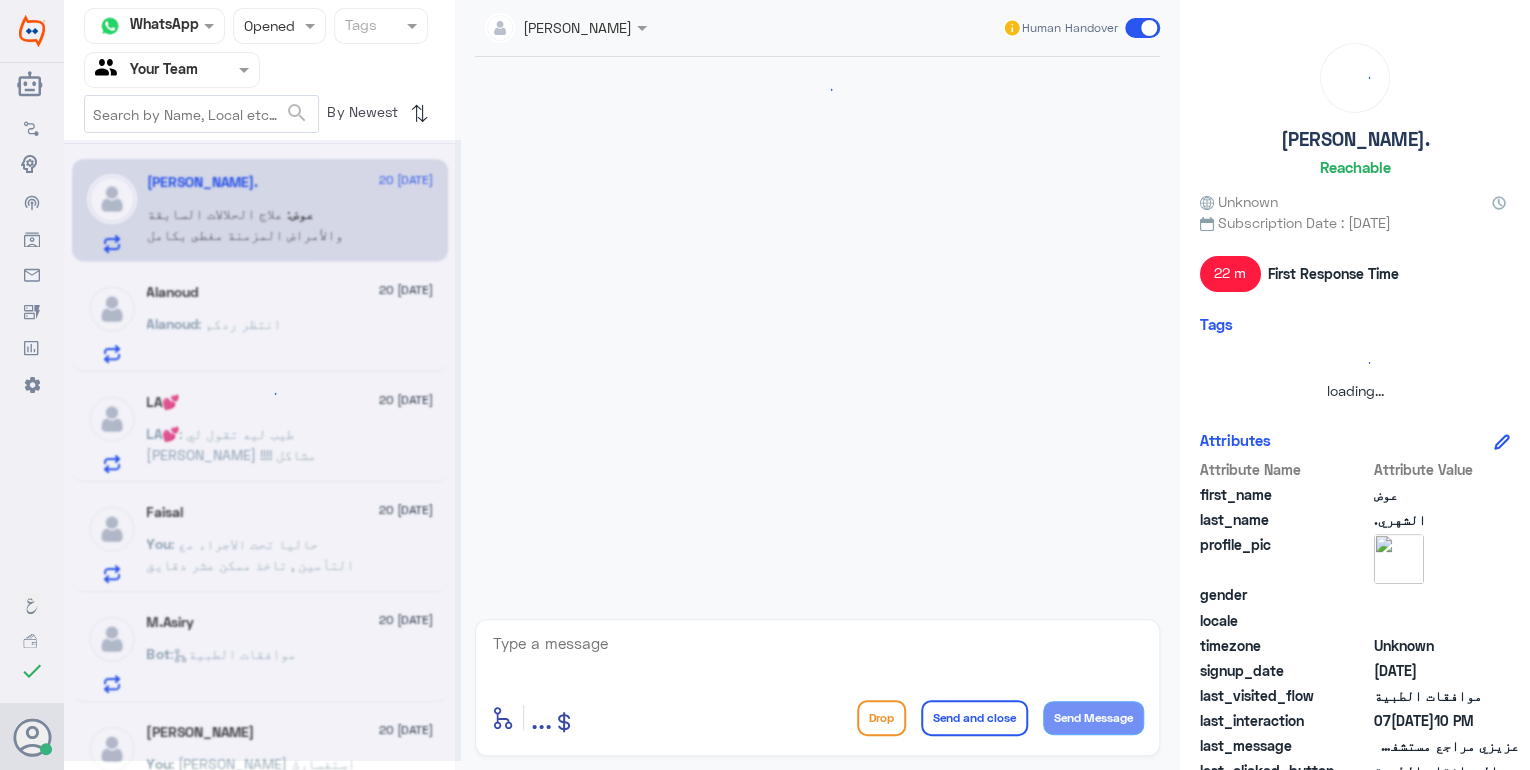 scroll, scrollTop: 1278, scrollLeft: 0, axis: vertical 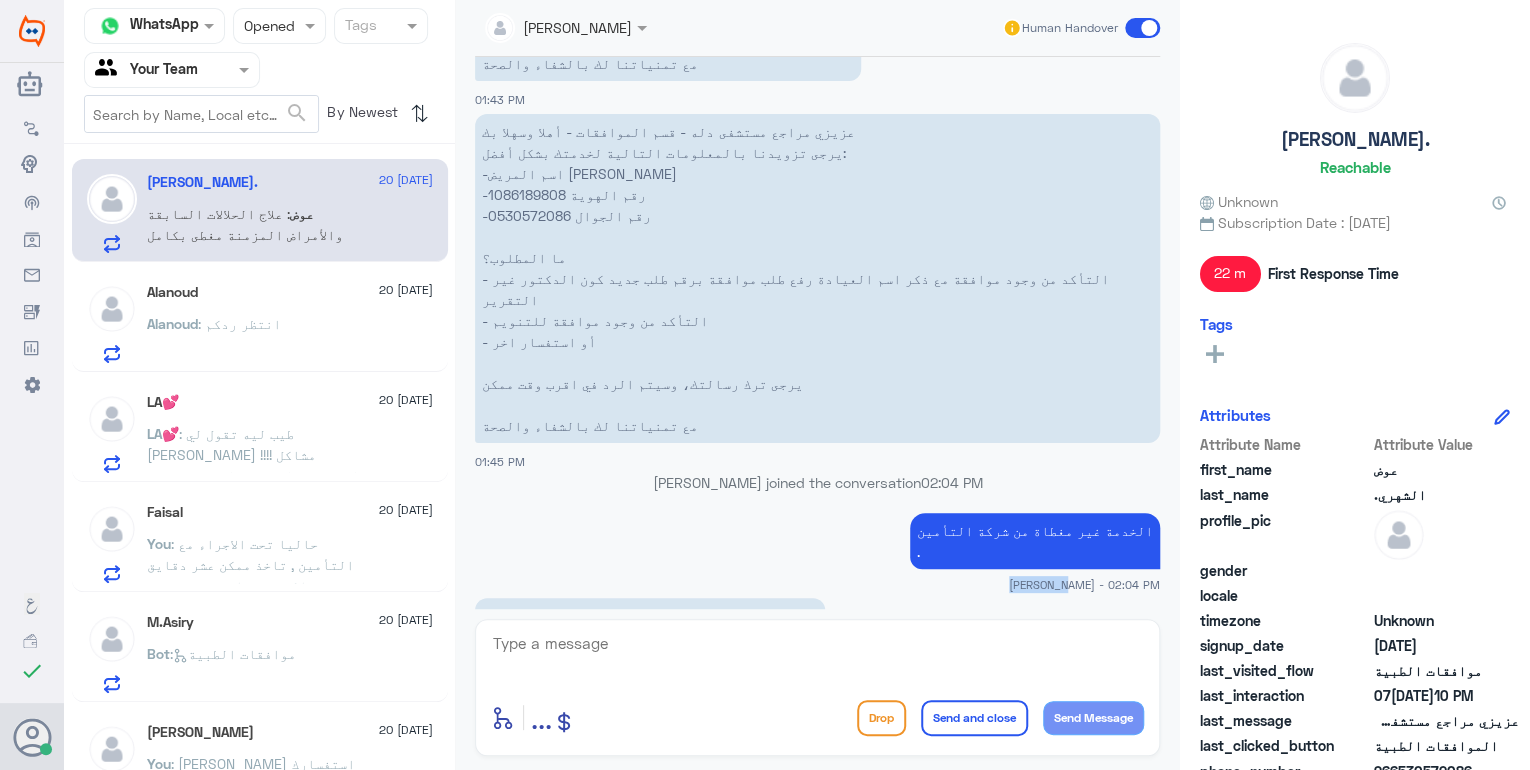 drag, startPoint x: 1148, startPoint y: 498, endPoint x: 1028, endPoint y: 510, distance: 120.59851 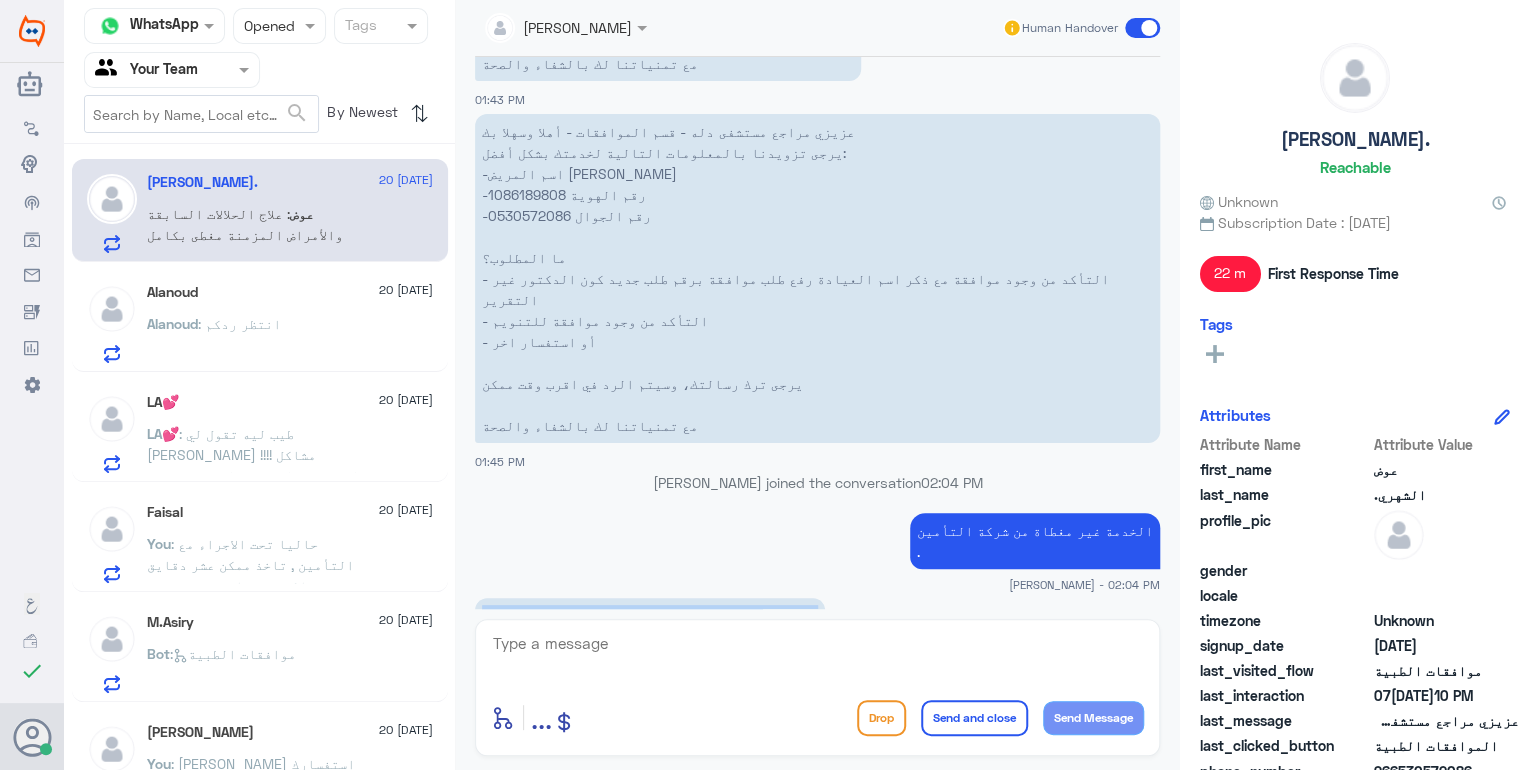 drag, startPoint x: 806, startPoint y: 548, endPoint x: 475, endPoint y: 553, distance: 331.03775 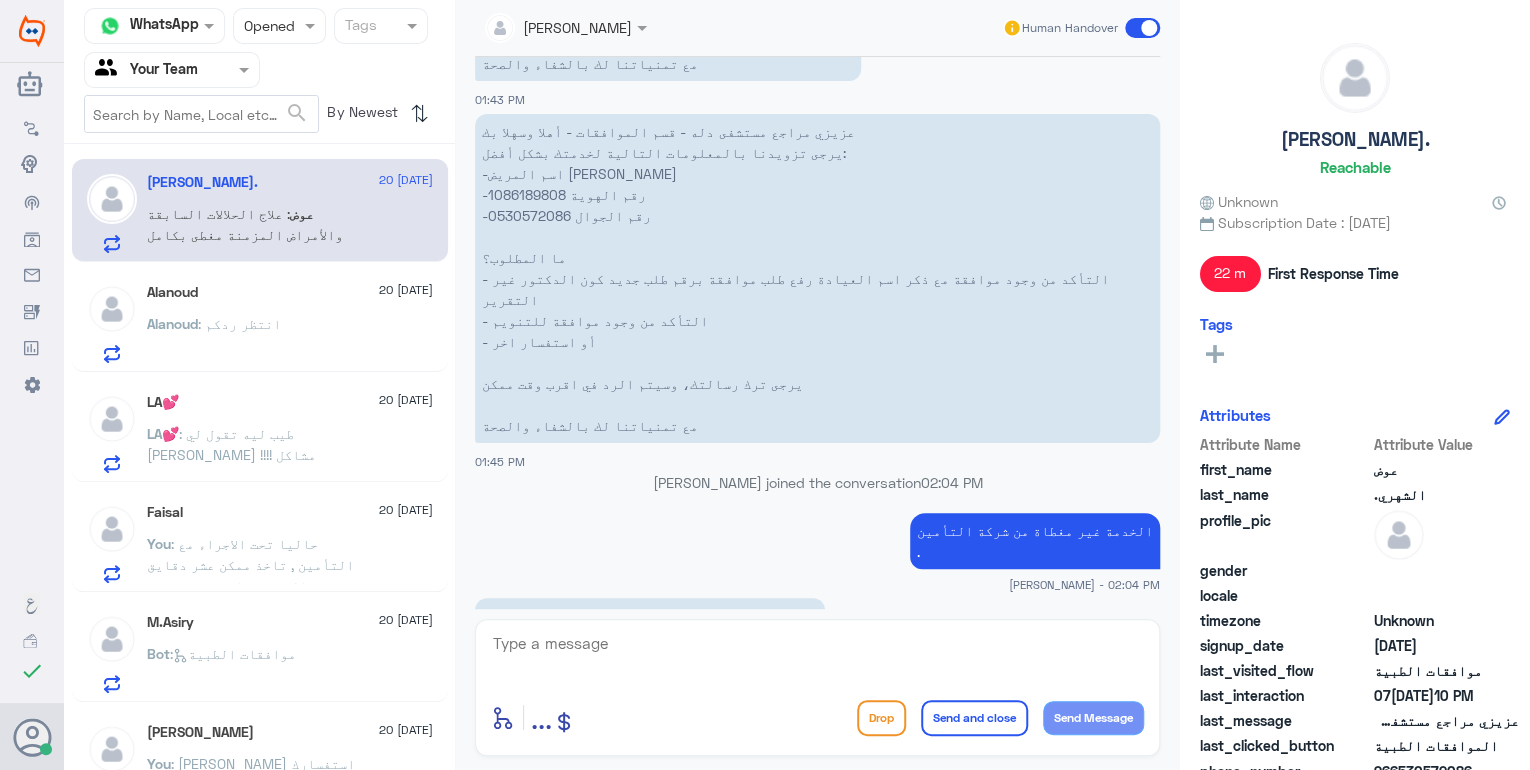 drag, startPoint x: 475, startPoint y: 553, endPoint x: 568, endPoint y: 590, distance: 100.08996 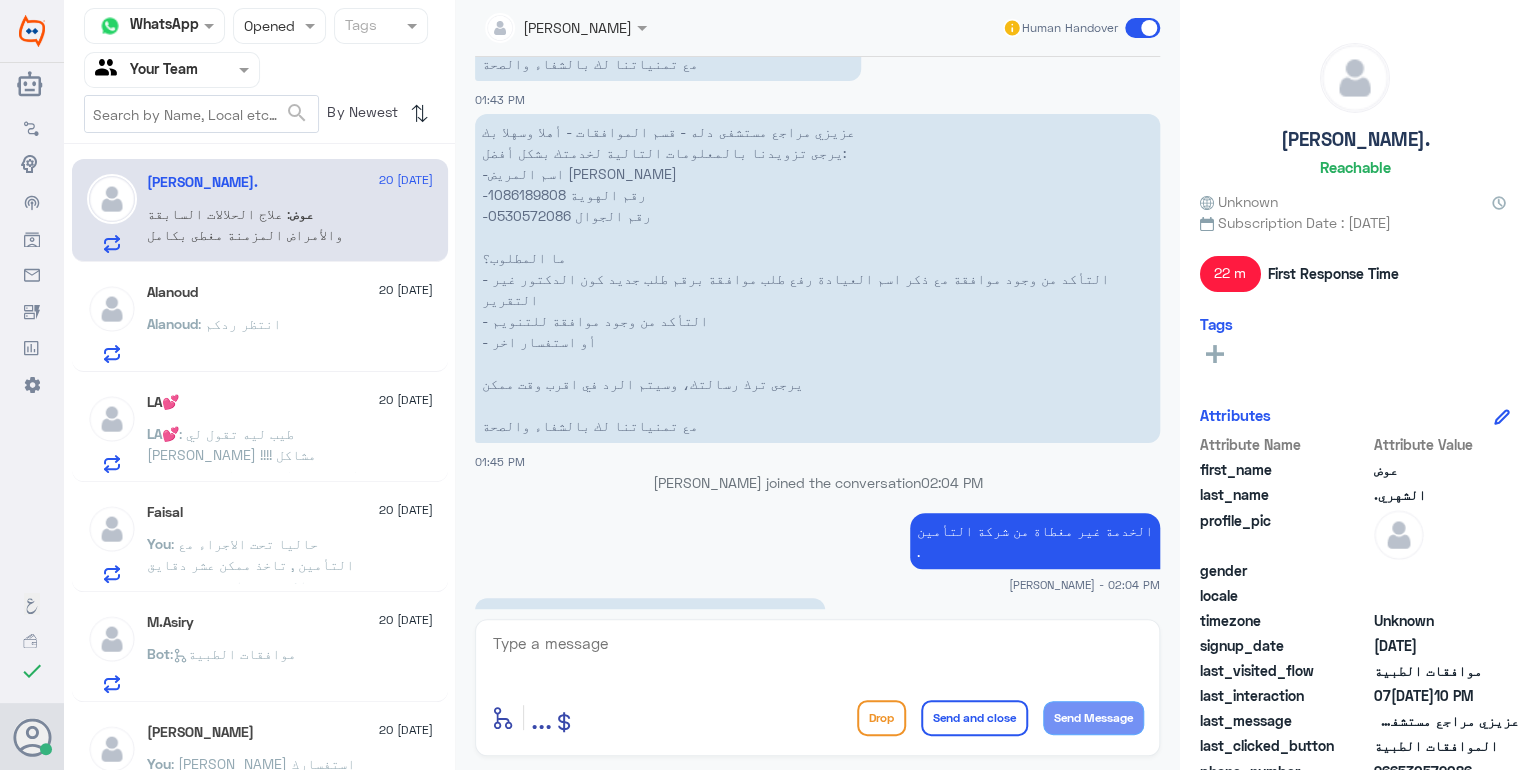 click on "الخدمة غير مغطاة من شركة التأمين ." 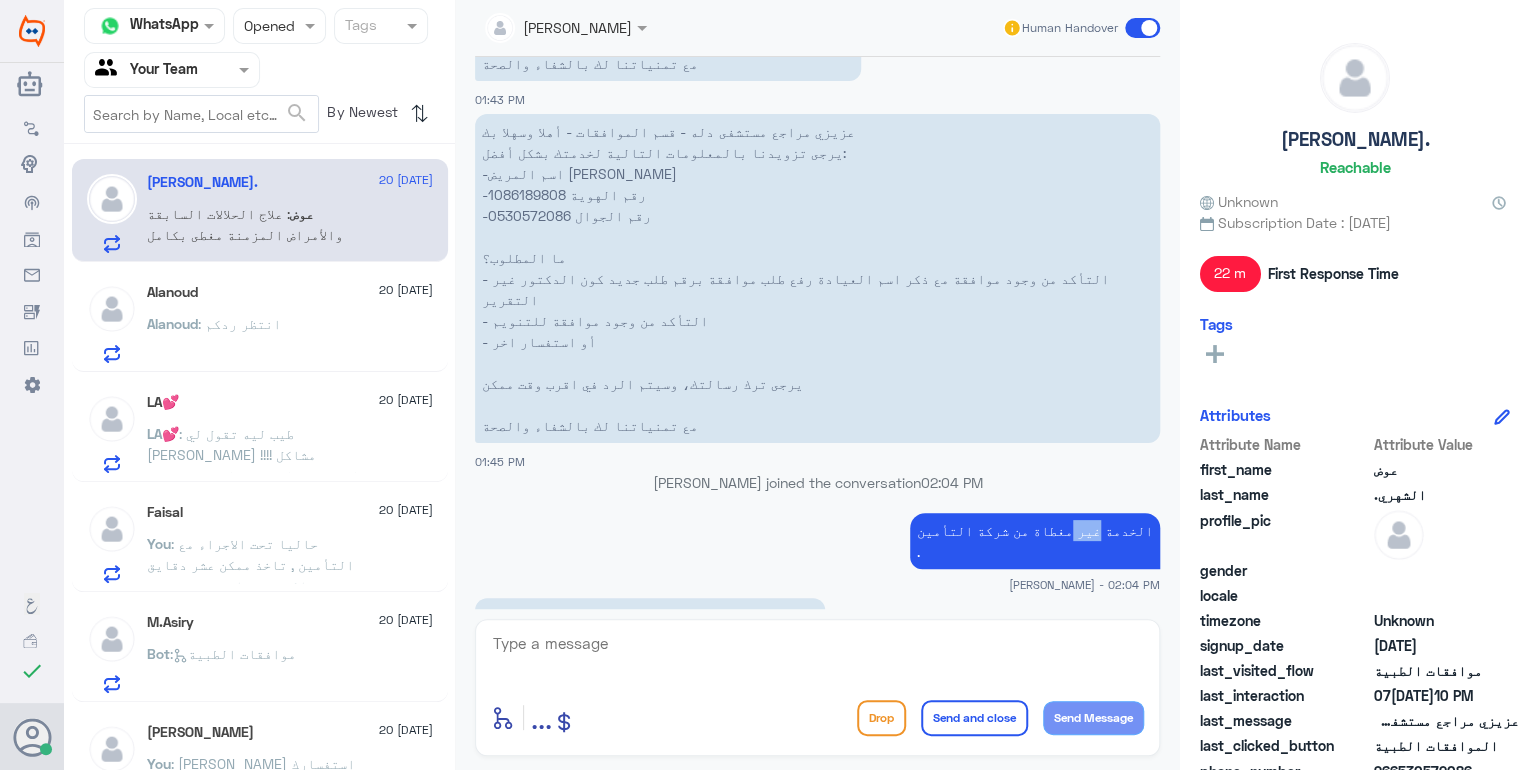 click on "الخدمة غير مغطاة من شركة التأمين ." 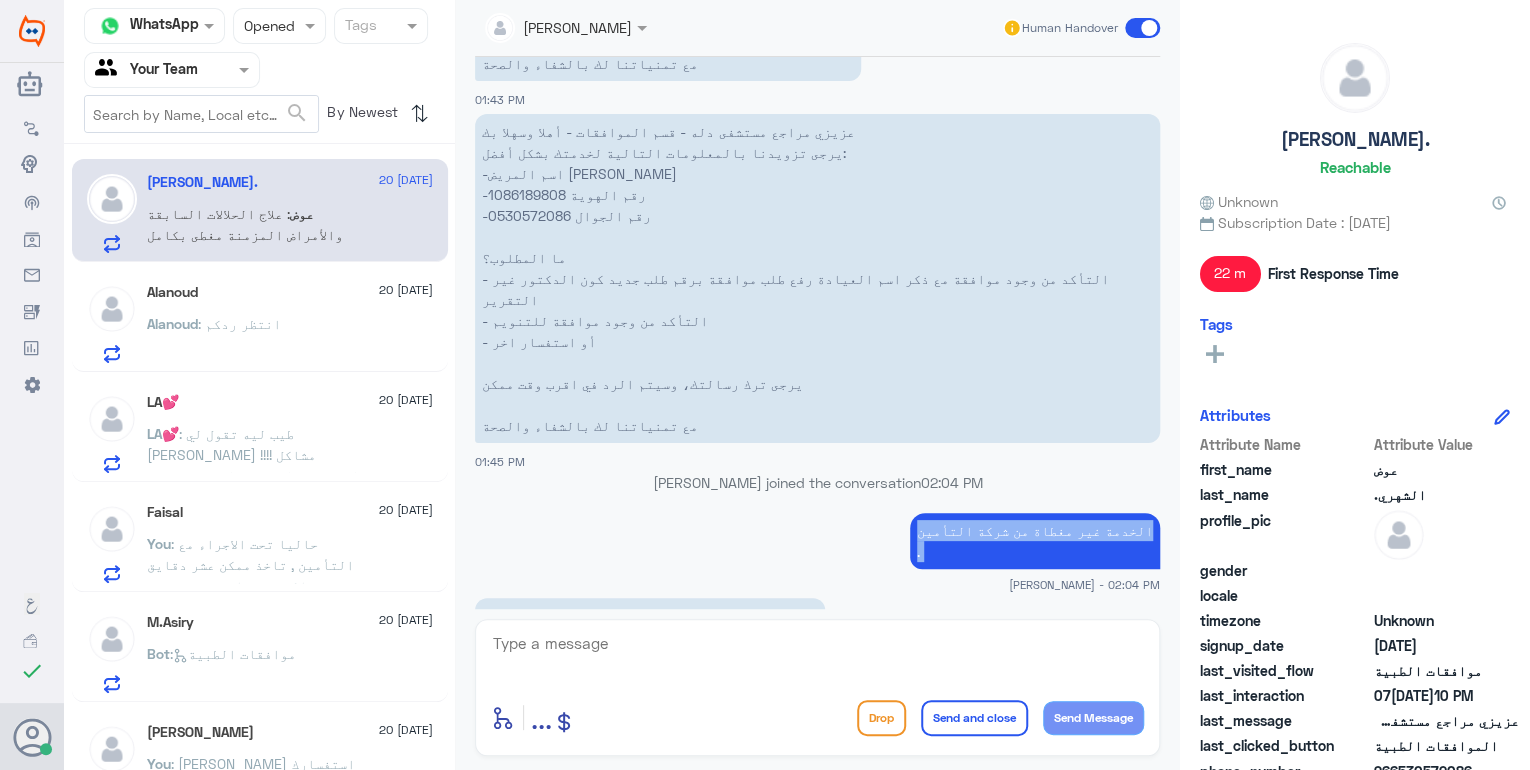 click on "الخدمة غير مغطاة من شركة التأمين ." 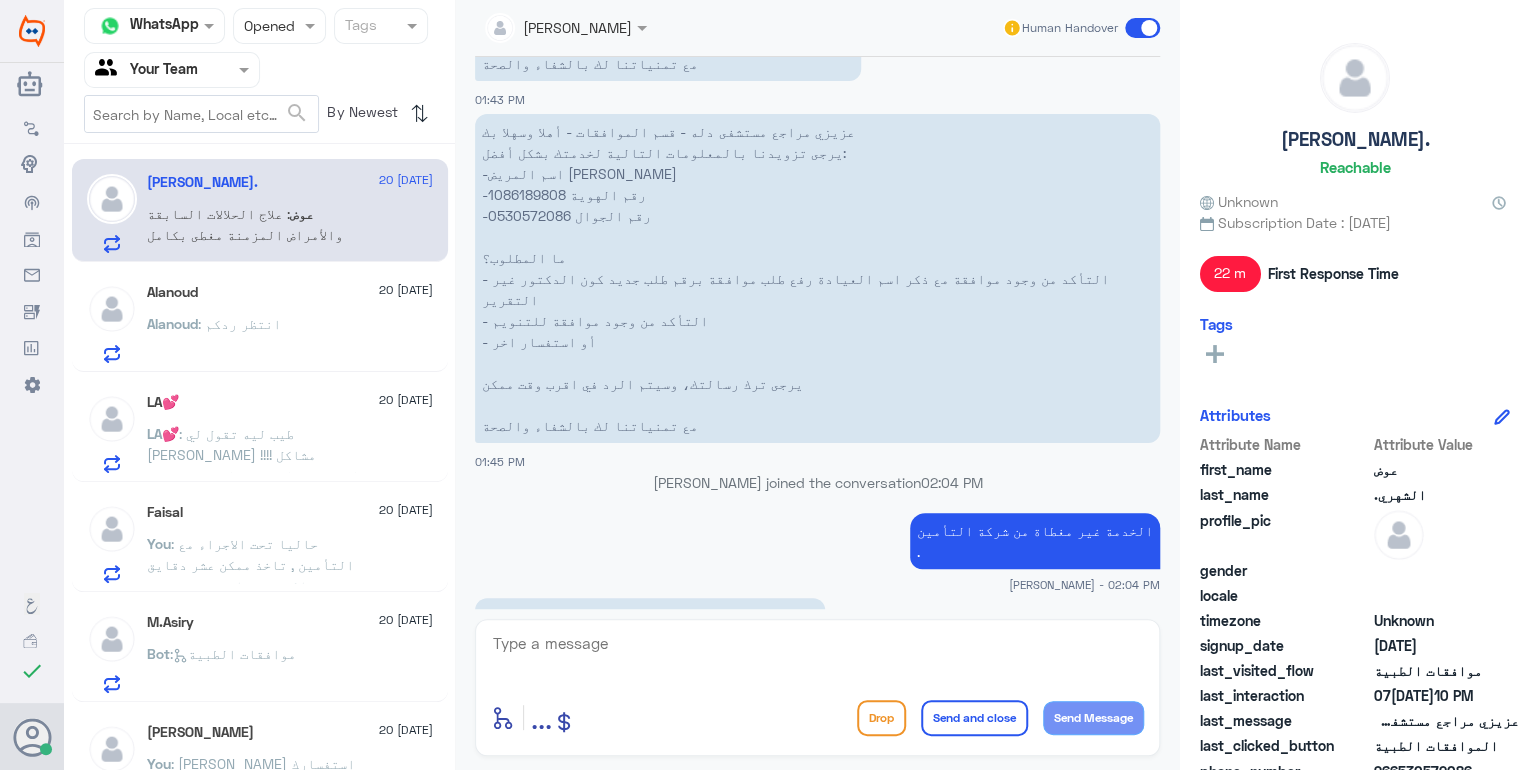 drag, startPoint x: 722, startPoint y: 632, endPoint x: 721, endPoint y: 643, distance: 11.045361 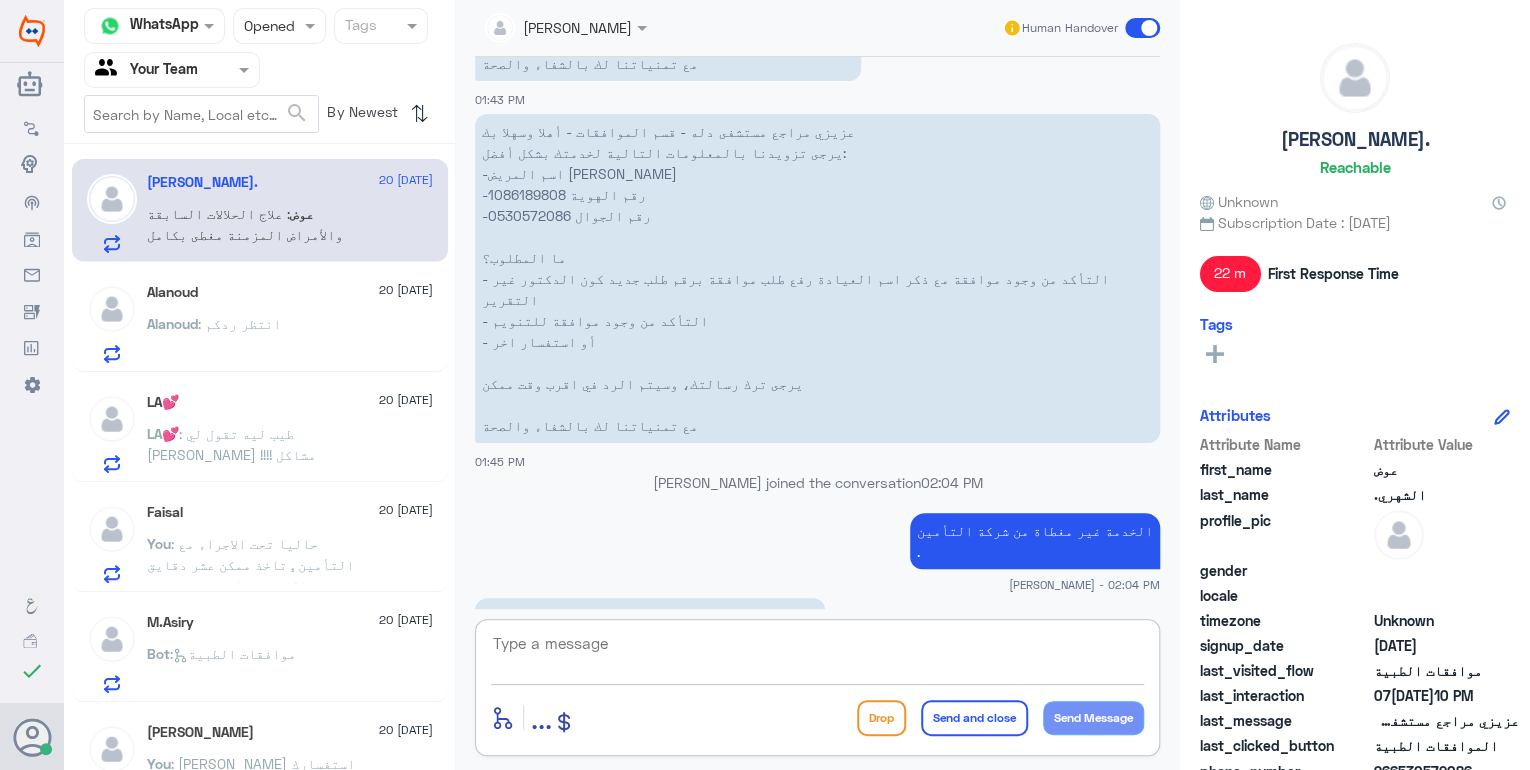 click 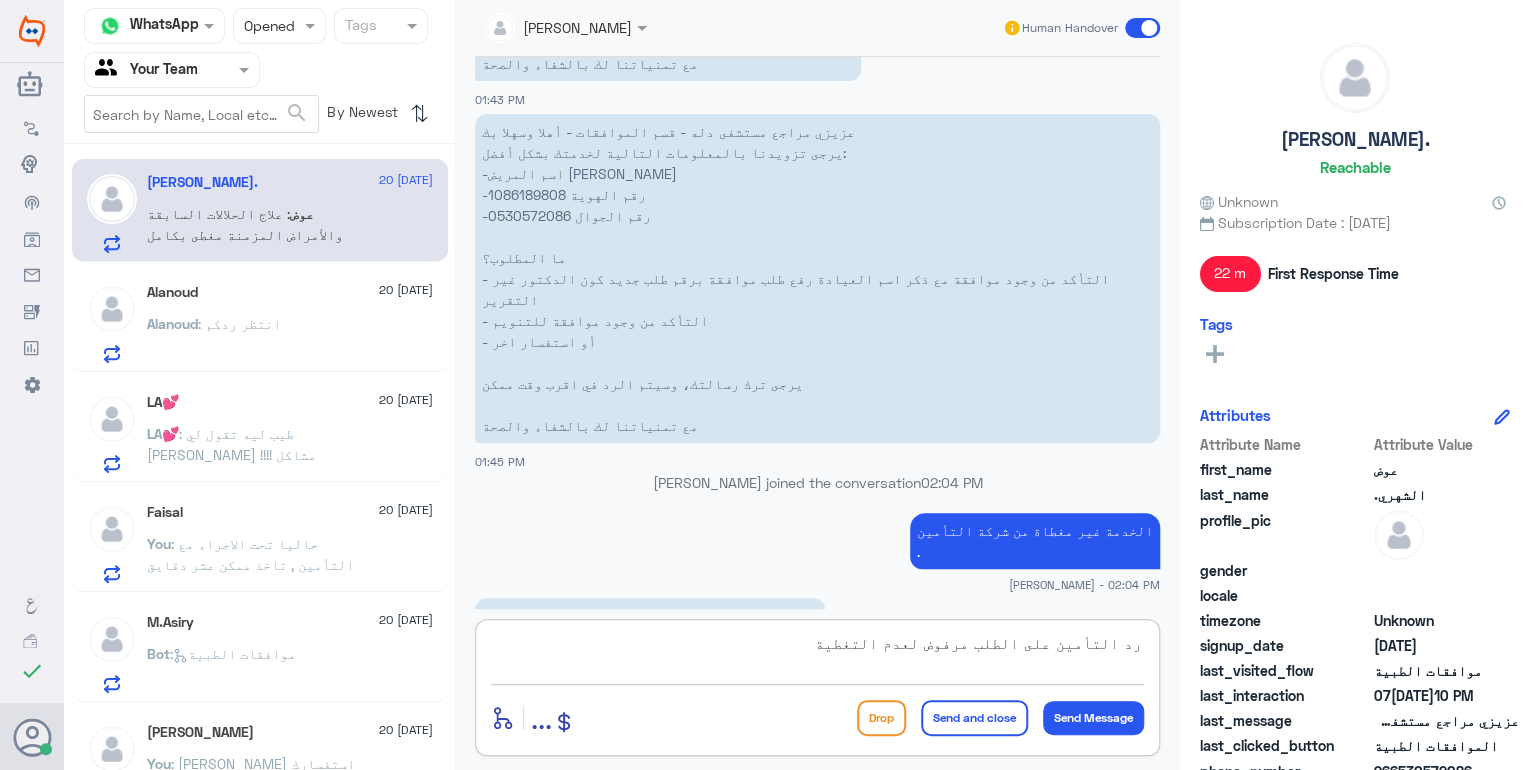 type on "رد التأمين على الطلب مرفوض لعدم التغطية" 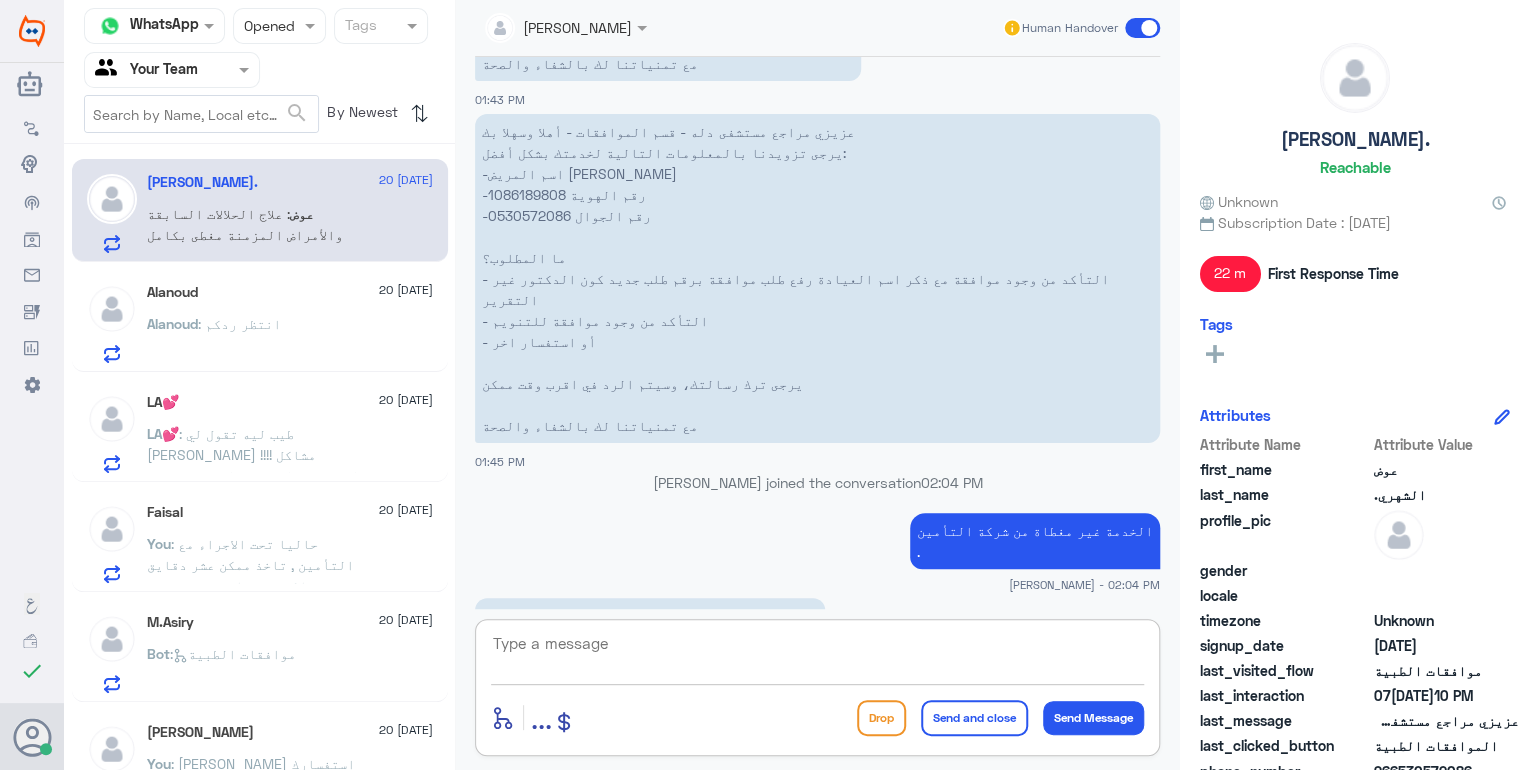 scroll, scrollTop: 1364, scrollLeft: 0, axis: vertical 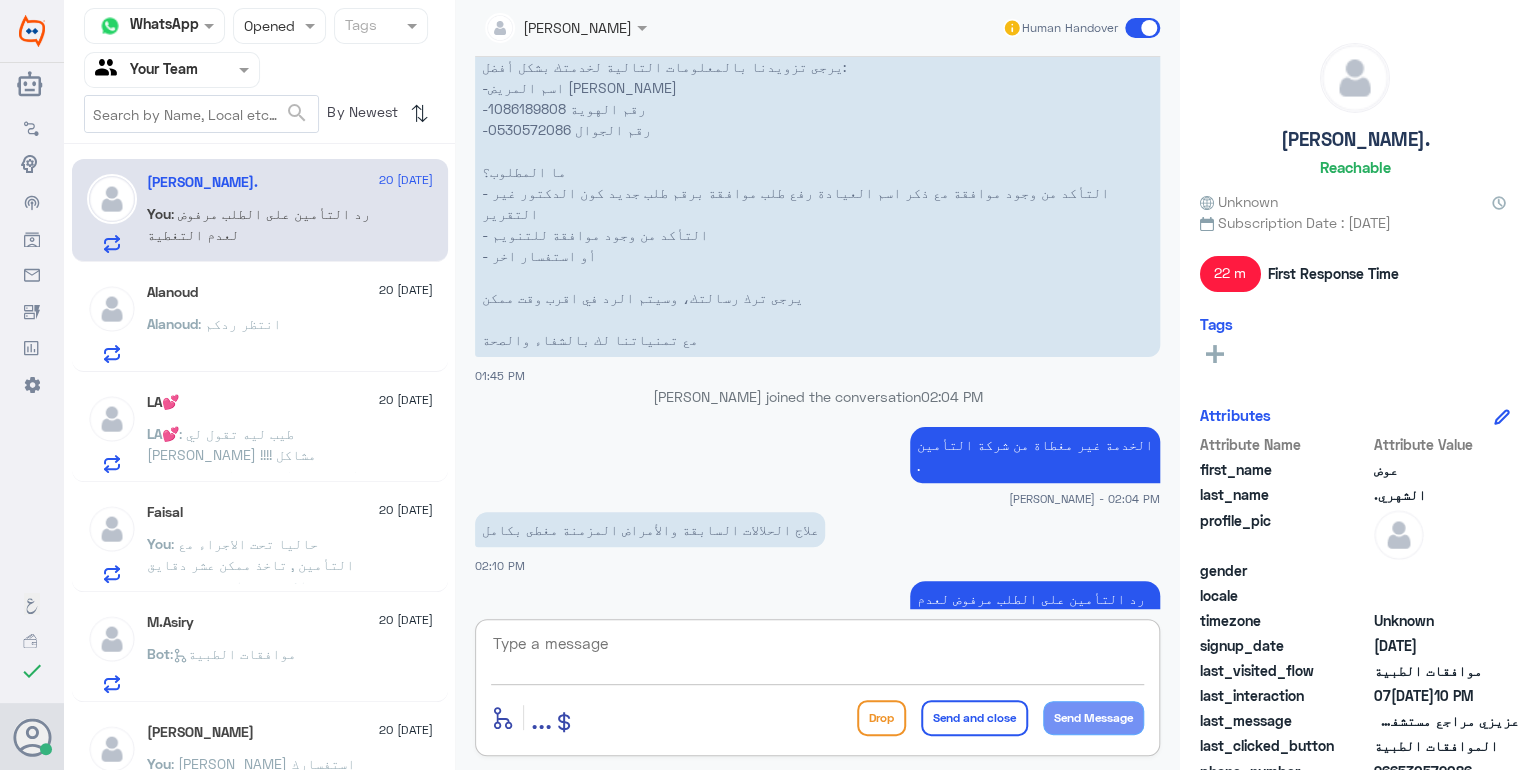 click on "Status × Opened" 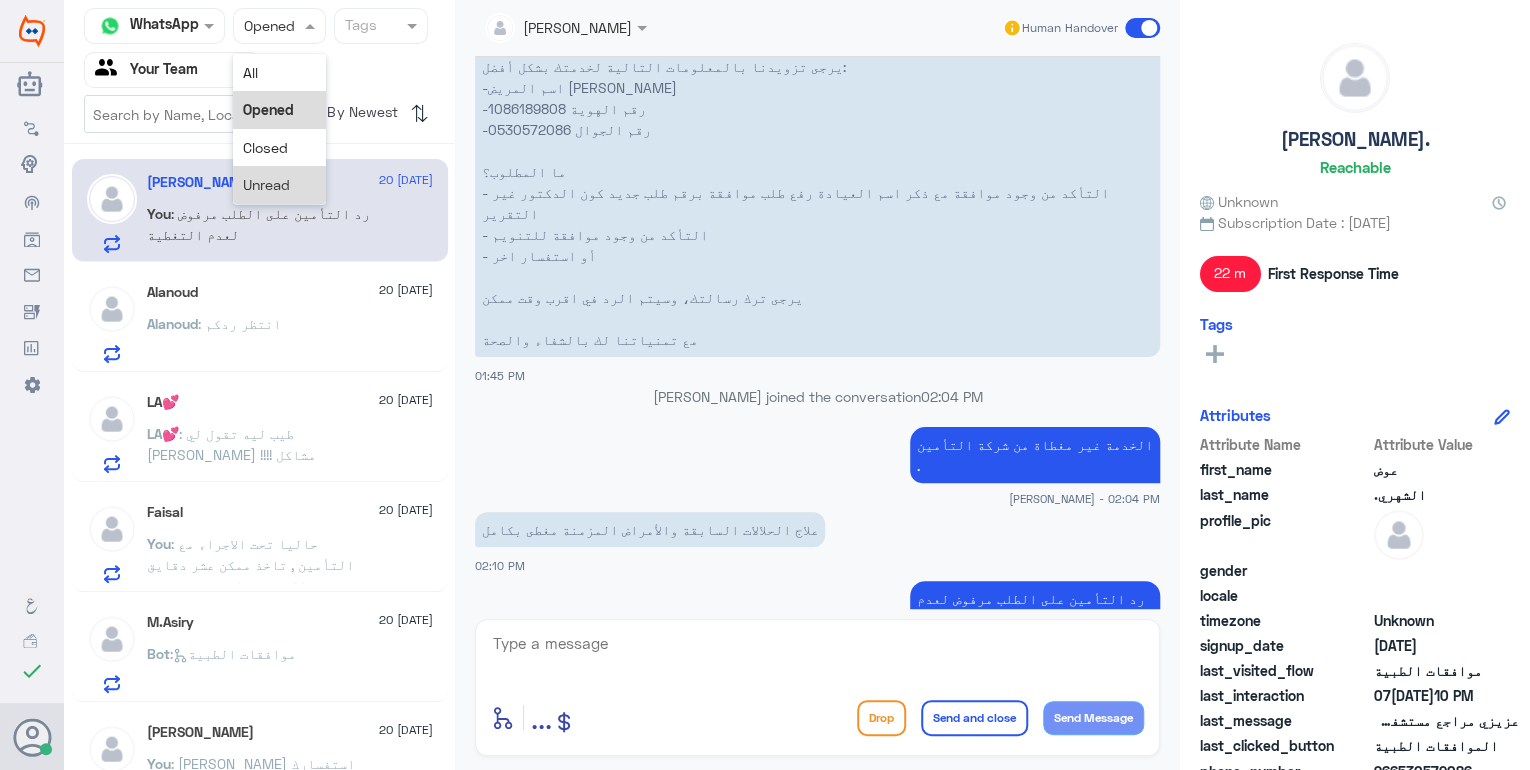 click on "Unread" at bounding box center [266, 184] 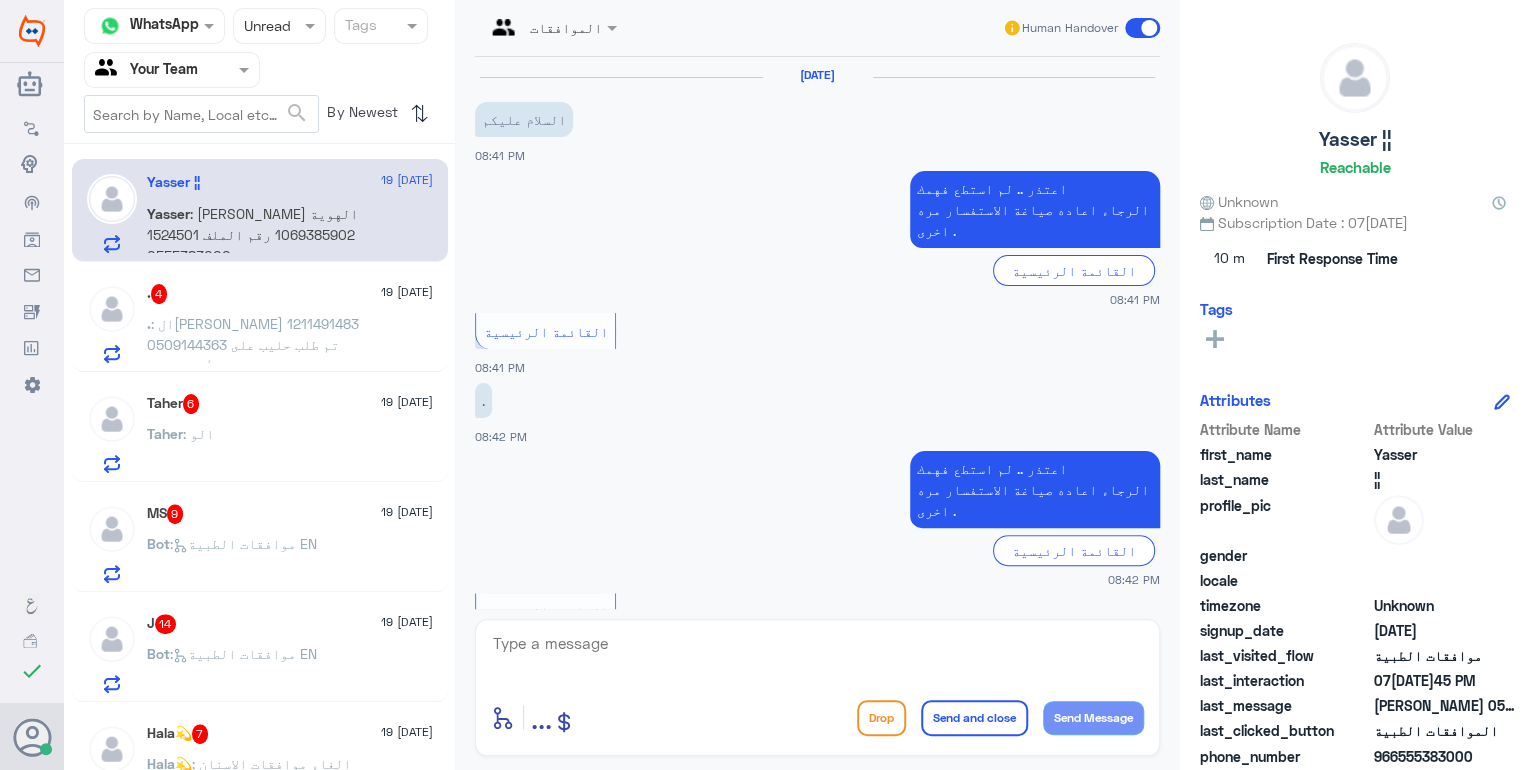 scroll, scrollTop: 1417, scrollLeft: 0, axis: vertical 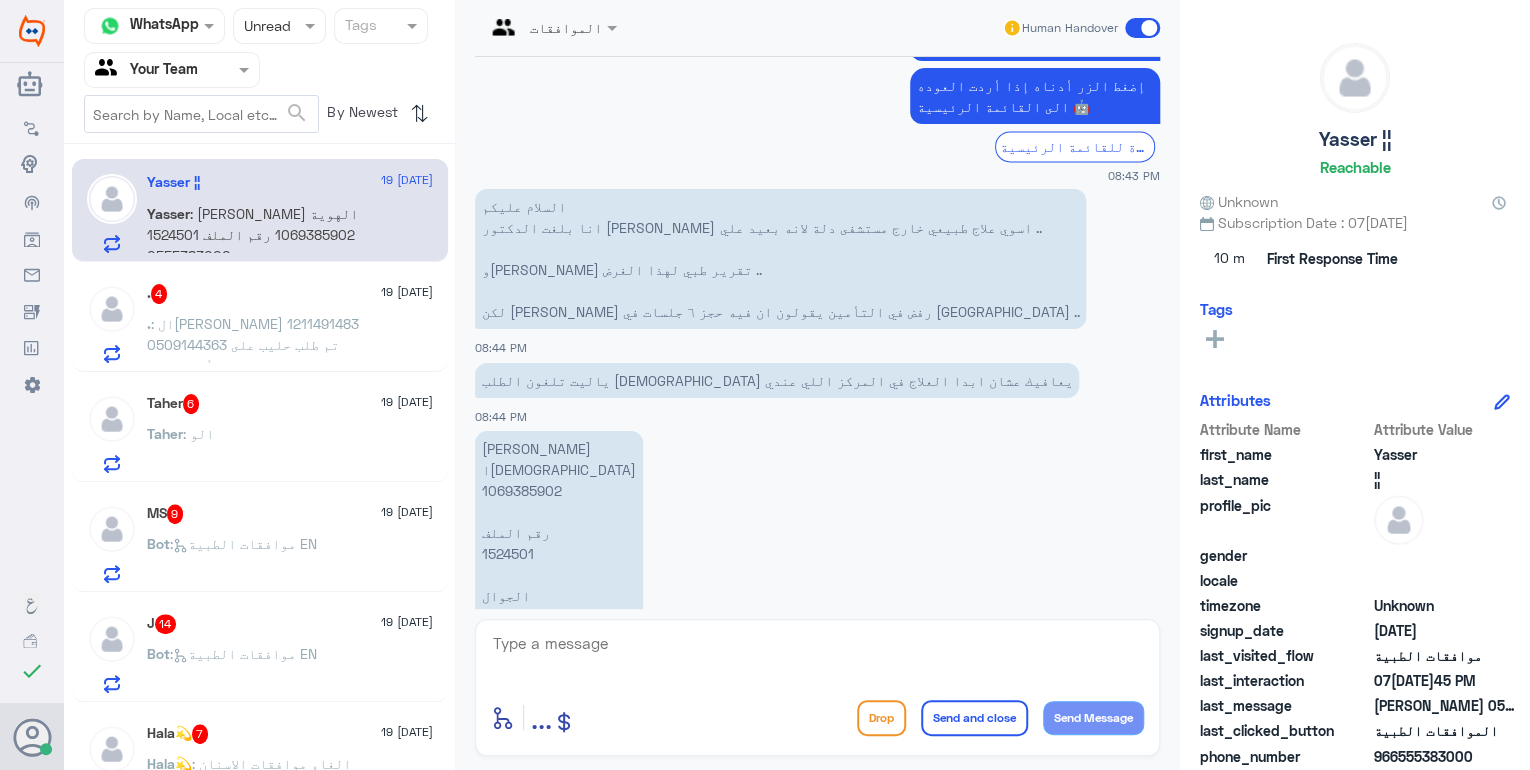 click 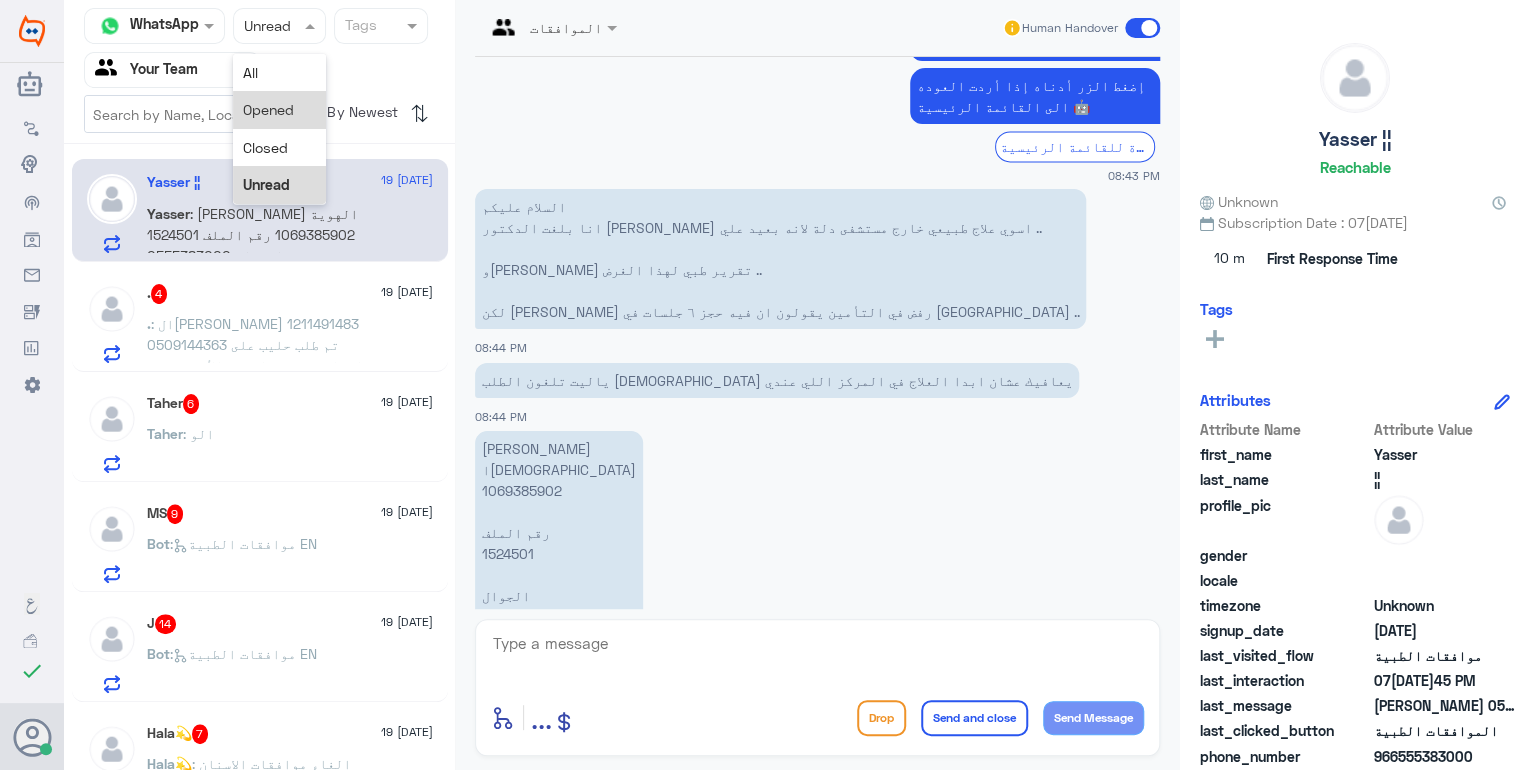 click on "Opened" at bounding box center [280, 109] 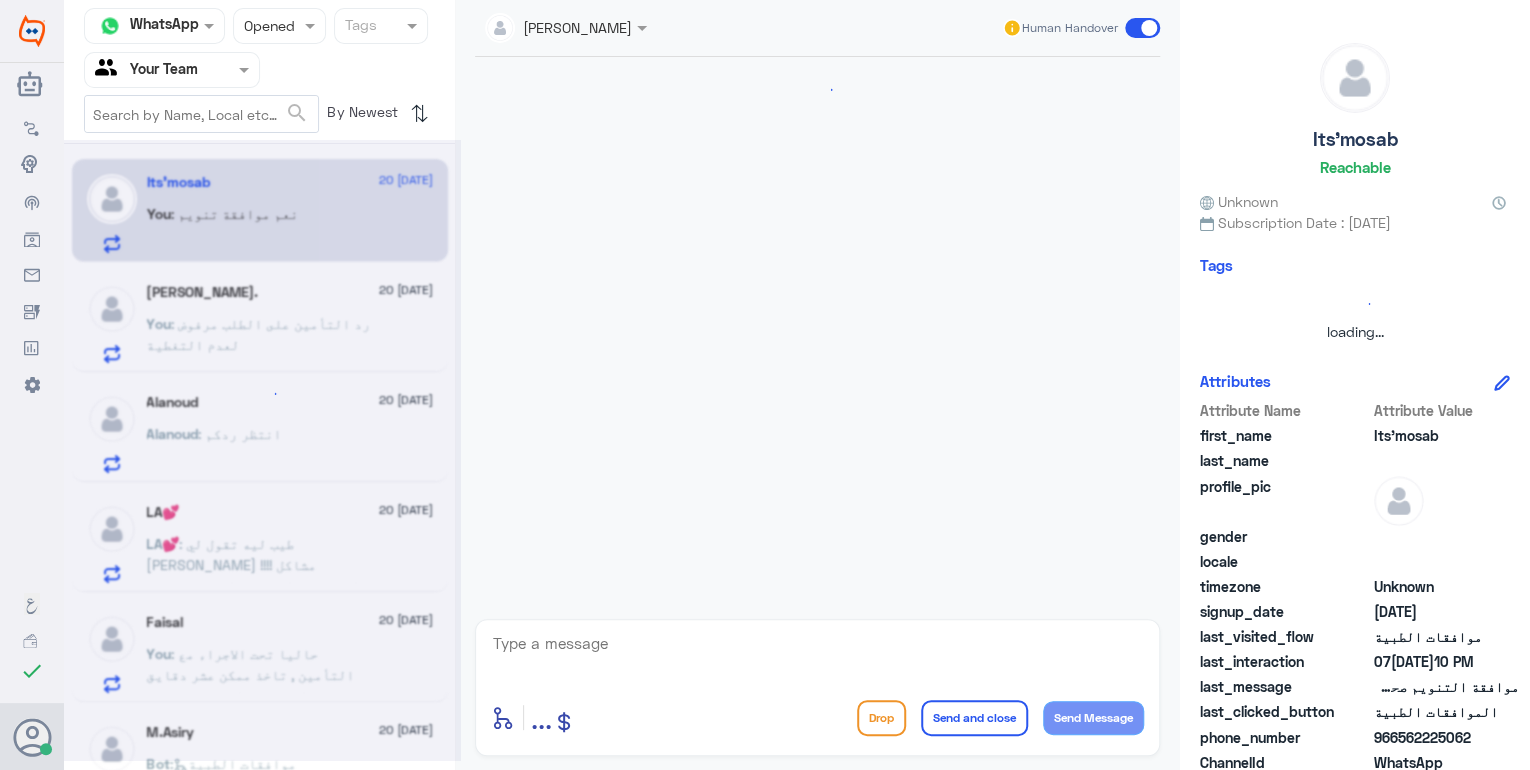 scroll, scrollTop: 1372, scrollLeft: 0, axis: vertical 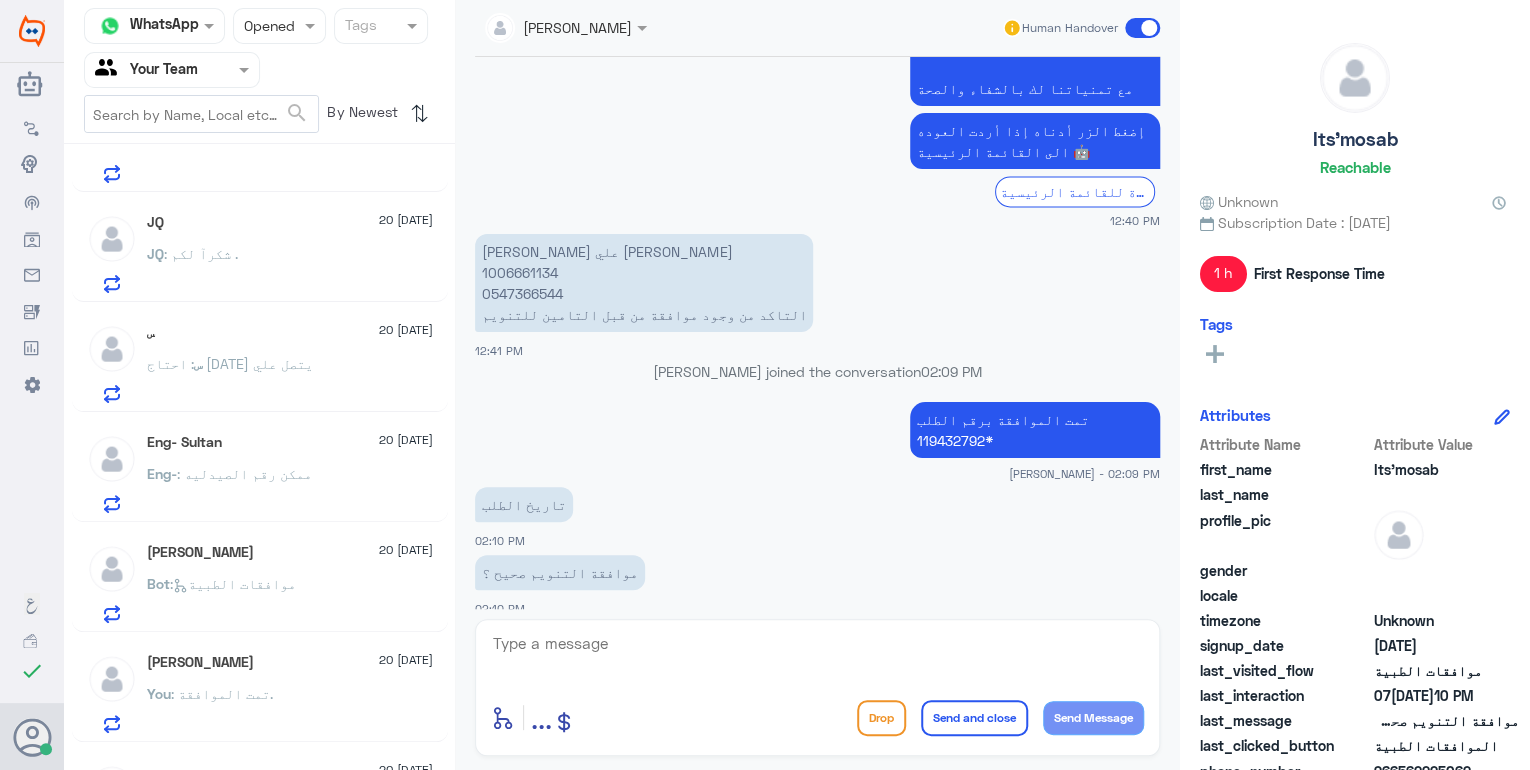 click on "JQ : شكرآ لكم ." 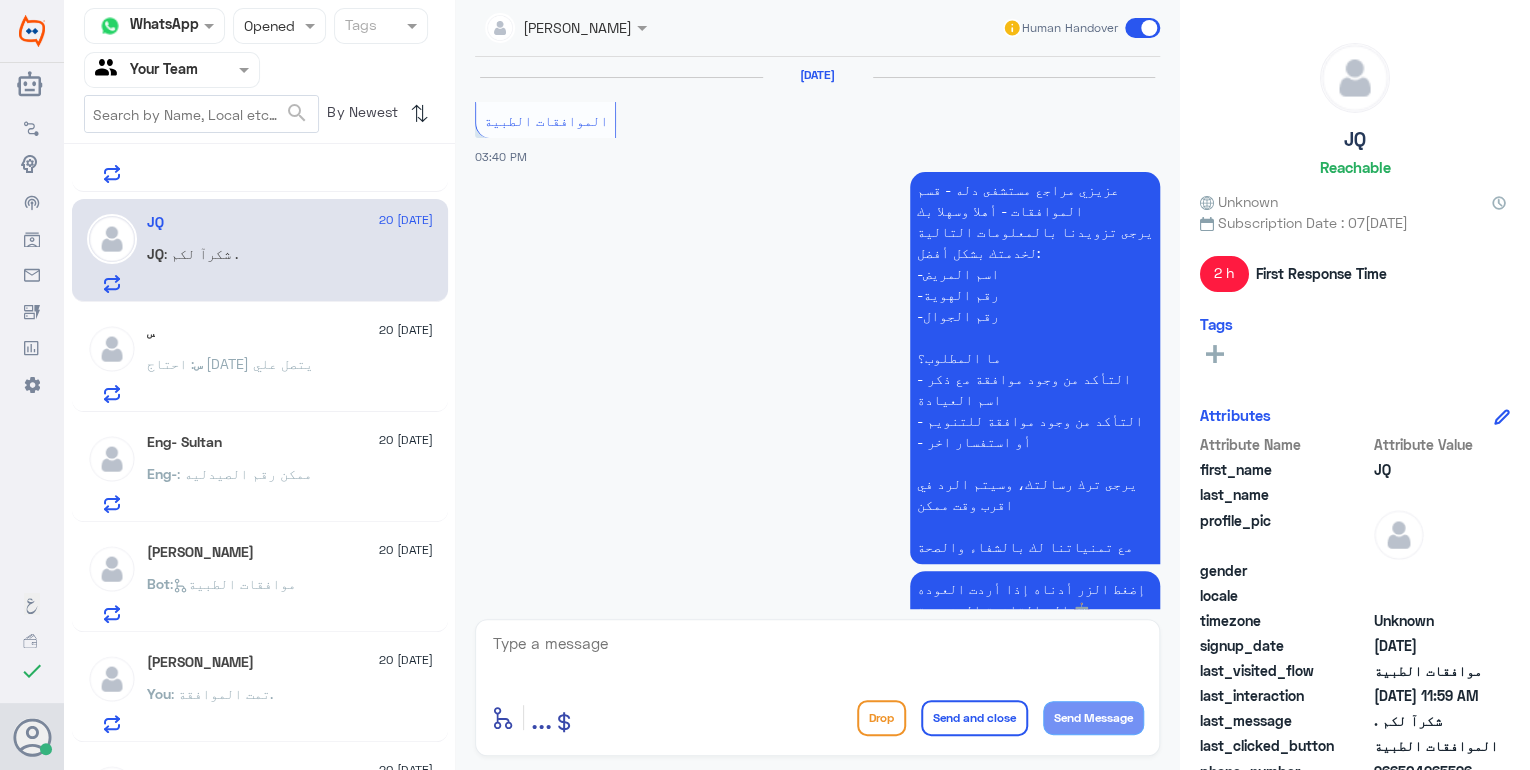 scroll, scrollTop: 2186, scrollLeft: 0, axis: vertical 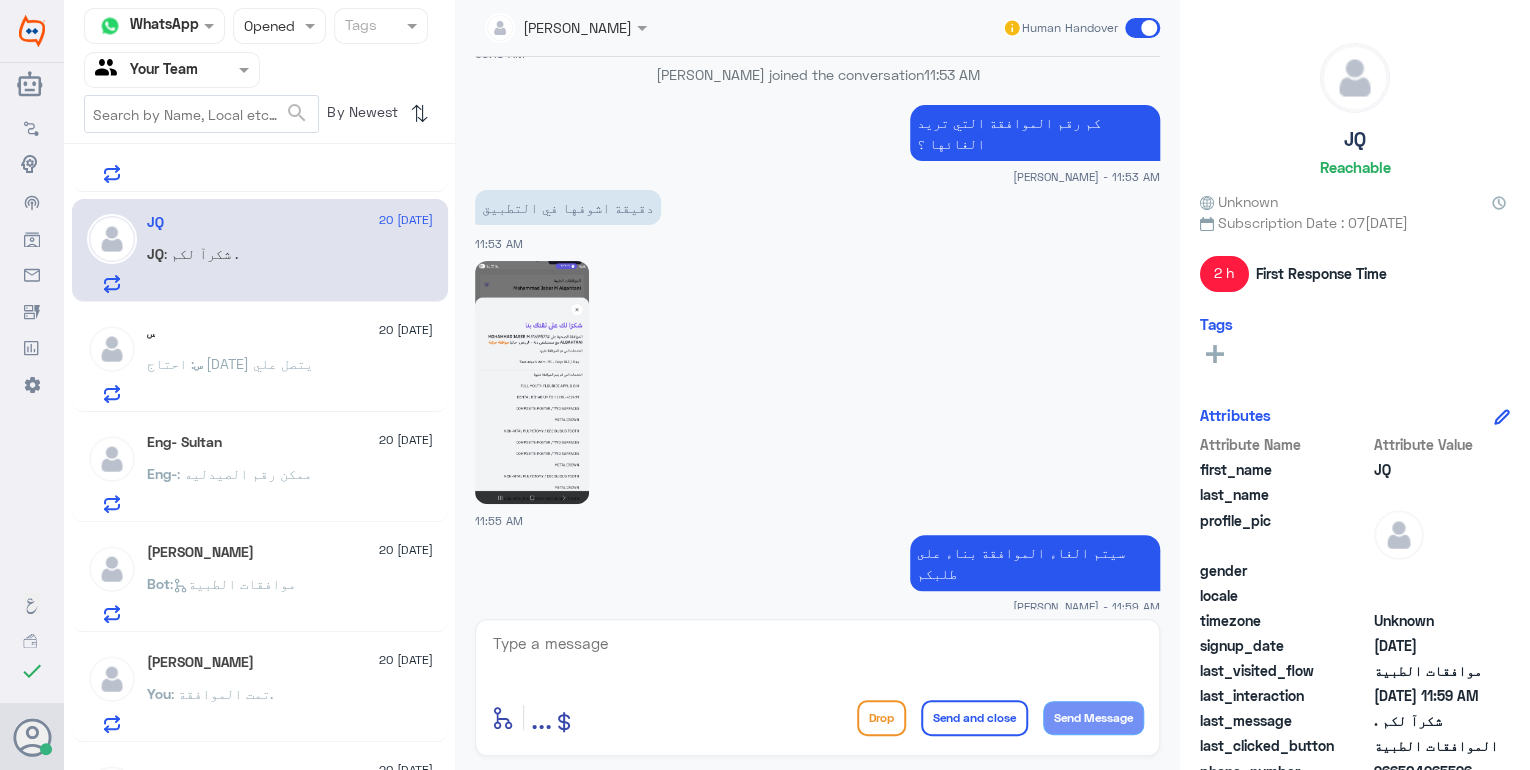 click on "س : احتاج [DATE] يتصل علي" 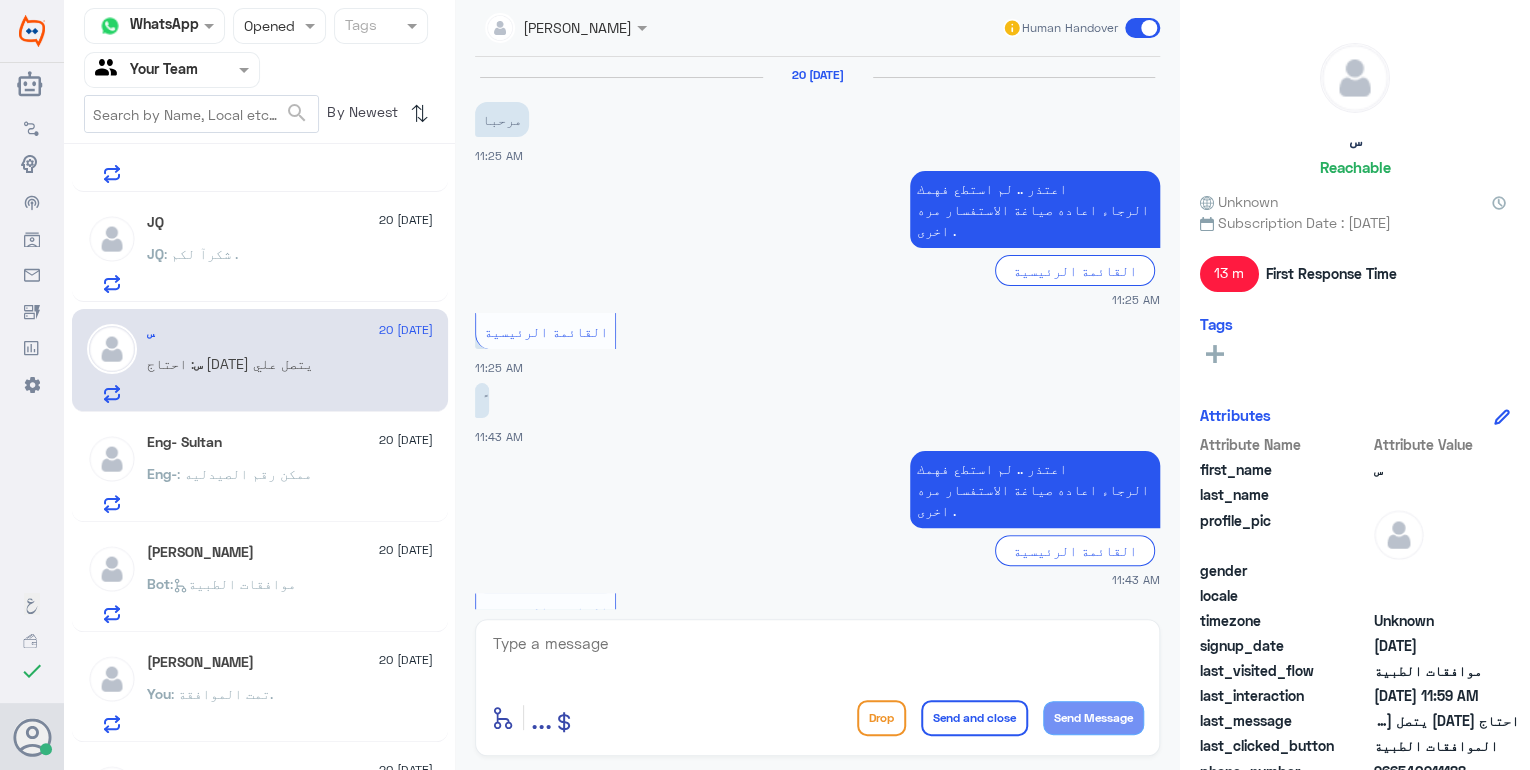 scroll, scrollTop: 1376, scrollLeft: 0, axis: vertical 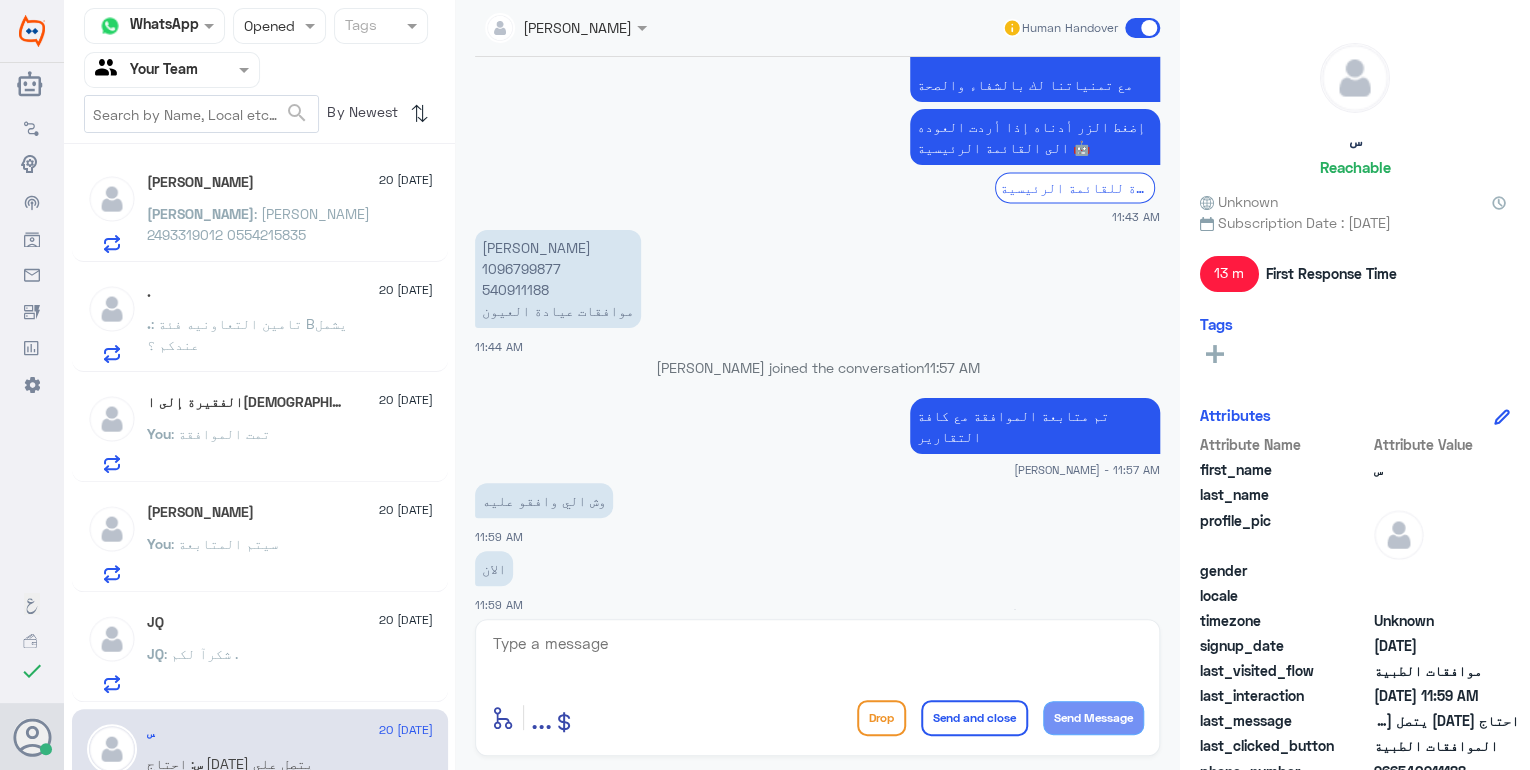 click on ". : تامين التعاونيه فئة Bيشمل عندكم ؟" 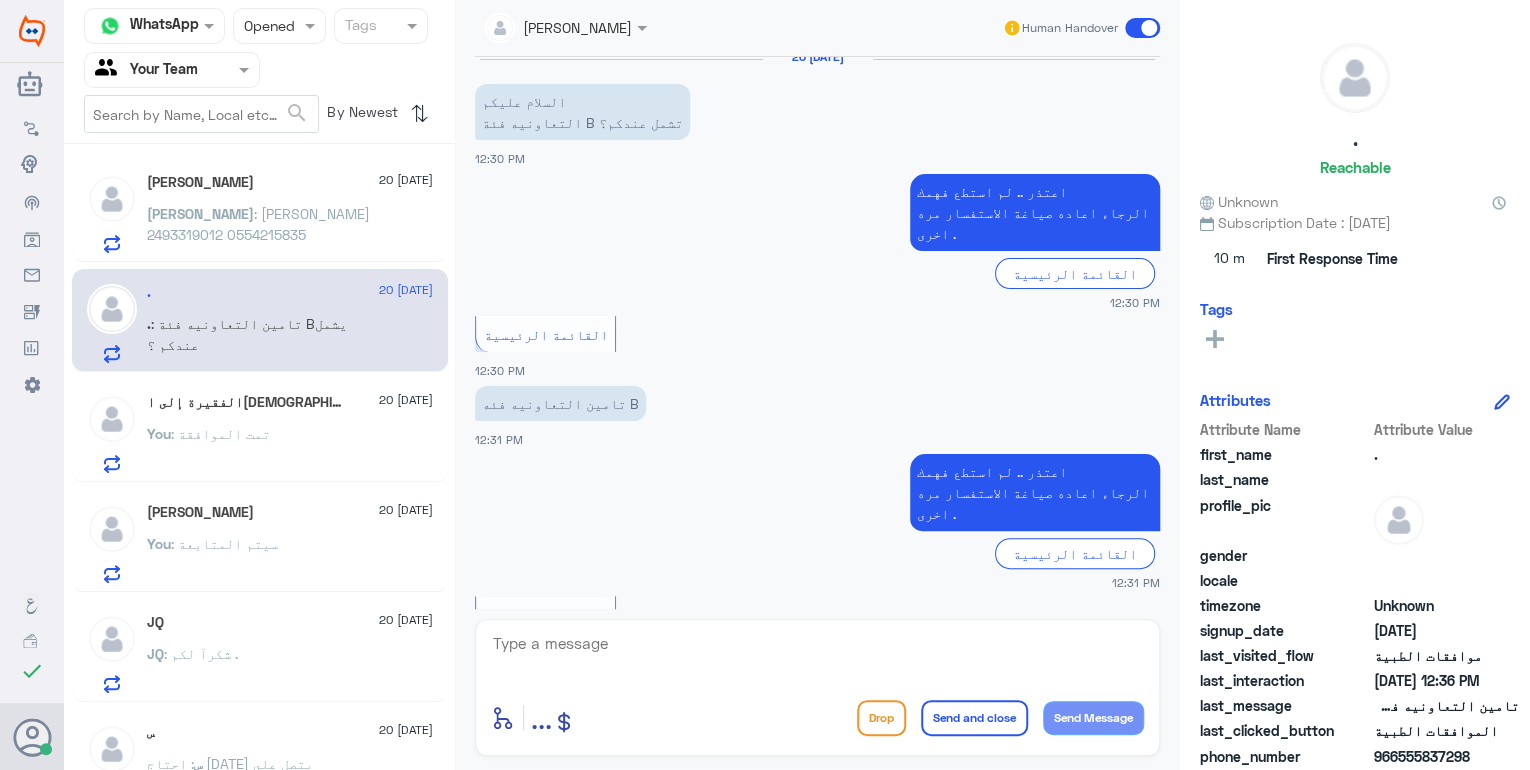 scroll, scrollTop: 0, scrollLeft: 0, axis: both 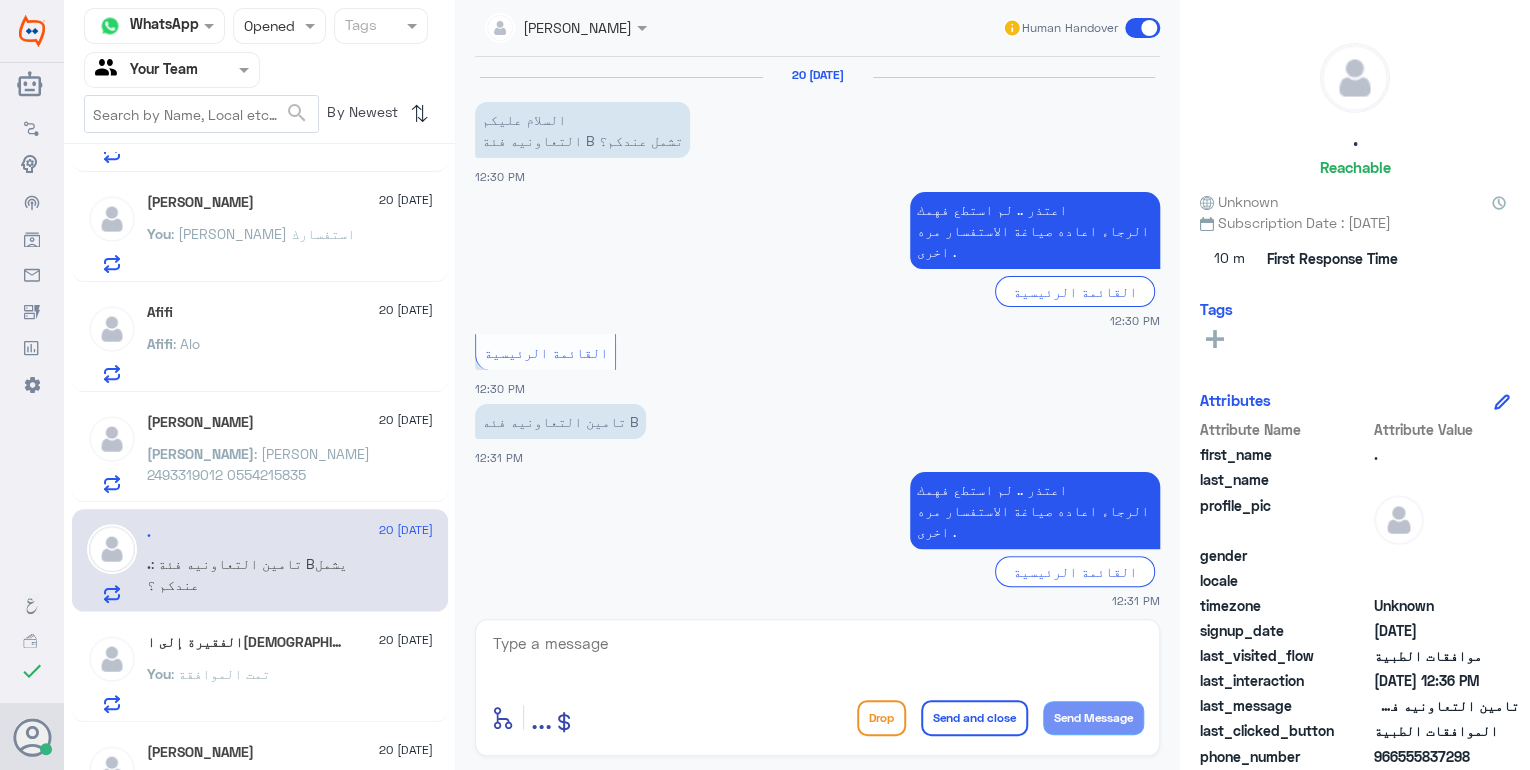 click on "Afifi   20 [DATE]fifi : Alo" 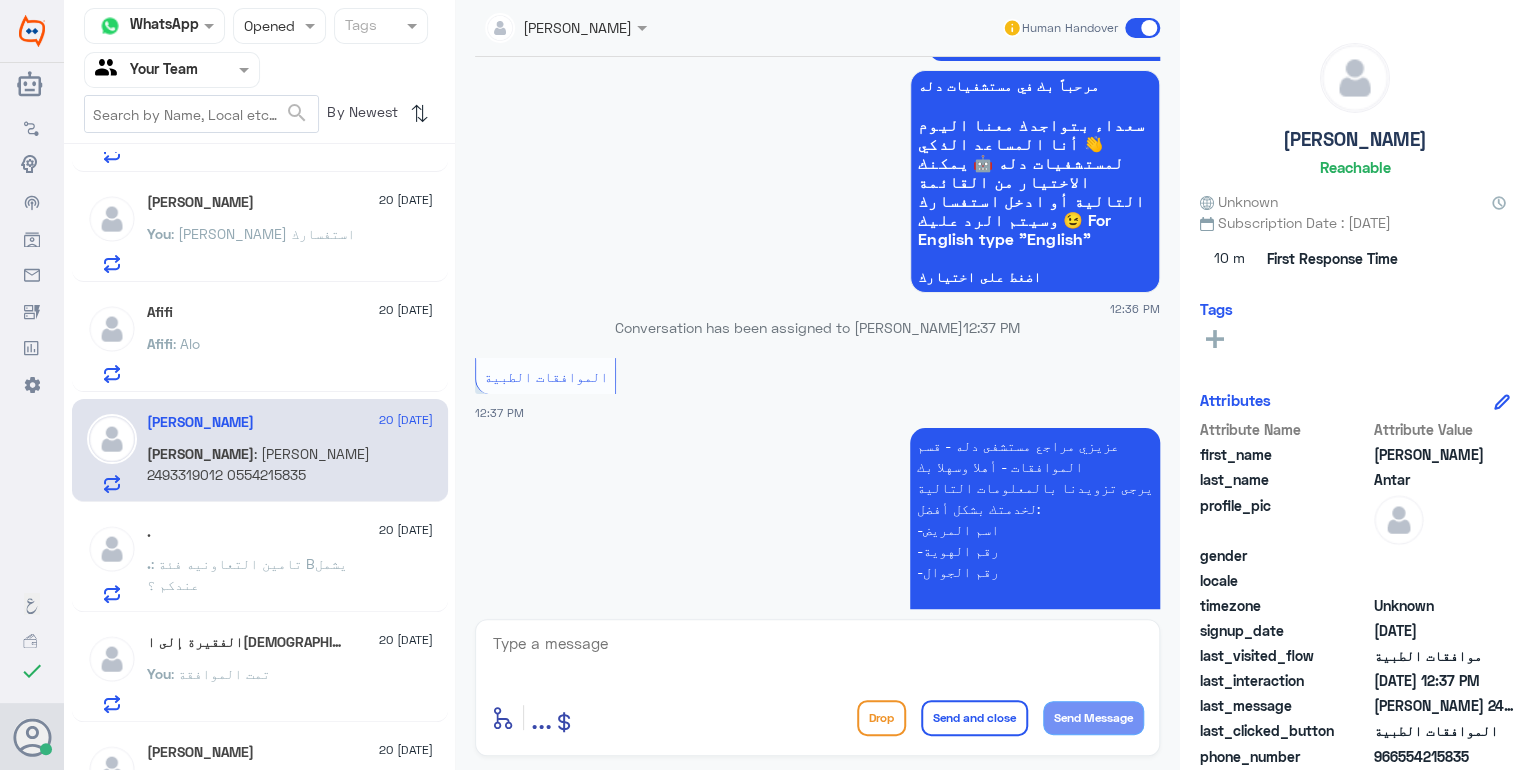 scroll, scrollTop: 1655, scrollLeft: 0, axis: vertical 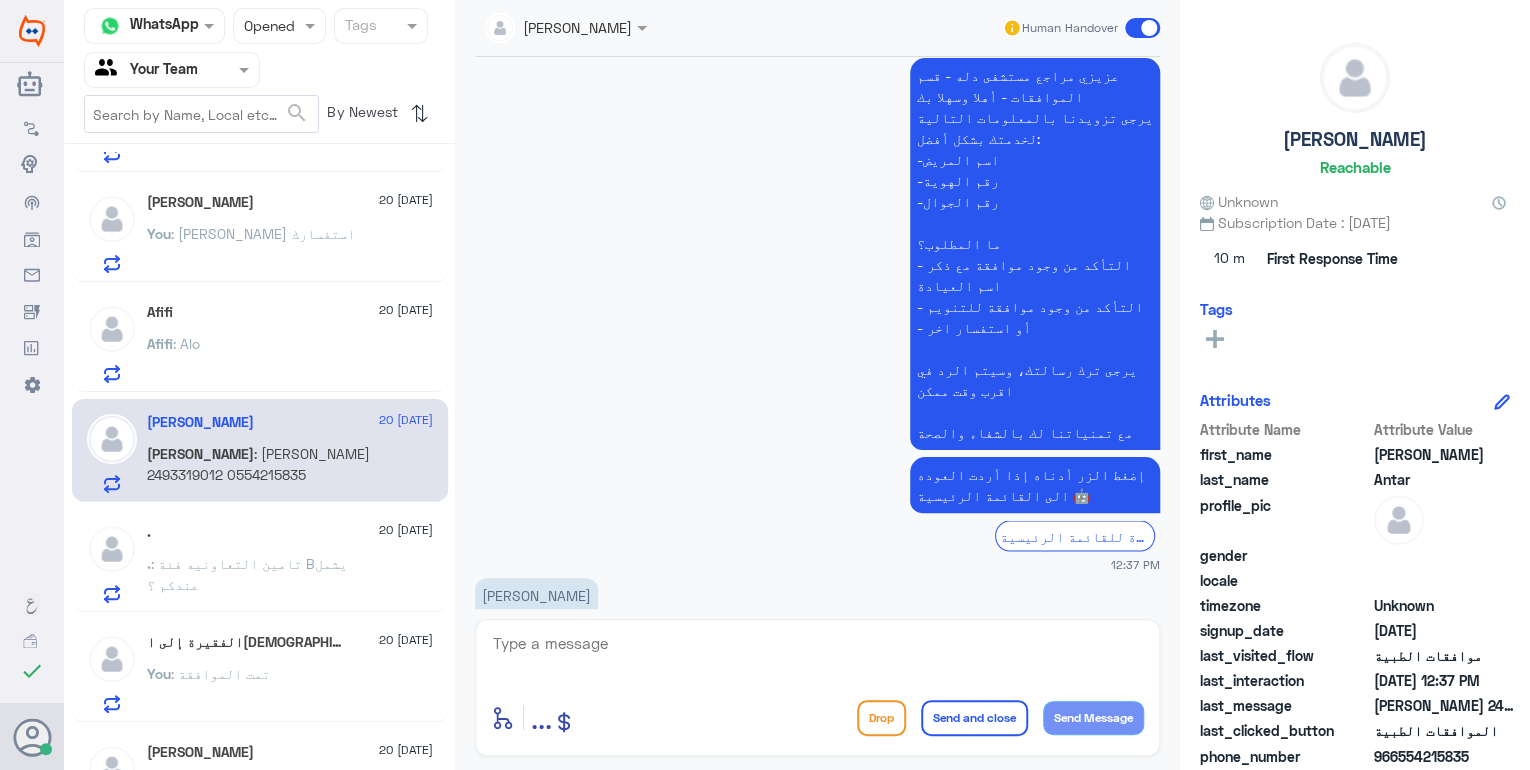 click on "[PERSON_NAME] 2493319012 0554215835" 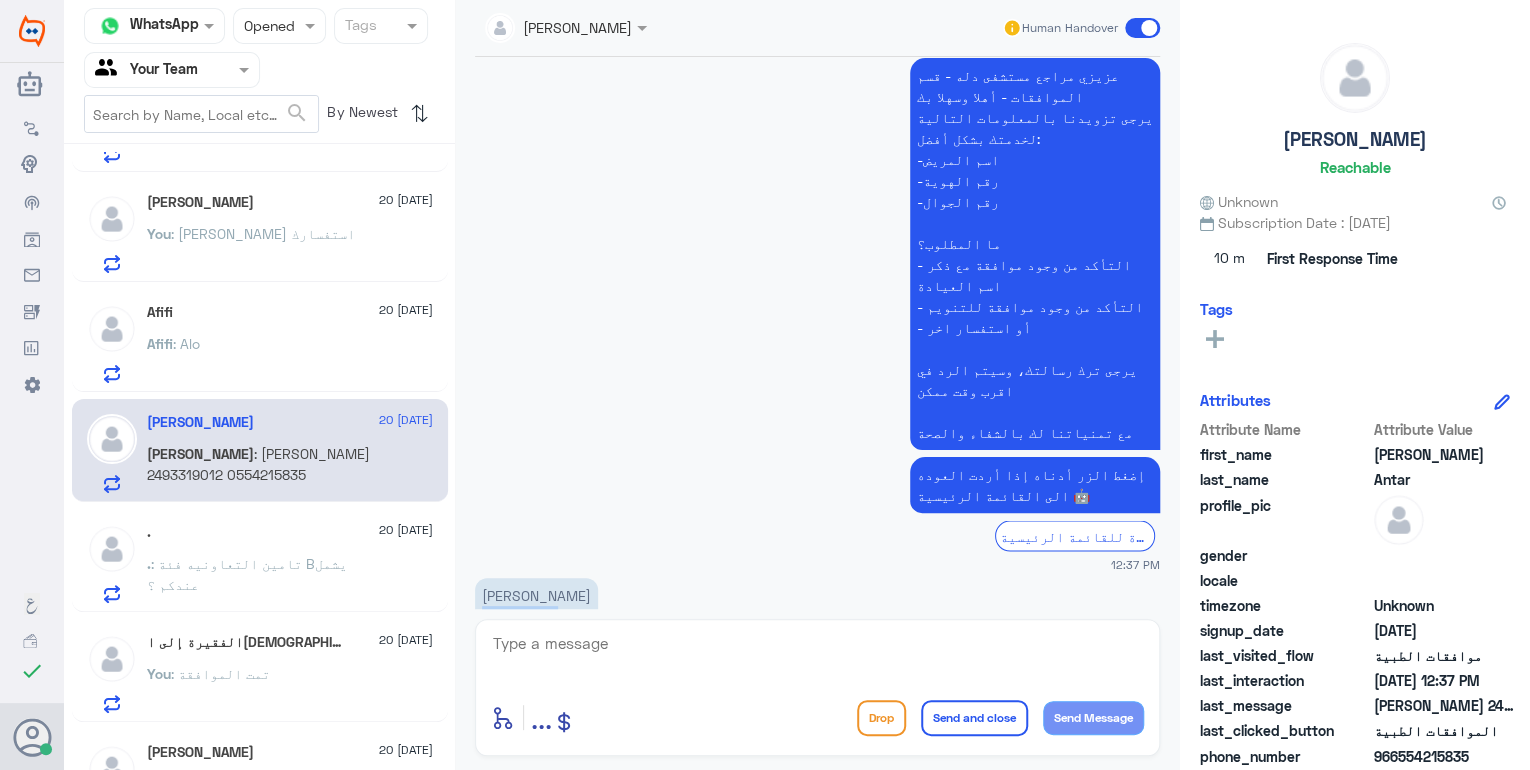 click on "[PERSON_NAME] 2493319012 0554215835" 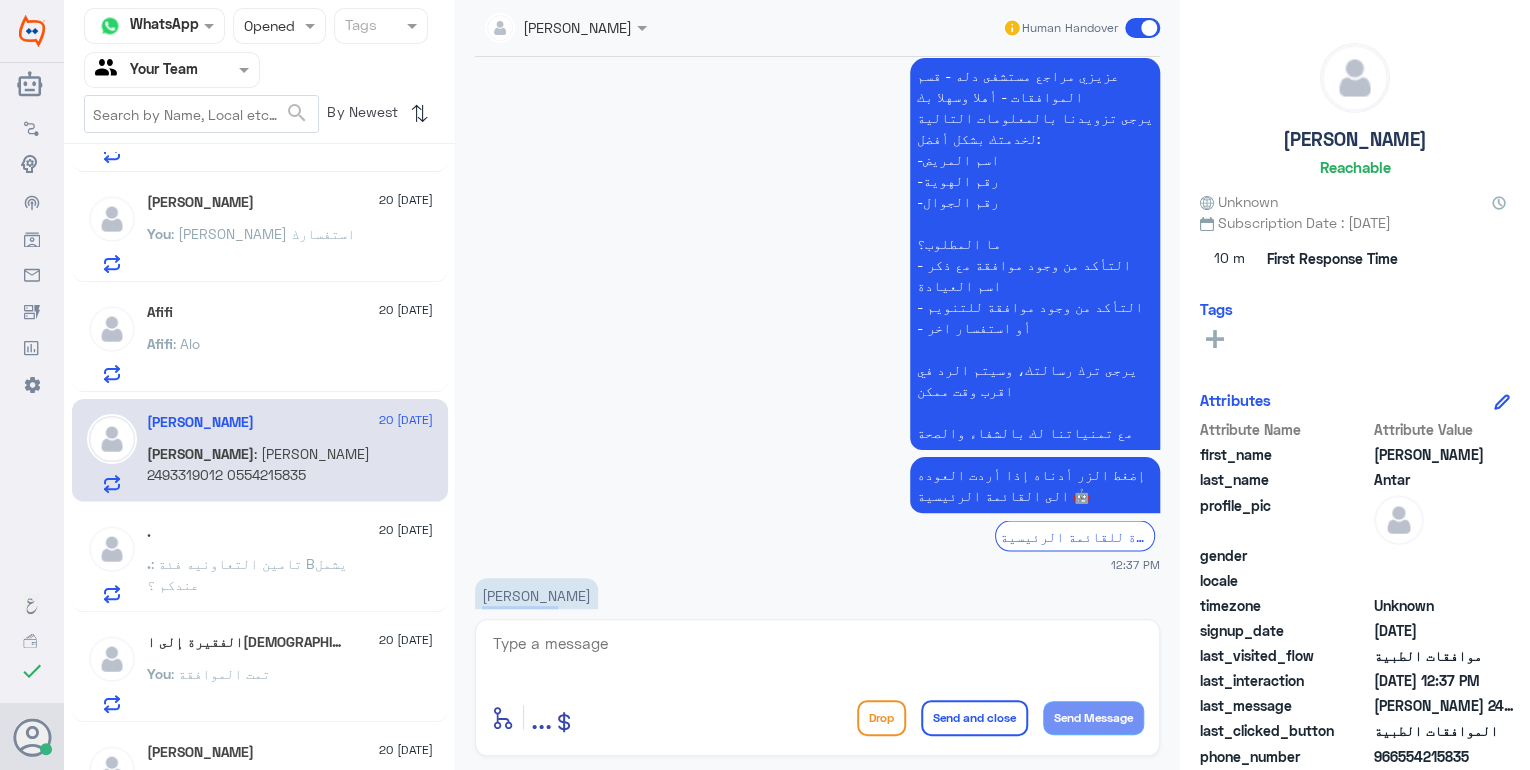 click on "..." 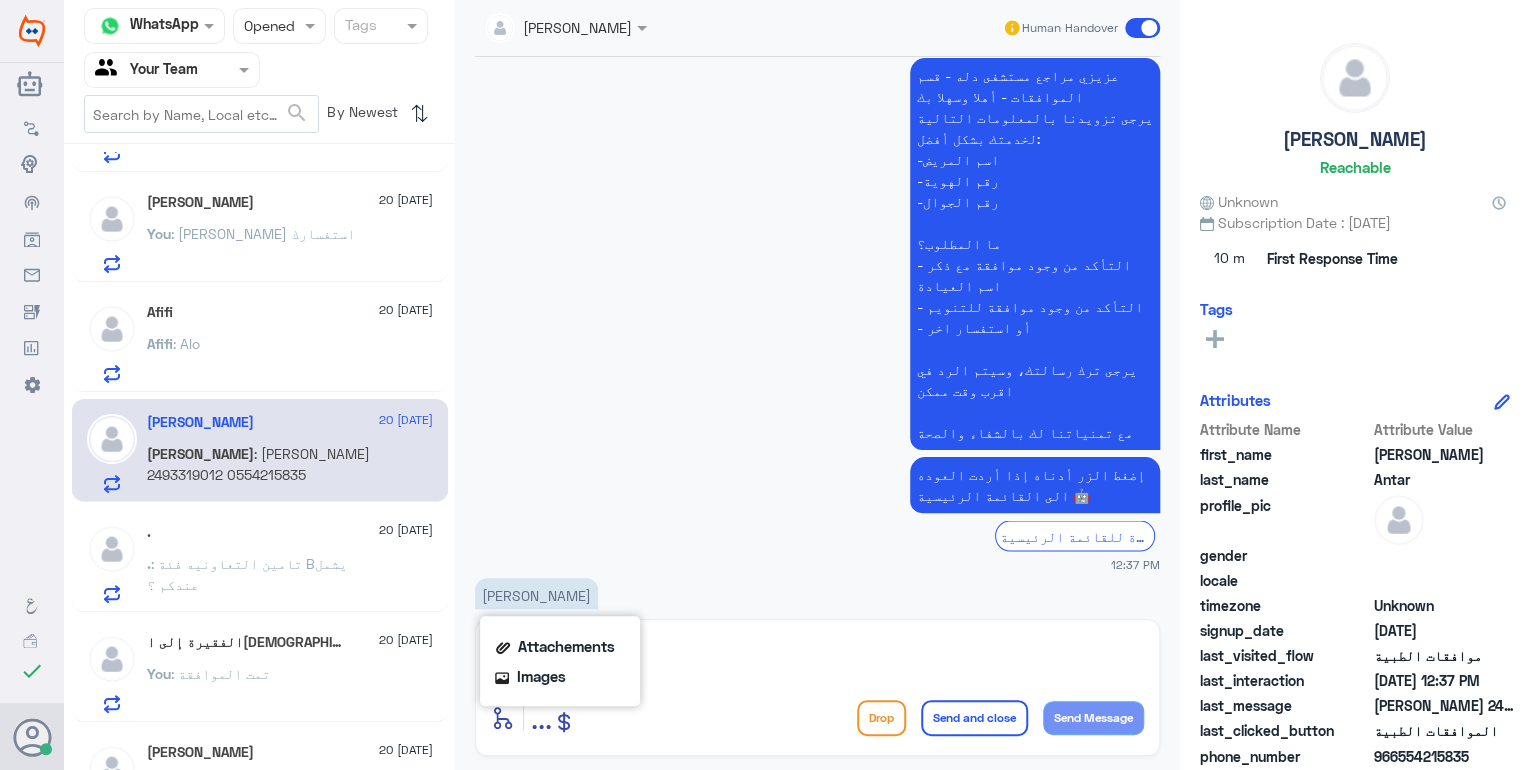 click 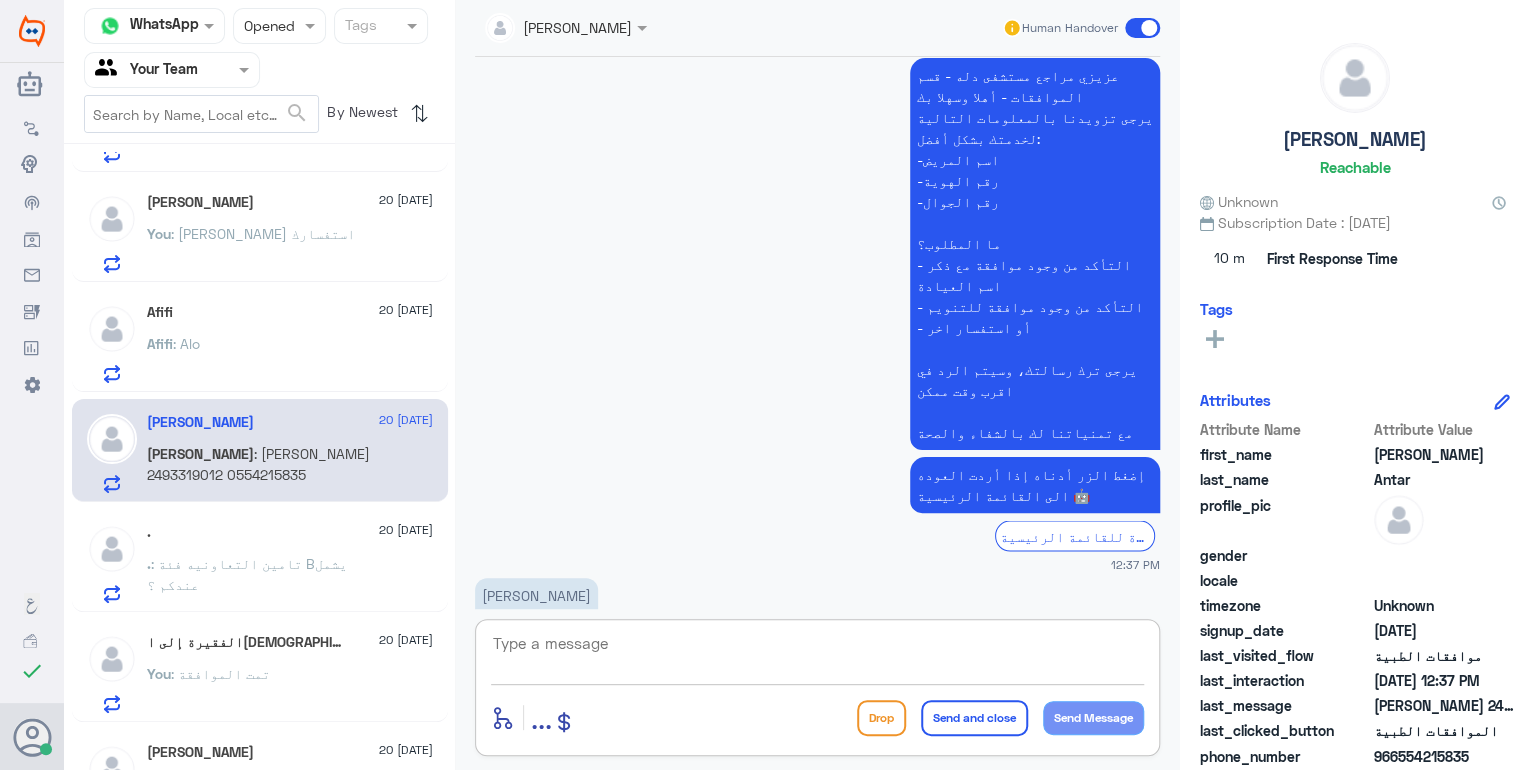 click 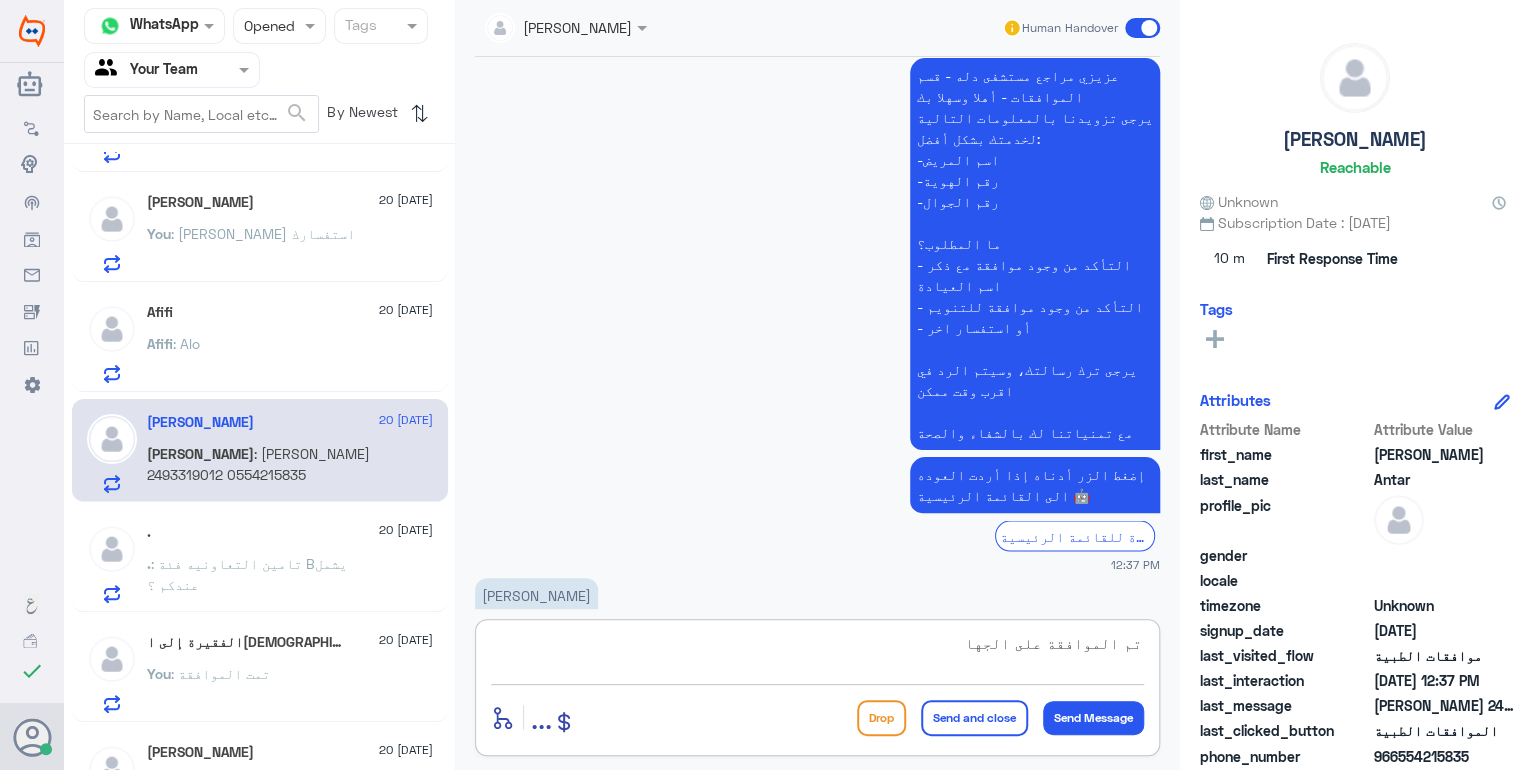 type on "تم الموافقة على الجهاز" 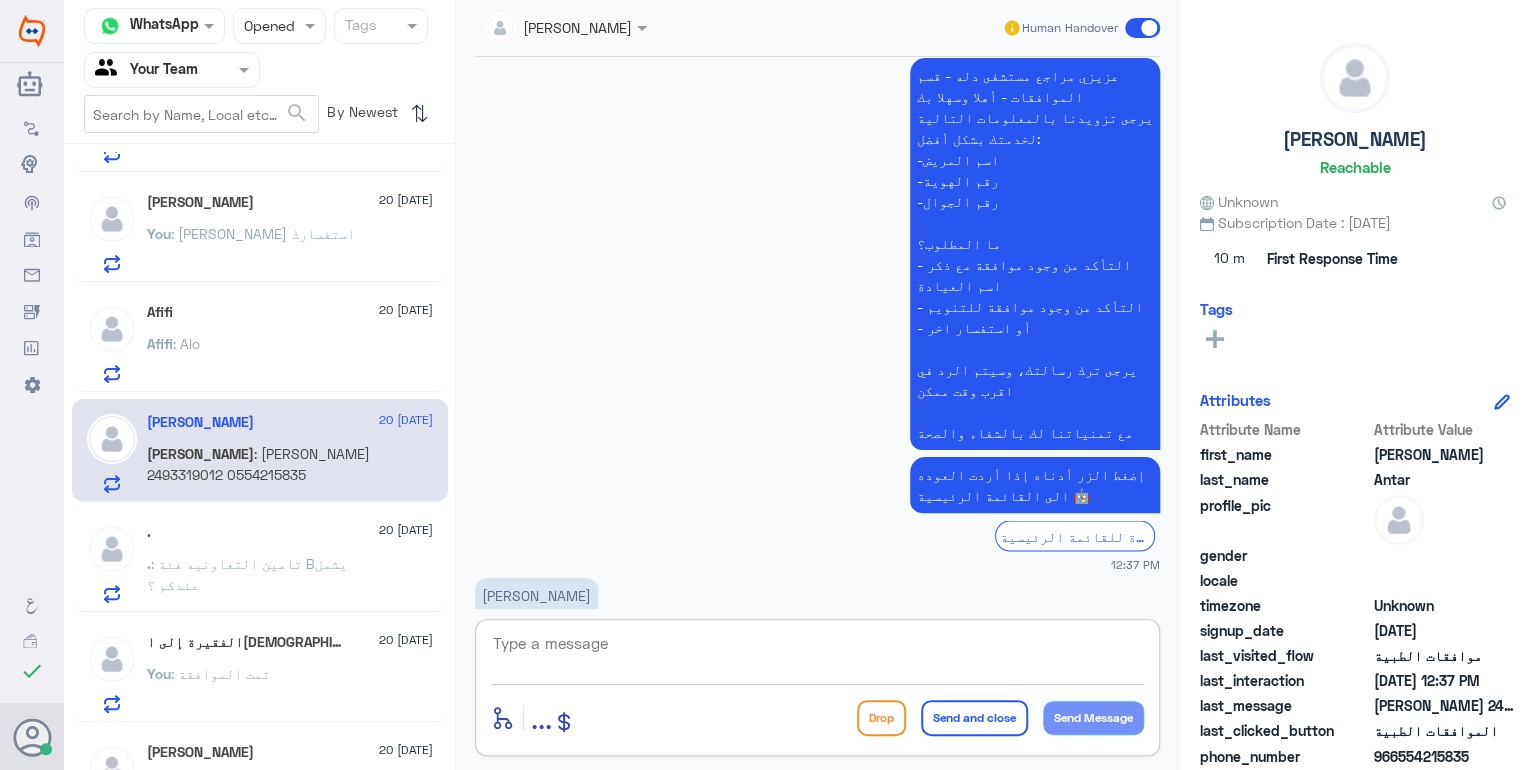 scroll, scrollTop: 1719, scrollLeft: 0, axis: vertical 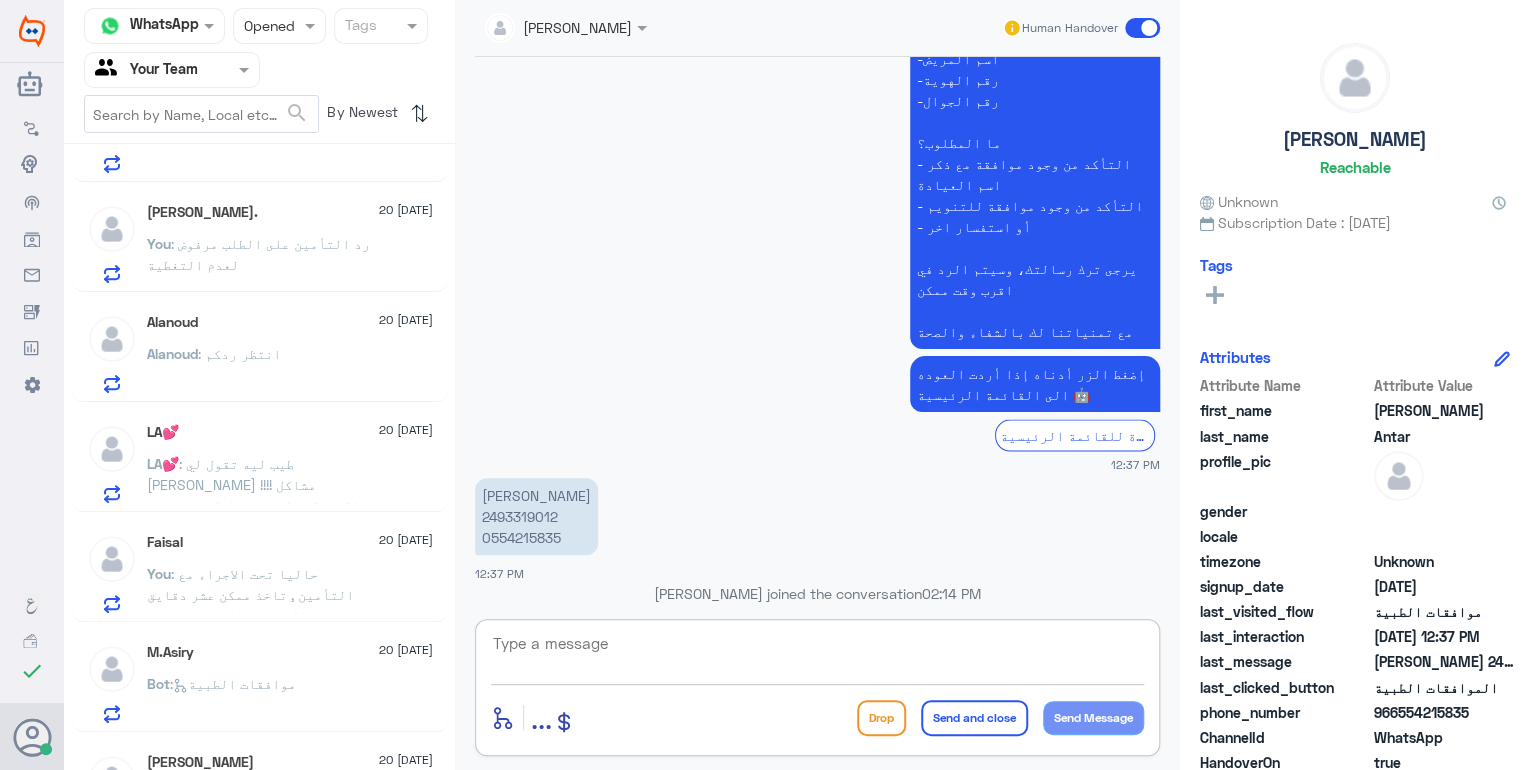 click on "[PERSON_NAME] : انتظر ردكم" 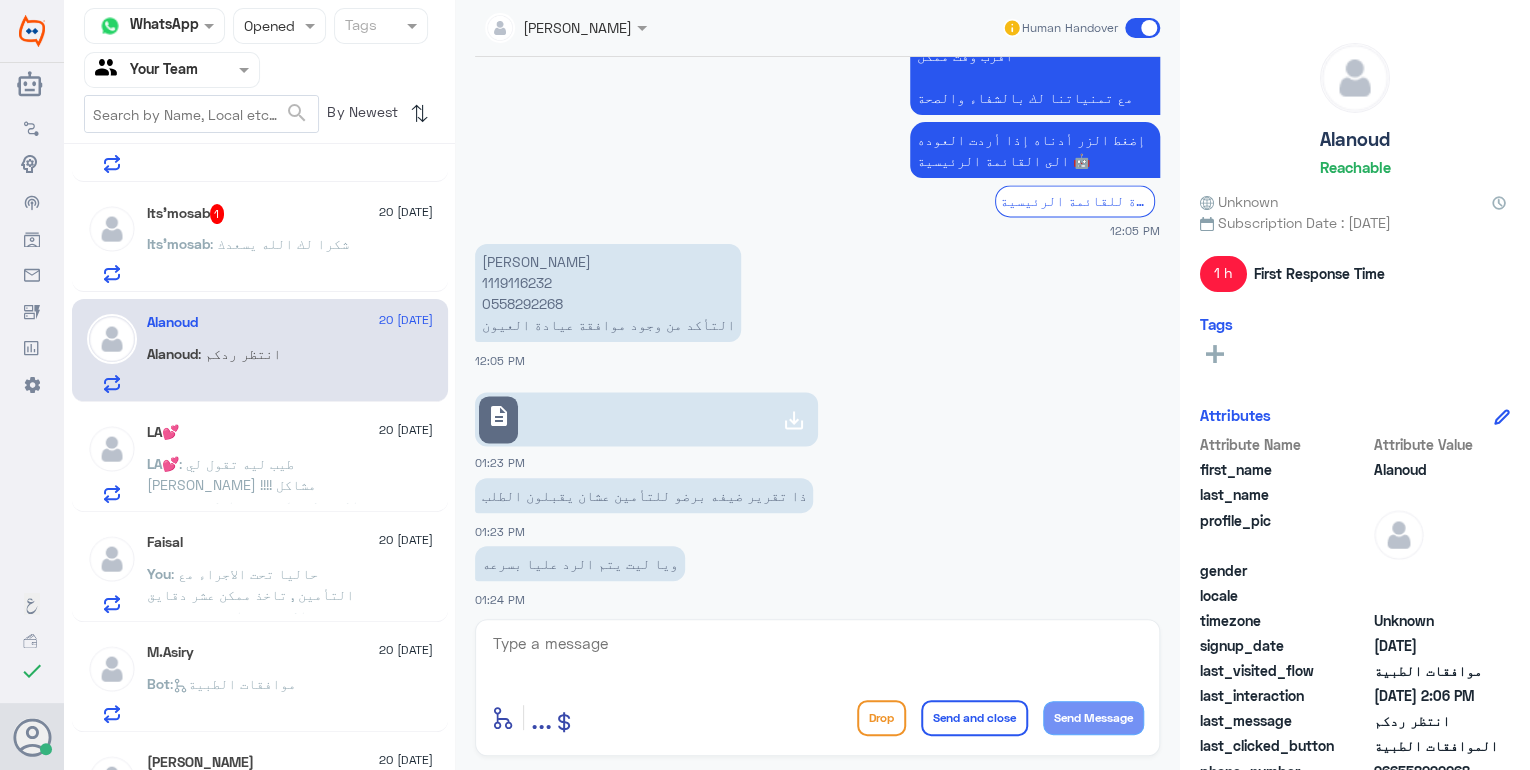 scroll, scrollTop: 1358, scrollLeft: 0, axis: vertical 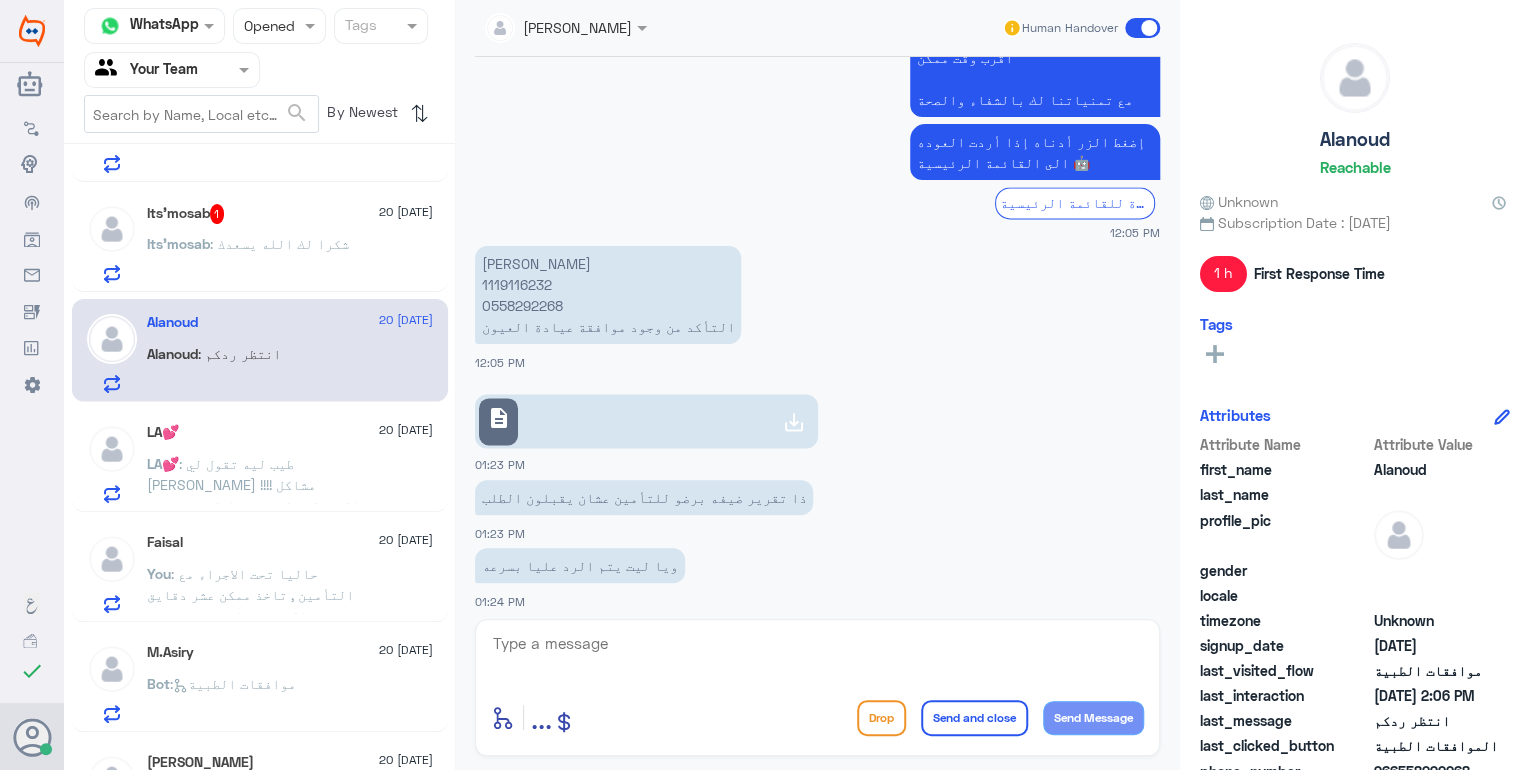 click on "Its’mosab : شكرا لك ا[DEMOGRAPHIC_DATA]�سعدك" 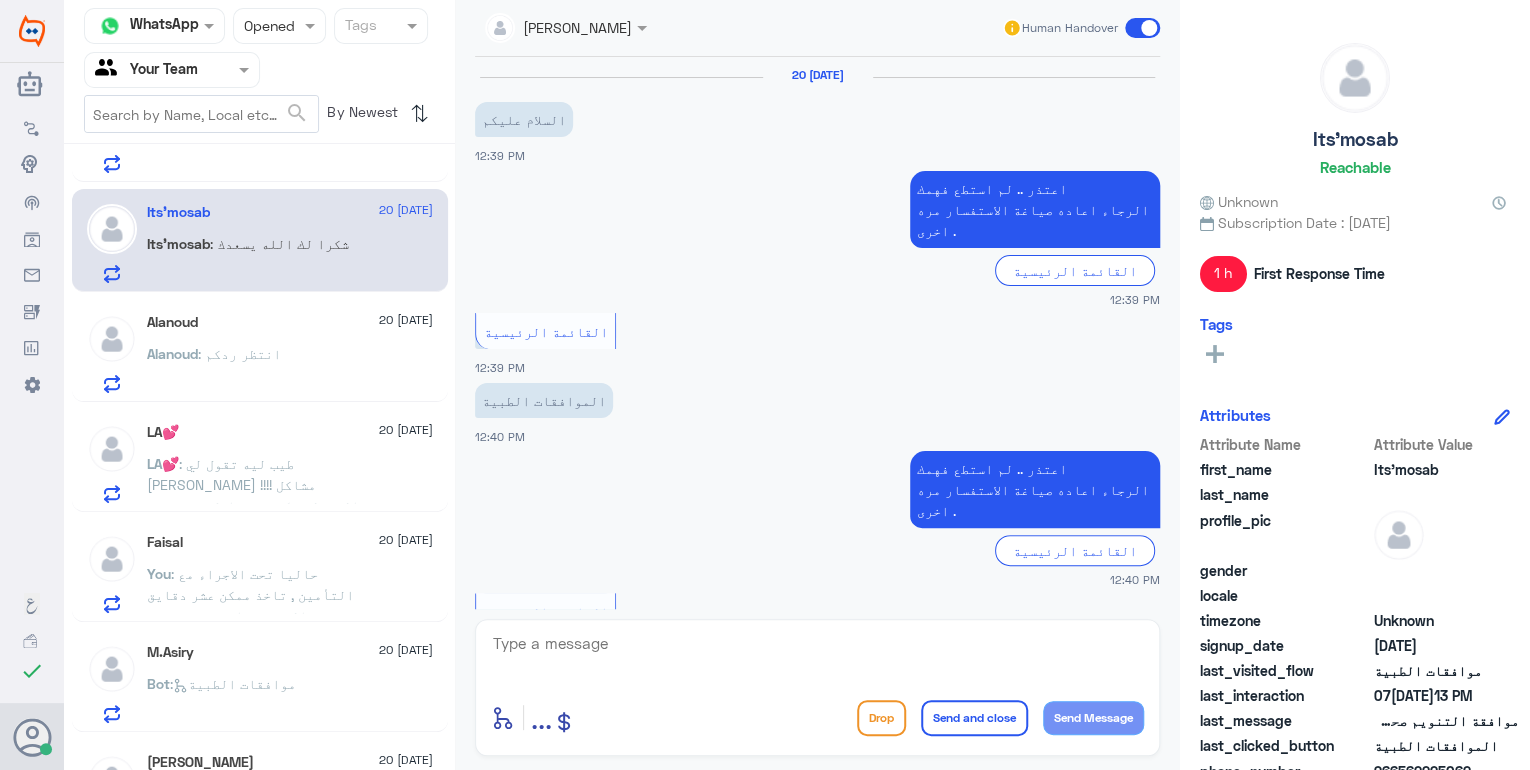 scroll, scrollTop: 1440, scrollLeft: 0, axis: vertical 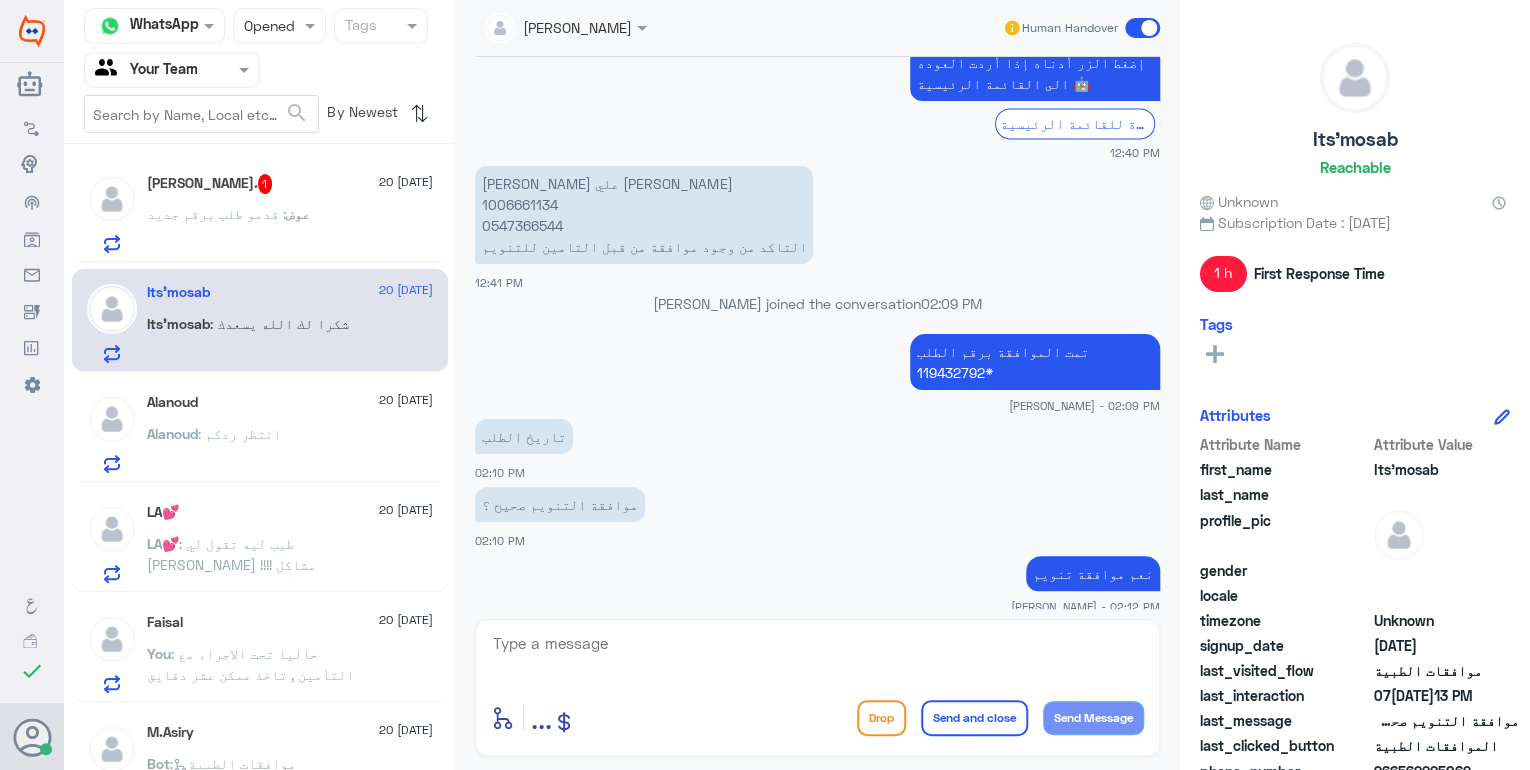 click on "عوض : قدمو طلب برقم جديد" 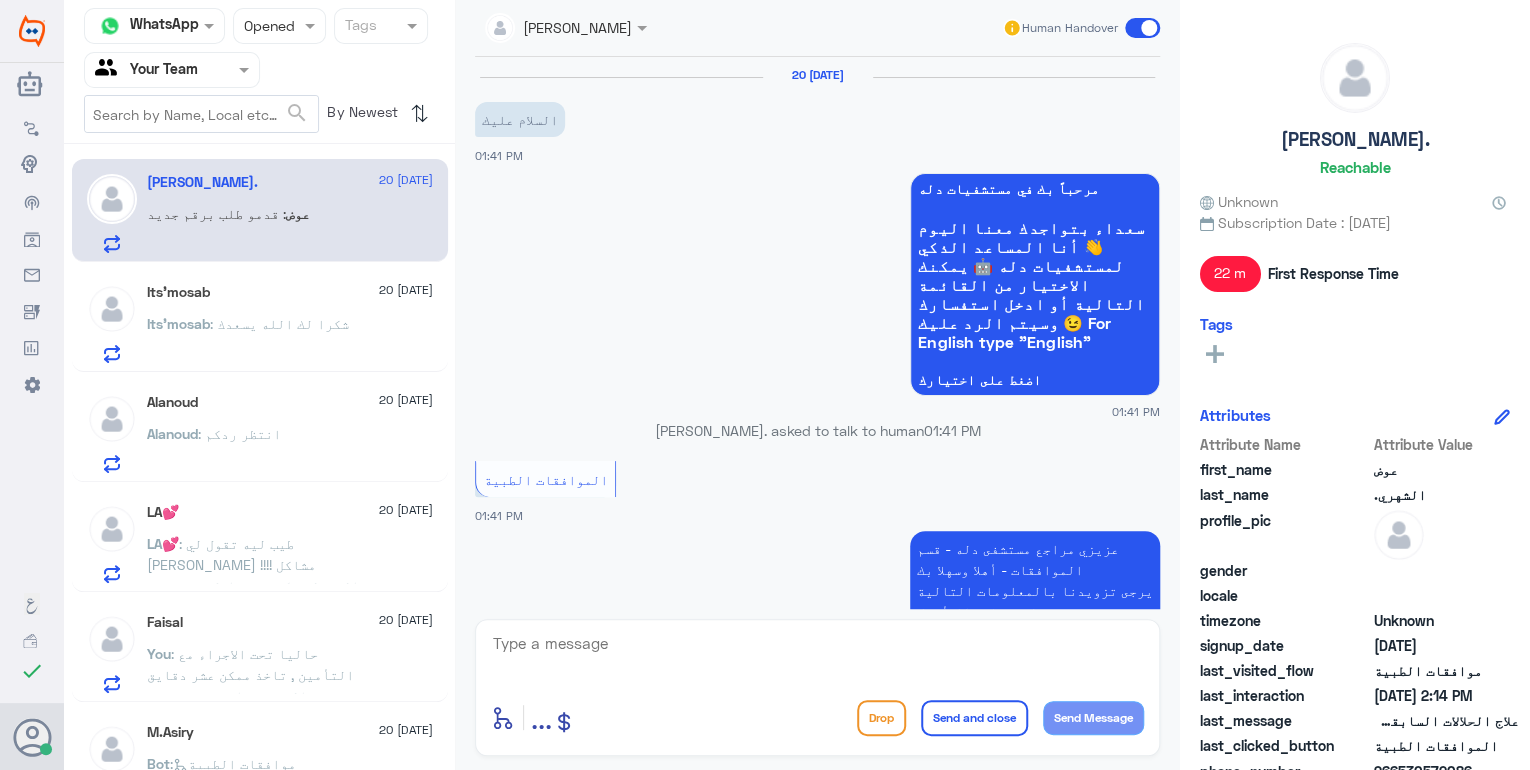 scroll, scrollTop: 1432, scrollLeft: 0, axis: vertical 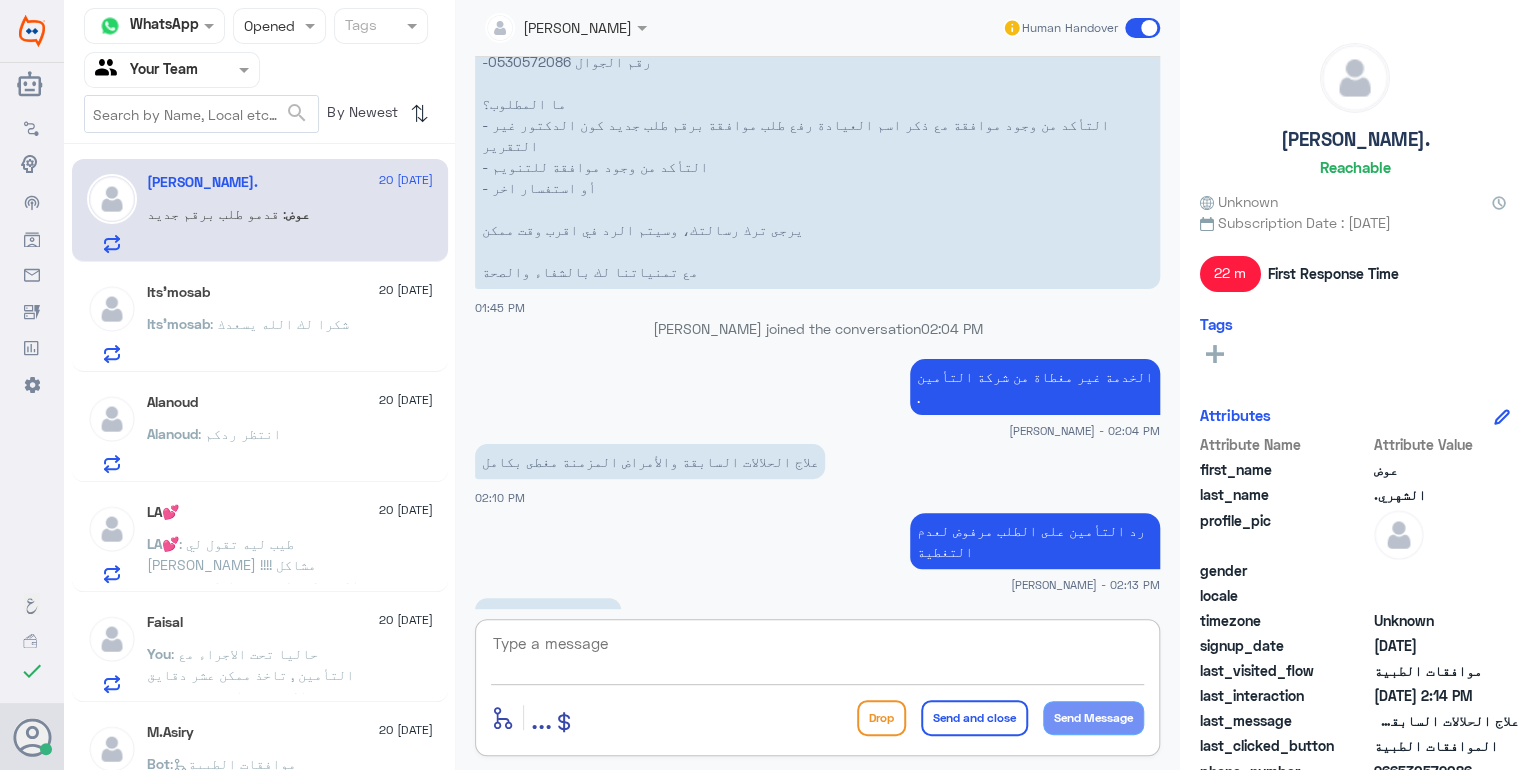 click 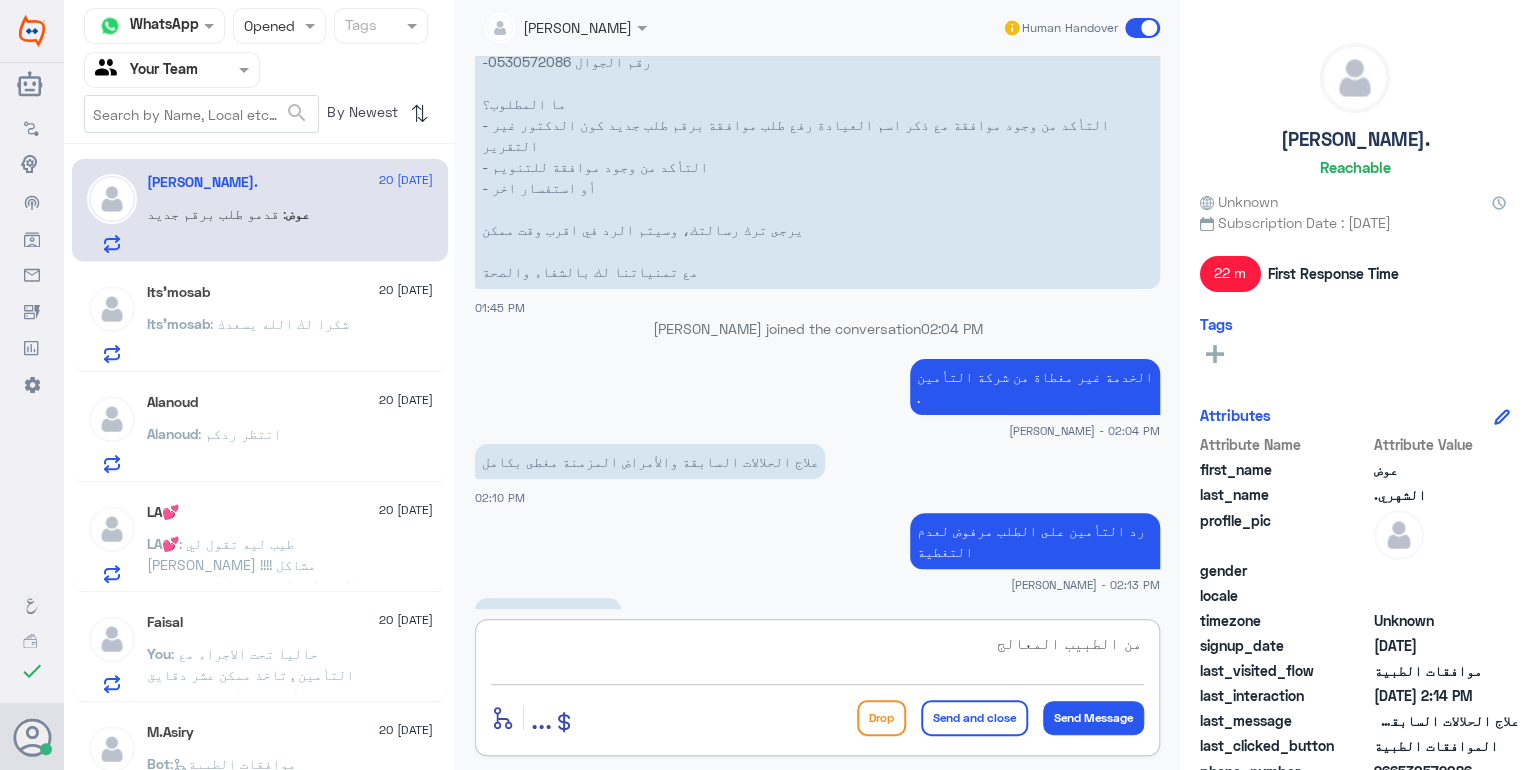 type on "من الطبيب المعالج" 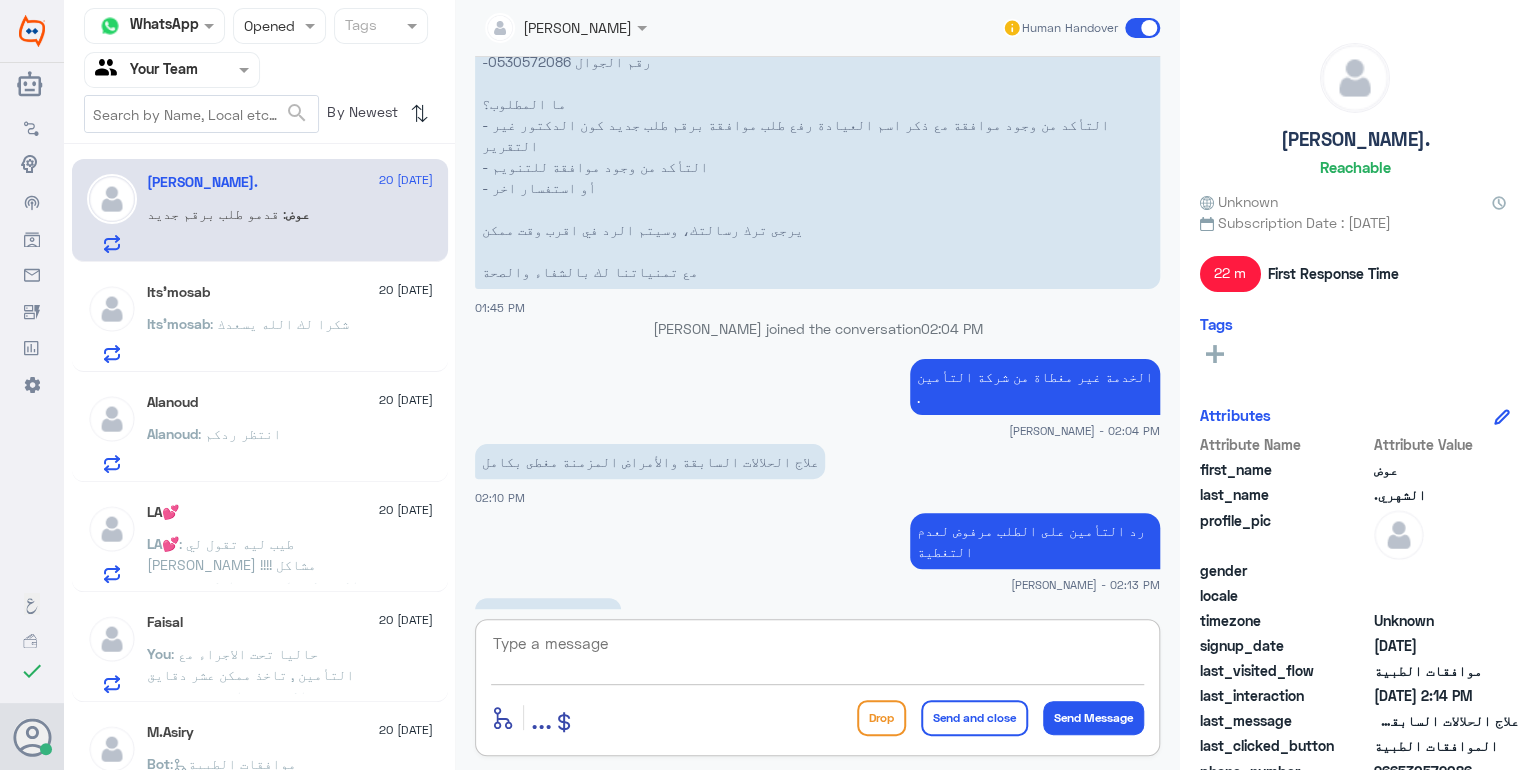 scroll, scrollTop: 1496, scrollLeft: 0, axis: vertical 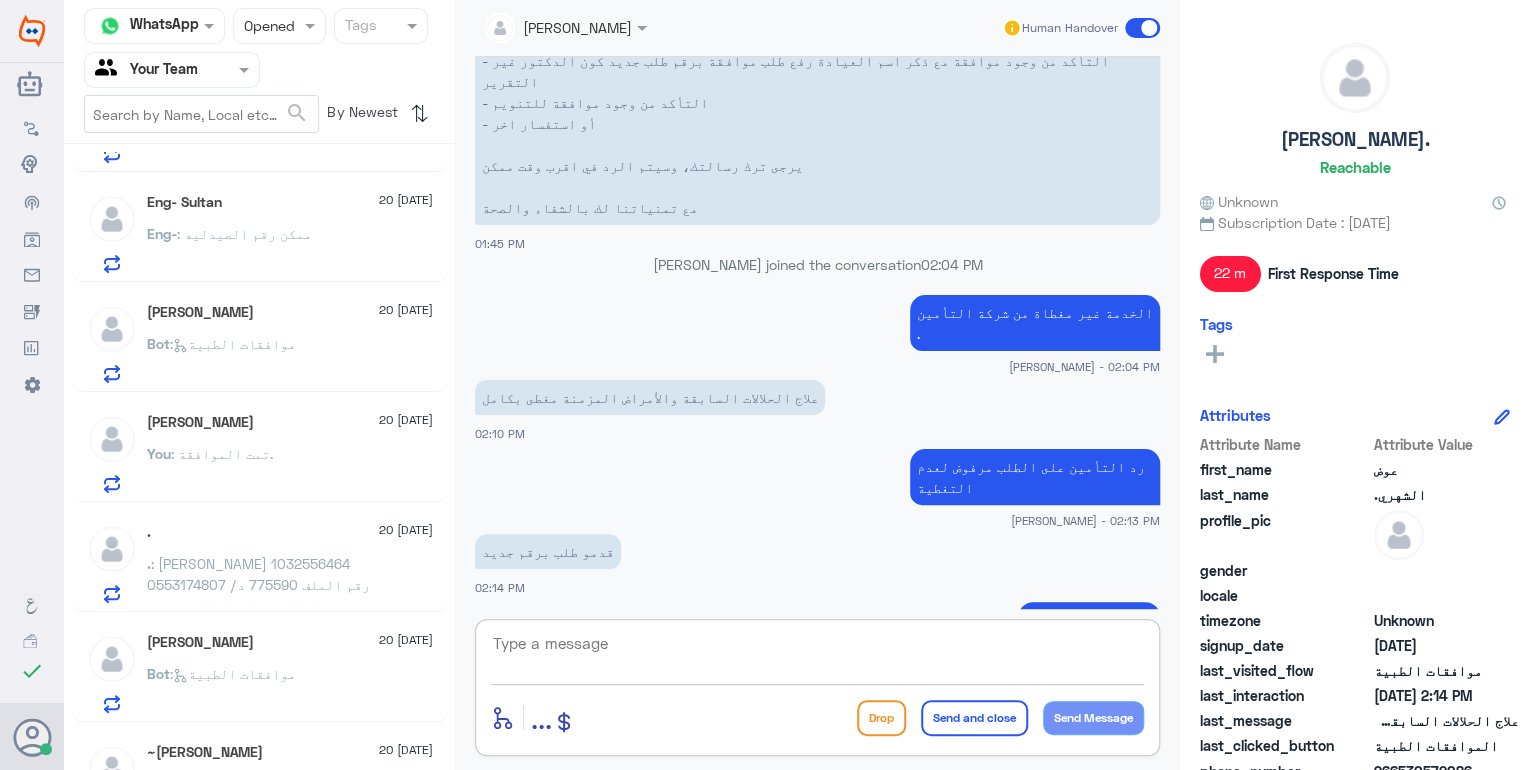 click on "[PERSON_NAME]   20 [DATE]" 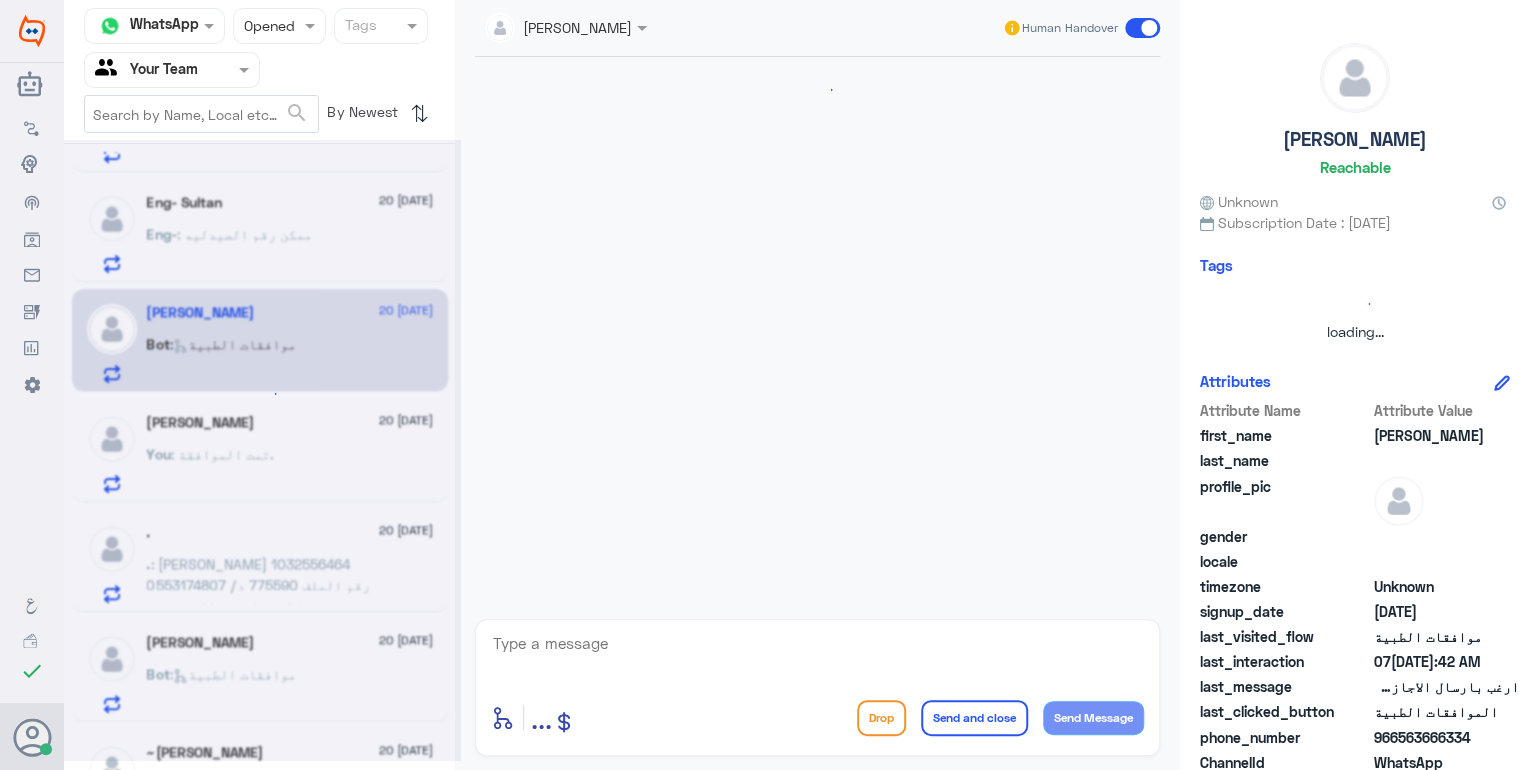 scroll, scrollTop: 1163, scrollLeft: 0, axis: vertical 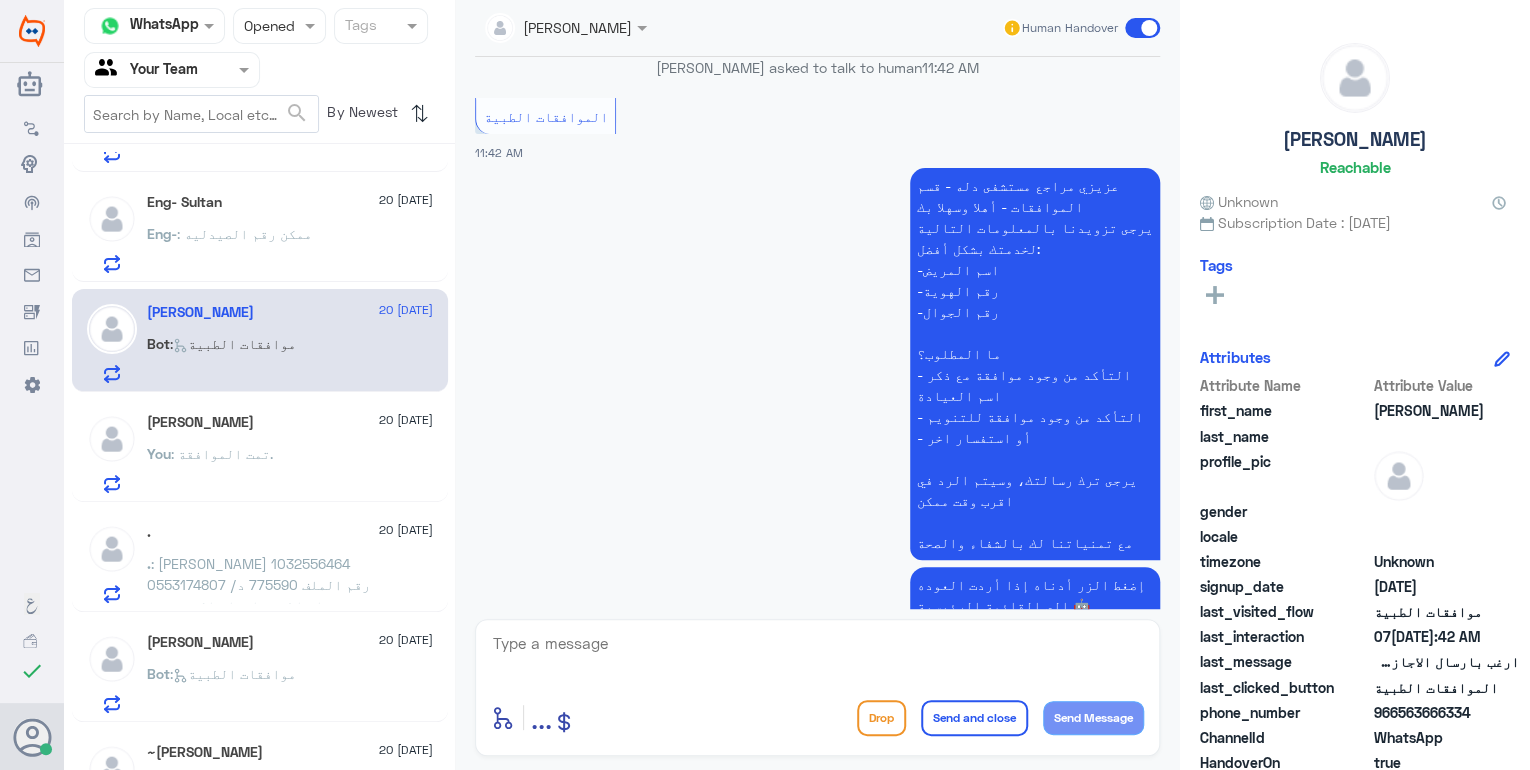 click on "Eng- : ممكن رقم الصيدليه" 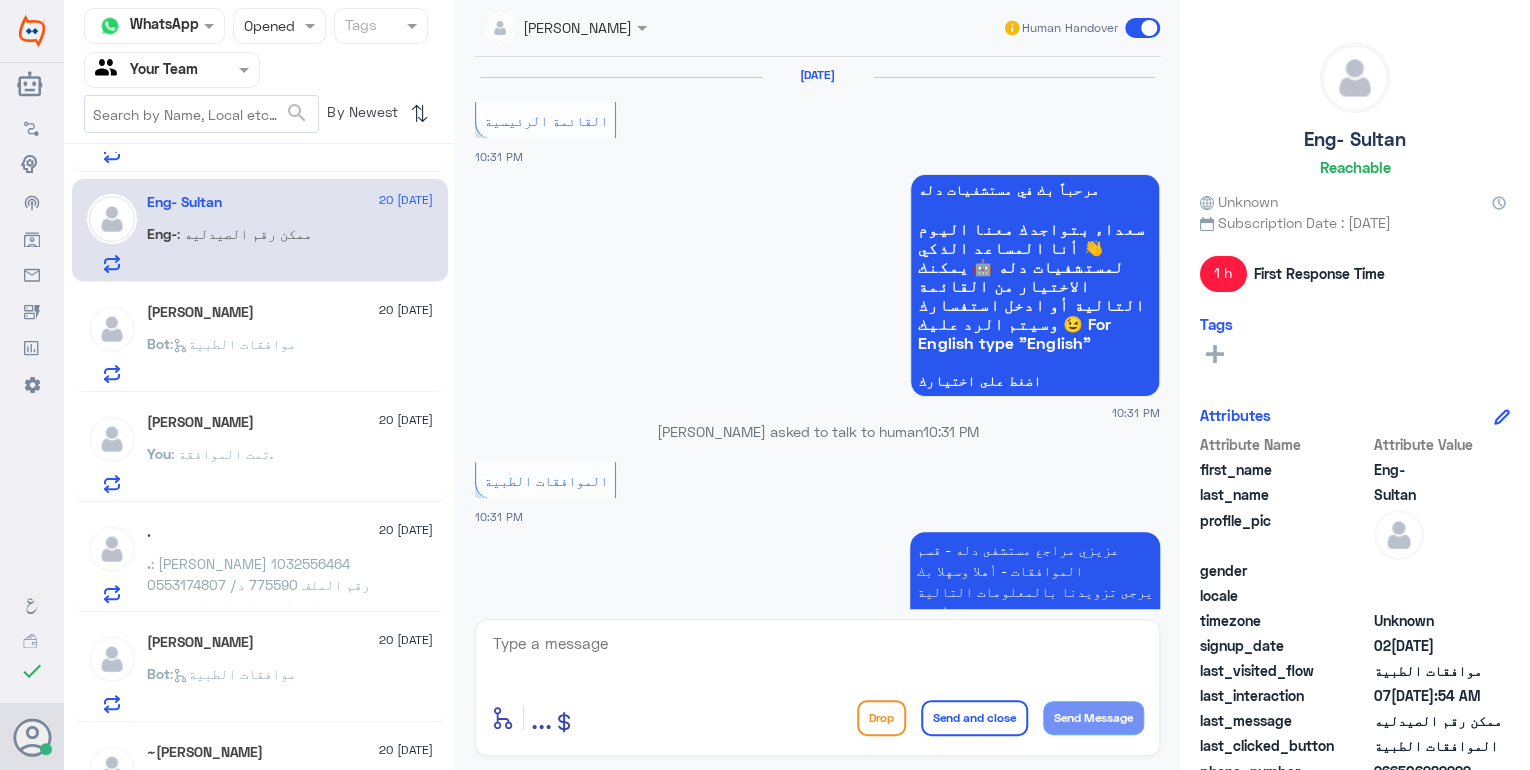 scroll, scrollTop: 2218, scrollLeft: 0, axis: vertical 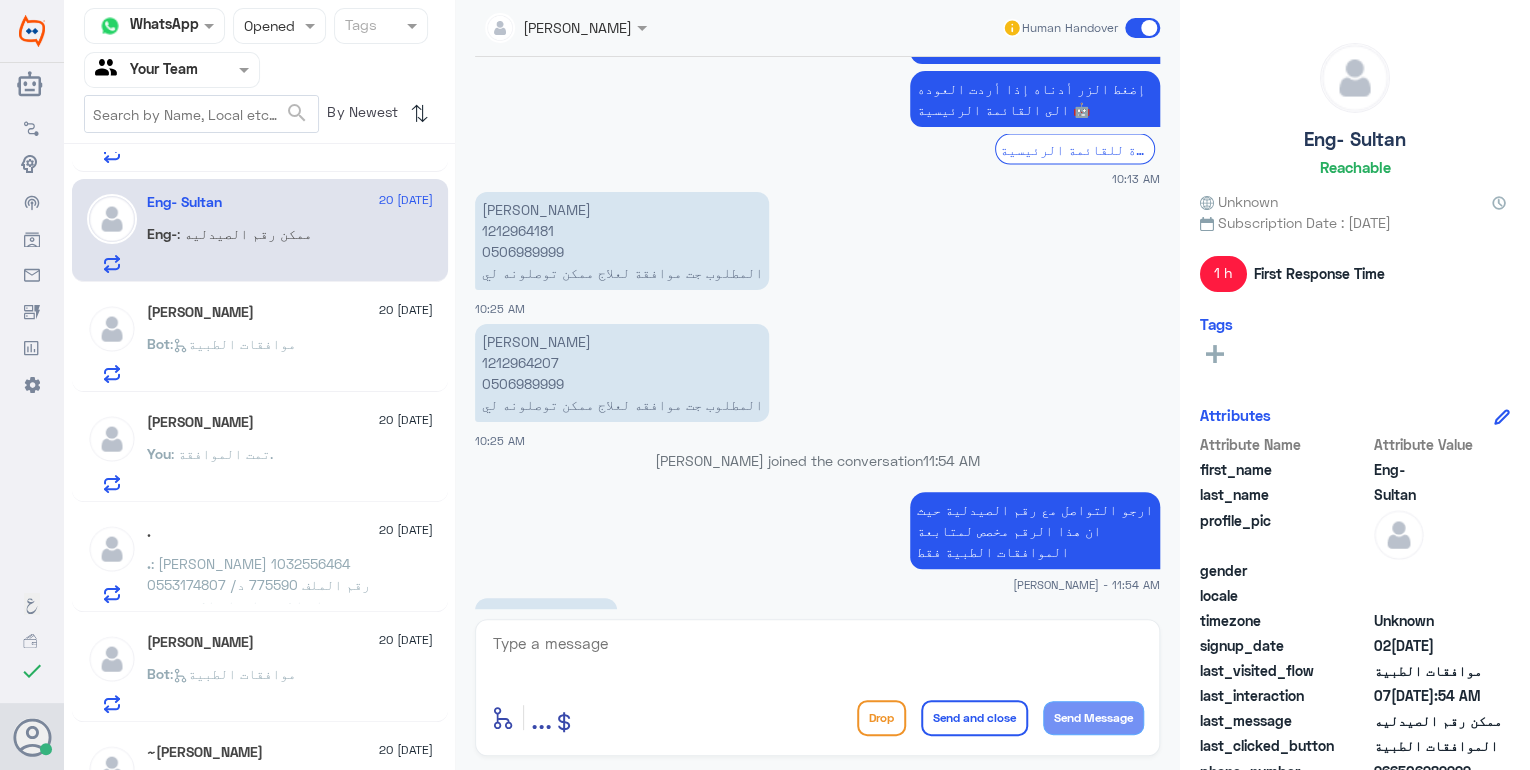click 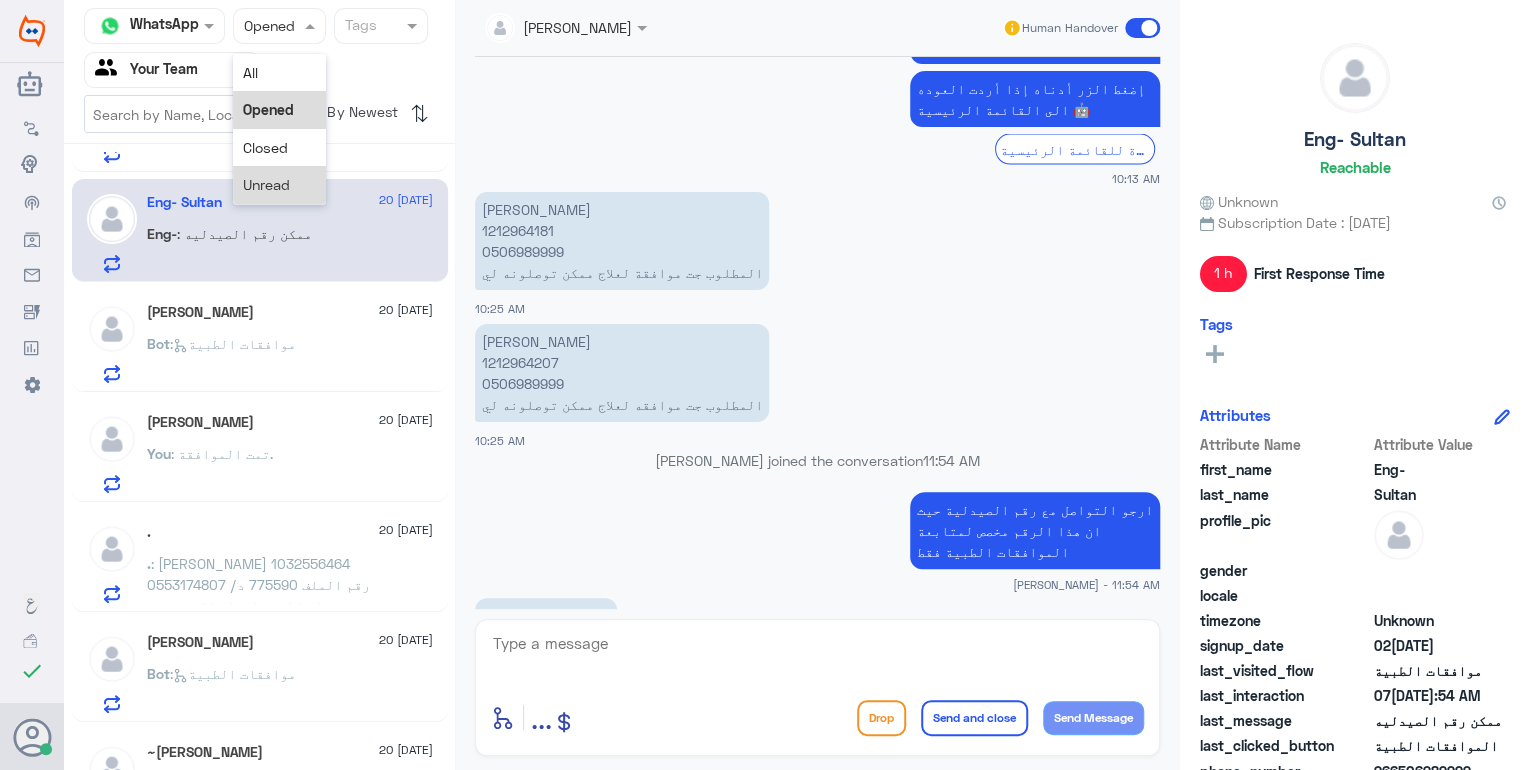 click on "Unread" at bounding box center (266, 184) 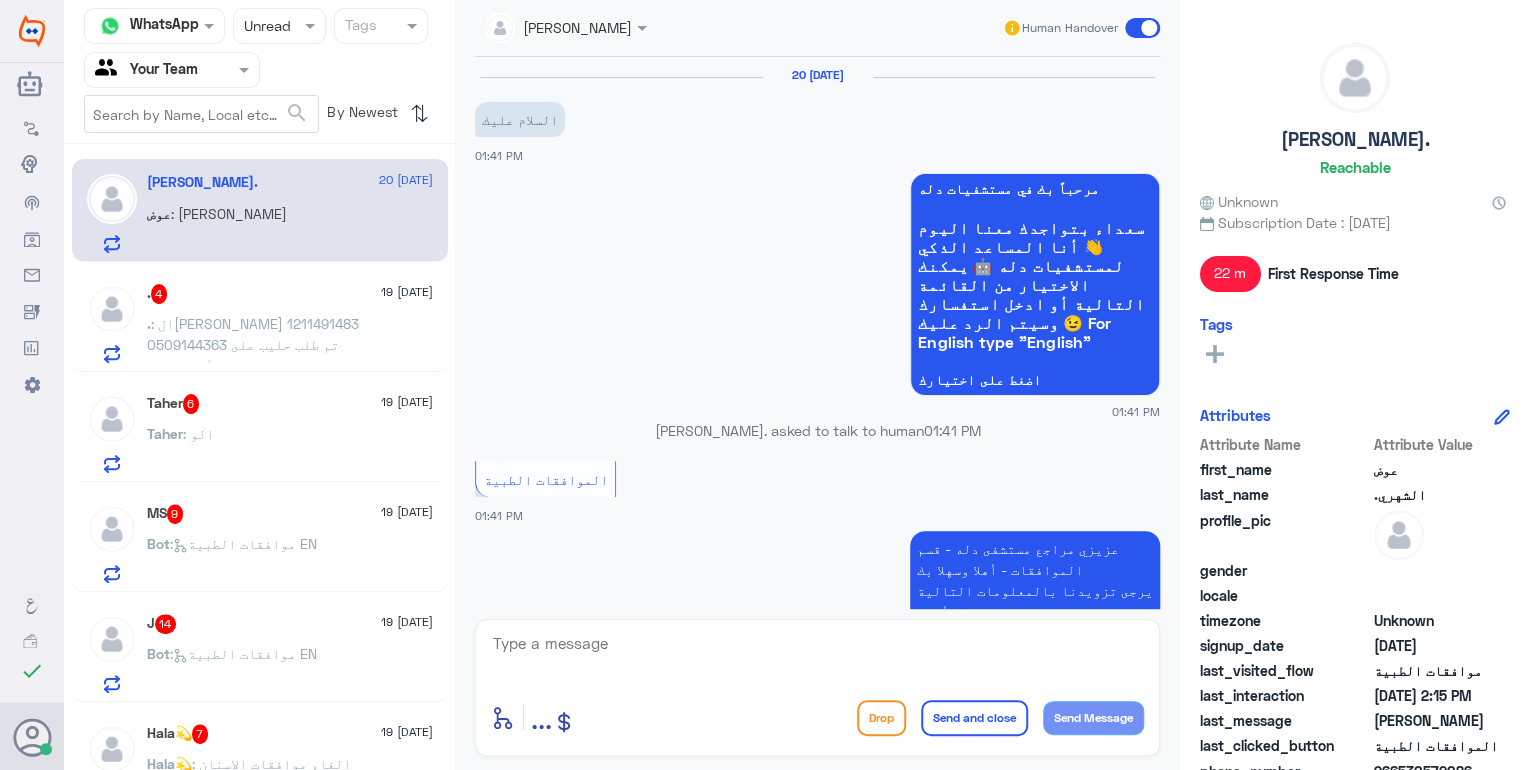 scroll, scrollTop: 1564, scrollLeft: 0, axis: vertical 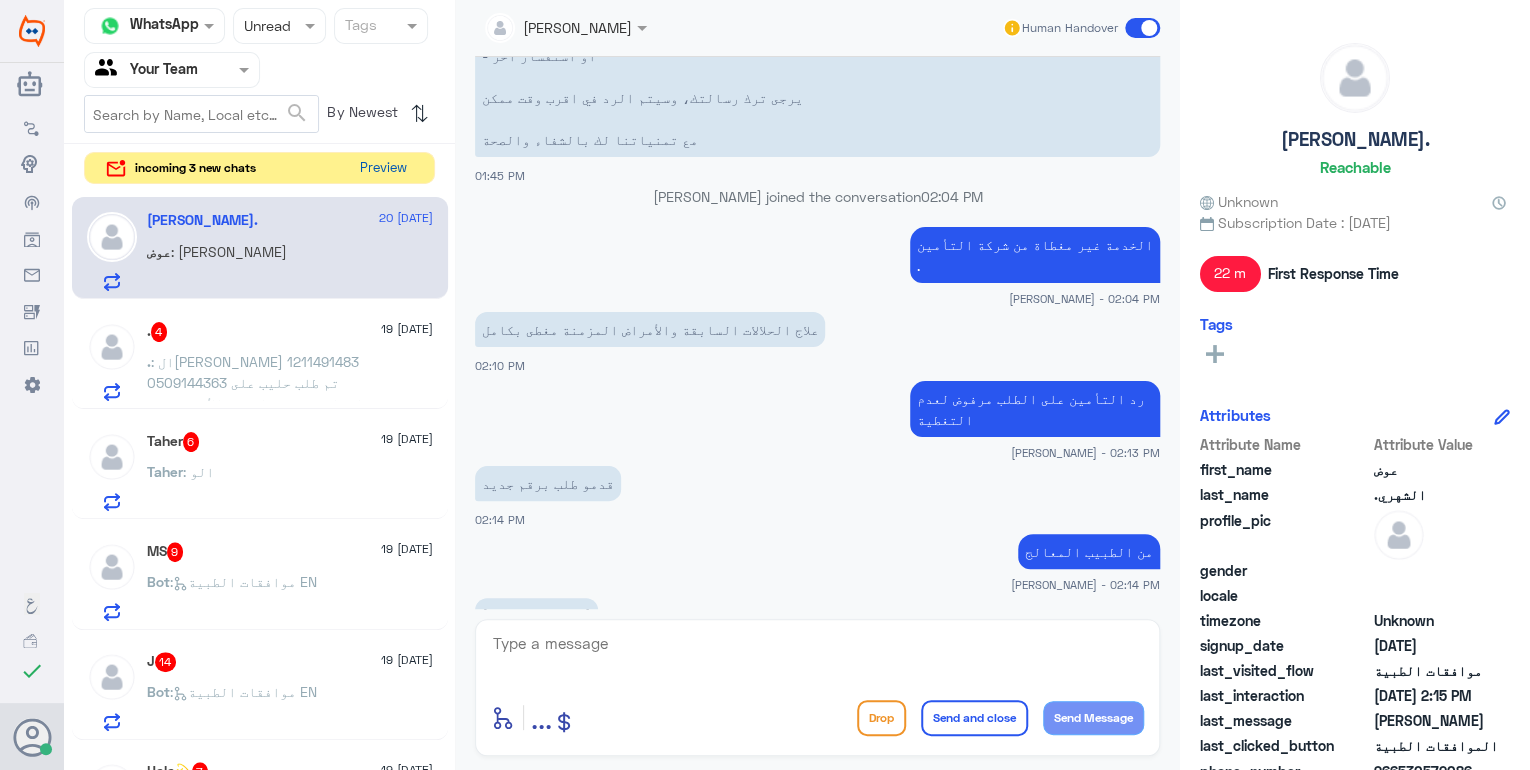 click on "Channel WhatsApp Status × Unread Tags Agent Filter Your Team search  By Newest  ⇅ incoming  3 new chats  Preview   [PERSON_NAME].  20 [DATE]�ض : [PERSON_NAME]  .   4 19 [DATE] : ال[PERSON_NAME]
1211491483
0509144363
تم طلب حليب على التامين ورفض المره الأولى بسبب عدم إرفاق جدول النمو للطفلة
واليوم تمت زيارة الدكتور وتم طلب جدول النمو واخذته لمكتب تنسيق الشركات وأعطيته الأخت الموظفه في المكتب وذكرت لي انه تم إرفاق جدول النمو وخرجت من المستشفى
اتفاجأ بان الطلب الآن رفض للمره الثانيه وكلمت شركة التامين بوبا وذكروا الرفض بسبب عدم إرفاق جدول النمو  Taher   6 19 [DATE]aher : الو  MS   9 19 [DATE]ot :   موافقات الطبية EN   J   14 19 [DATE]ot :   موافقات الطبية EN   Hala💫" 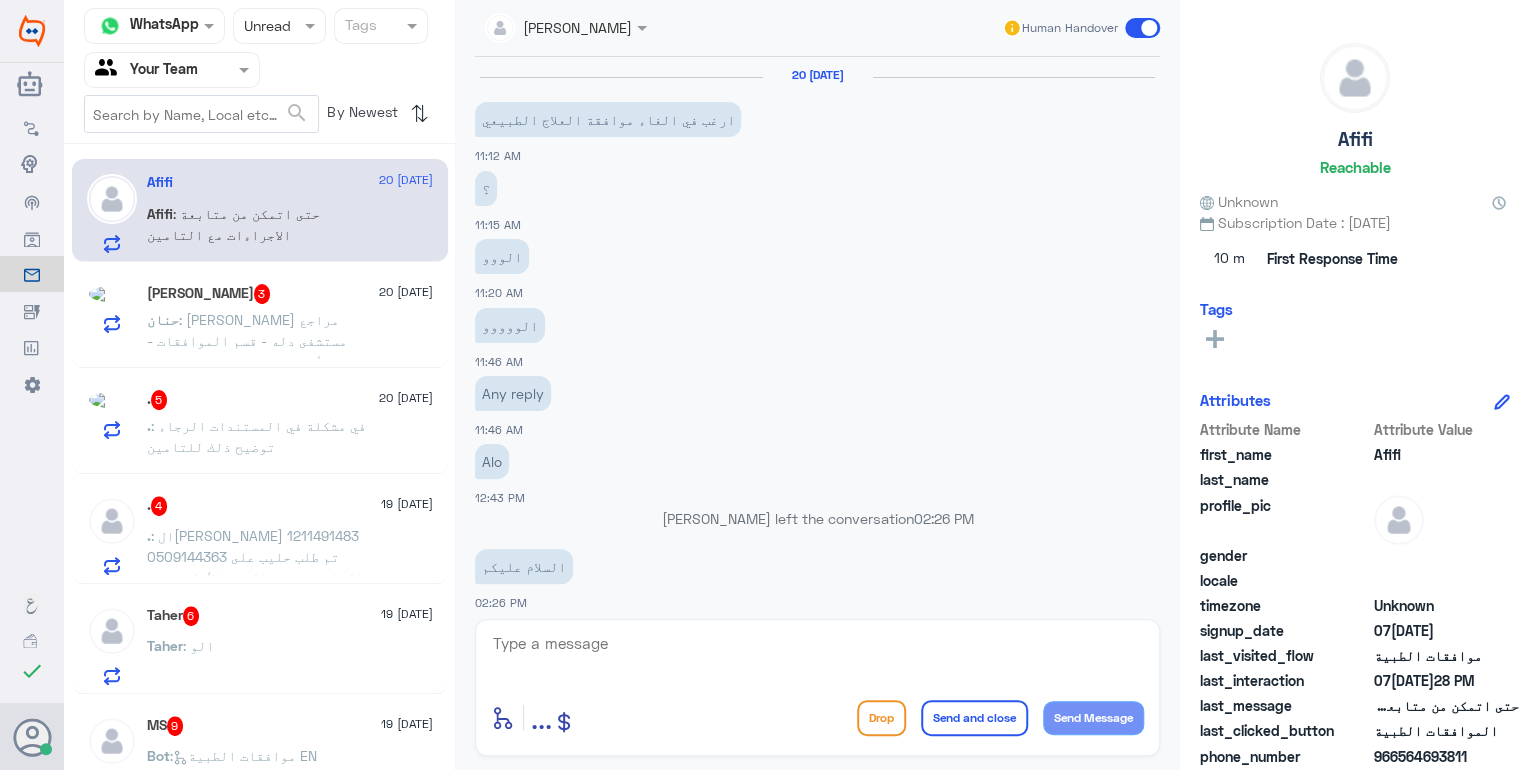 scroll, scrollTop: 1852, scrollLeft: 0, axis: vertical 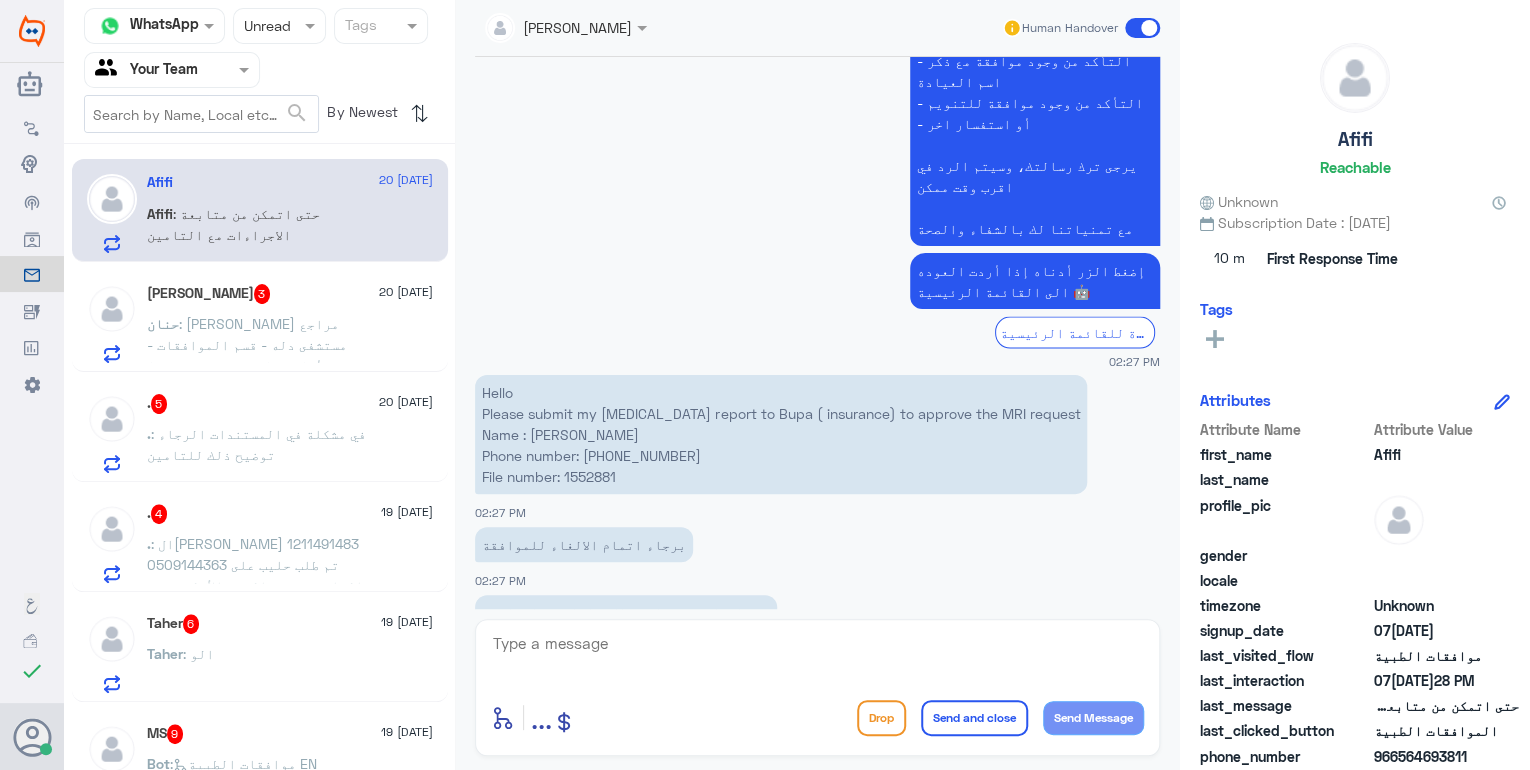 click on ". : في مشكلة في المستندات الرجاء توضيح ذلك للتامين" 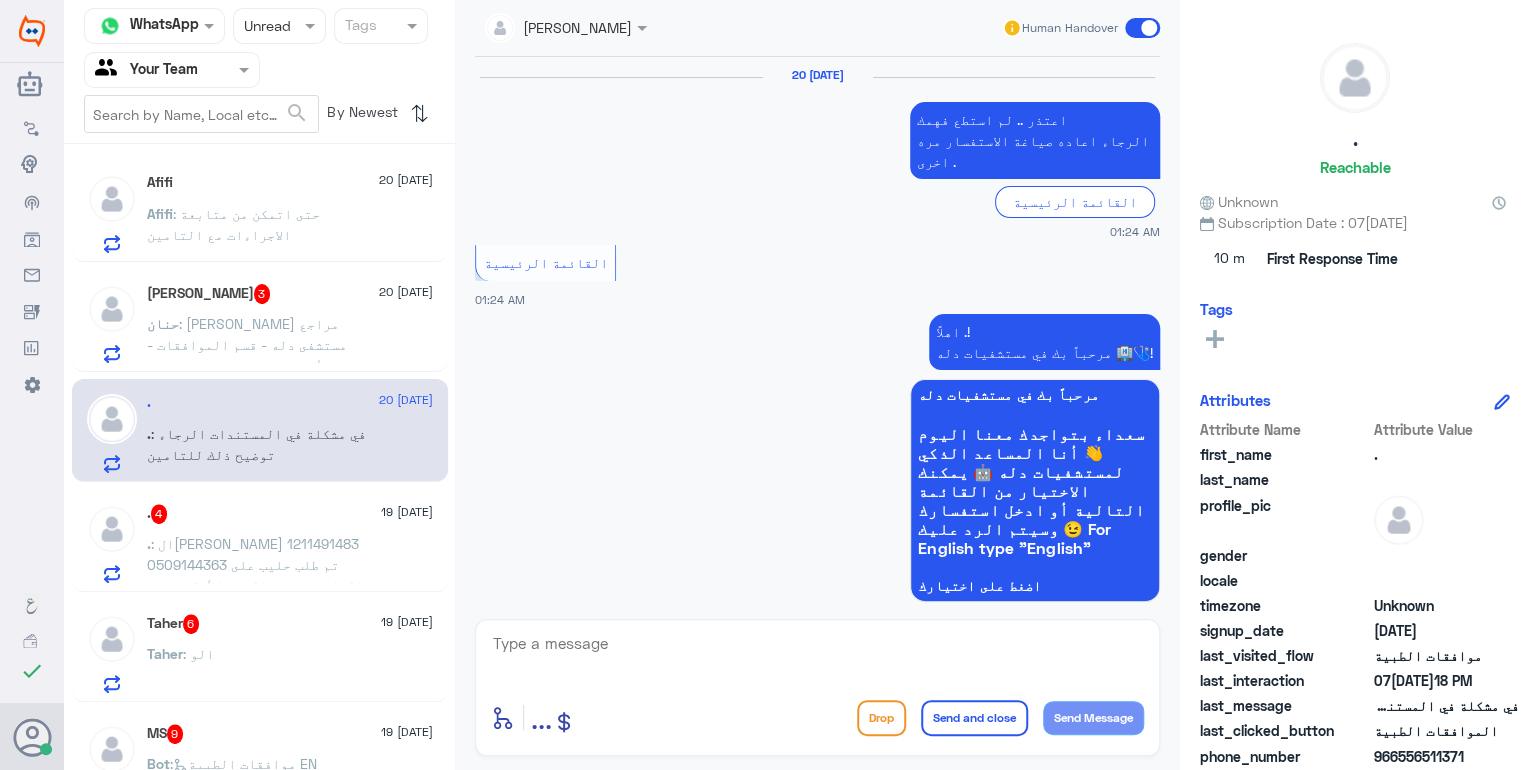 scroll, scrollTop: 2766, scrollLeft: 0, axis: vertical 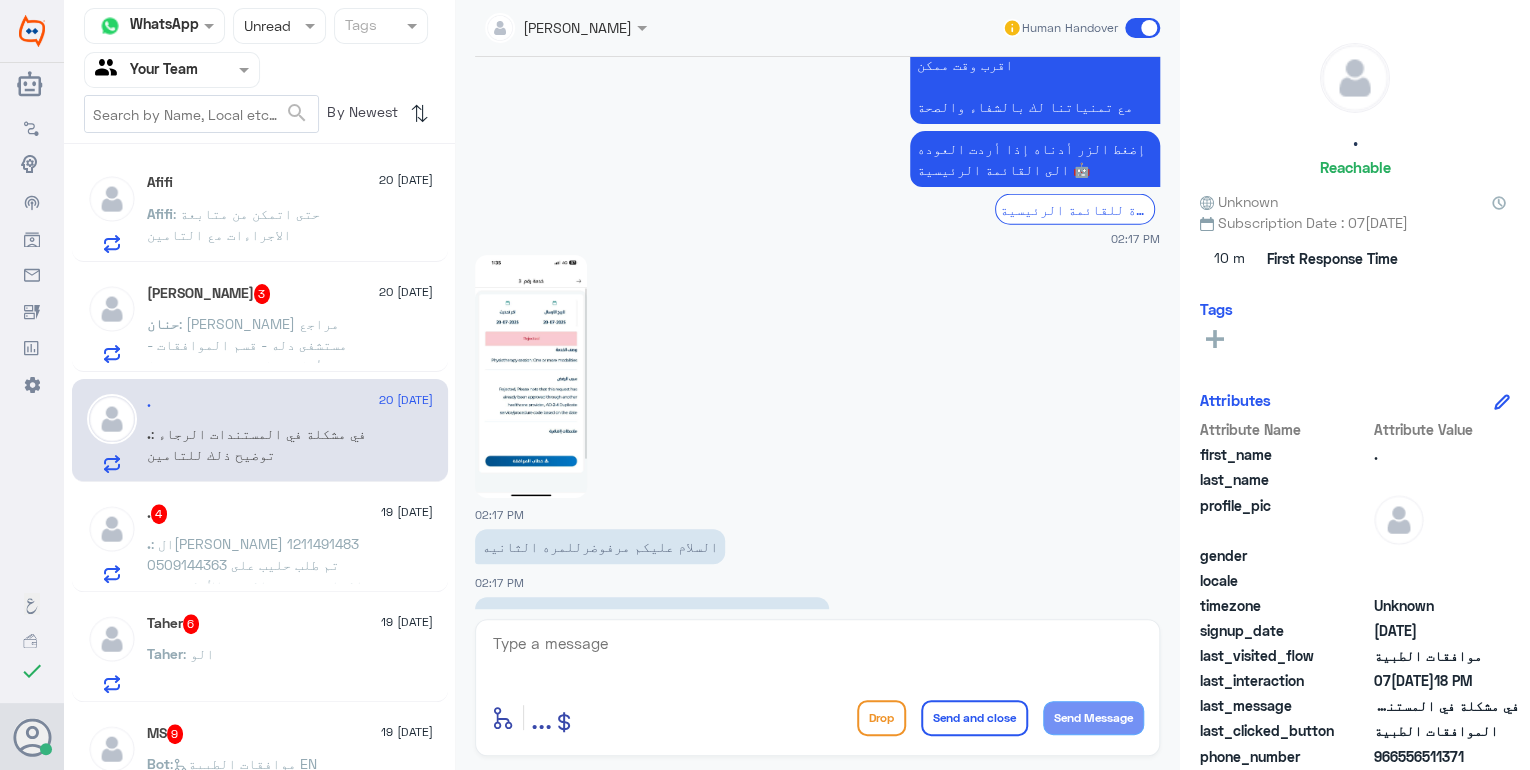 click on "في مشكلة في المستندات الرجاء توضيح ذلك للتامين" 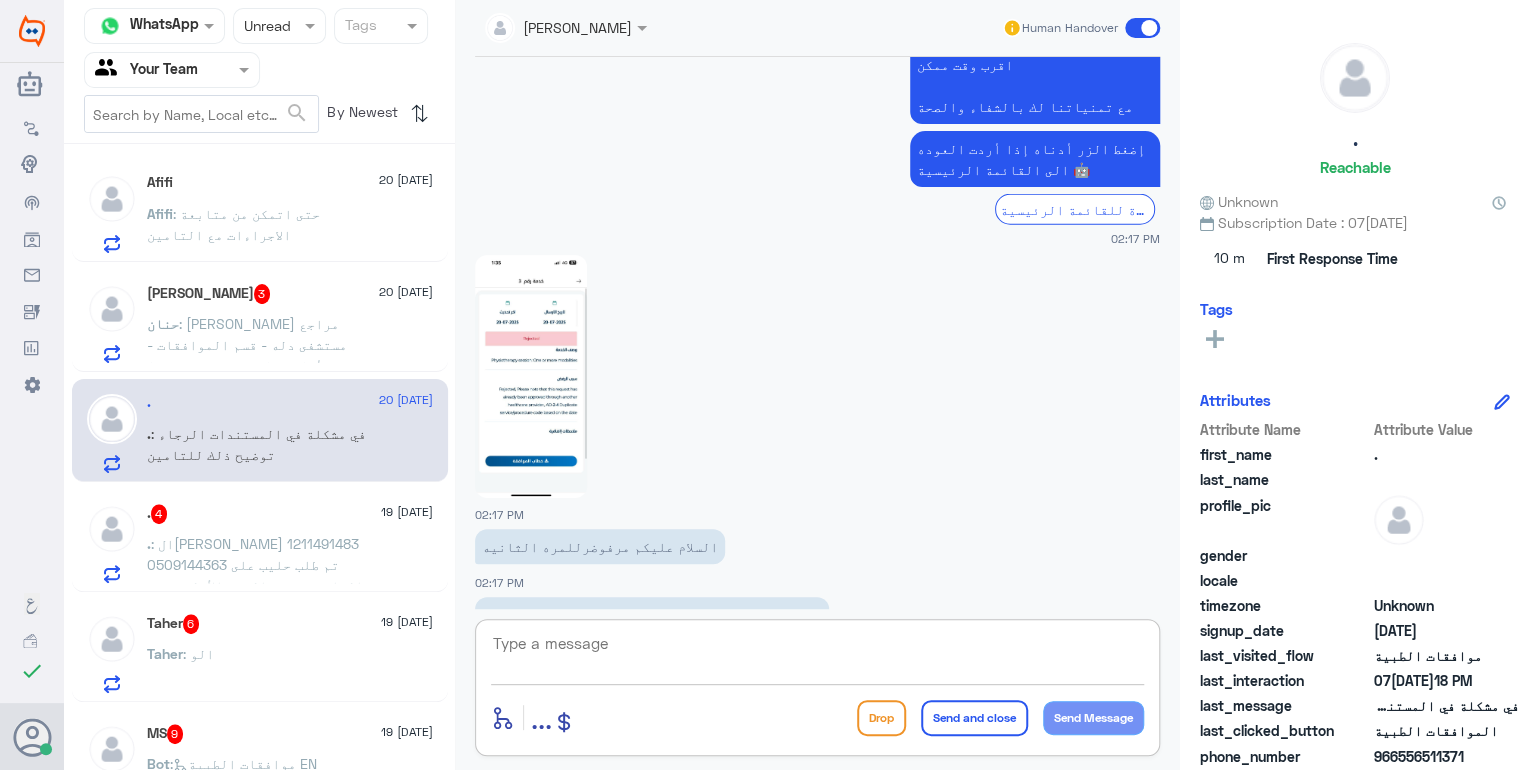 click 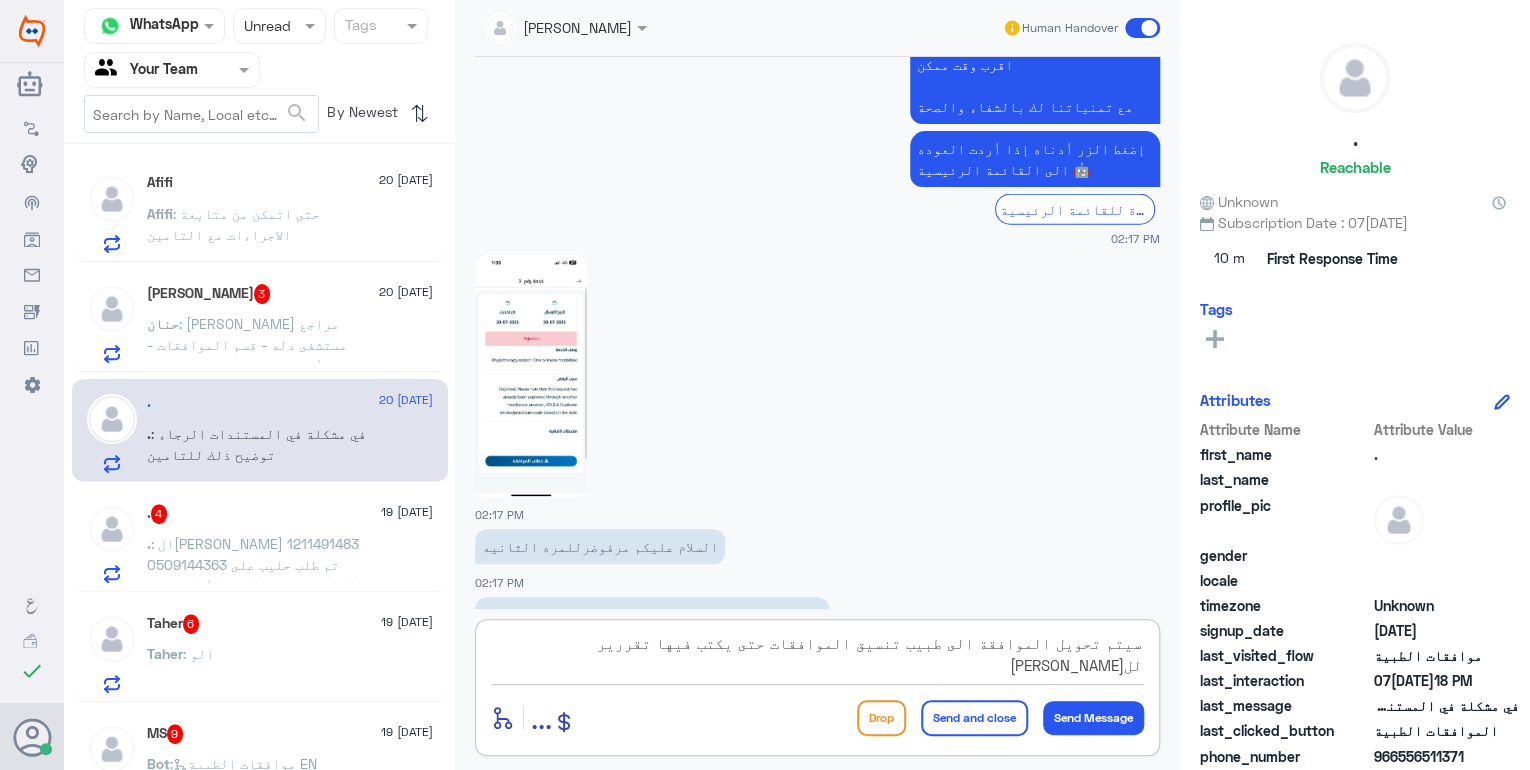 type on "سيتم تحويل الموافقة الى طبيب تنسيق الموافقات حتى يكتب فيها تقررير لل[PERSON_NAME]" 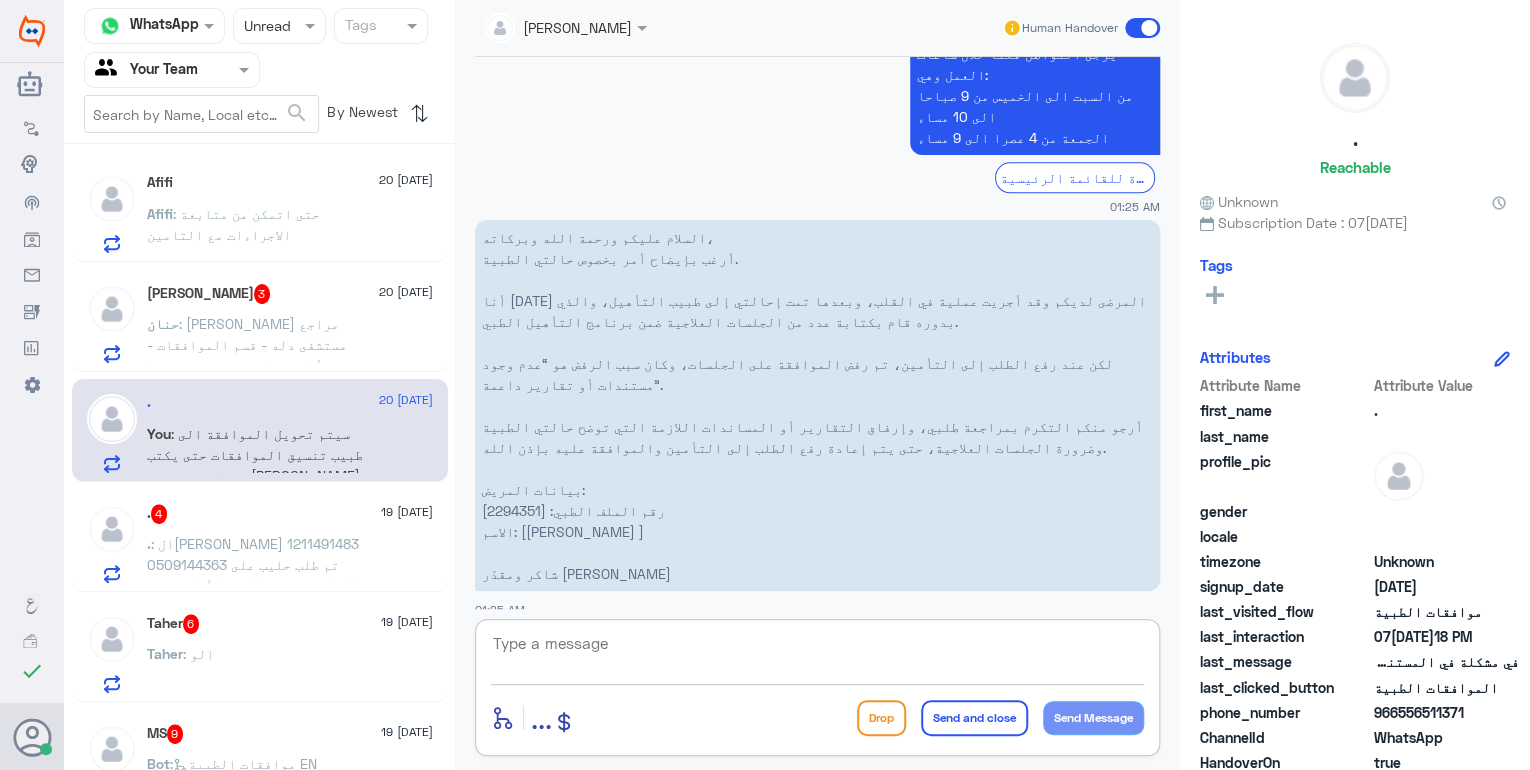 scroll, scrollTop: 1011, scrollLeft: 0, axis: vertical 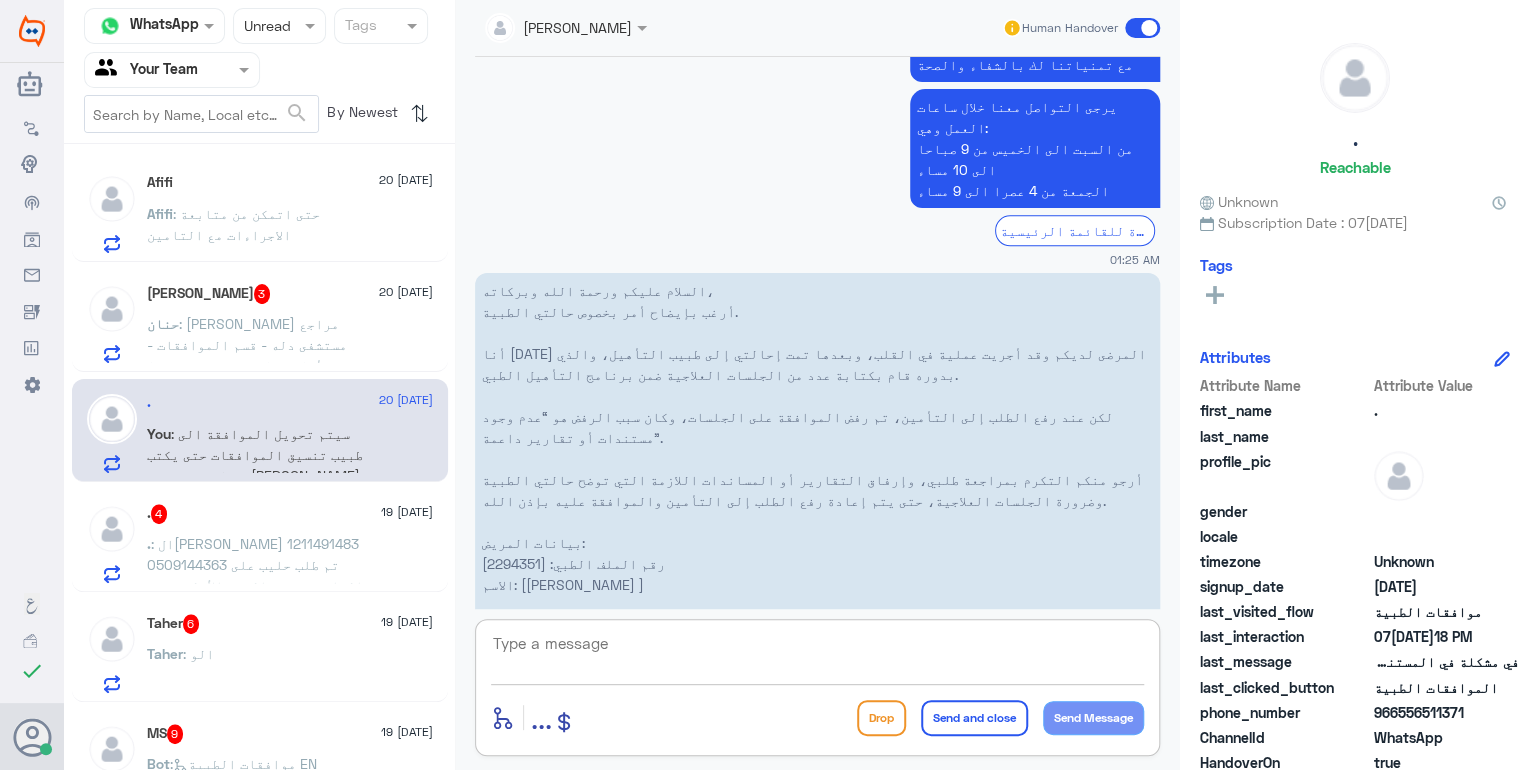 click on "السلام عليكم ورحمة الله وبركاته، أرغب بإيضاح أمر بخصوص حالتي الطبية. أنا [DATE] المرضى لديكم وقد أجريت عملية في القلب، وبعدها تمت إحالتي إلى طبيب التأهيل، والذي بدوره قام بكتابة عدد من الجلسات العلاجية ضمن برنامج التأهيل الطبي. لكن عند رفع الطلب إلى التأمين، تم رفض الموافقة على الجلسات، وكان سبب الرفض هو “عدم وجود مستندات أو تقارير داعمة”. أرجو منكم التكرم بمراجعة طلبي، وإرفاق التقارير أو المساندات اللازمة التي توضح حالتي الطبية وضرورة الجلسات العلاجية، حتى يتم إعادة رفع الطلب إلى التأمين والموافقة عليه بإذن الله. بيانات المريض: رقم الملف الطبي: [2294351]" 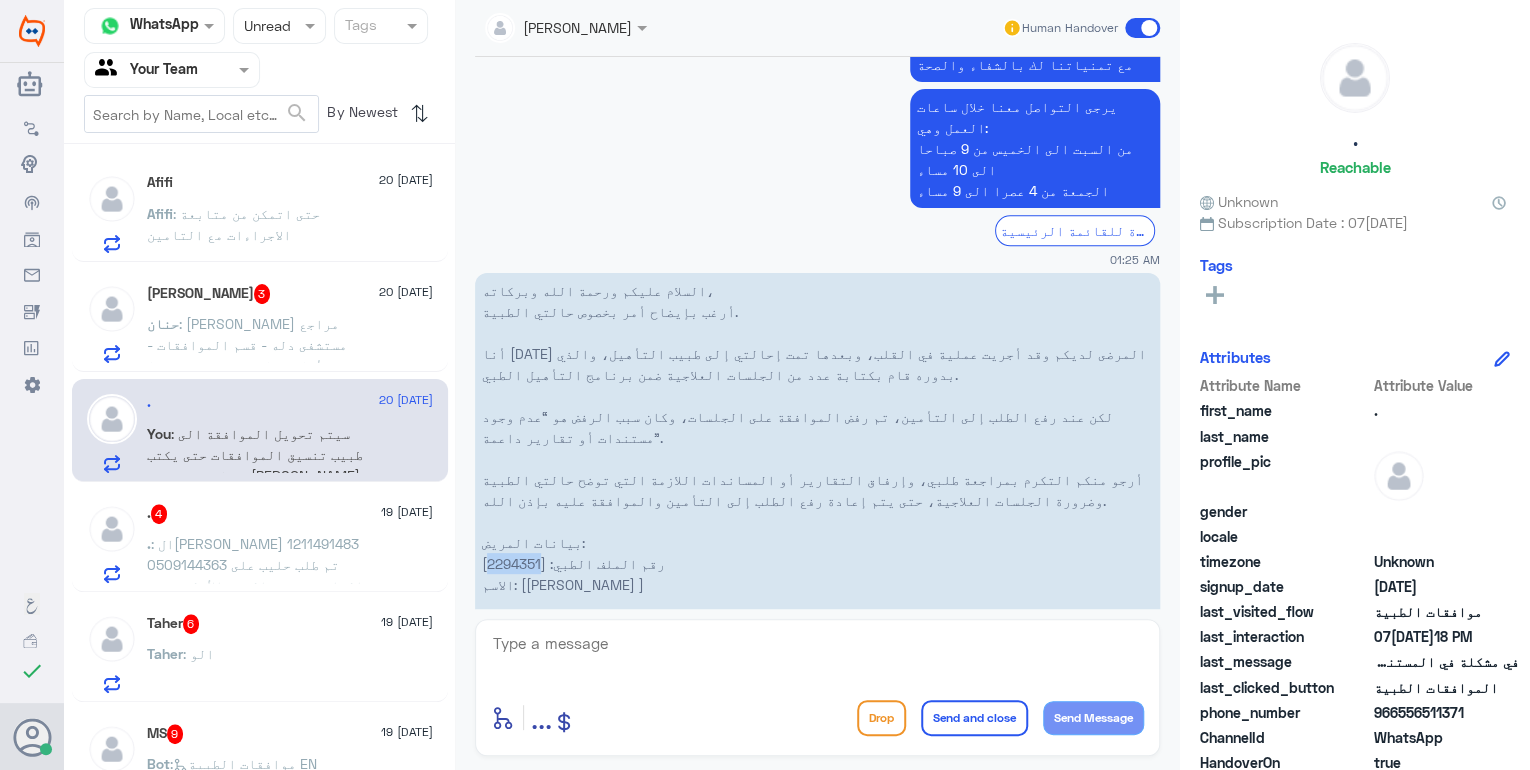 click on "السلام عليكم ورحمة الله وبركاته، أرغب بإيضاح أمر بخصوص حالتي الطبية. أنا [DATE] المرضى لديكم وقد أجريت عملية في القلب، وبعدها تمت إحالتي إلى طبيب التأهيل، والذي بدوره قام بكتابة عدد من الجلسات العلاجية ضمن برنامج التأهيل الطبي. لكن عند رفع الطلب إلى التأمين، تم رفض الموافقة على الجلسات، وكان سبب الرفض هو “عدم وجود مستندات أو تقارير داعمة”. أرجو منكم التكرم بمراجعة طلبي، وإرفاق التقارير أو المساندات اللازمة التي توضح حالتي الطبية وضرورة الجلسات العلاجية، حتى يتم إعادة رفع الطلب إلى التأمين والموافقة عليه بإذن الله. بيانات المريض: رقم الملف الطبي: [2294351]" 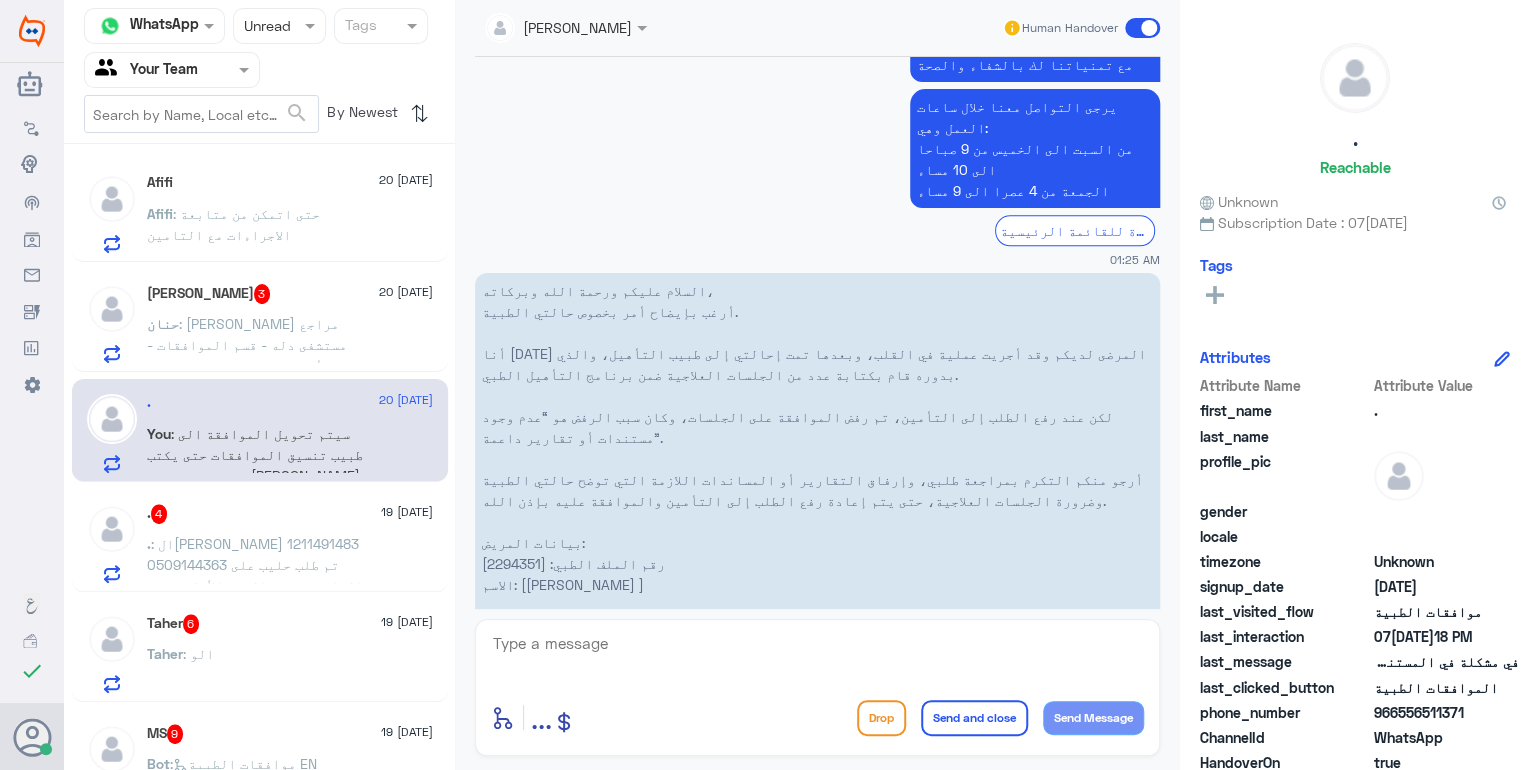 click on ": [PERSON_NAME] مراجع مستشفى دله - قسم الموافقات - أهلا وسهلا بك
يرجى تزويدنا بالمعلومات التالية لخدمتك بشكل أفضل:
-اسم المريض/ [PERSON_NAME]
-رقم الهوية / 1015260449
-رقم الجوال /0506781286
ما المطلوب؟
تم رفض الشربات علماً لدى عمل جراحى غداً ويتطلب احضاره الرجاء الرفع مره اخرى ومعرفة سبب الرفض
- التأكد من وجود موافقة مع ذكر اسم العيادة
لايوجد موافقة عياده الاوعية الدموية
- التأكد من وجود موافقة للتنويم
- أو استفسار اخر
يرجى ترك رسالتك، وسيتم الرد في اقرب وقت ممكن
مع تمنياتنا لك بالشفاء والصحة" 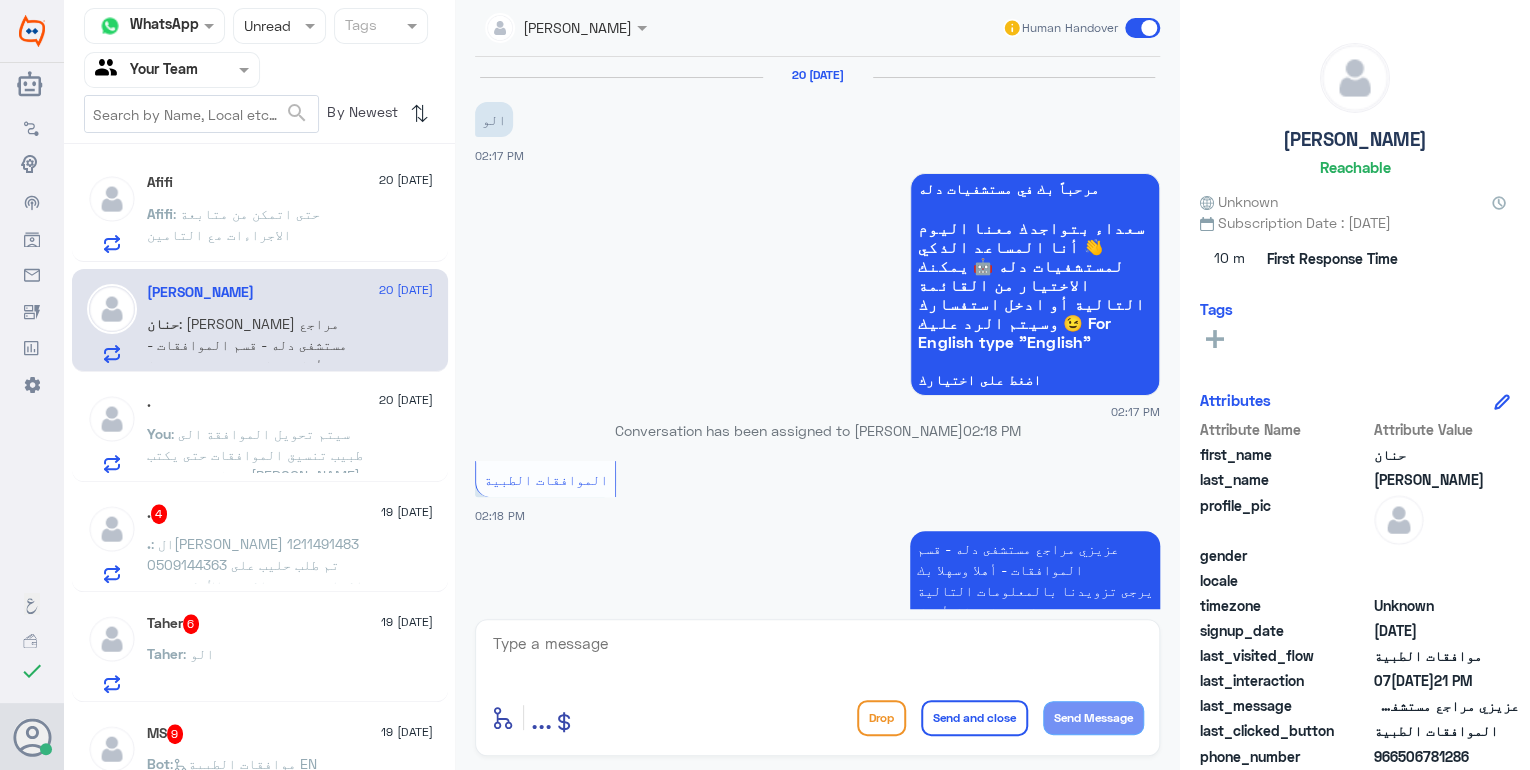 scroll, scrollTop: 831, scrollLeft: 0, axis: vertical 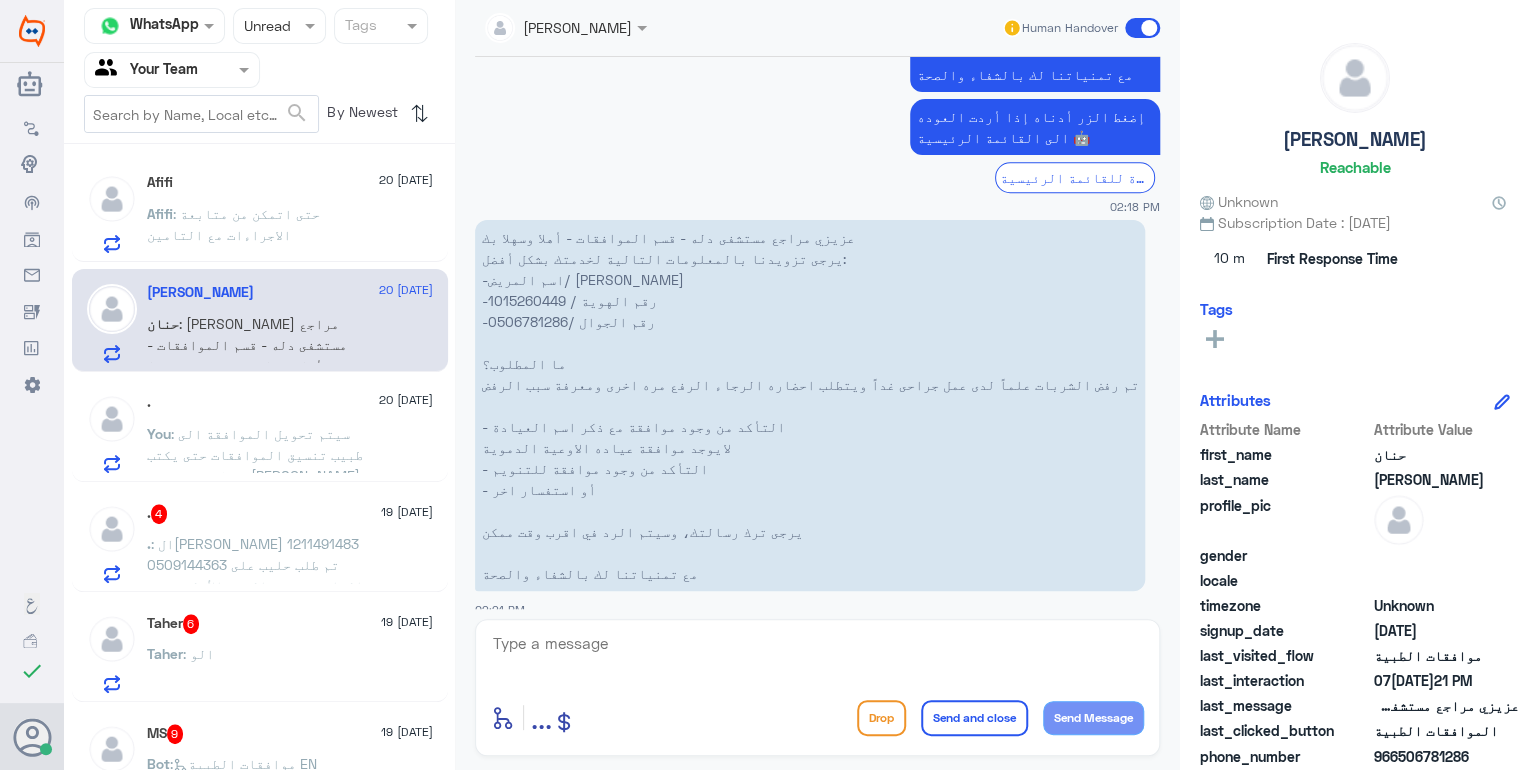 click on "عزيزي مراجع مستشفى دله - قسم الموافقات - أهلا وسهلا بك  يرجى تزويدنا بالمعلومات التالية لخدمتك بشكل أفضل: -اسم المريض/ [PERSON_NAME]  -رقم الهوية / 1015260449 -رقم الجوال /0506781286   ما المطلوب؟ تم رفض الشربات علماً لدى عمل جراحى غداً ويتطلب احضاره الرجاء الرفع مره اخرى ومعرفة سبب الرفض       - التأكد من وجود موافقة مع ذكر اسم العيادة لايوجد موافقة عياده الاوعية الدموية       - التأكد من وجود موافقة للتنويم      - أو استفسار اخر   يرجى ترك رسالتك، وسيتم الرد في اقرب وقت ممكن    مع تمنياتنا لك بالشفاء والصحة" 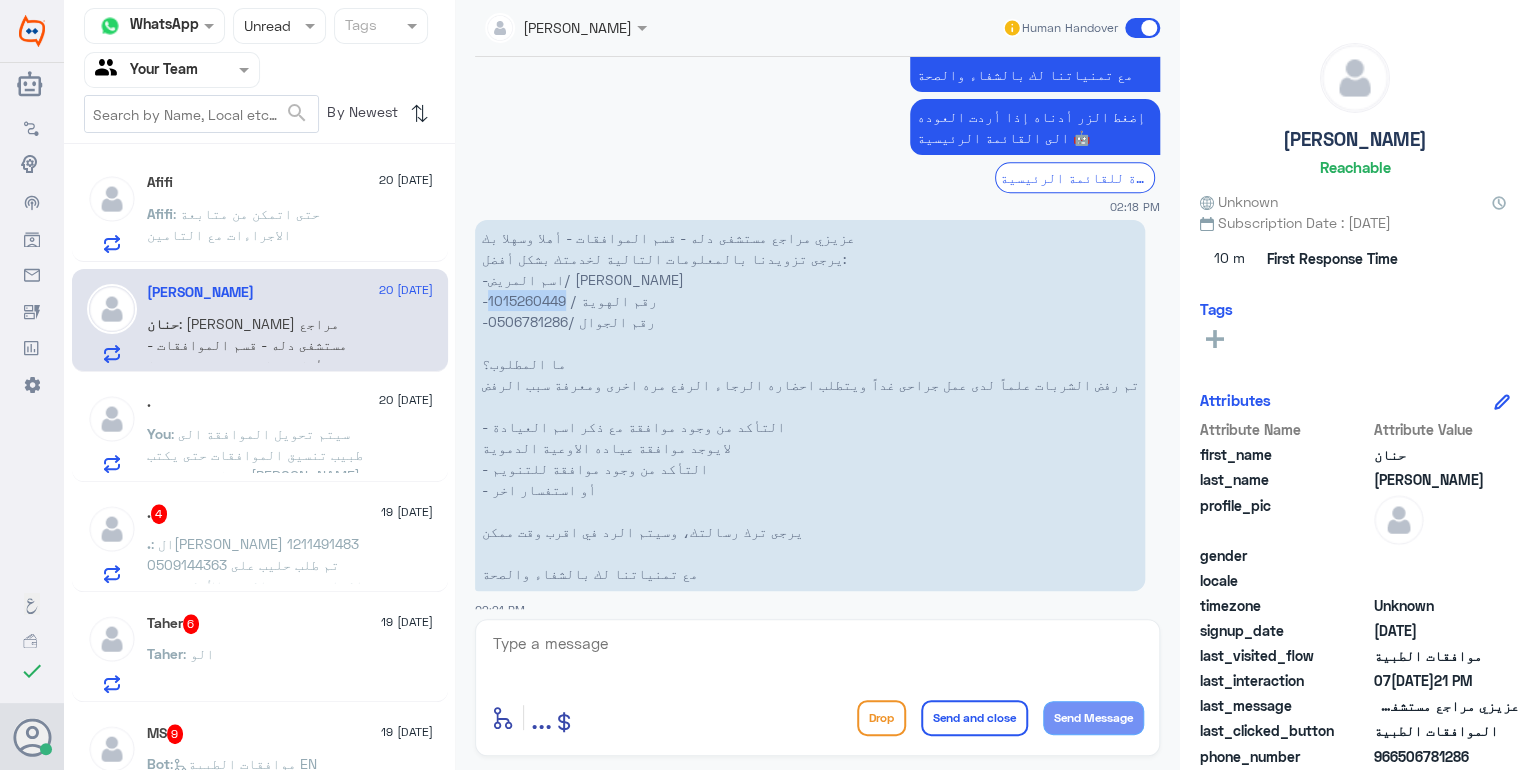 click on "عزيزي مراجع مستشفى دله - قسم الموافقات - أهلا وسهلا بك  يرجى تزويدنا بالمعلومات التالية لخدمتك بشكل أفضل: -اسم المريض/ [PERSON_NAME]  -رقم الهوية / 1015260449 -رقم الجوال /0506781286   ما المطلوب؟ تم رفض الشربات علماً لدى عمل جراحى غداً ويتطلب احضاره الرجاء الرفع مره اخرى ومعرفة سبب الرفض       - التأكد من وجود موافقة مع ذكر اسم العيادة لايوجد موافقة عياده الاوعية الدموية       - التأكد من وجود موافقة للتنويم      - أو استفسار اخر   يرجى ترك رسالتك، وسيتم الرد في اقرب وقت ممكن    مع تمنياتنا لك بالشفاء والصحة" 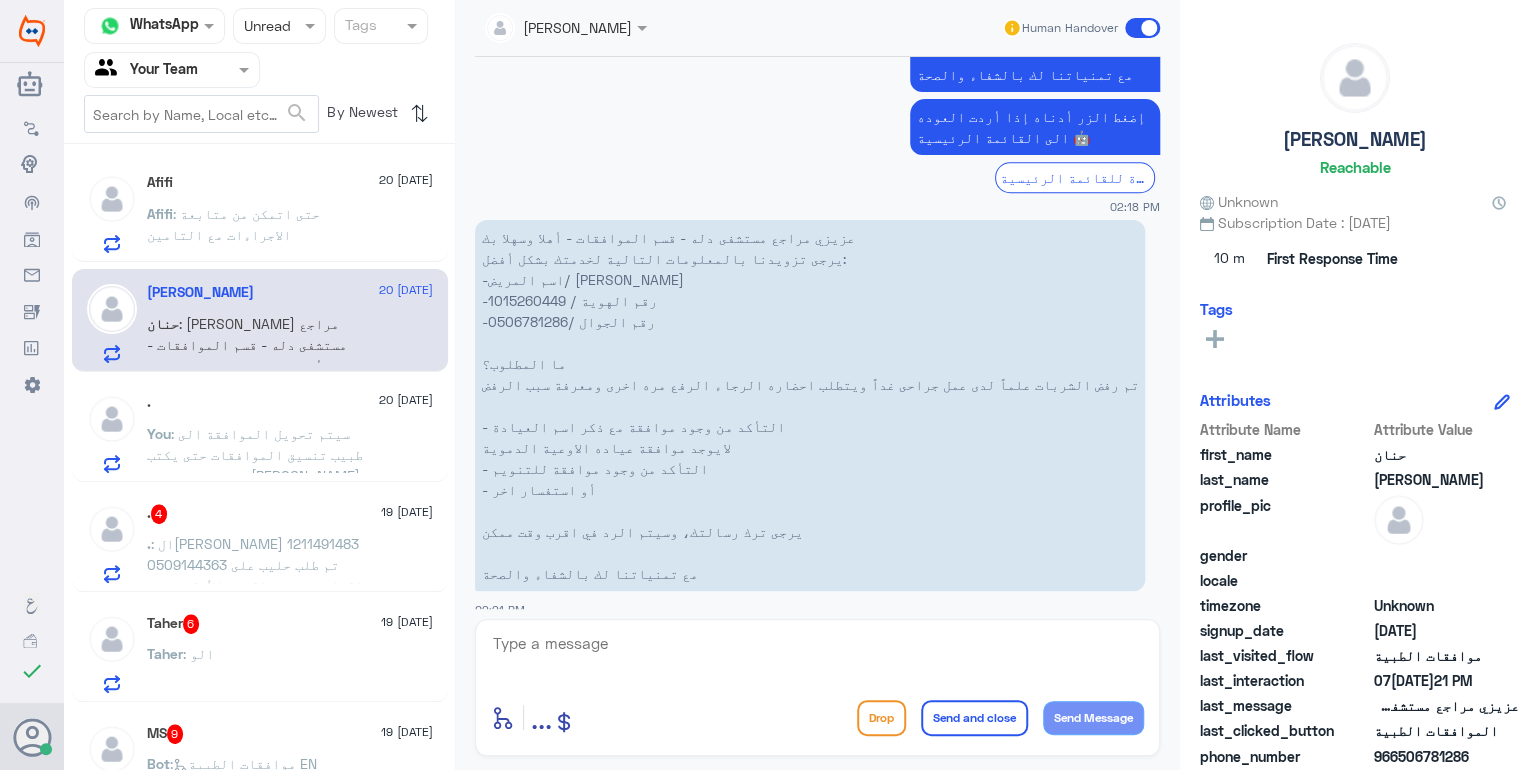 click 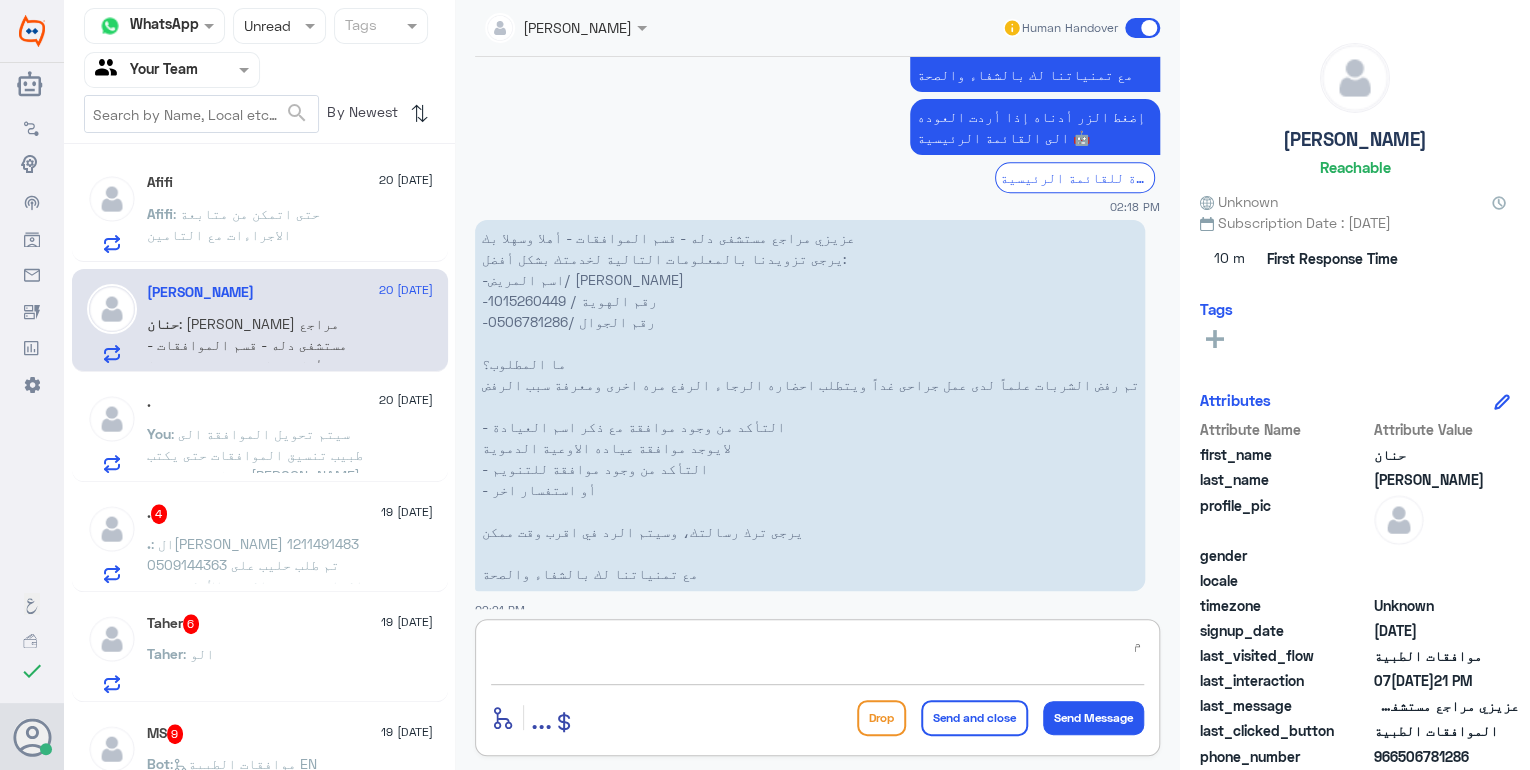 type on "م" 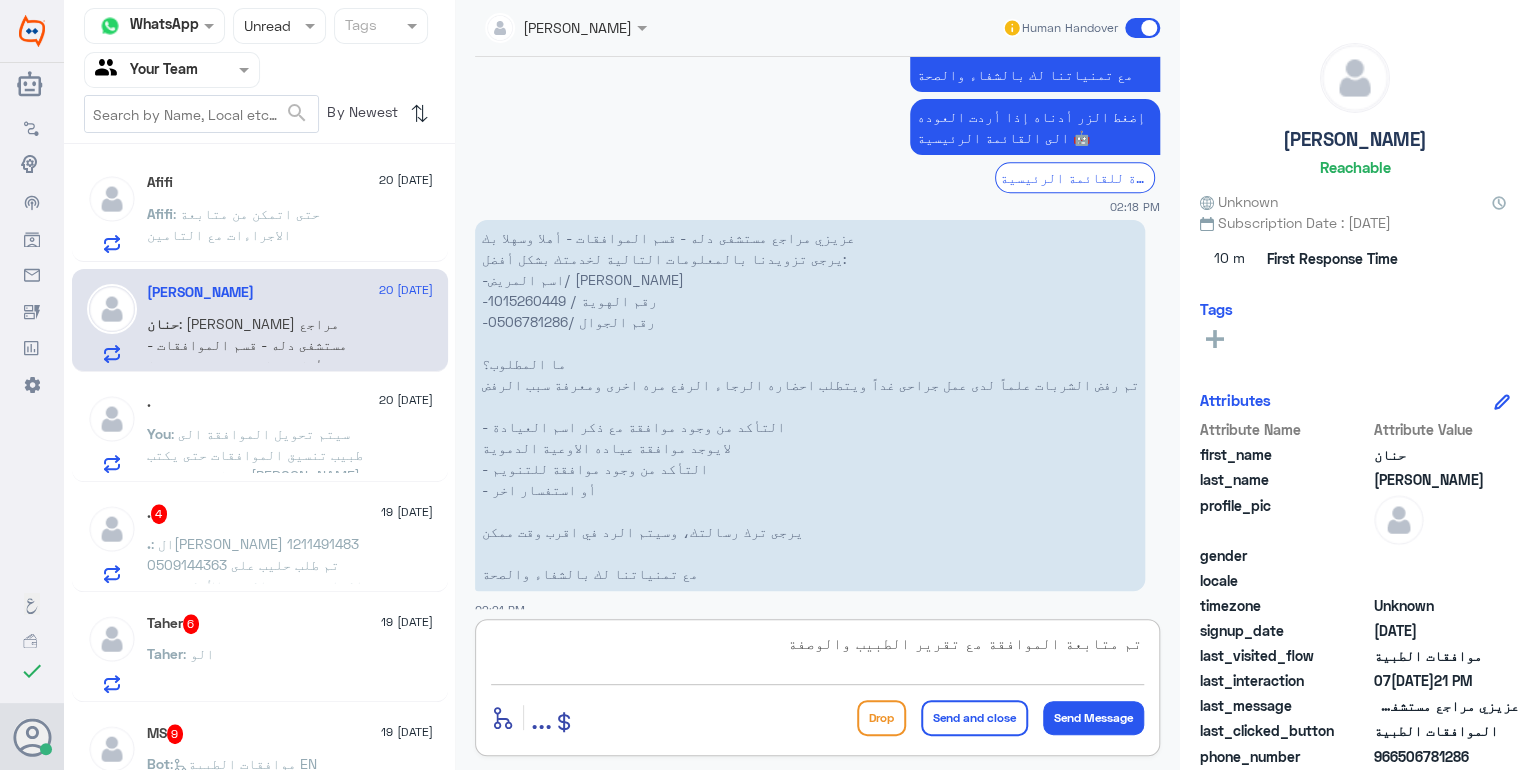 type on "تم متابعة الموافقة مع تقرير الطبيب والوصفة" 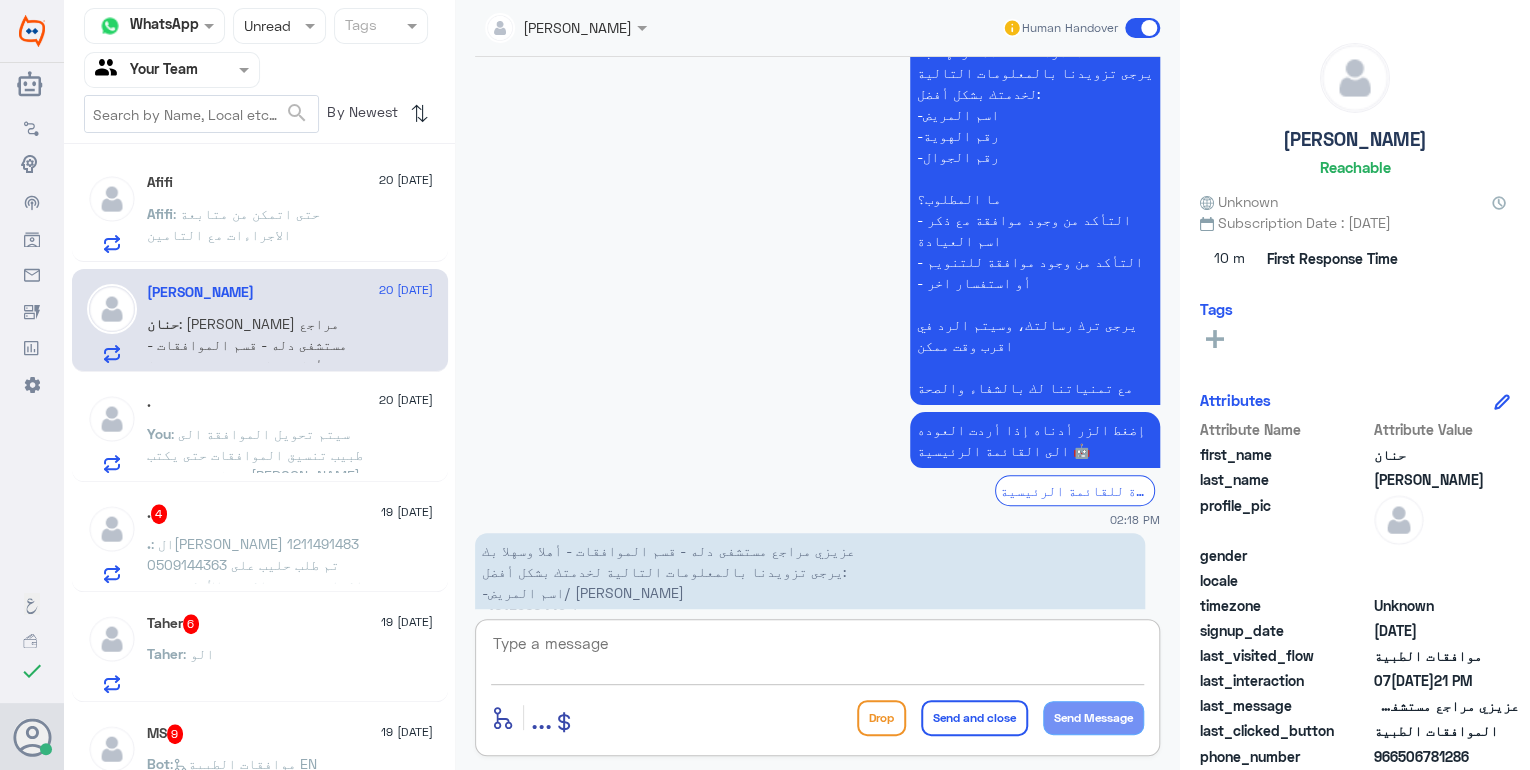 scroll, scrollTop: 516, scrollLeft: 0, axis: vertical 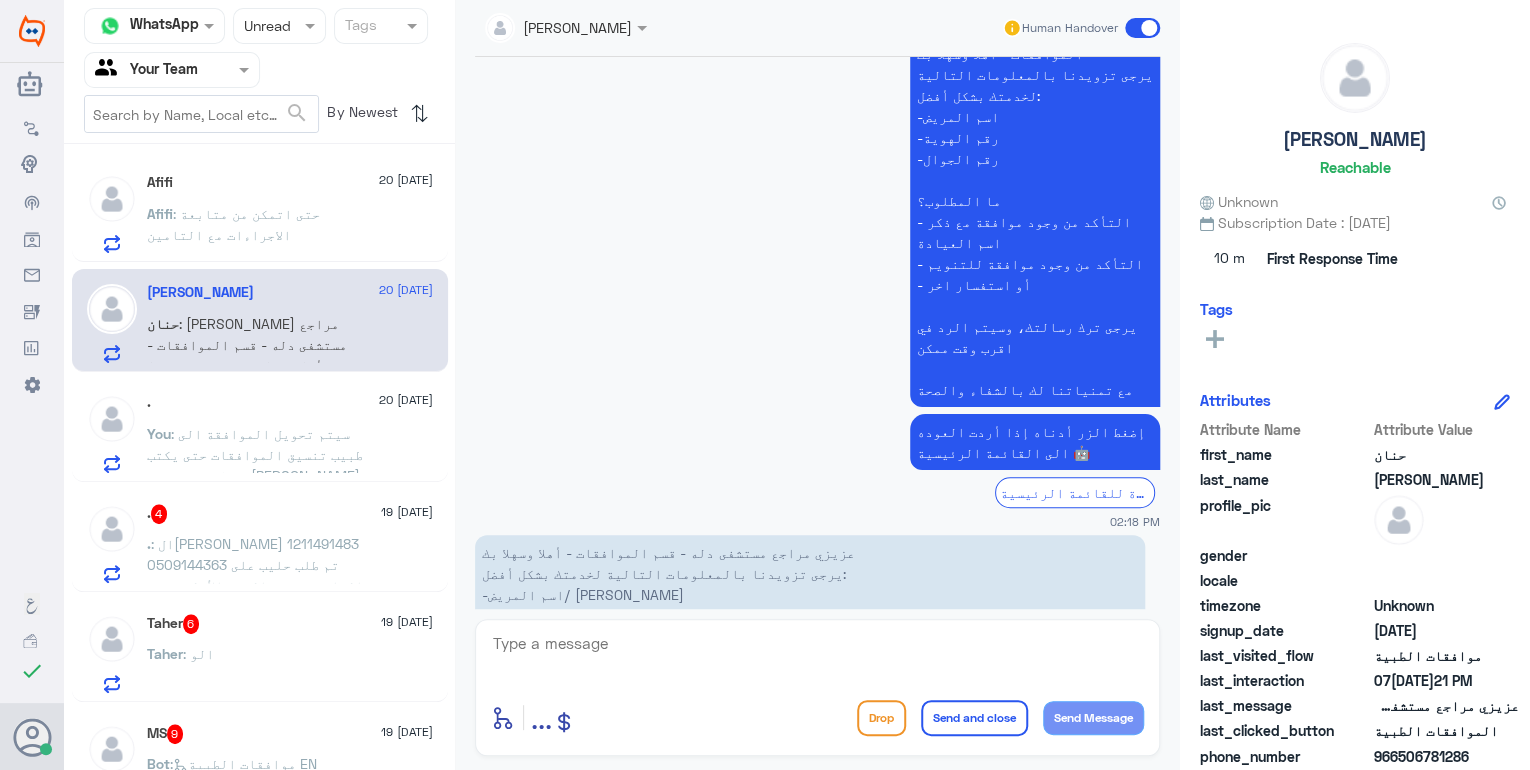 click on ": حتى اتمكن من متابعة الاجراءات مع التامين" 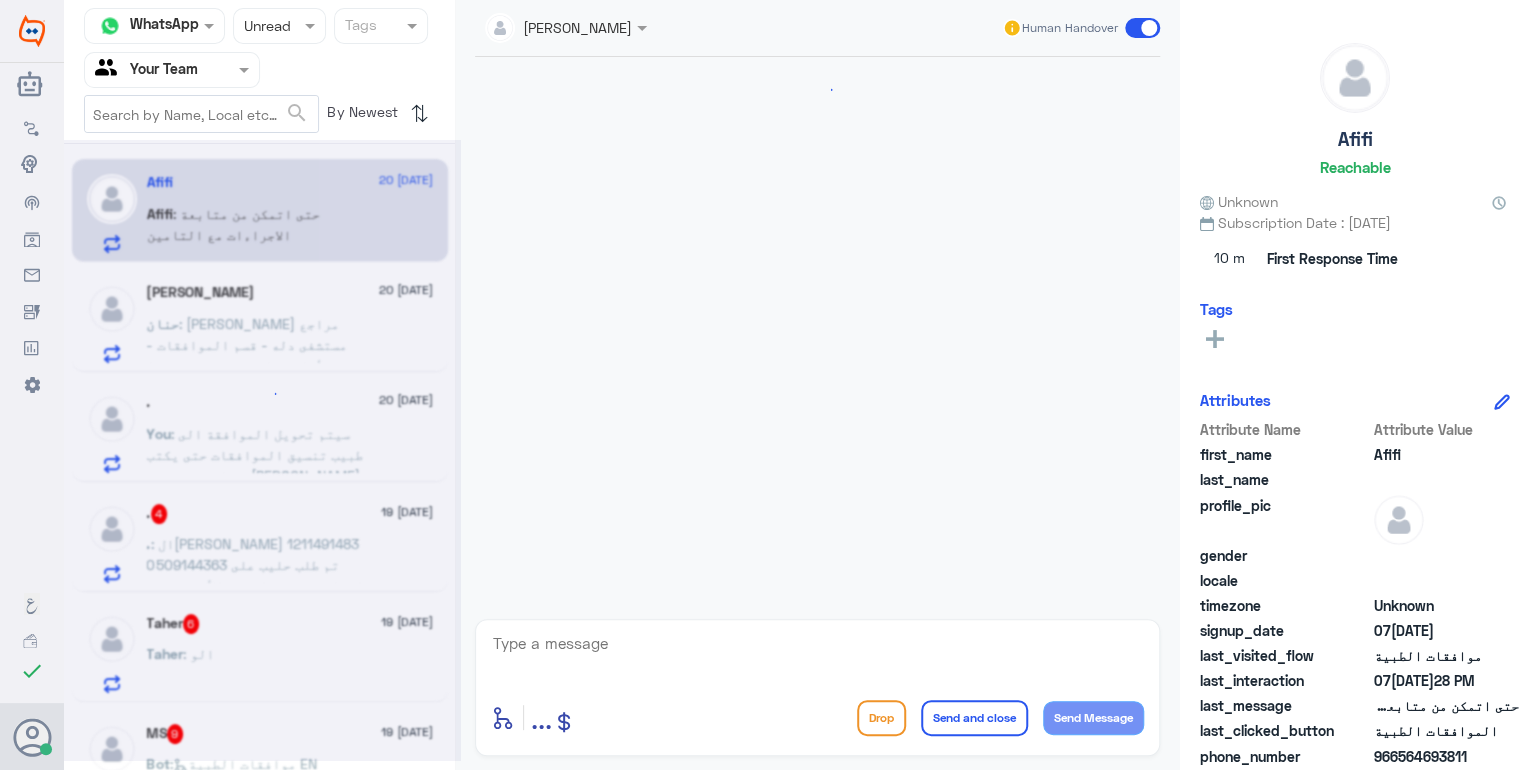 scroll, scrollTop: 1852, scrollLeft: 0, axis: vertical 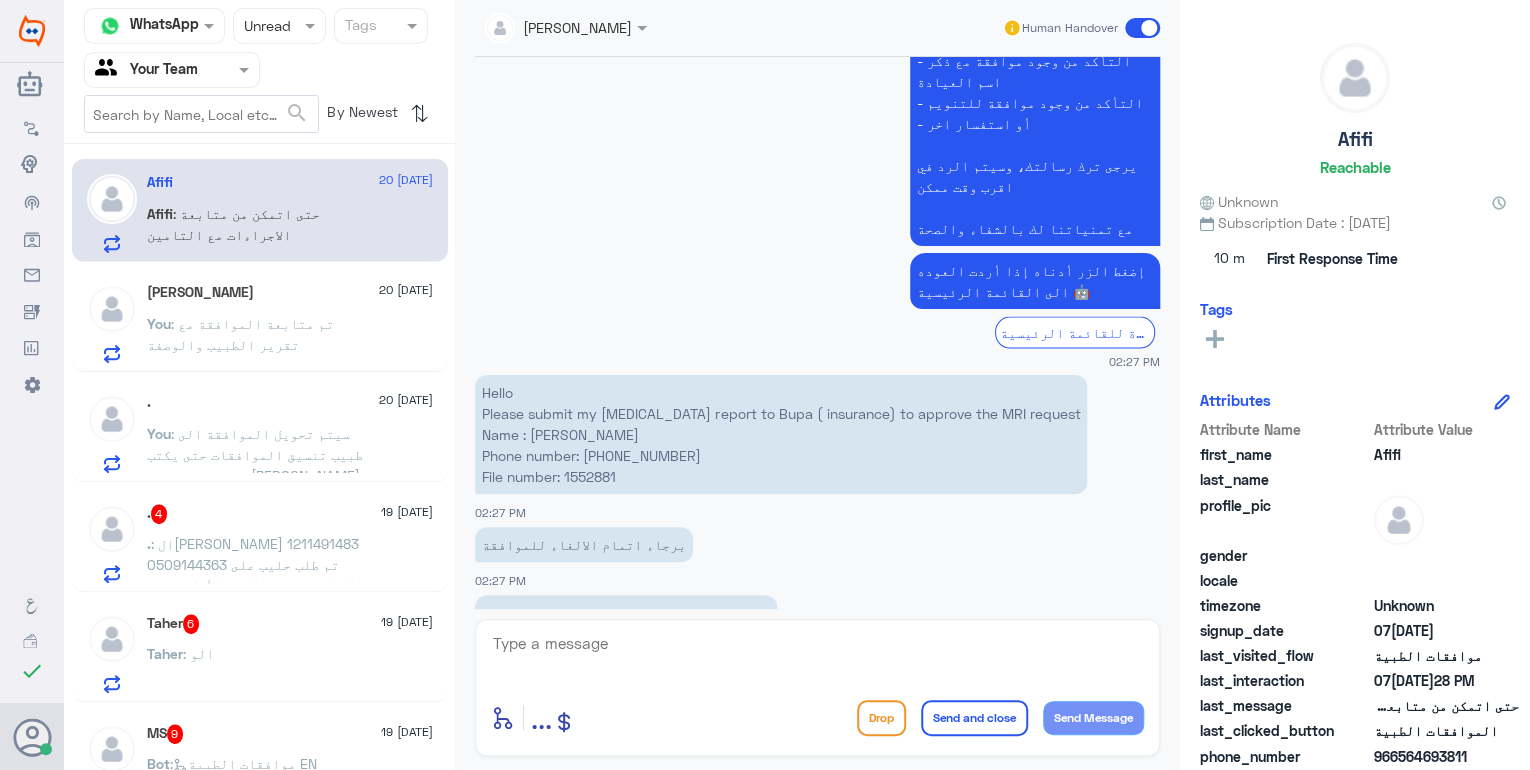 click on "Hello  Please submit my [MEDICAL_DATA] report to Bupa ( insurance) to approve the MRI request  Name : [PERSON_NAME]  Phone number: [PHONE_NUMBER] File number: 1552881" 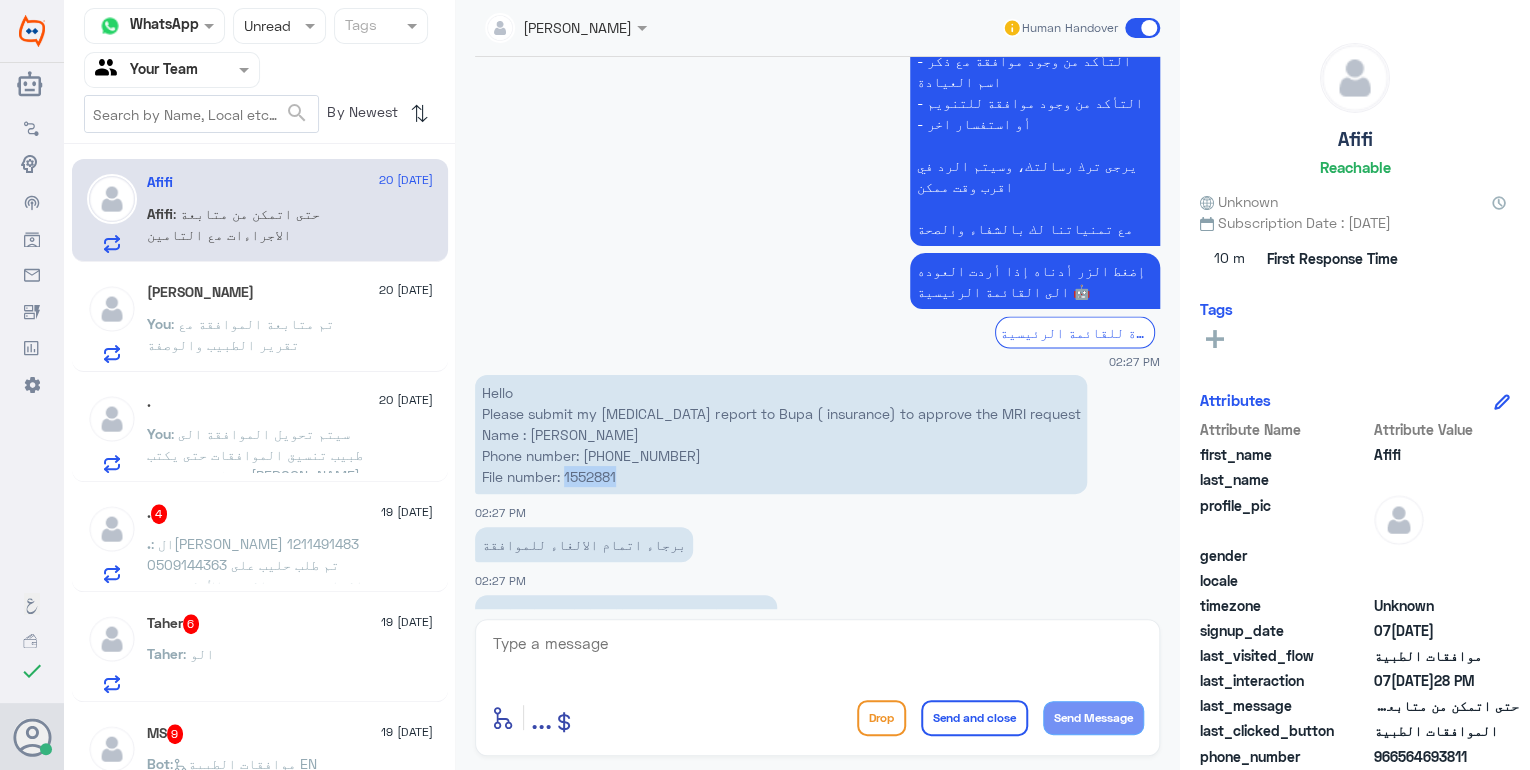 click on "Hello  Please submit my [MEDICAL_DATA] report to Bupa ( insurance) to approve the MRI request  Name : [PERSON_NAME]  Phone number: [PHONE_NUMBER] File number: 1552881" 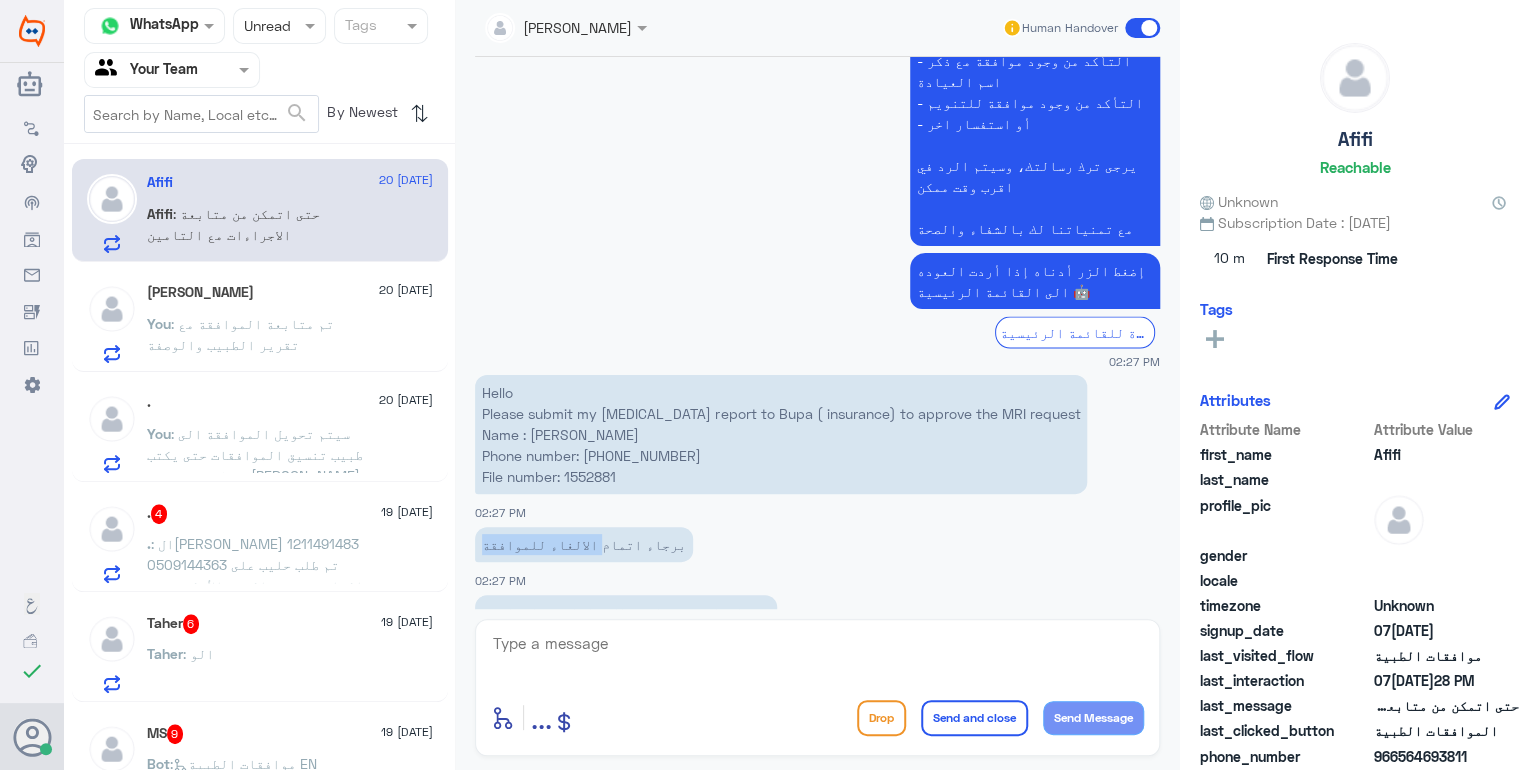 drag, startPoint x: 587, startPoint y: 482, endPoint x: 471, endPoint y: 495, distance: 116.72617 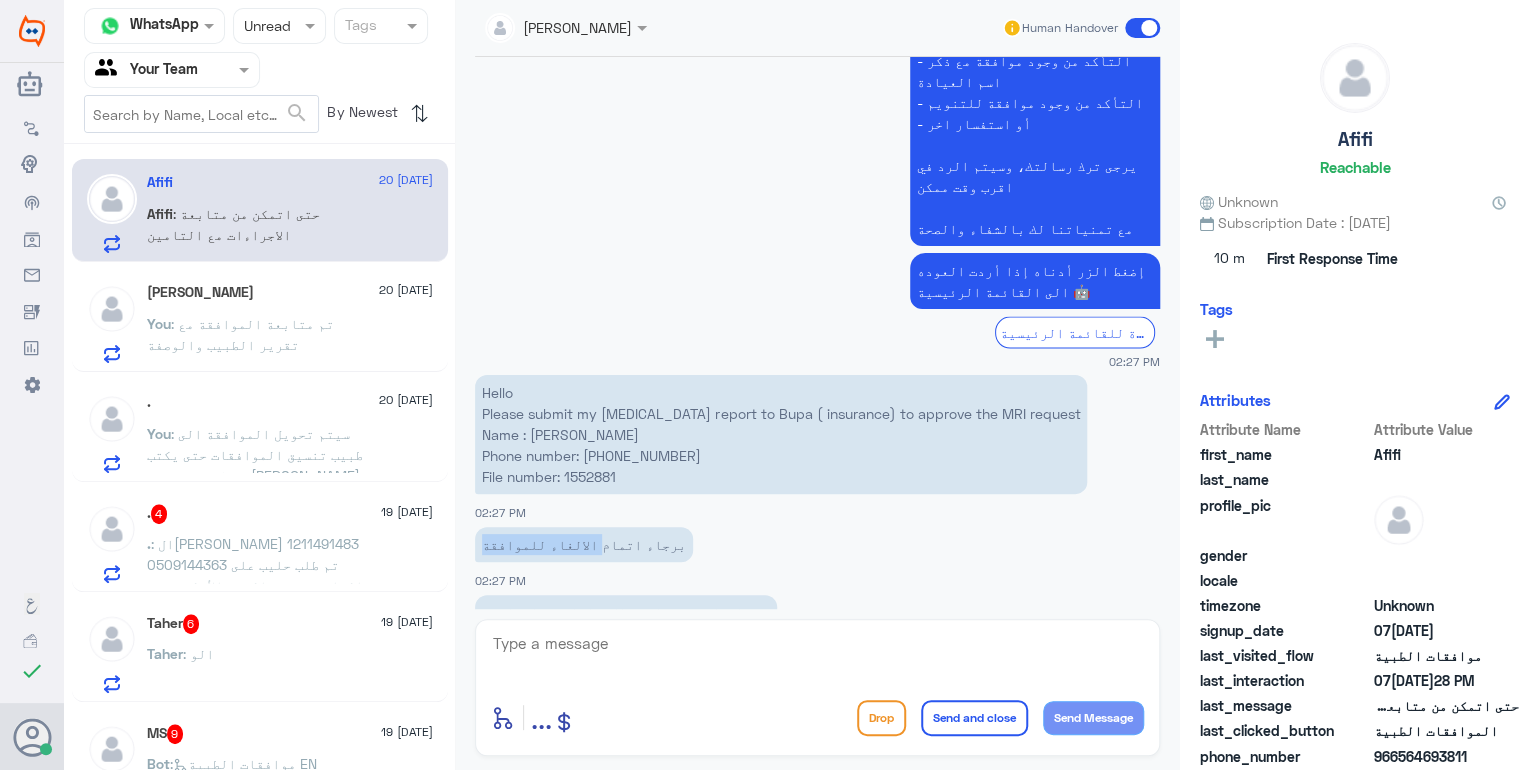 click on "Dallah Hospitals Flow Builder Conversational Skills Broadcast Audience Inbox Growth Tools Analytics Settings اللغة العربية My Wallet  check Changes are saved [PERSON_NAME]     I am   Online  Help Feedback  Your Account  Sign Out Channel WhatsApp Status × Unread Tags Agent Filter Your Team search  By Newest  ⇅  Afifi   [DATE] Afifi : حتى اتمكن من متابعة الاجراءات مع التامين  [PERSON_NAME]  [DATE] You : تم متابعة الموافقة مع تقرير الطبيب والوصفة   .   [DATE] You : سيتم تحويل الموافقة الى طبيب تنسيق الموافقات حتى يكتب فيها تقررير لل[PERSON_NAME]   .   4 [DATE] .  Taher   6 [DATE] Taher : الو  MS   9 [DATE] Bot :   موافقات الطبية EN   J   14 [DATE] Bot :   موافقات الطبية EN   Hala💫   7 [DATE] Hala💫 : الغاء موافقات الاسنان لعمل العمليه  [PERSON_NAME]   6 [DATE] [PERSON_NAME] : ياليت يتم 12 3 3" at bounding box center [765, 385] 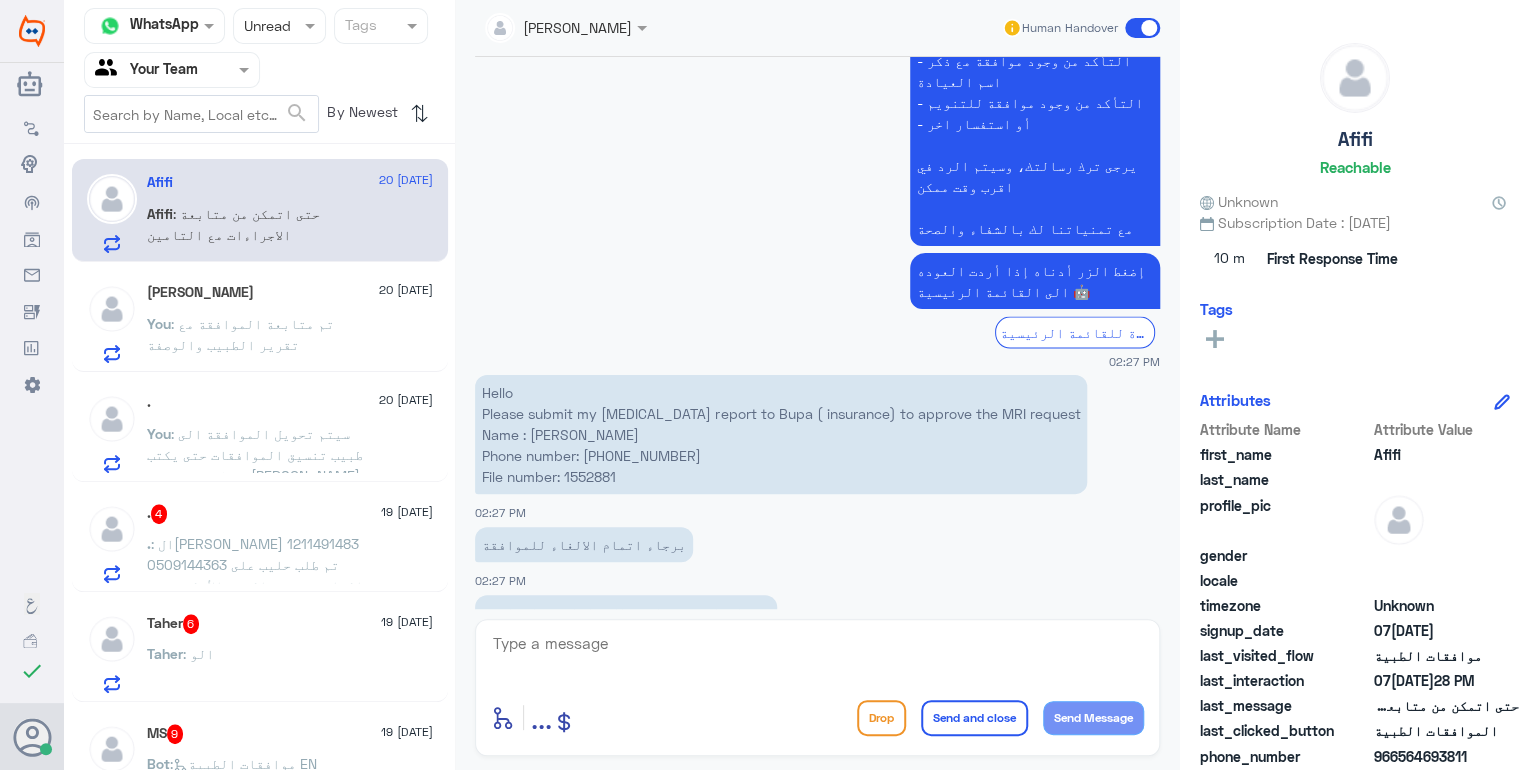 click 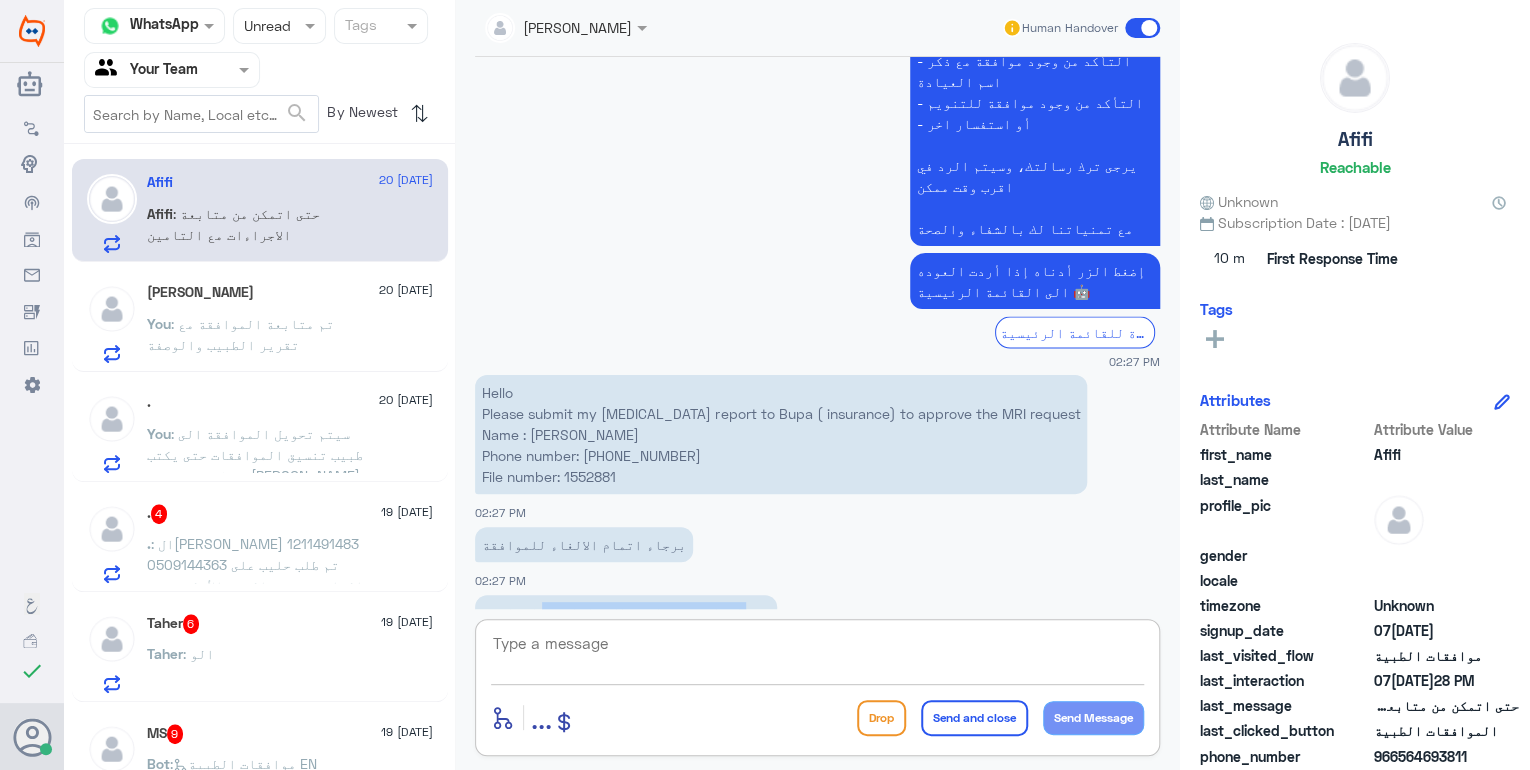 drag, startPoint x: 708, startPoint y: 552, endPoint x: 520, endPoint y: 548, distance: 188.04254 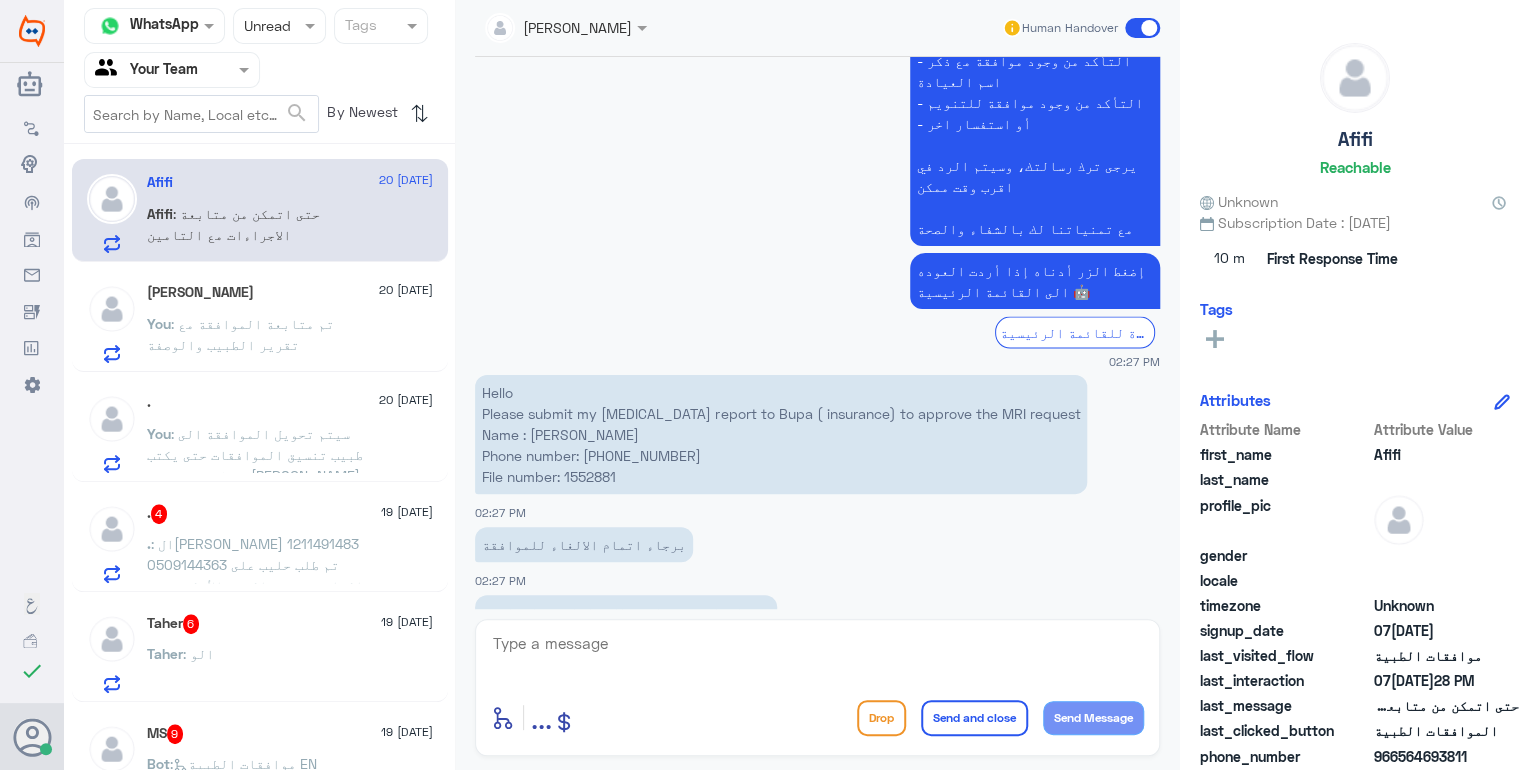 drag, startPoint x: 520, startPoint y: 548, endPoint x: 544, endPoint y: 596, distance: 53.66563 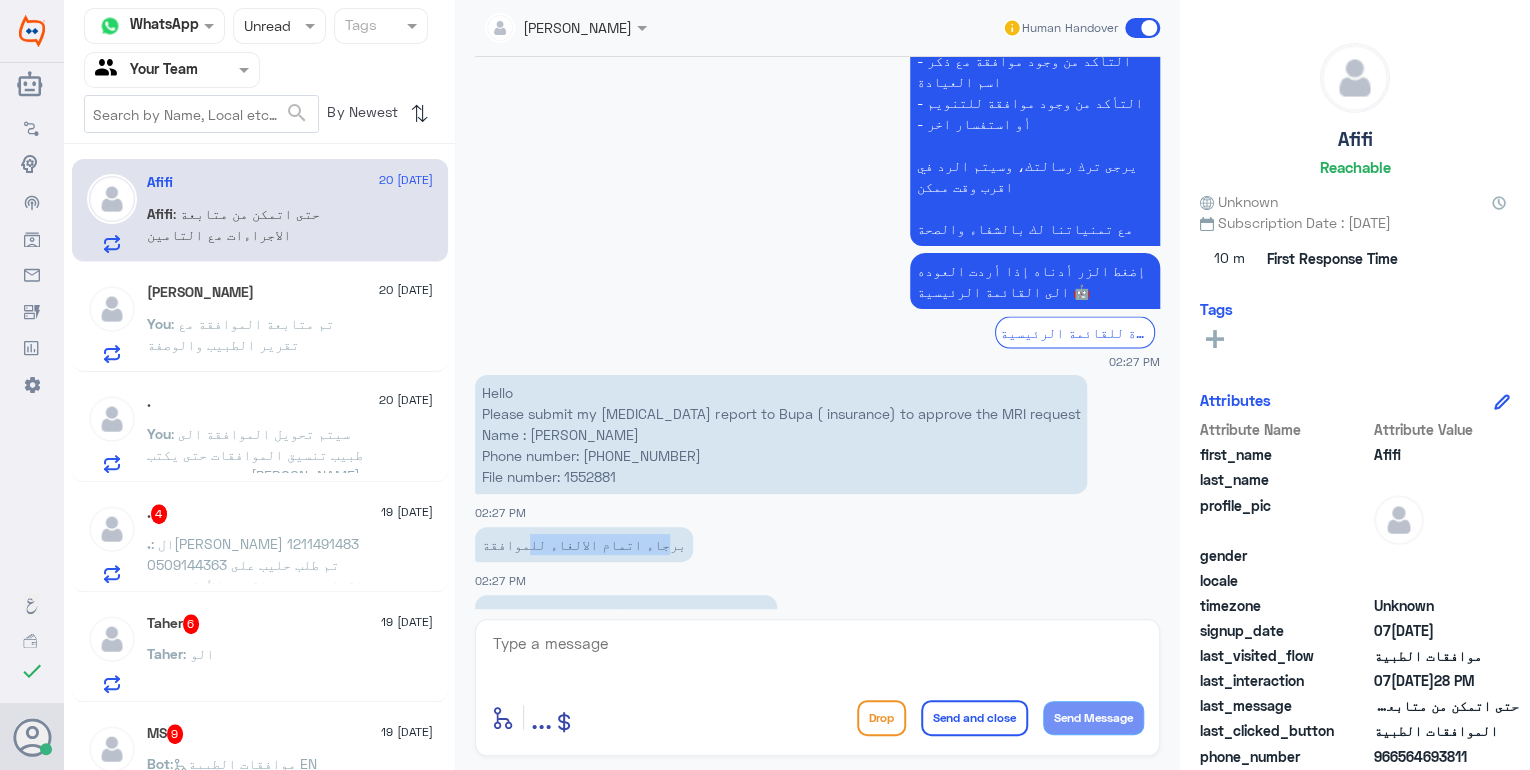 drag, startPoint x: 637, startPoint y: 489, endPoint x: 526, endPoint y: 483, distance: 111.16204 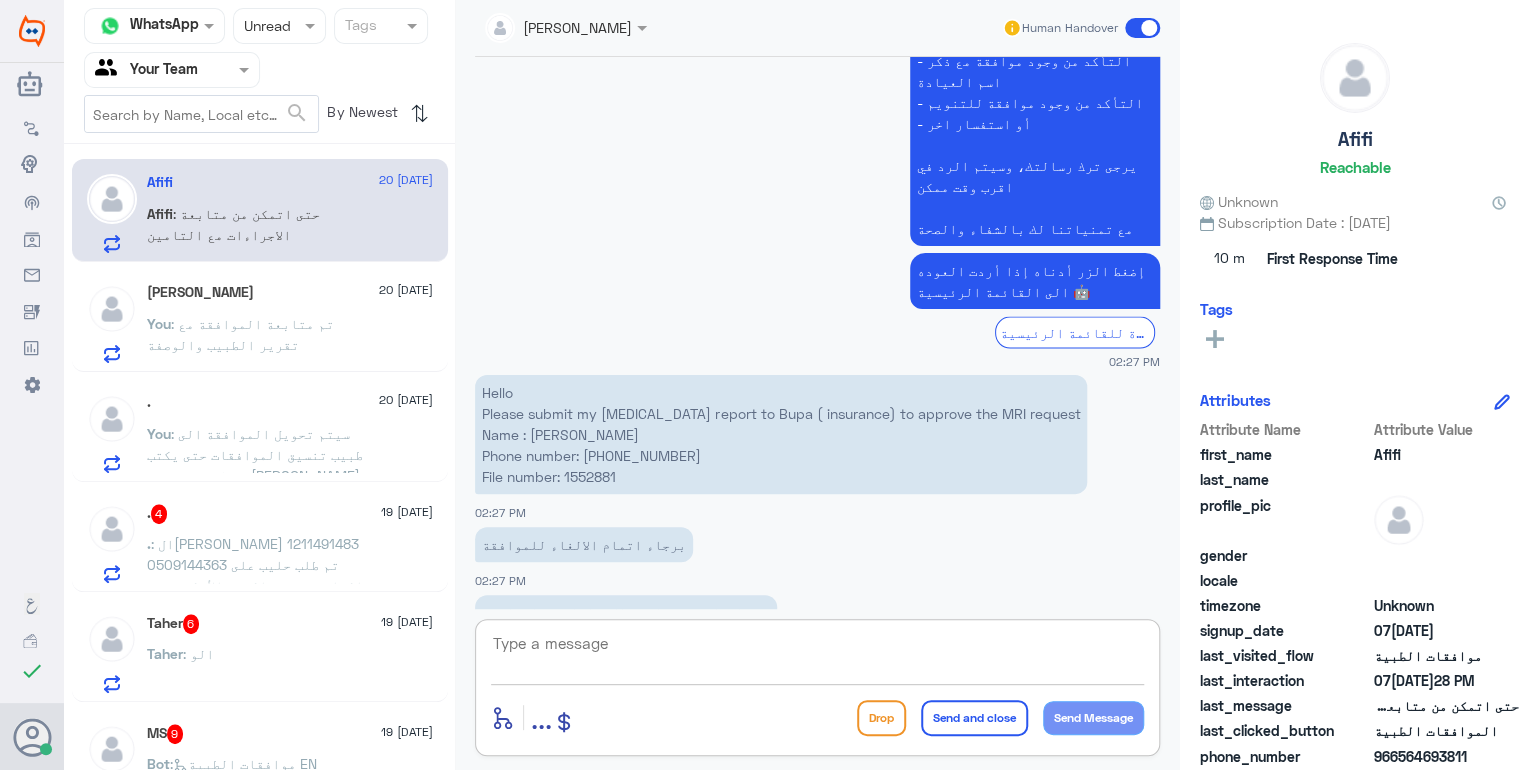 click 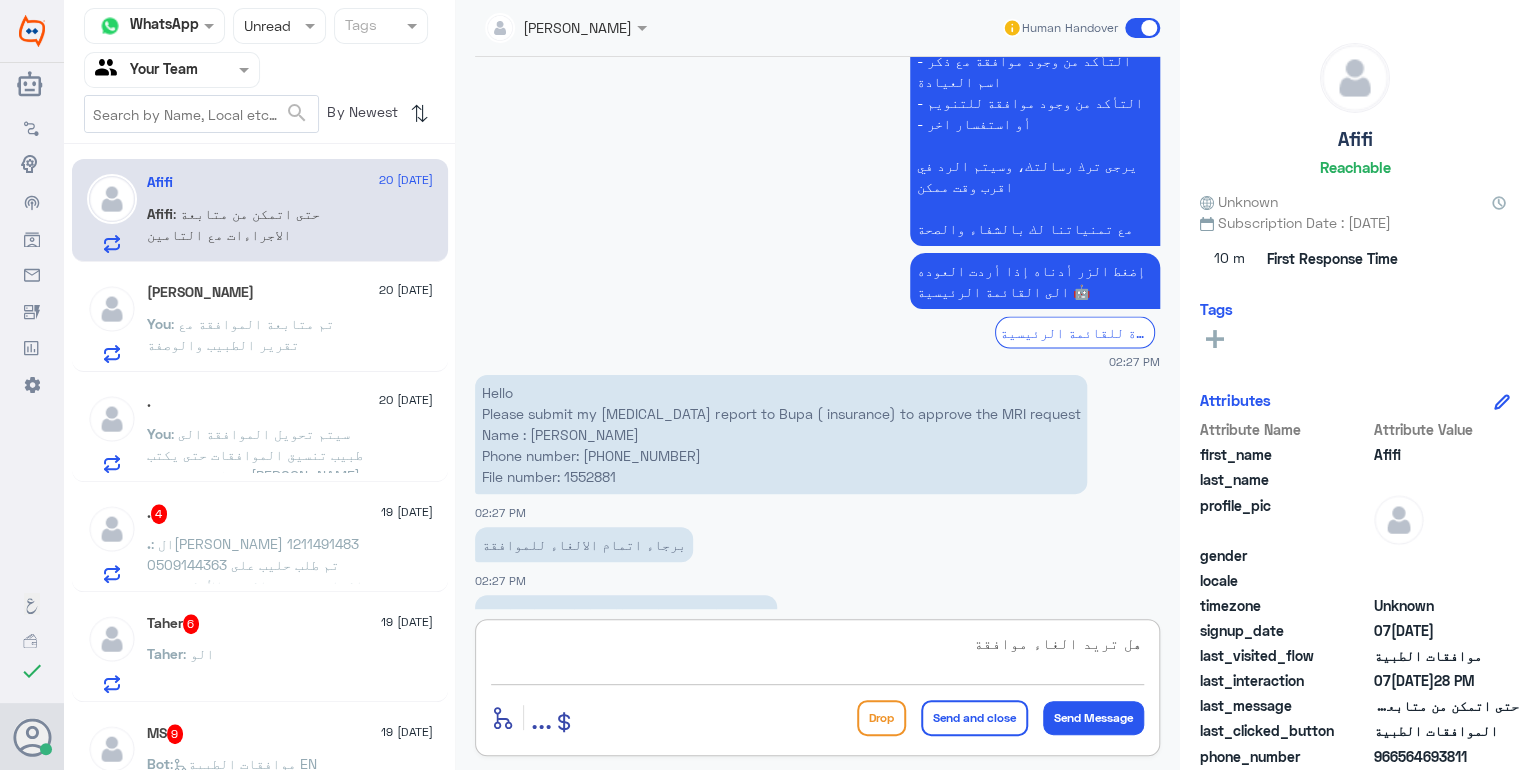type on "هل تريد الغاء موافقة ؟" 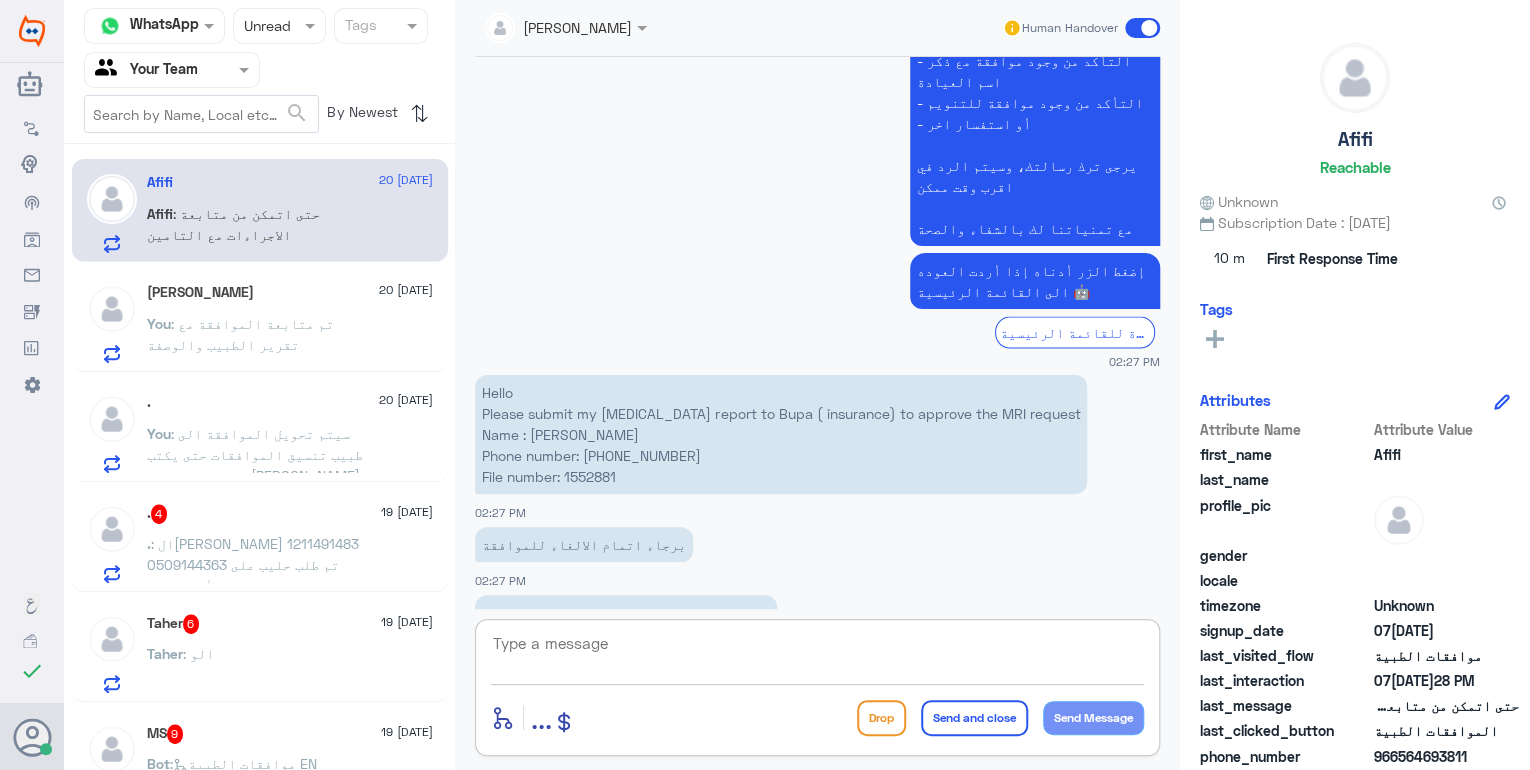 scroll, scrollTop: 1916, scrollLeft: 0, axis: vertical 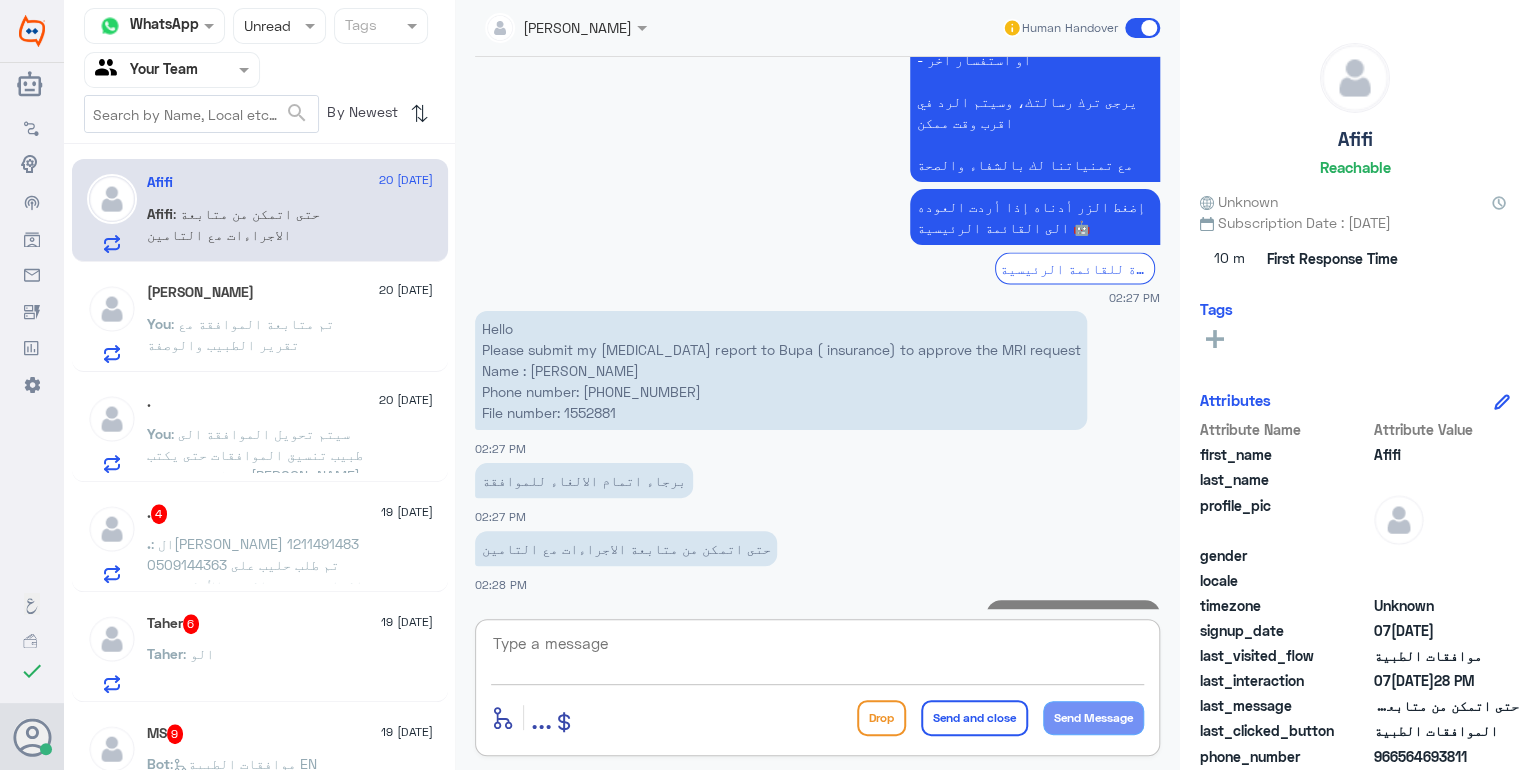 click at bounding box center (260, 25) 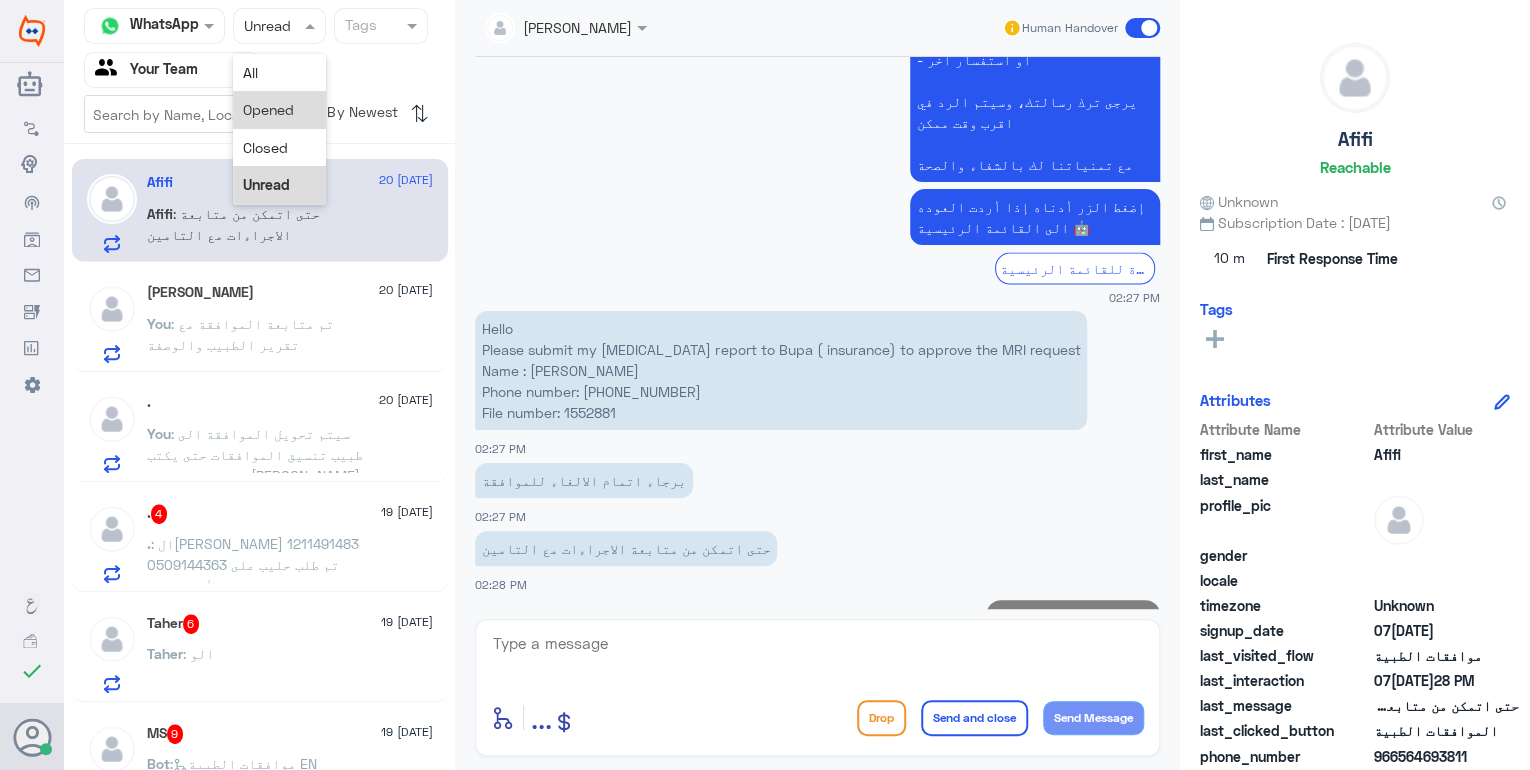 click on "Opened" at bounding box center (268, 109) 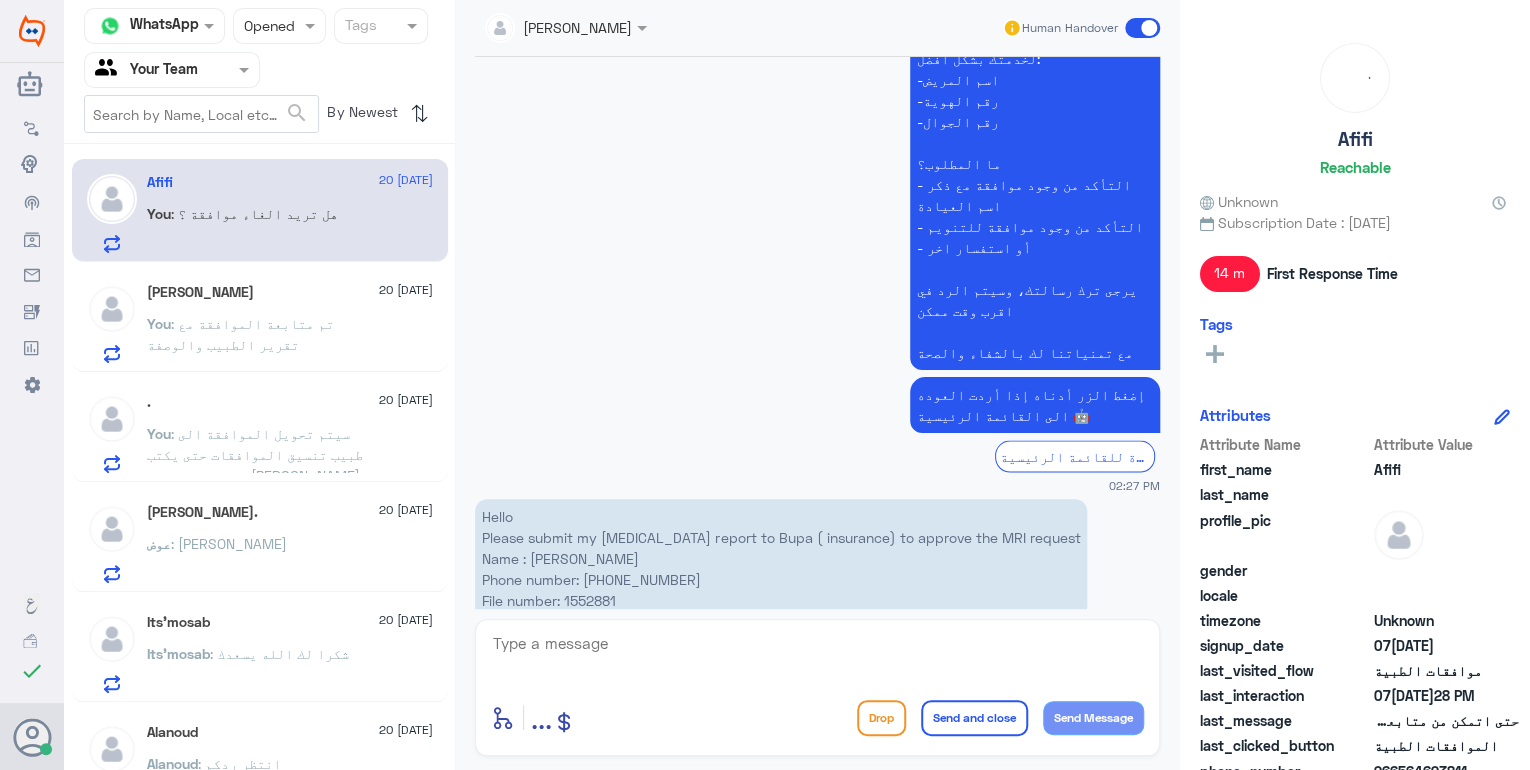 scroll, scrollTop: 1436, scrollLeft: 0, axis: vertical 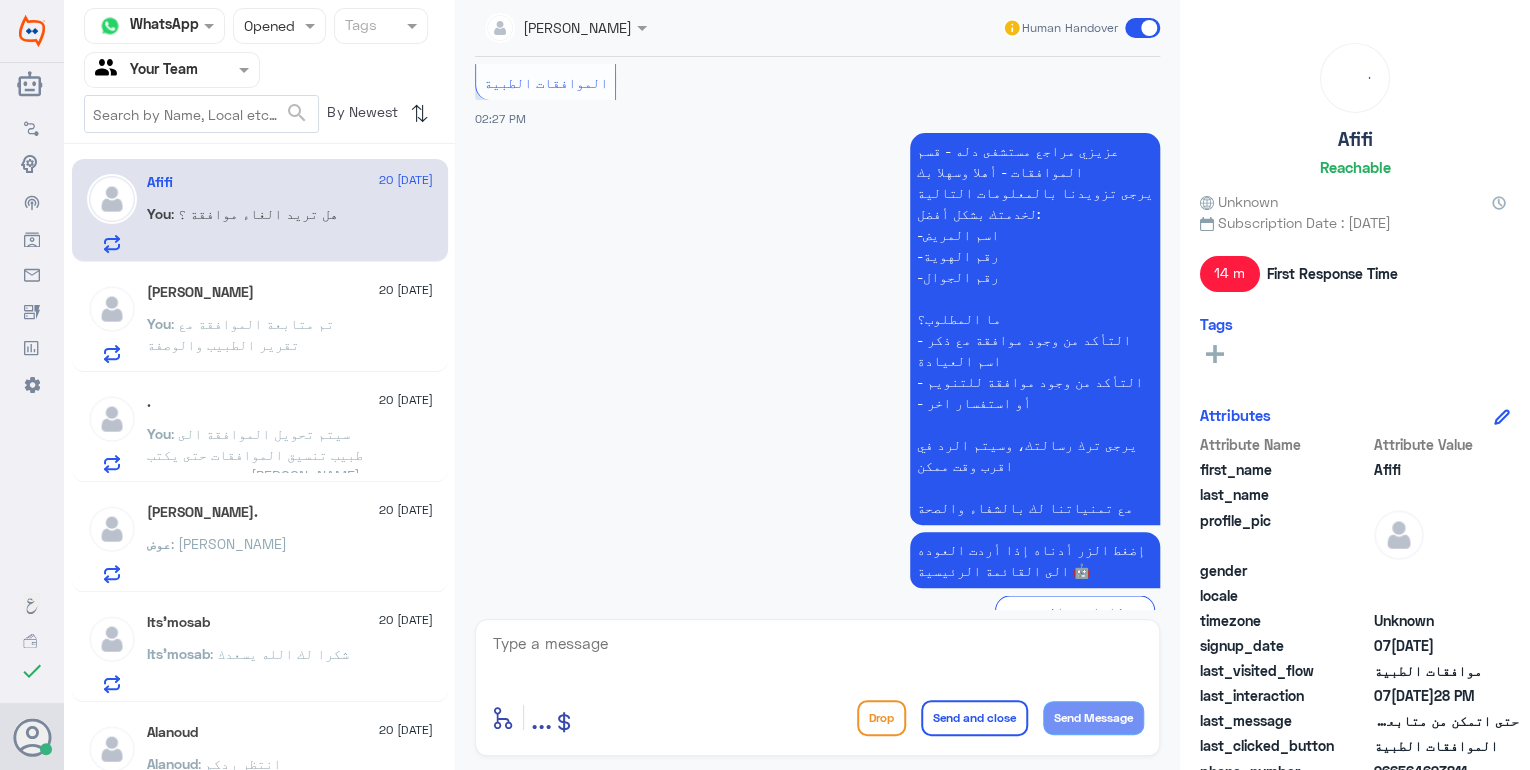 click on "عزيزي مراجع مستشفى دله - قسم الموافقات - أهلا وسهلا بك  يرجى تزويدنا بالمعلومات التالية لخدمتك بشكل أفضل: -اسم المريض -رقم الهوية  -رقم الجوال    ما المطلوب؟      - التأكد من وجود موافقة مع ذكر اسم العيادة      - التأكد من وجود موافقة للتنويم      - أو استفسار اخر   يرجى ترك رسالتك، وسيتم الرد في اقرب وقت ممكن    مع تمنياتنا لك بالشفاء والصحة" 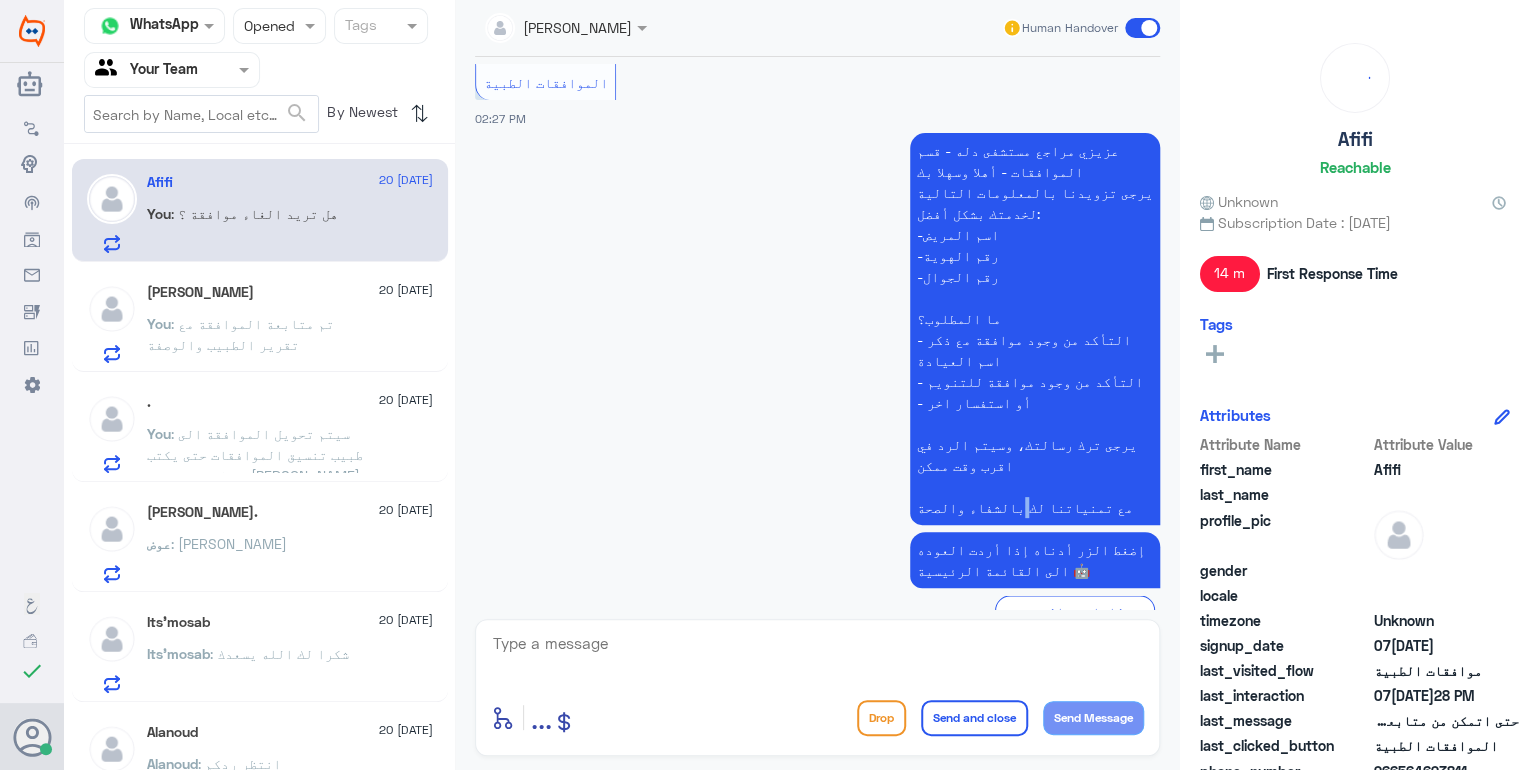 click on "عزيزي مراجع مستشفى دله - قسم الموافقات - أهلا وسهلا بك  يرجى تزويدنا بالمعلومات التالية لخدمتك بشكل أفضل: -اسم المريض -رقم الهوية  -رقم الجوال    ما المطلوب؟      - التأكد من وجود موافقة مع ذكر اسم العيادة      - التأكد من وجود موافقة للتنويم      - أو استفسار اخر   يرجى ترك رسالتك، وسيتم الرد في اقرب وقت ممكن    مع تمنياتنا لك بالشفاء والصحة" 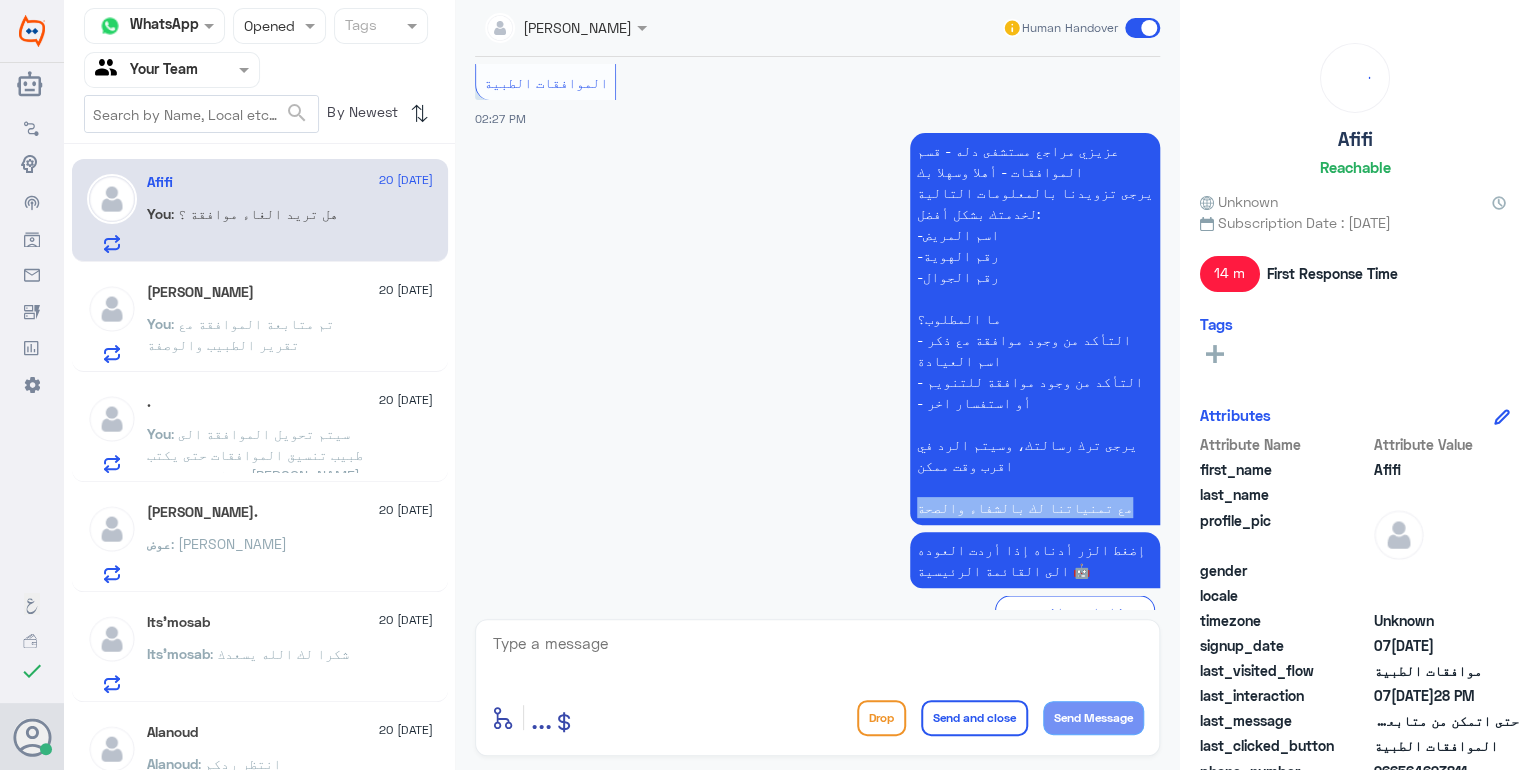 click on "عزيزي مراجع مستشفى دله - قسم الموافقات - أهلا وسهلا بك  يرجى تزويدنا بالمعلومات التالية لخدمتك بشكل أفضل: -اسم المريض -رقم الهوية  -رقم الجوال    ما المطلوب؟      - التأكد من وجود موافقة مع ذكر اسم العيادة      - التأكد من وجود موافقة للتنويم      - أو استفسار اخر   يرجى ترك رسالتك، وسيتم الرد في اقرب وقت ممكن    مع تمنياتنا لك بالشفاء والصحة" 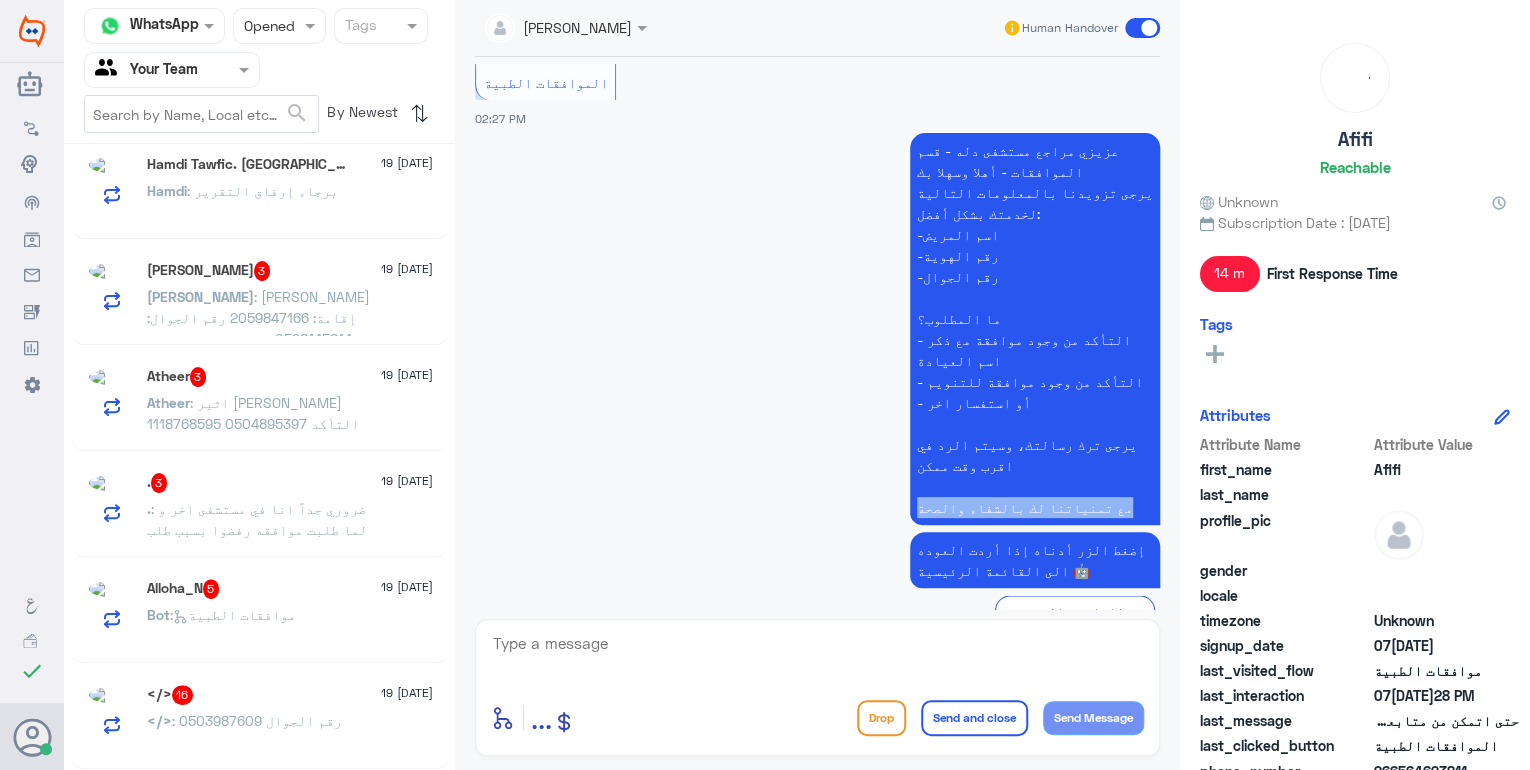 scroll, scrollTop: 10, scrollLeft: 0, axis: vertical 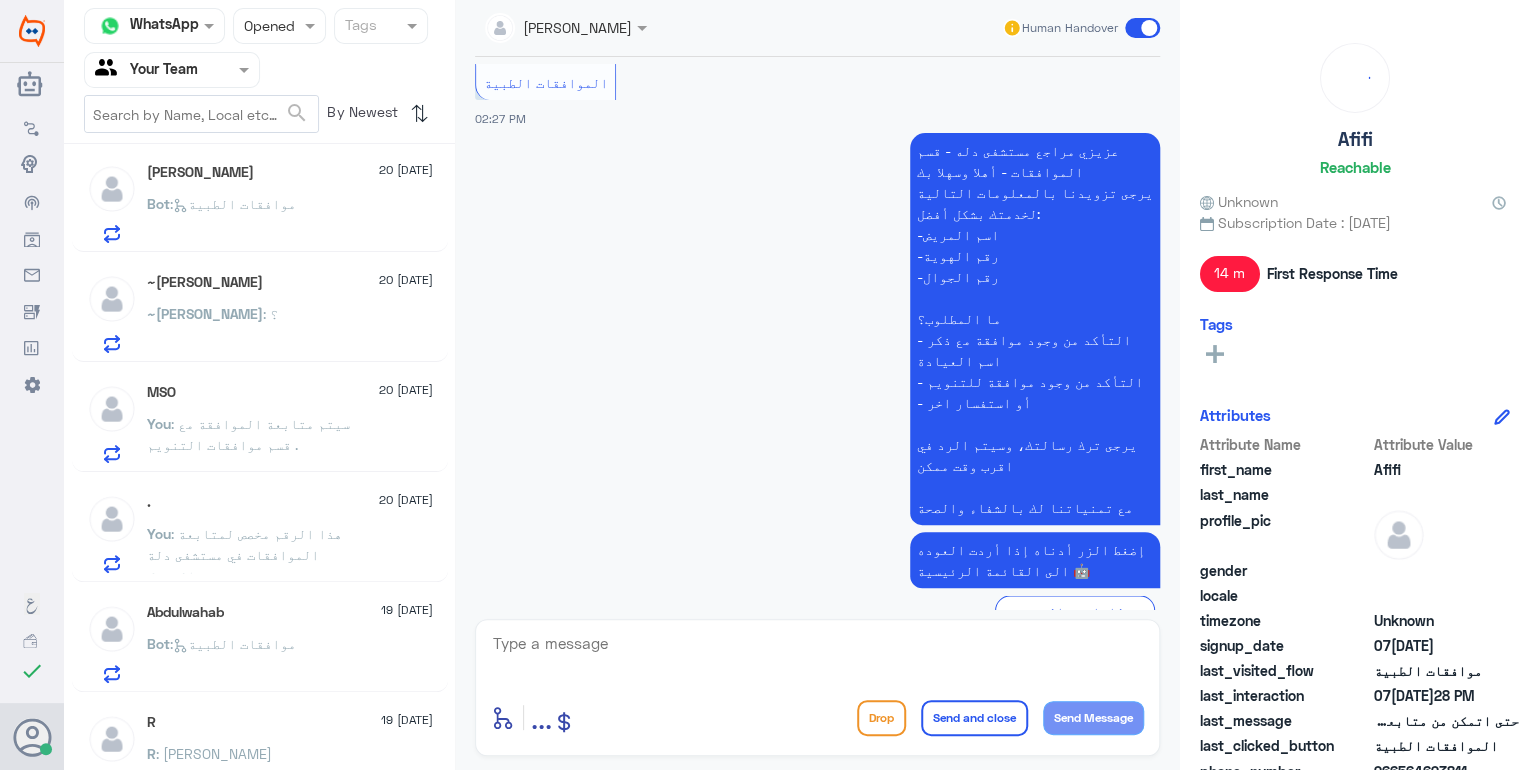 click on ": سيتم متابعة الموافقة مع قسم موافقات التنويم ." 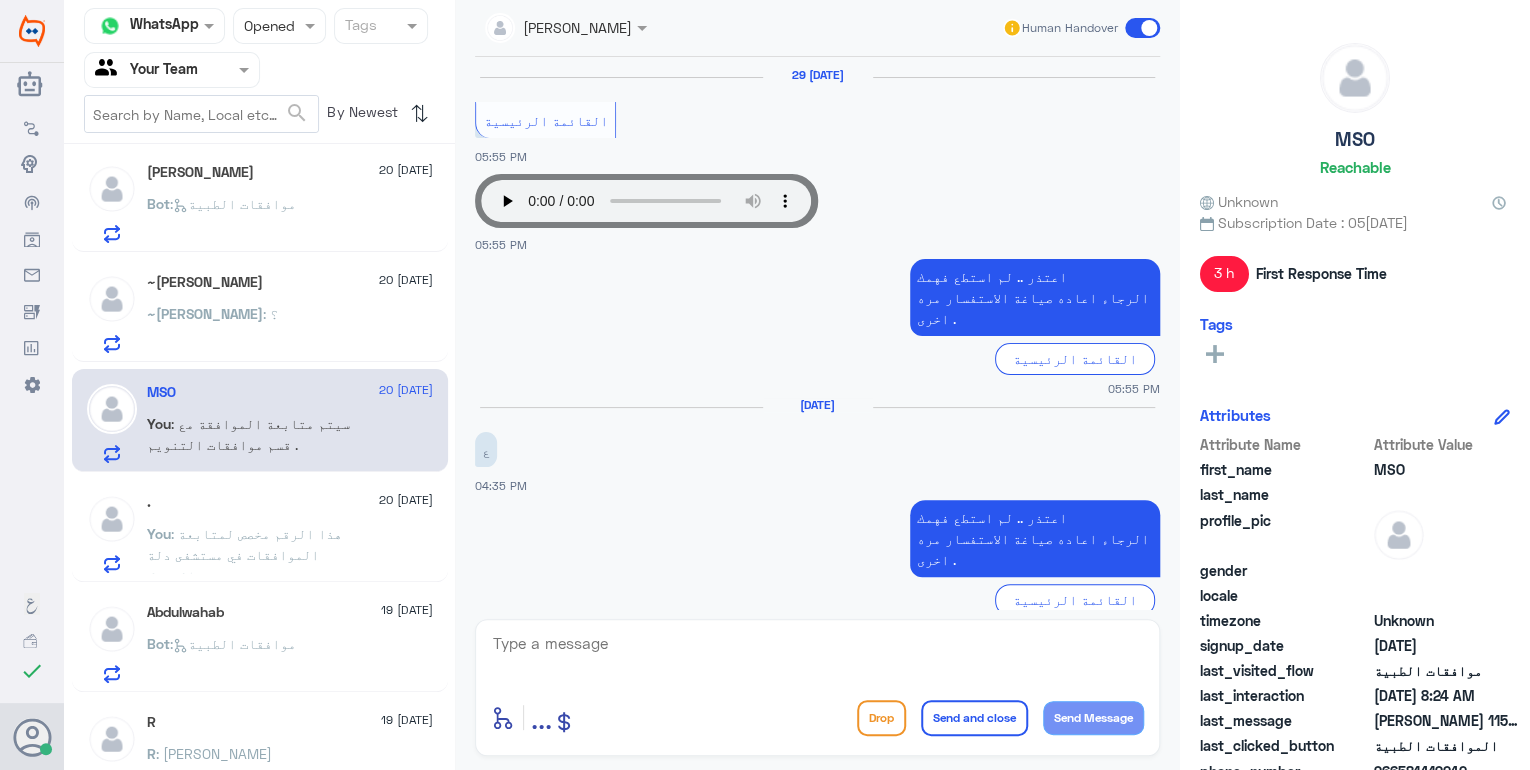scroll, scrollTop: 1753, scrollLeft: 0, axis: vertical 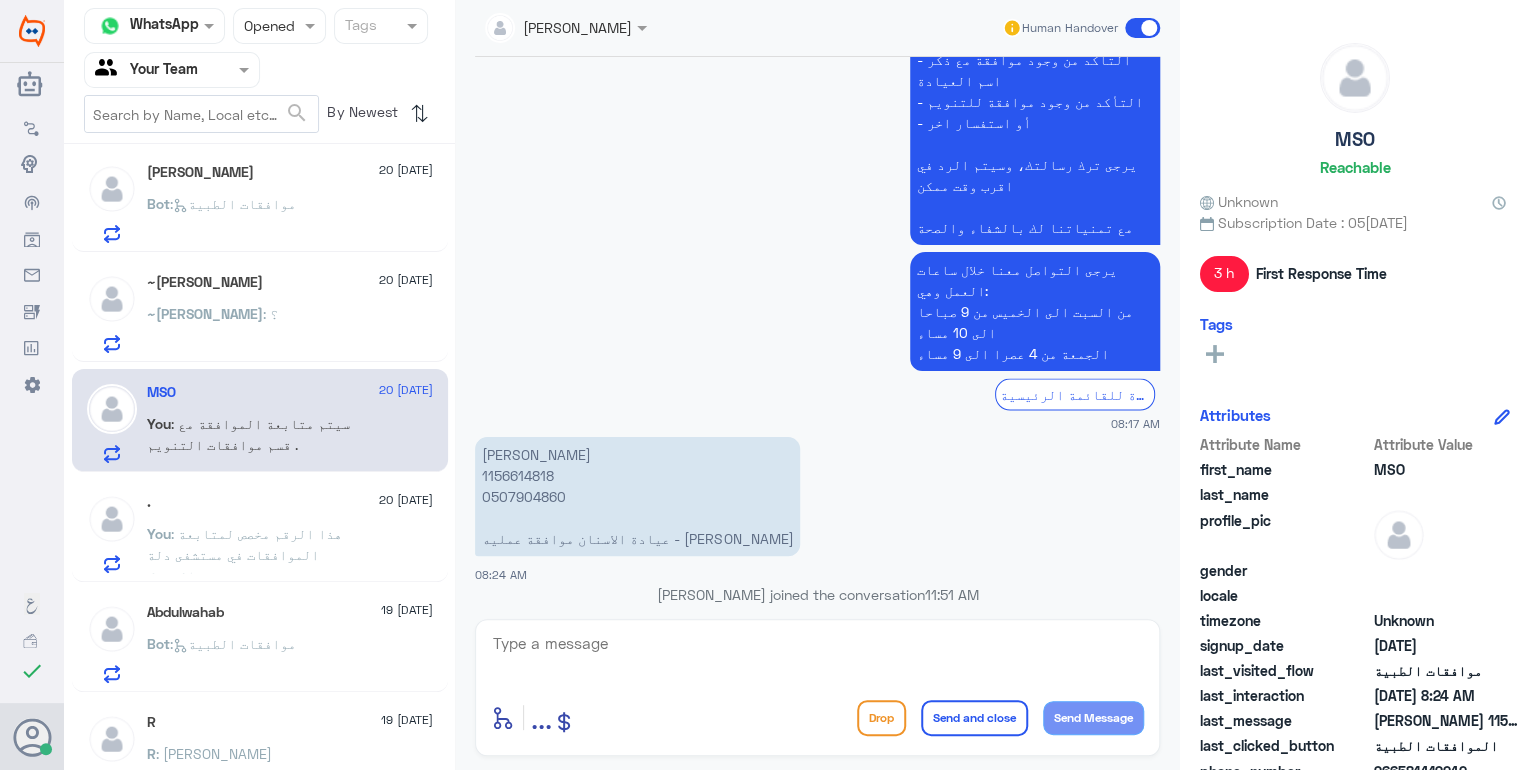 click 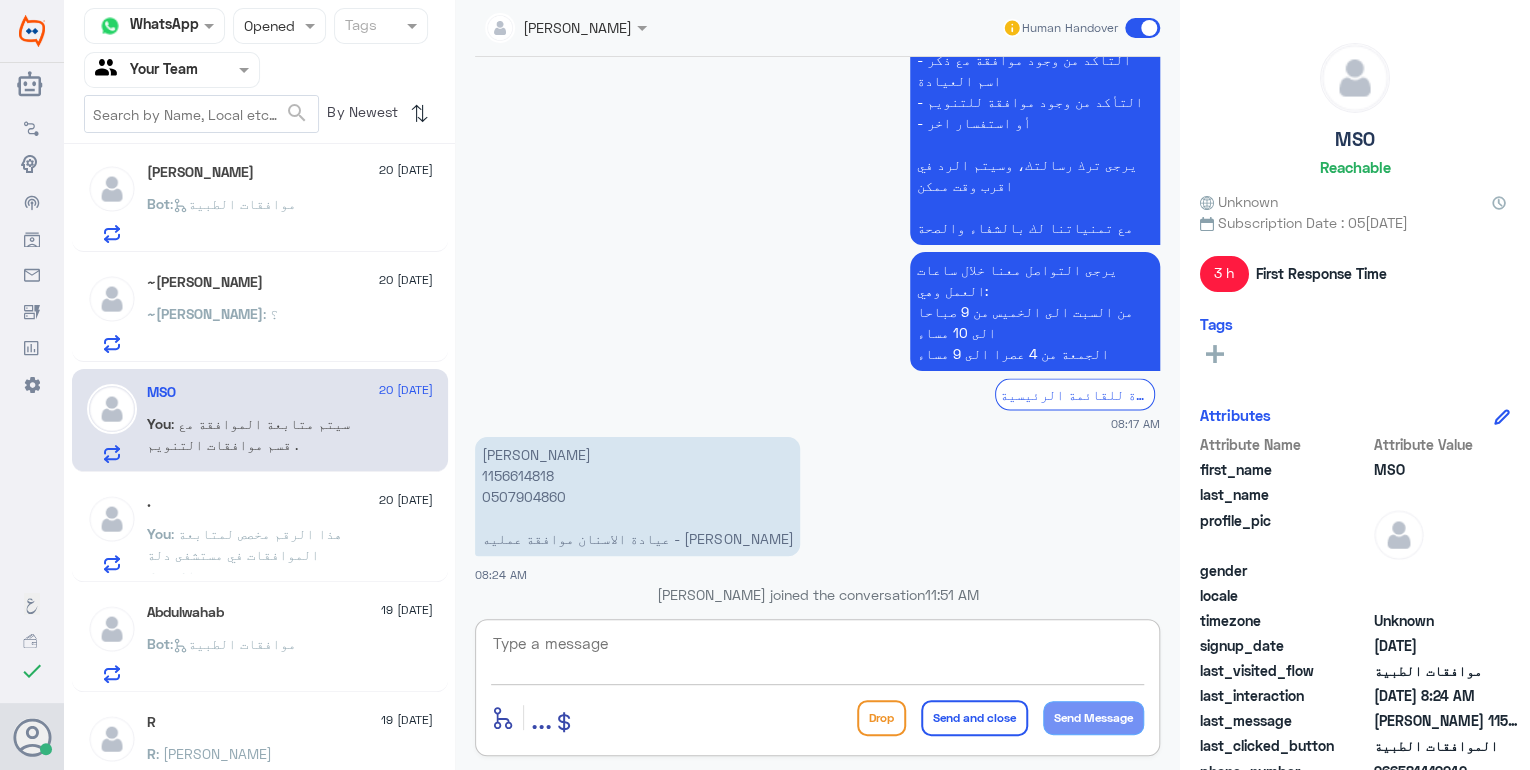 paste on "مع تمنياتنا لك بالشفاء والصحة" 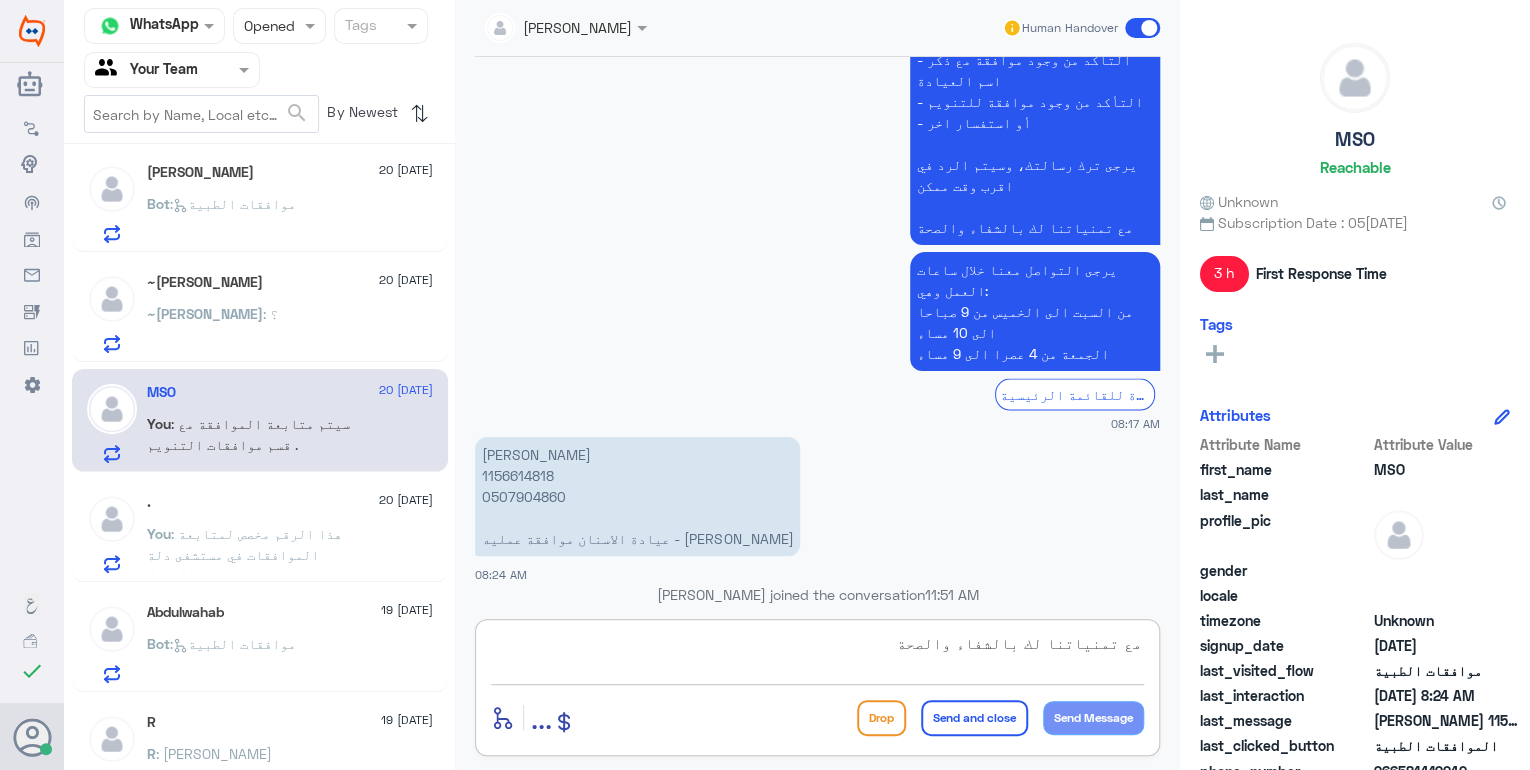 scroll, scrollTop: 18, scrollLeft: 0, axis: vertical 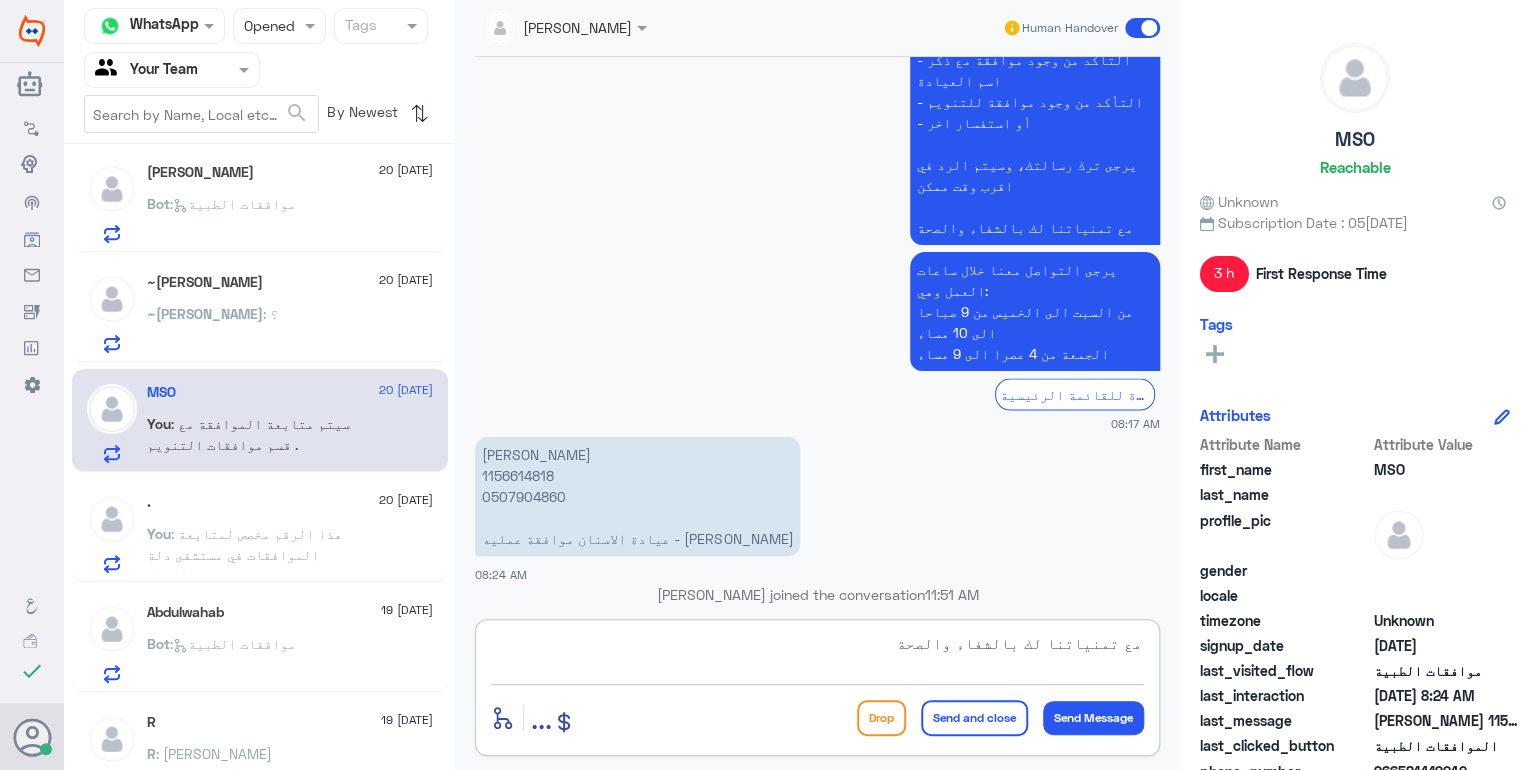 type on "مع تمنياتنا لك بالشفاء والصحة" 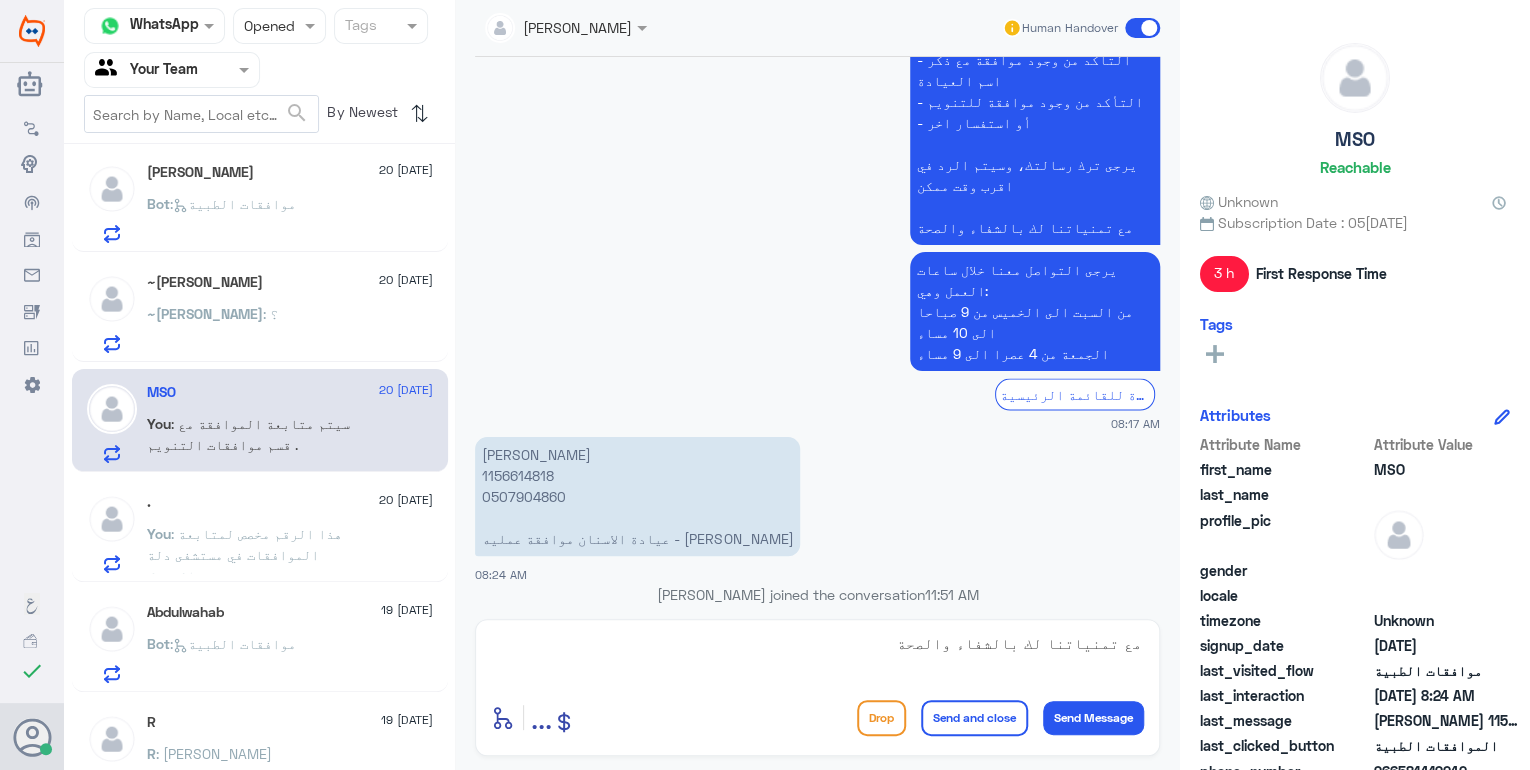 click on "Send and close" 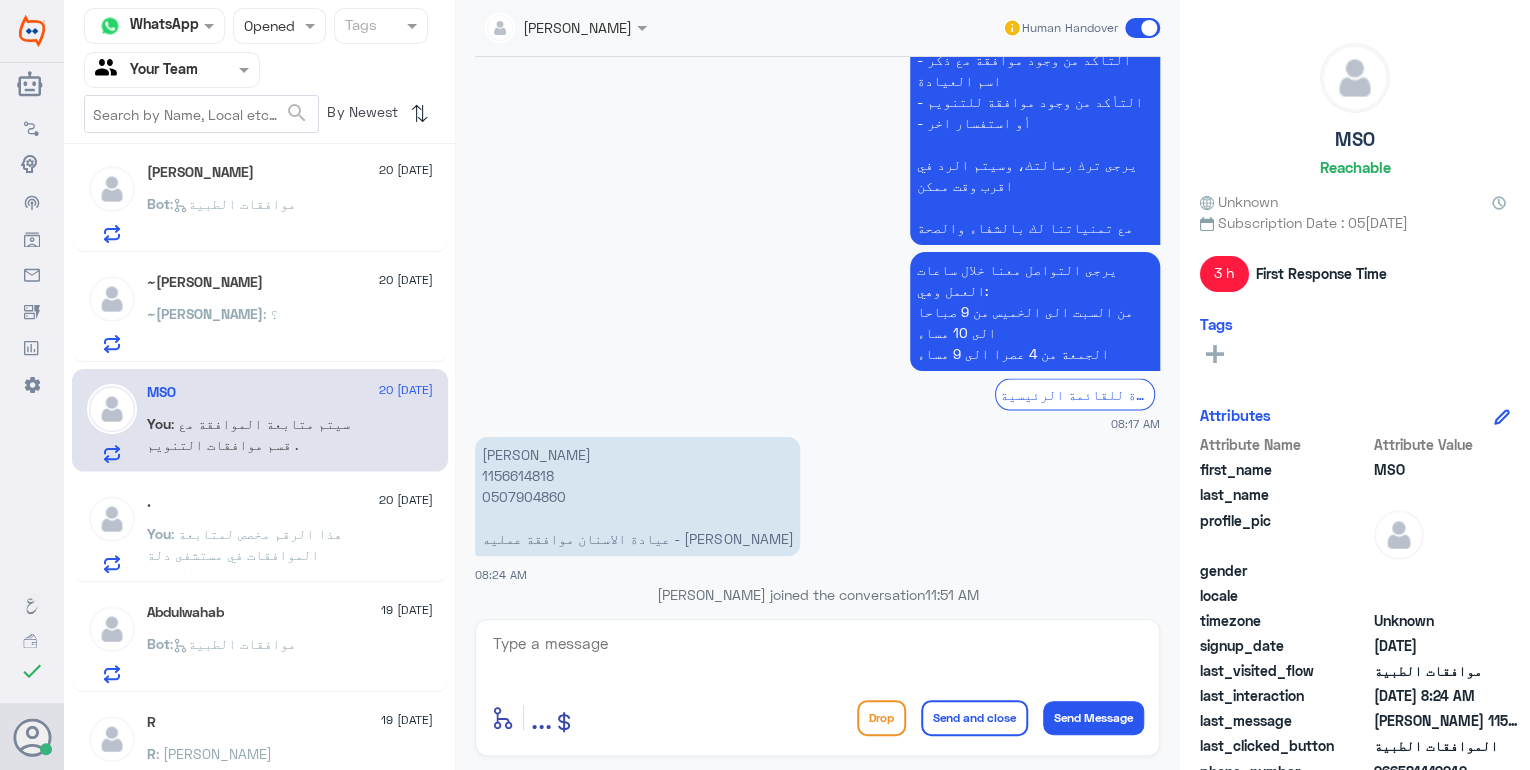 scroll, scrollTop: 0, scrollLeft: 0, axis: both 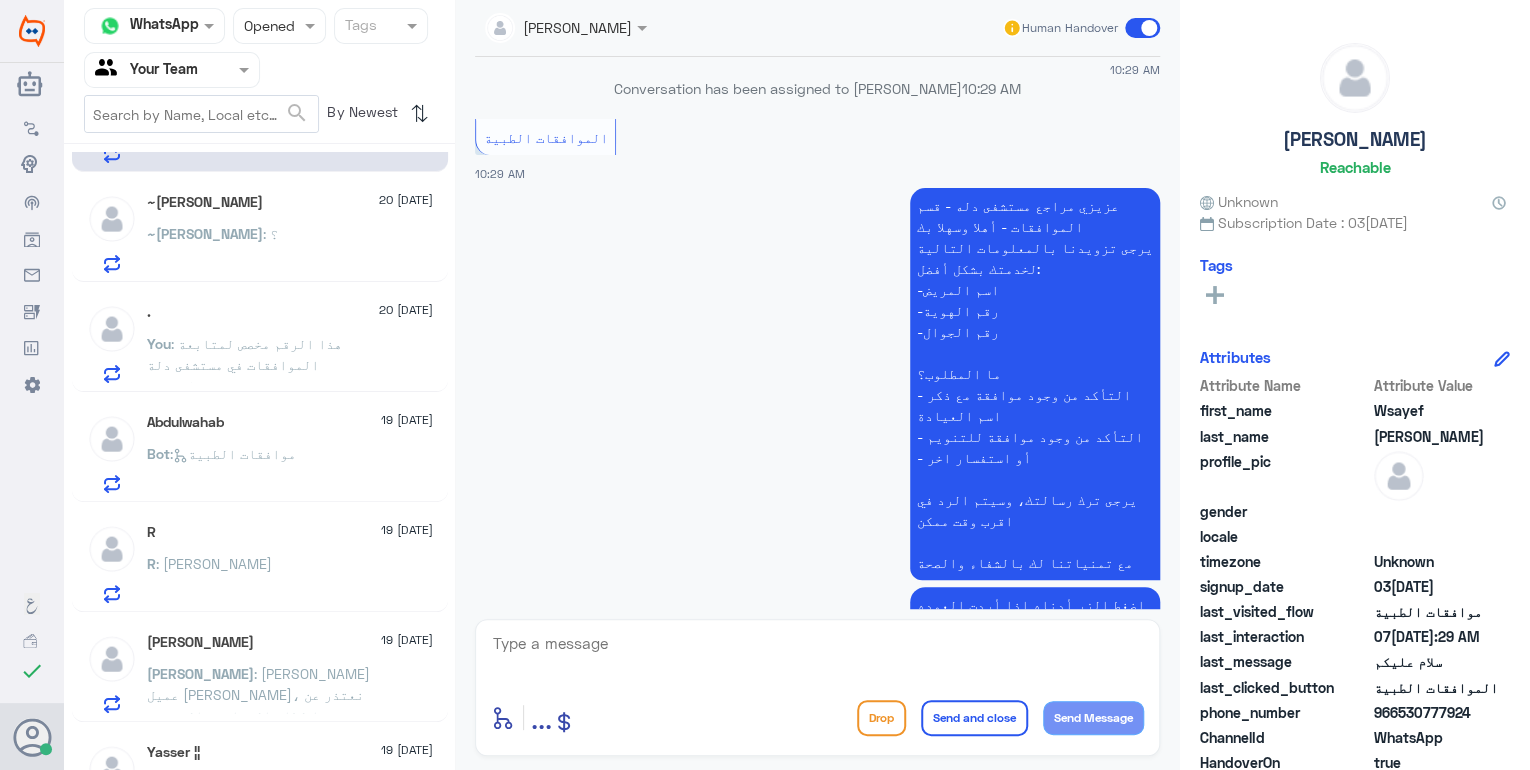 click on ".   [DATE] You : هذا الرقم مخصص لمتابعة الموافقات في مستشفى دلة النخيل." 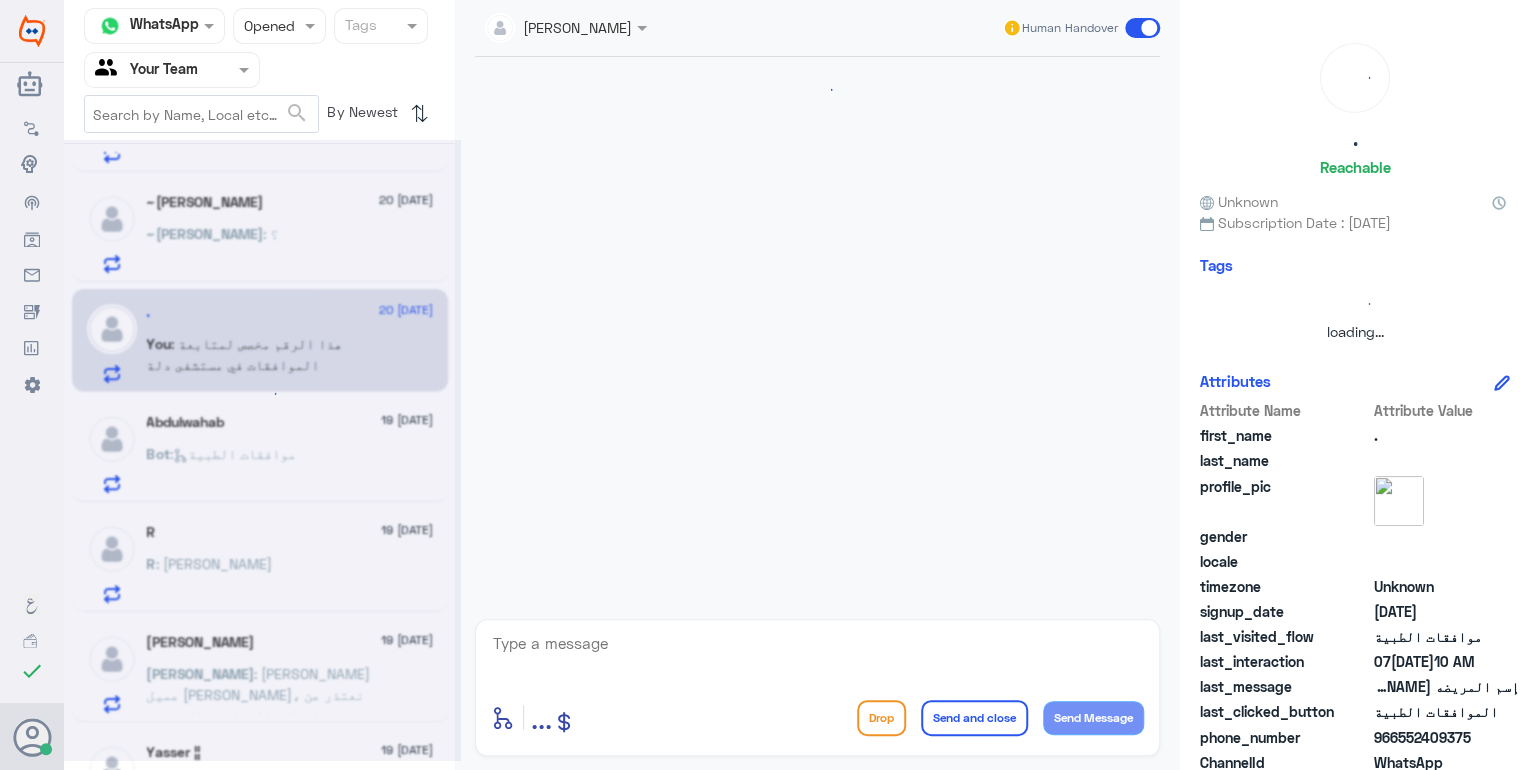 scroll, scrollTop: 0, scrollLeft: 0, axis: both 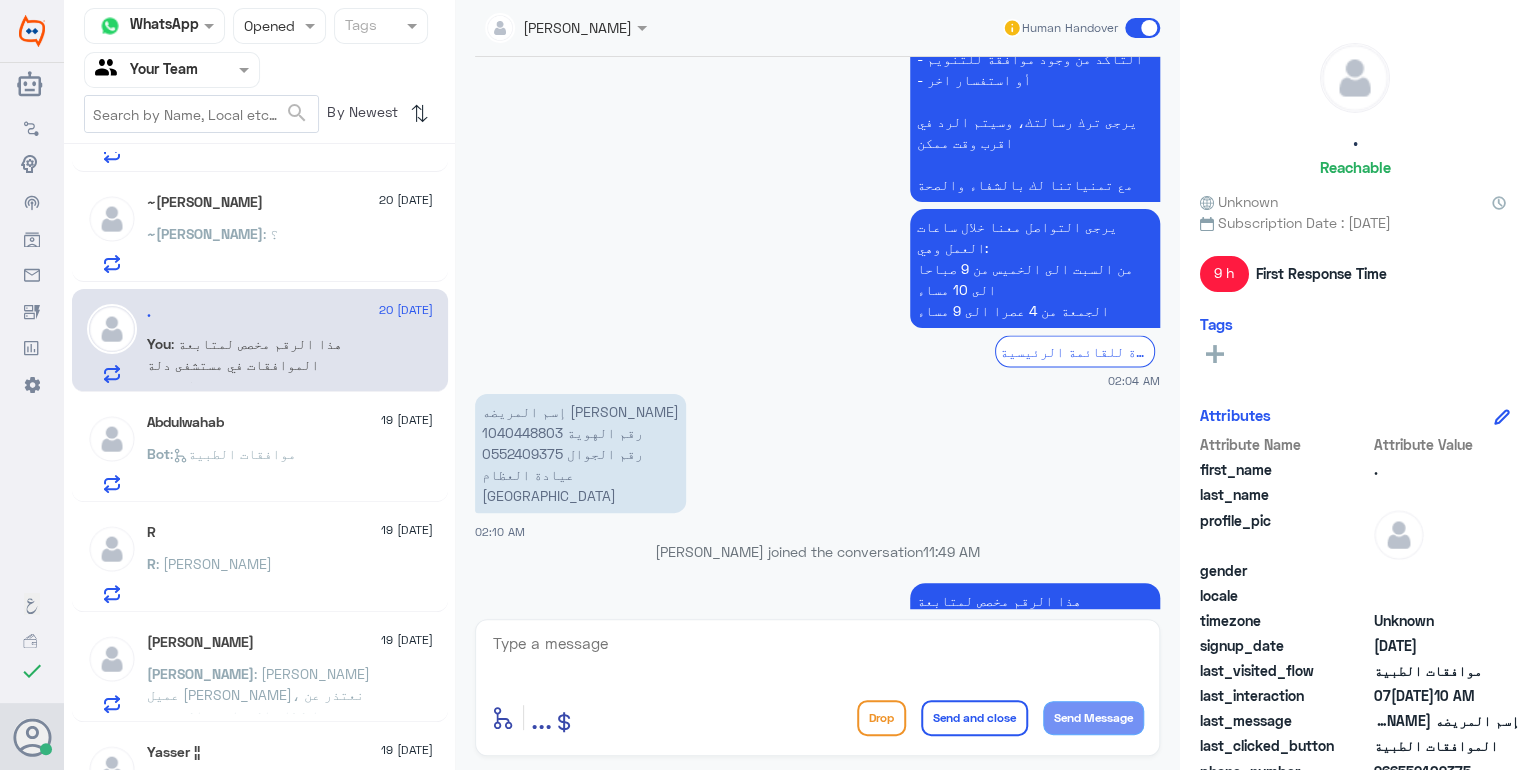 click 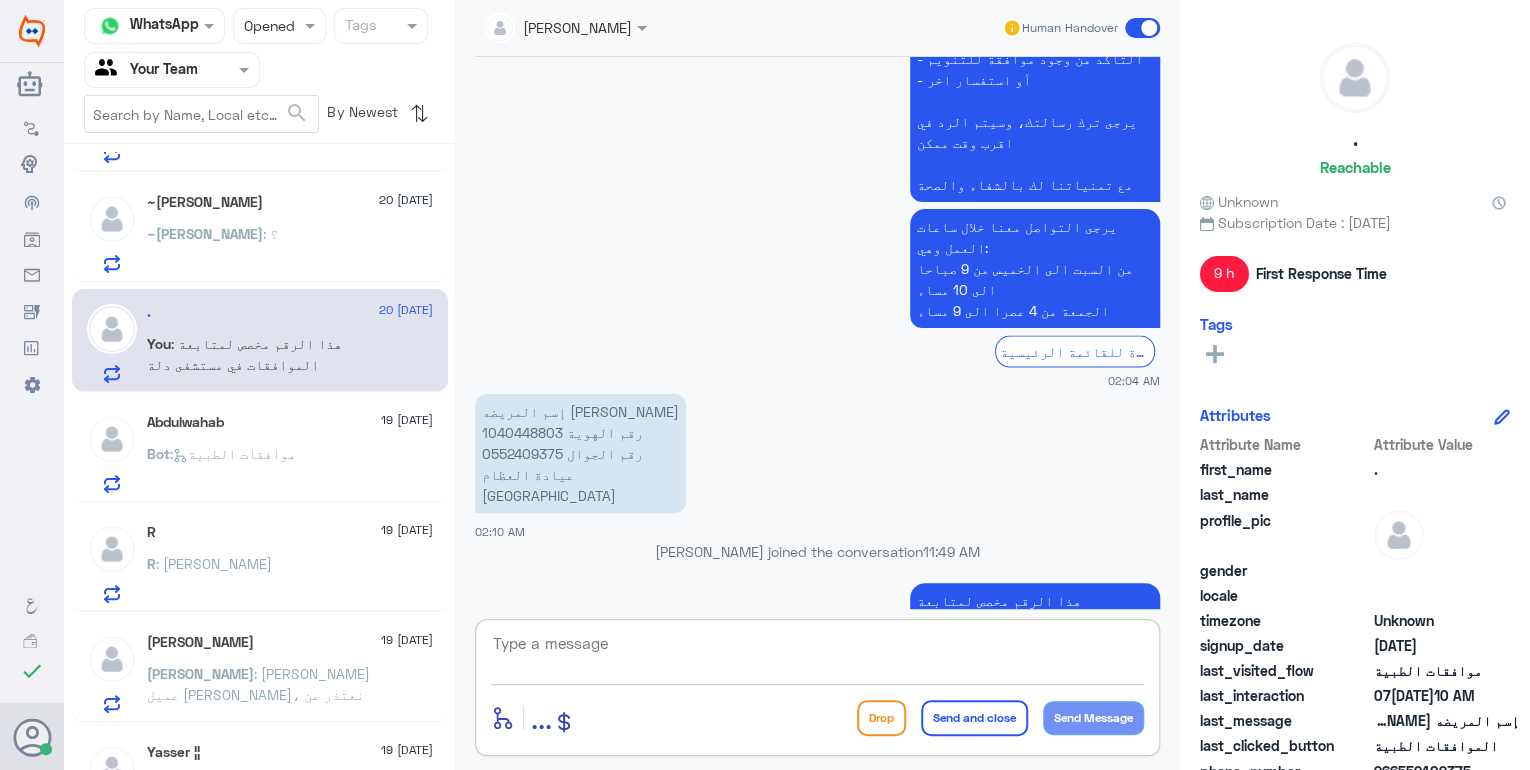paste on "مع تمنياتنا لك بالشفاء والصحة" 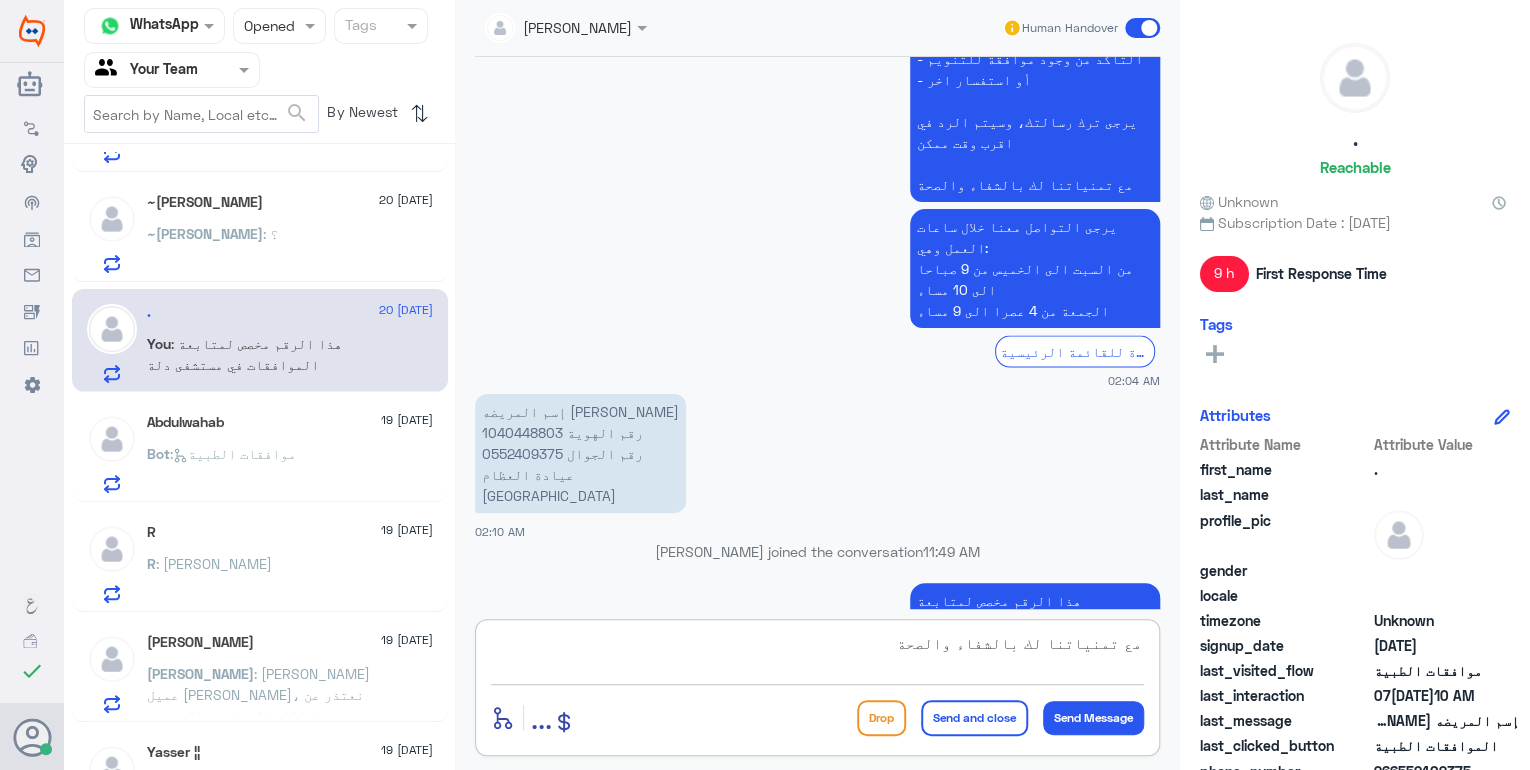 scroll, scrollTop: 18, scrollLeft: 0, axis: vertical 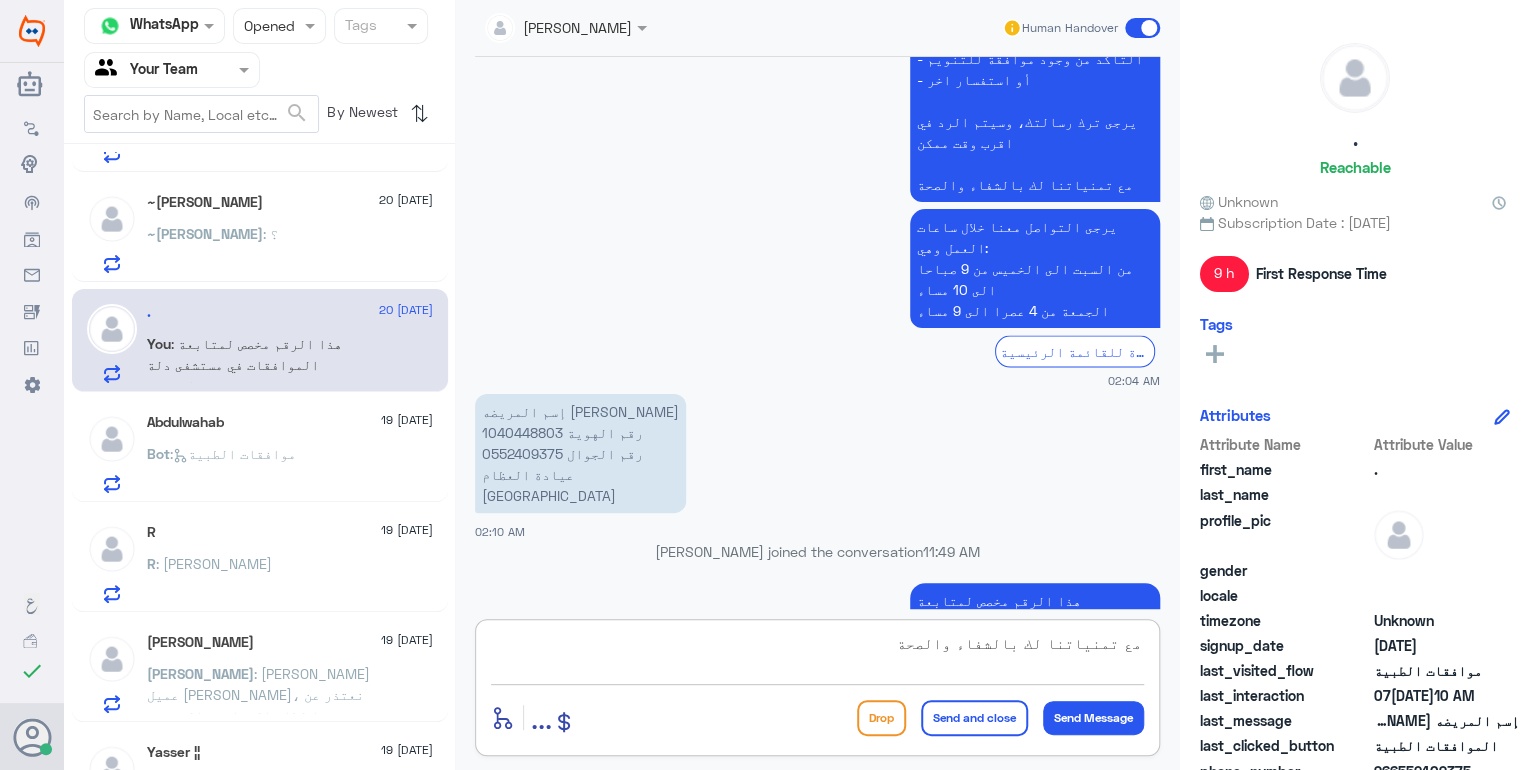 type on "مع تمنياتنا لك بالشفاء والصحة" 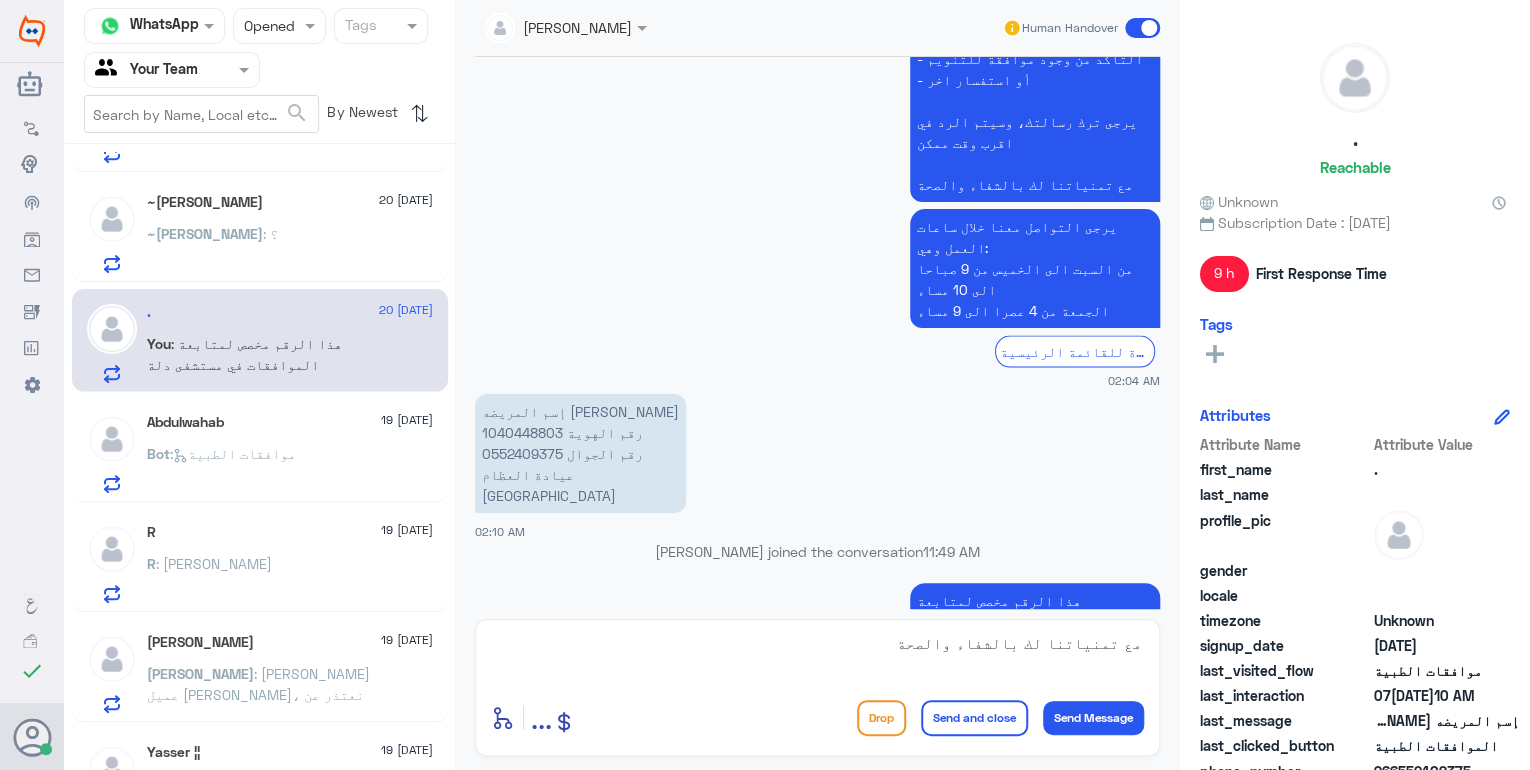 click on "Send and close" 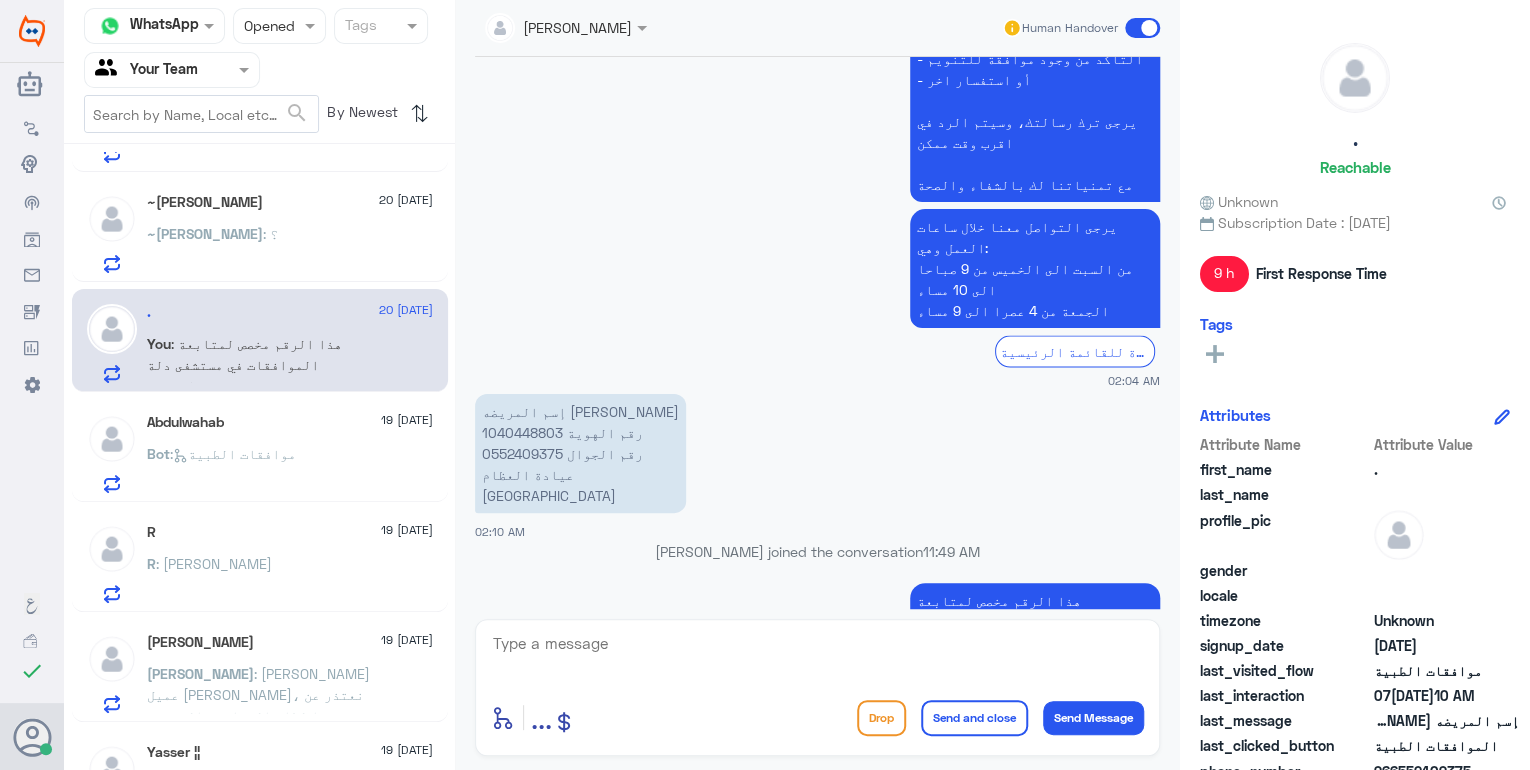 scroll, scrollTop: 0, scrollLeft: 0, axis: both 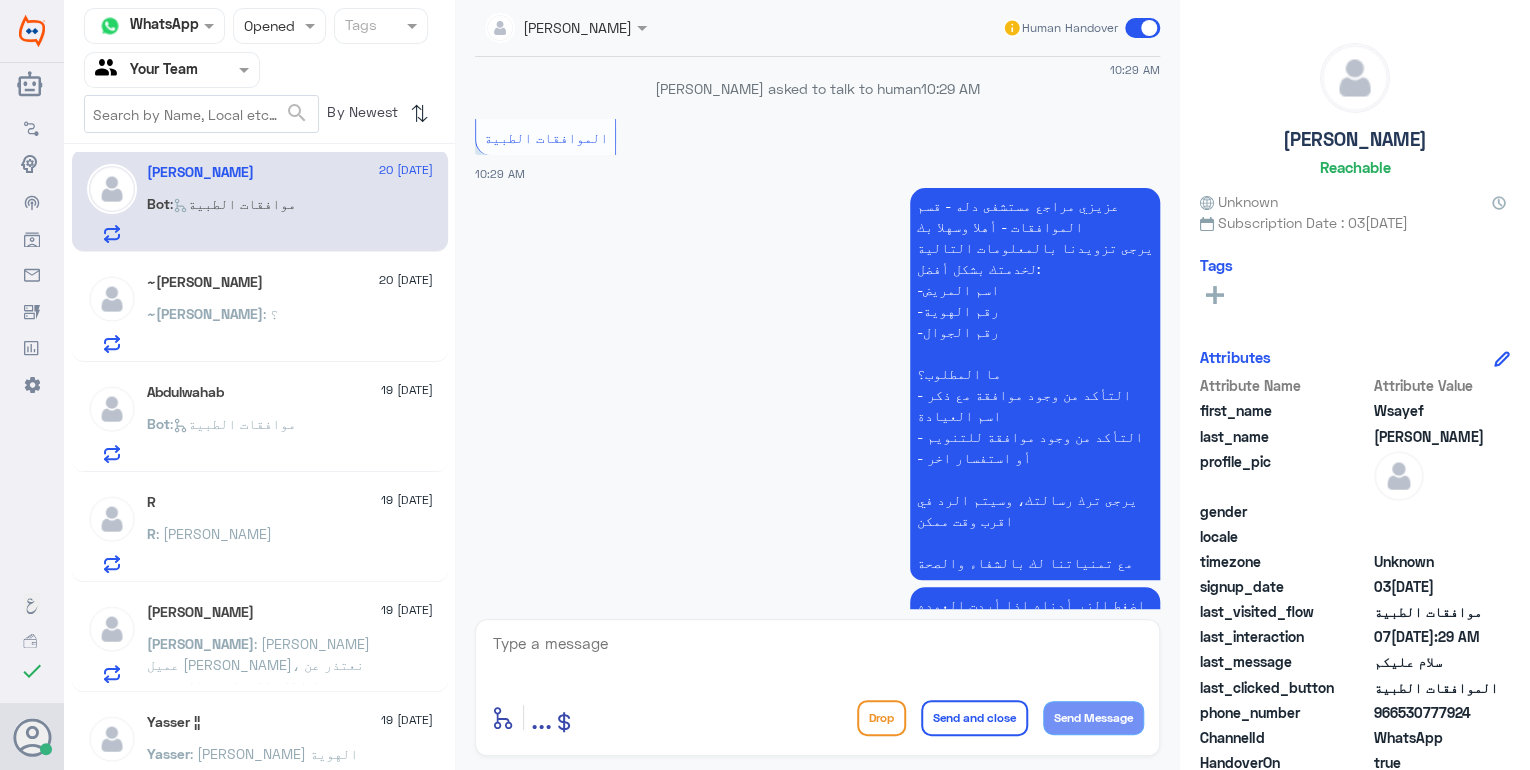 click on "~[PERSON_NAME] : ؟" 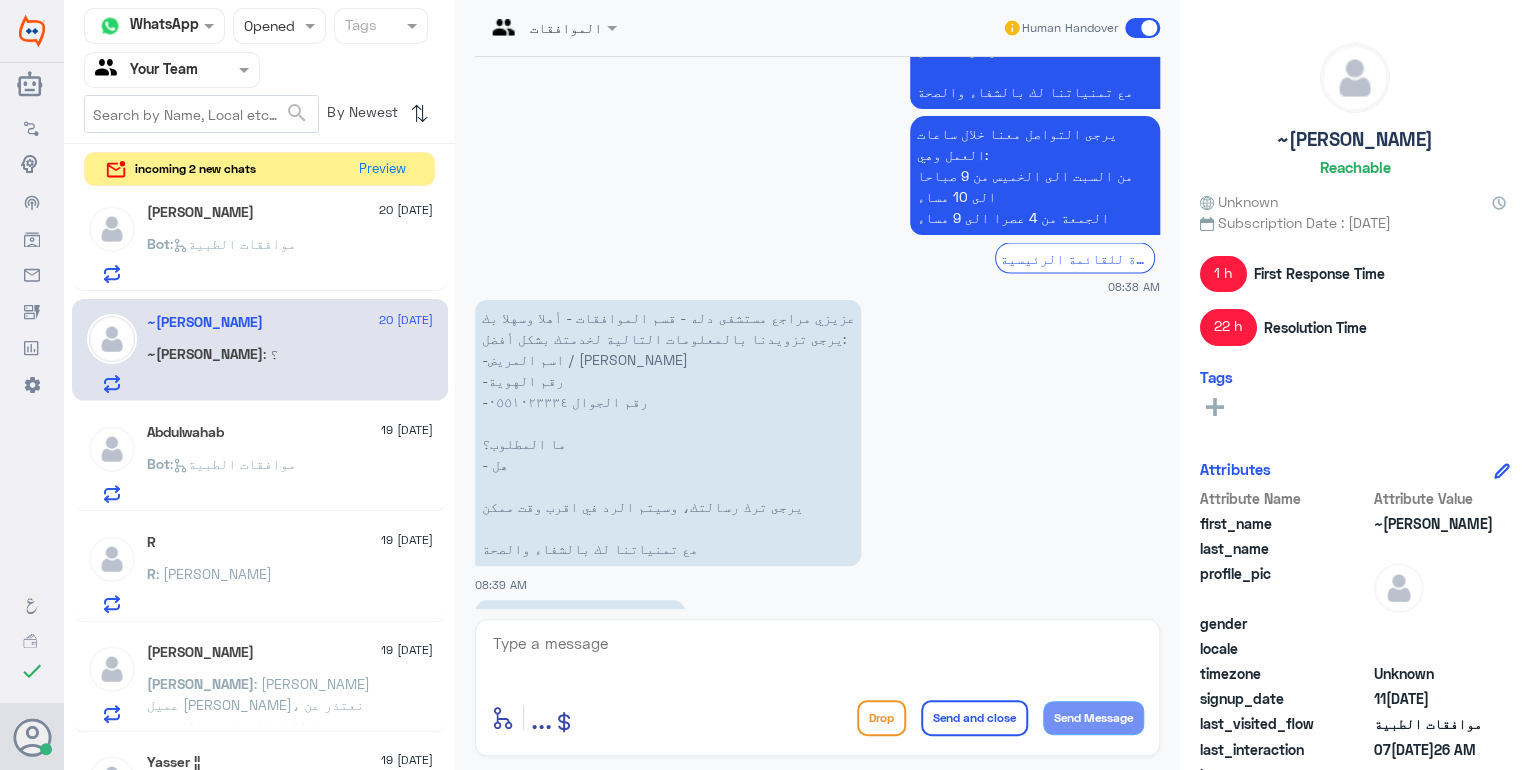 scroll, scrollTop: 1774, scrollLeft: 0, axis: vertical 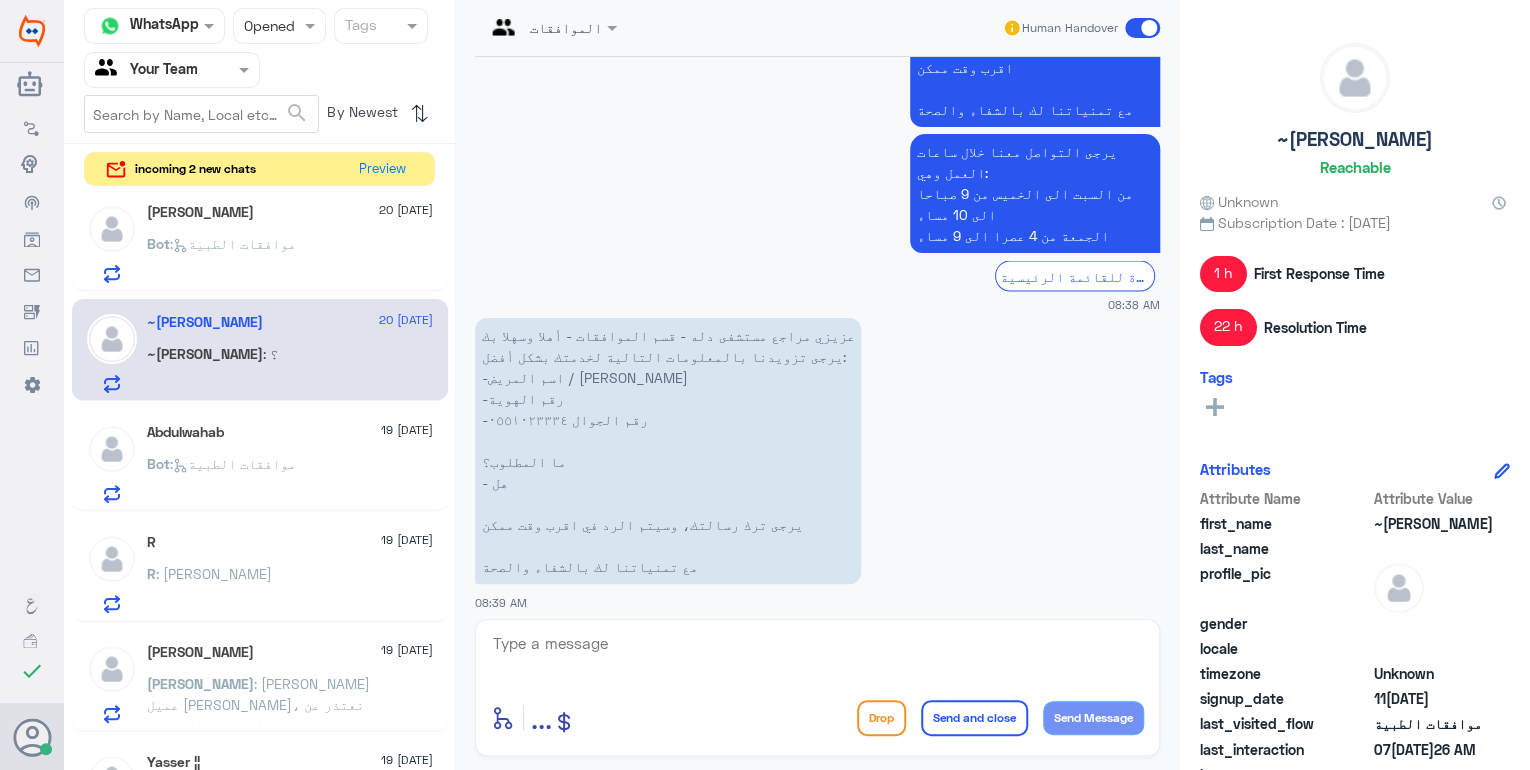 click 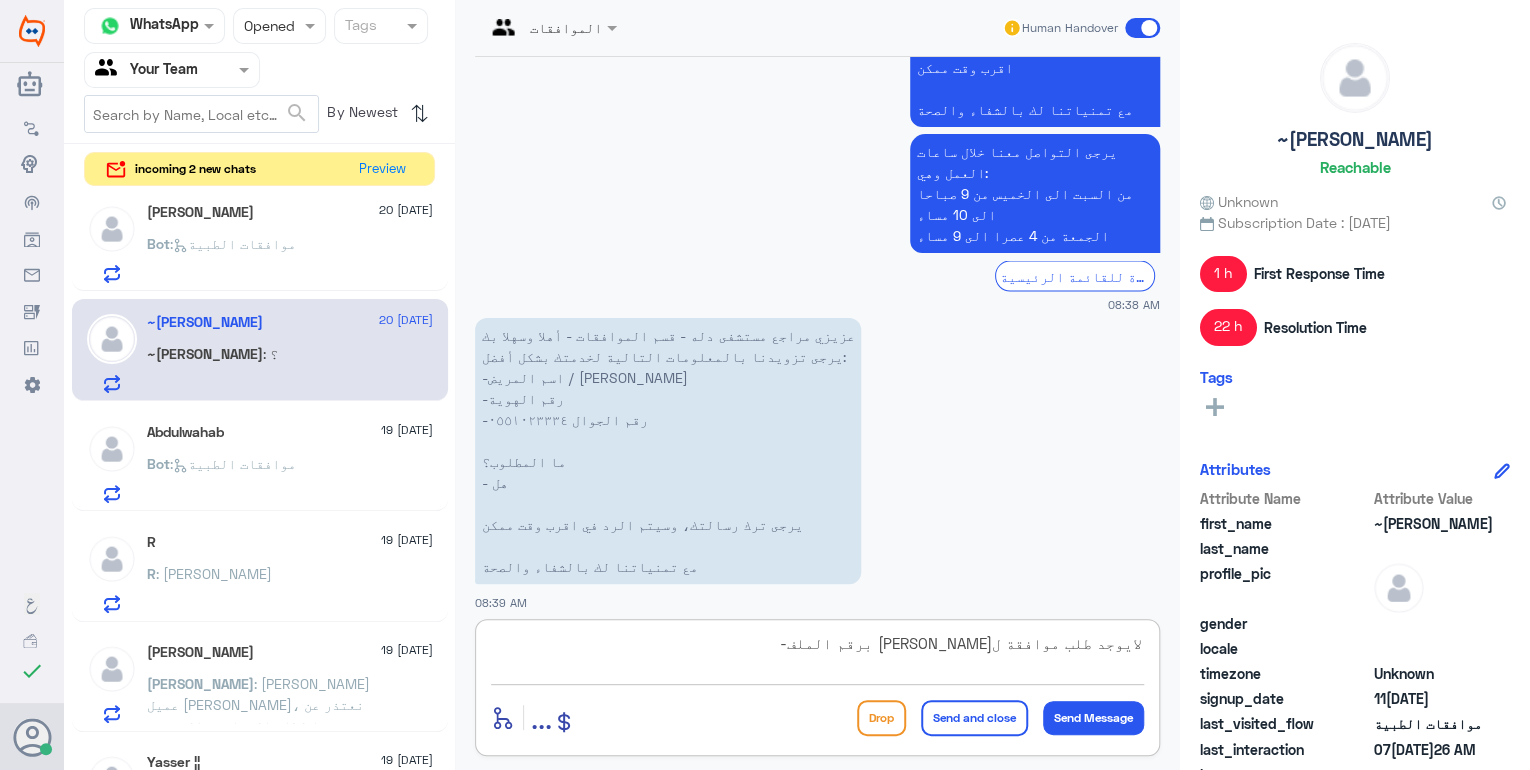 paste on "20165022" 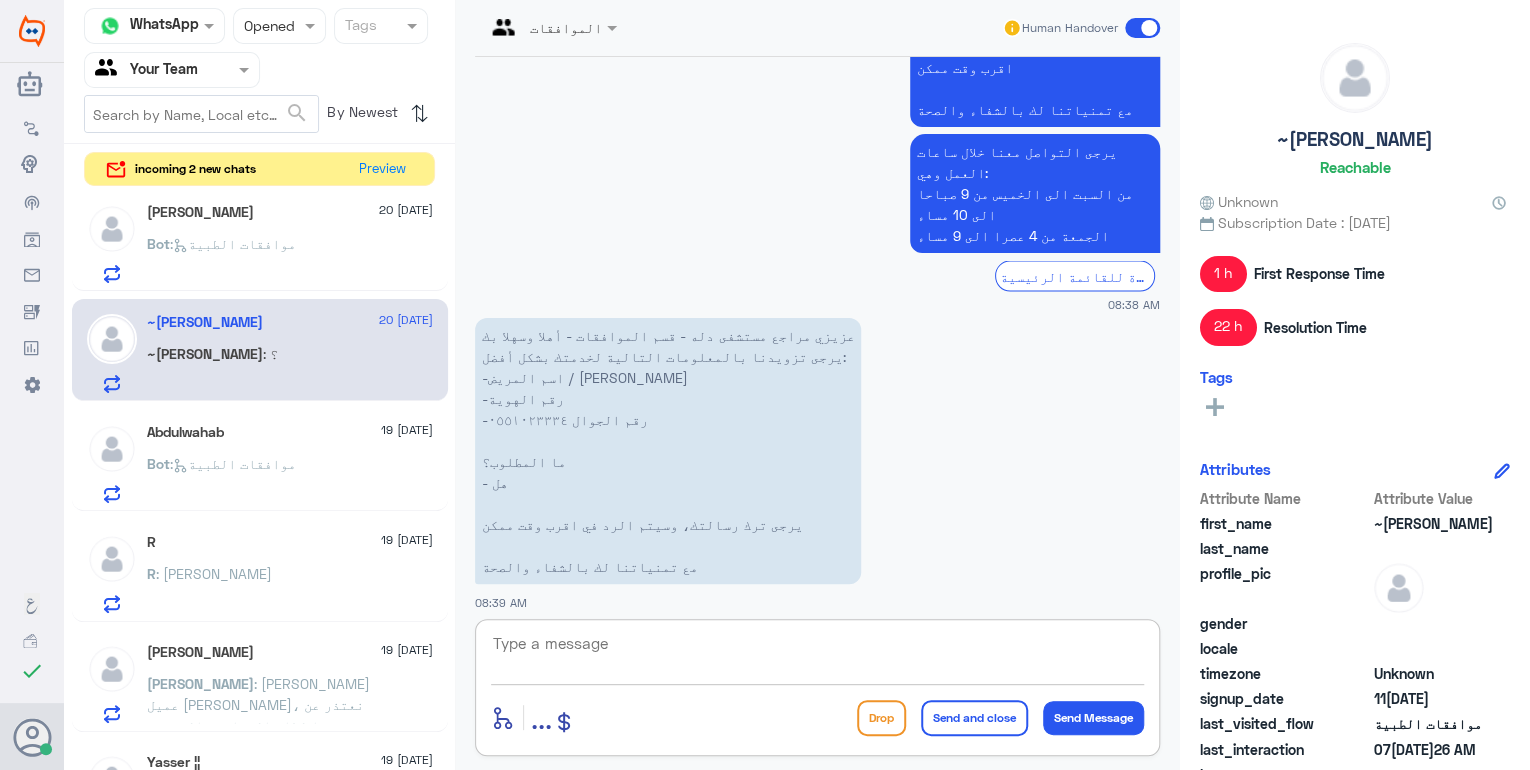 scroll, scrollTop: 2340, scrollLeft: 0, axis: vertical 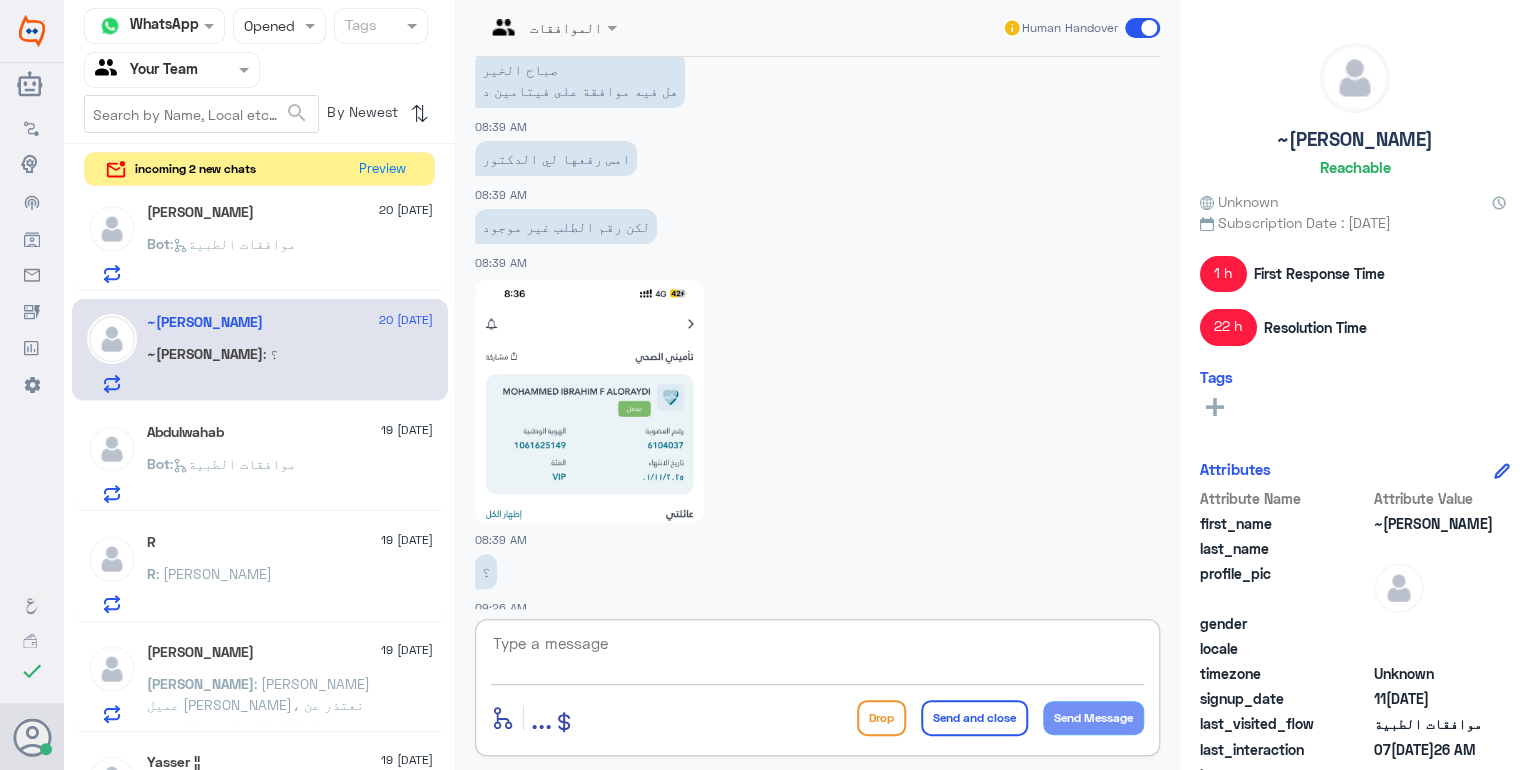 click 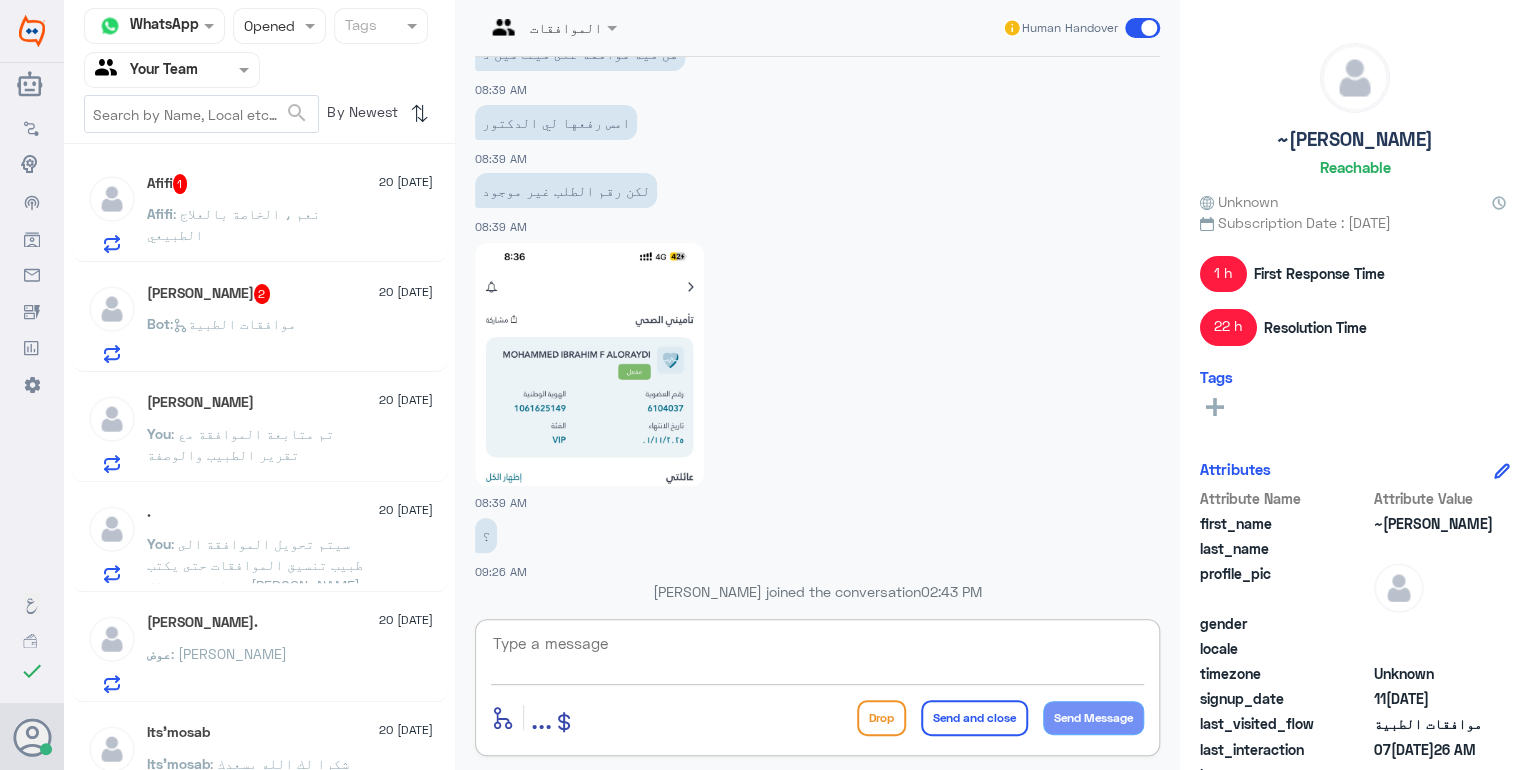 scroll, scrollTop: 0, scrollLeft: 0, axis: both 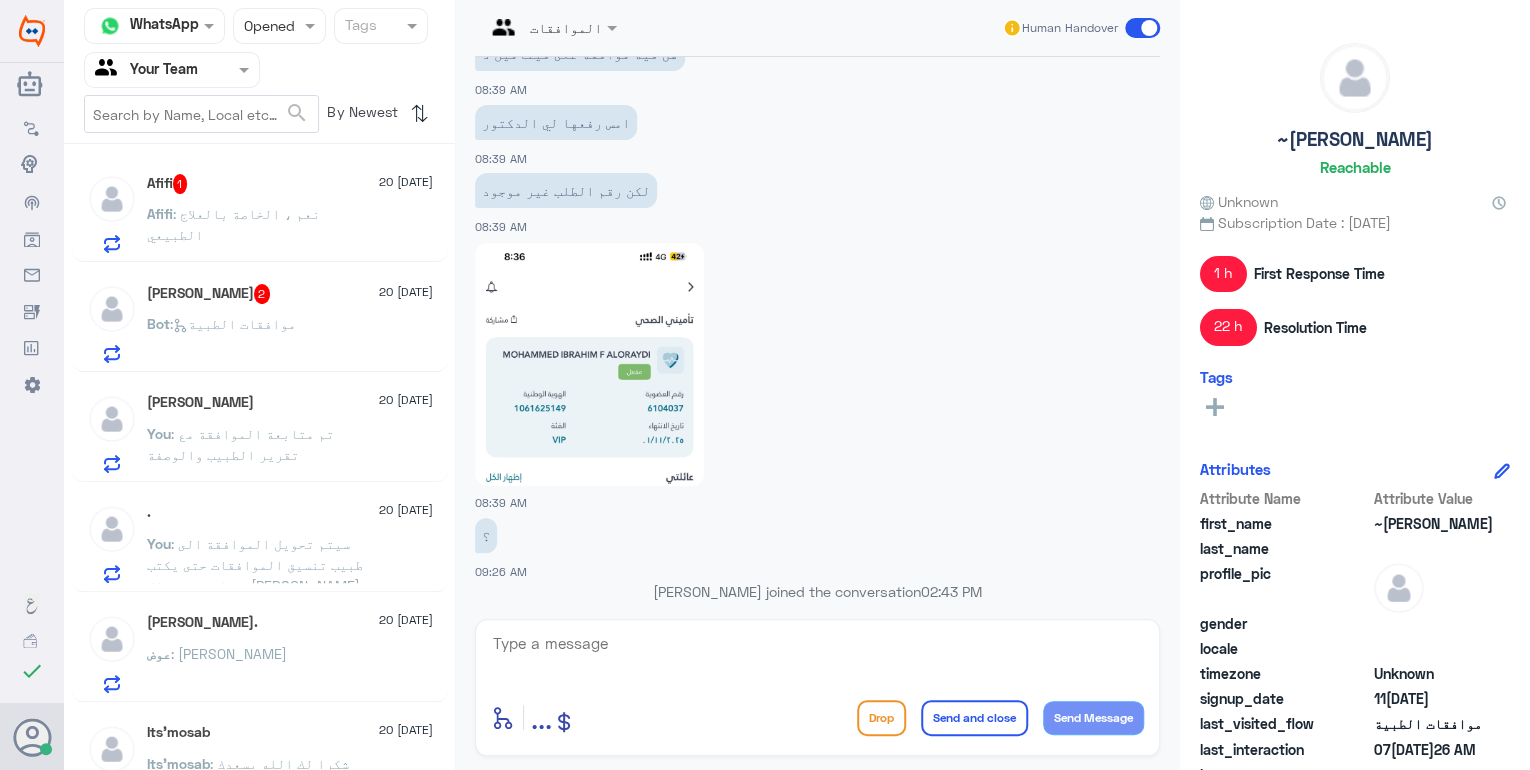 click on "Bot :   موافقات الطبية" 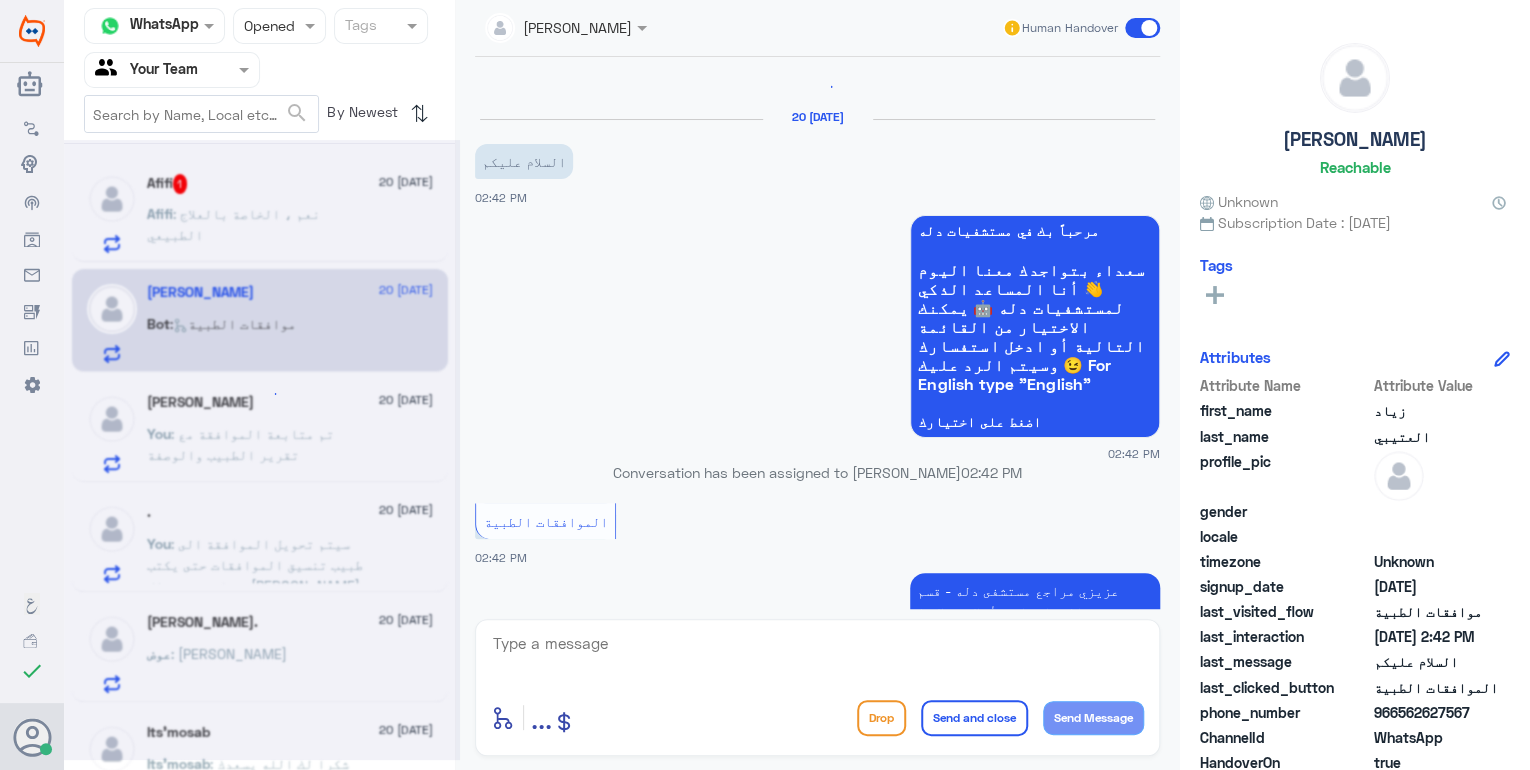 scroll, scrollTop: 0, scrollLeft: 0, axis: both 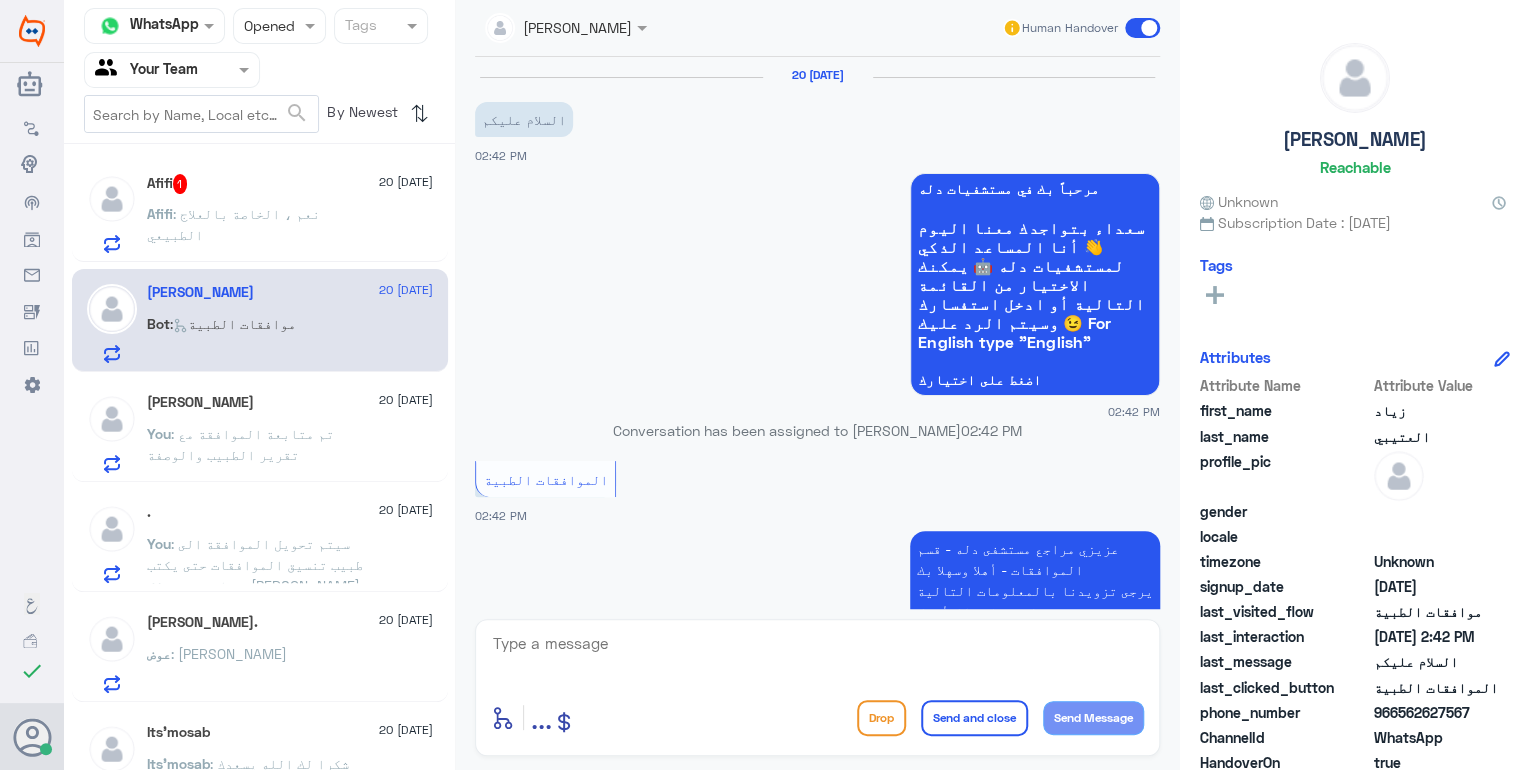 click on "Afifi : نعم ، الخاصة بالعلاج الطبيعي" 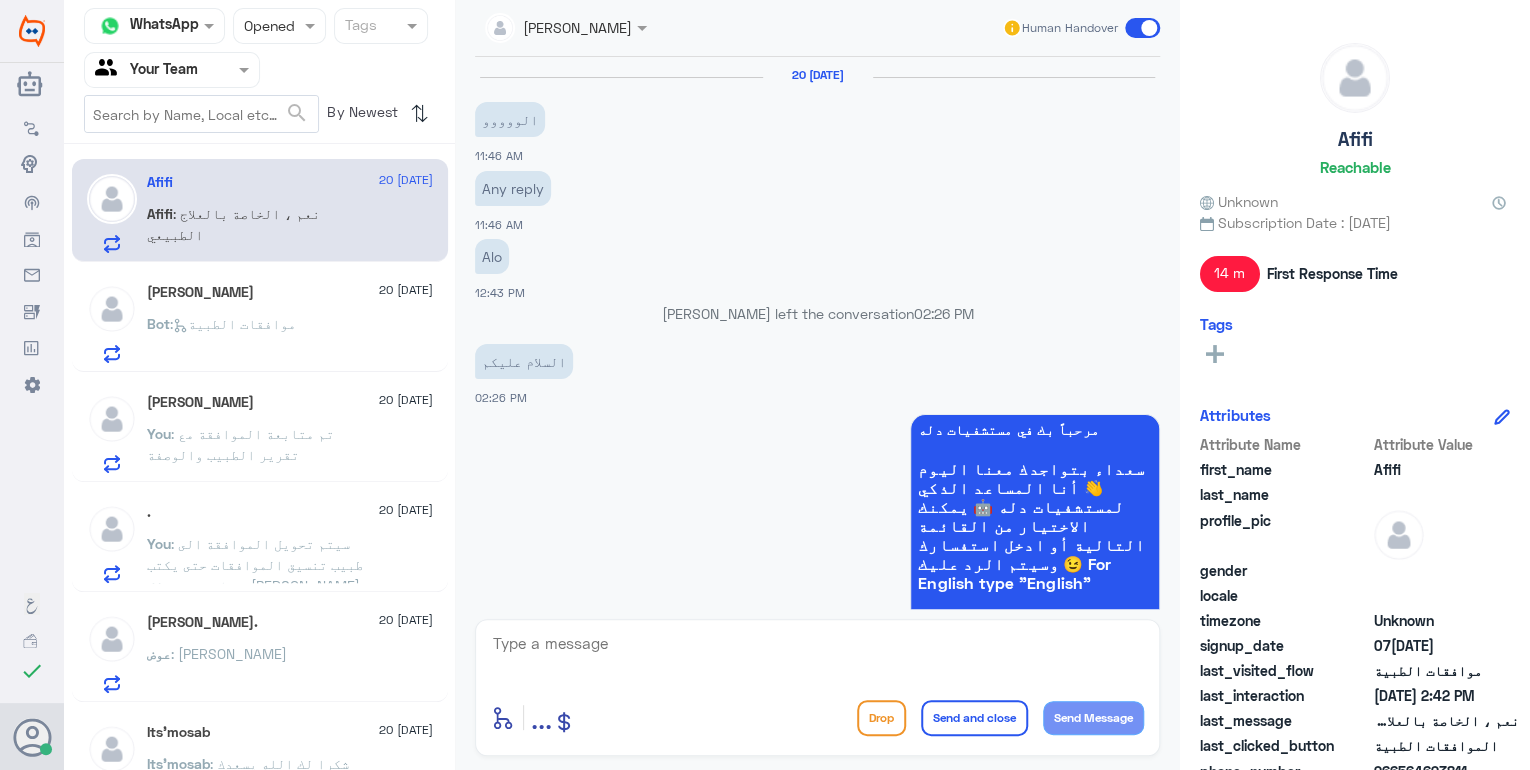 scroll, scrollTop: 1816, scrollLeft: 0, axis: vertical 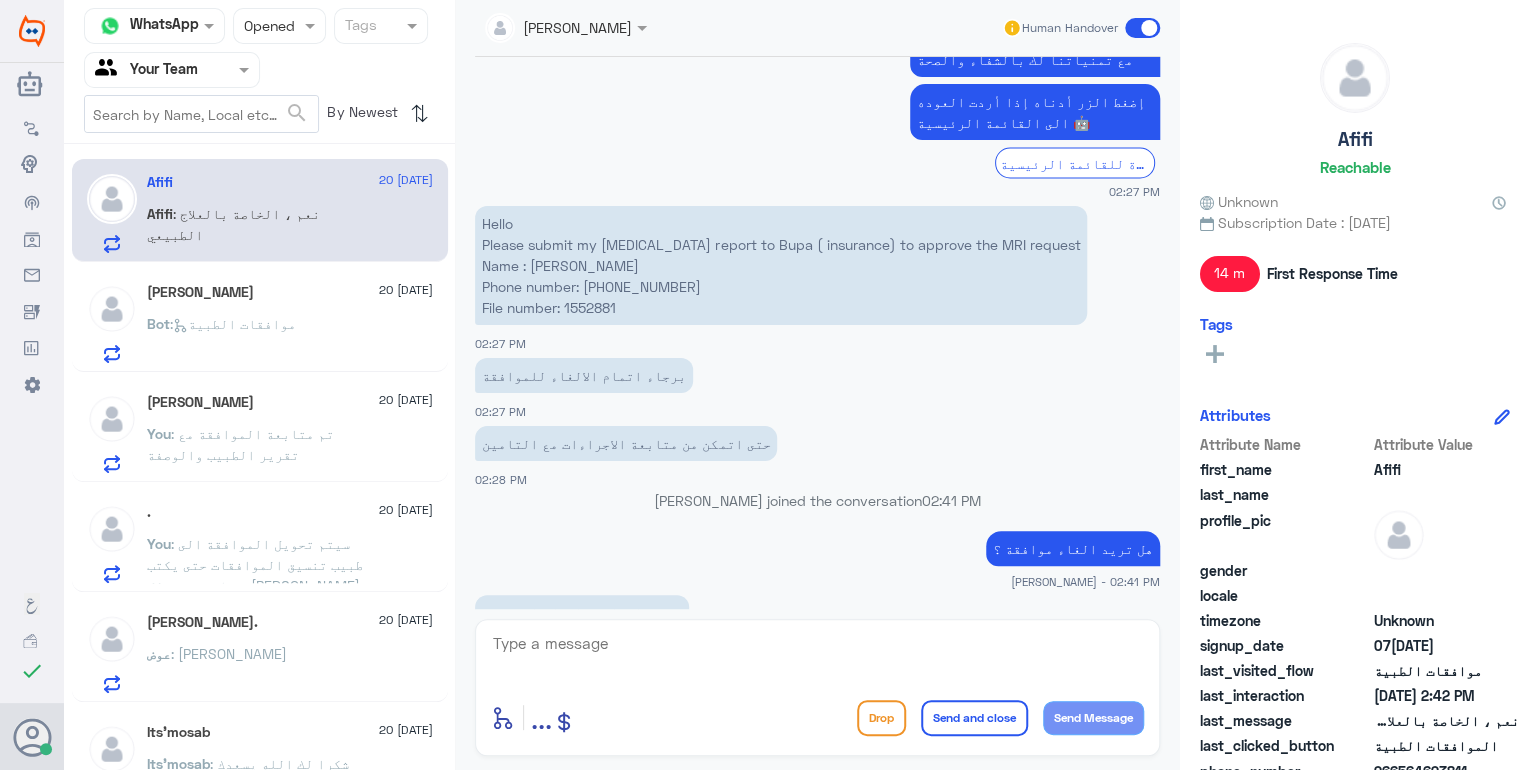 click on "Hello  Please submit my [MEDICAL_DATA] report to Bupa ( insurance) to approve the MRI request  Name : [PERSON_NAME]  Phone number: [PHONE_NUMBER] File number: 1552881" 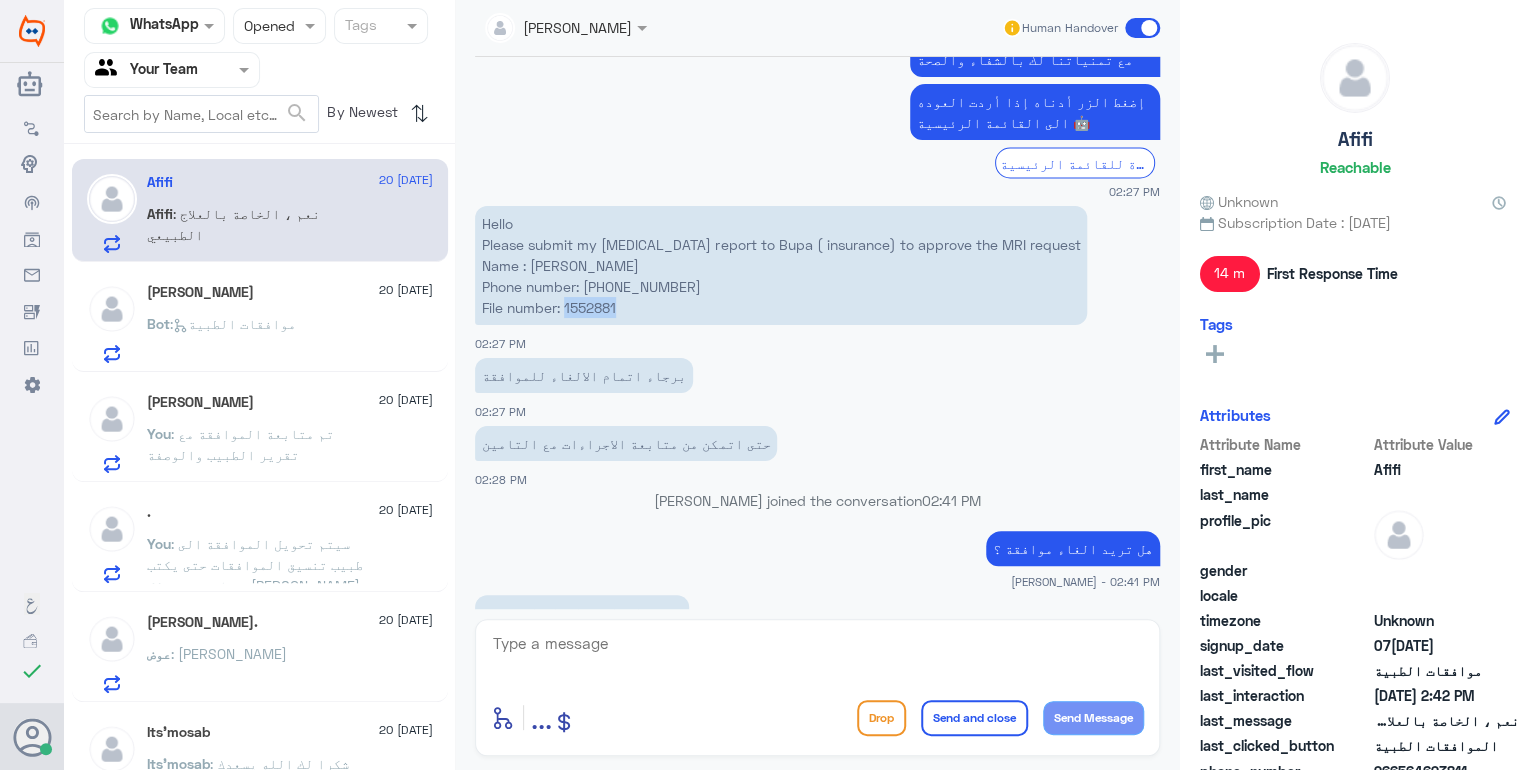click on "Hello  Please submit my [MEDICAL_DATA] report to Bupa ( insurance) to approve the MRI request  Name : [PERSON_NAME]  Phone number: [PHONE_NUMBER] File number: 1552881" 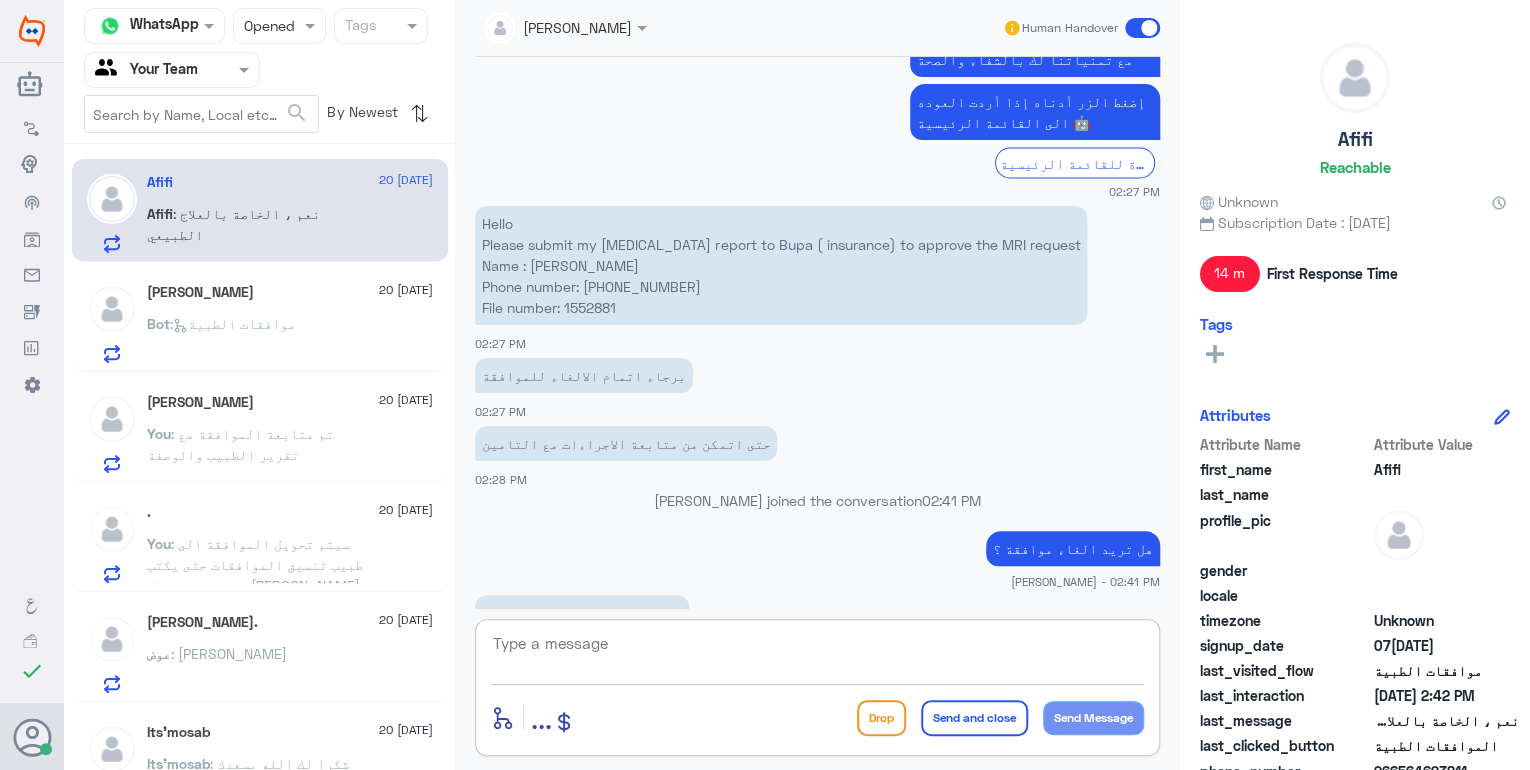 type on "م" 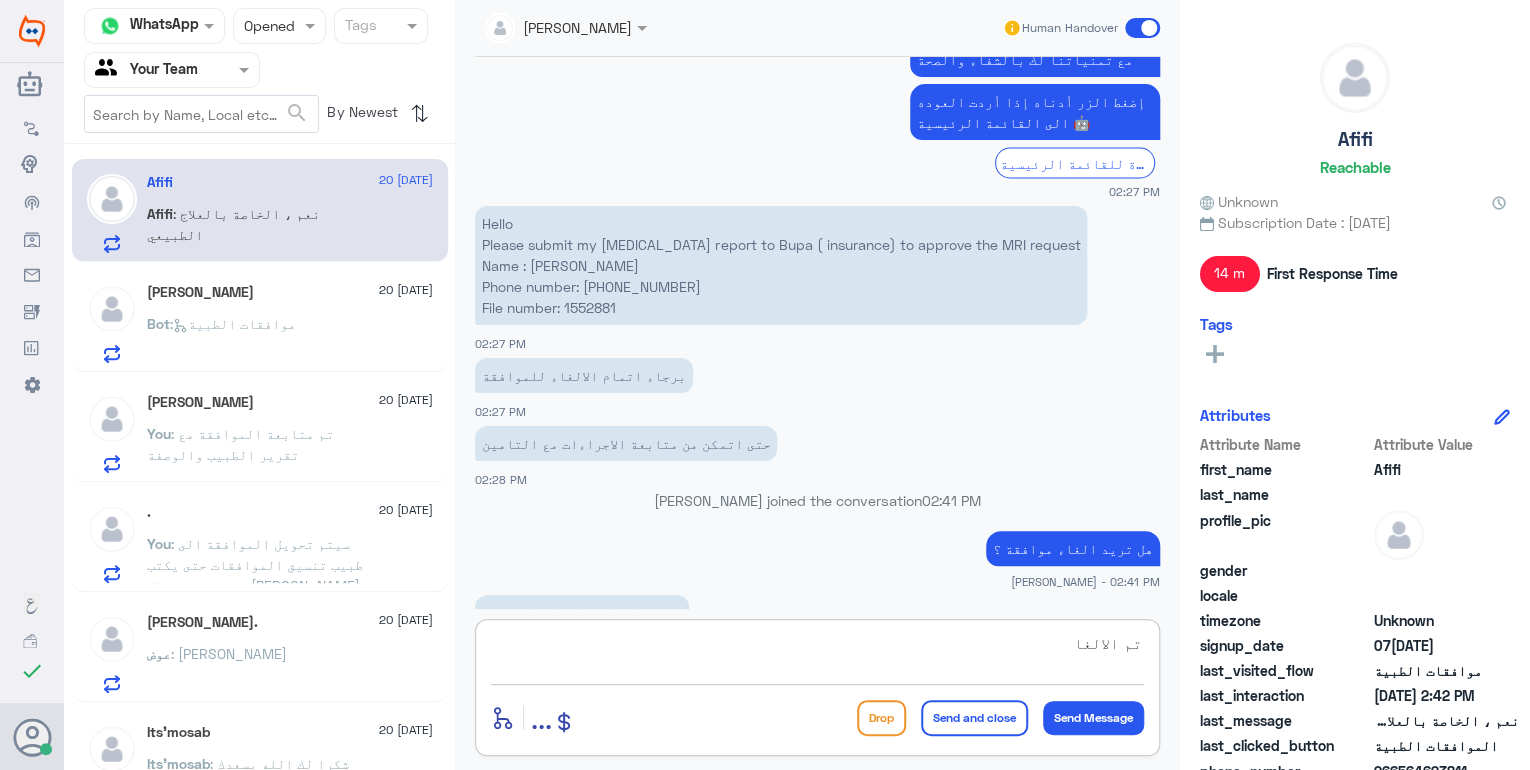 type on "تم الالغاء" 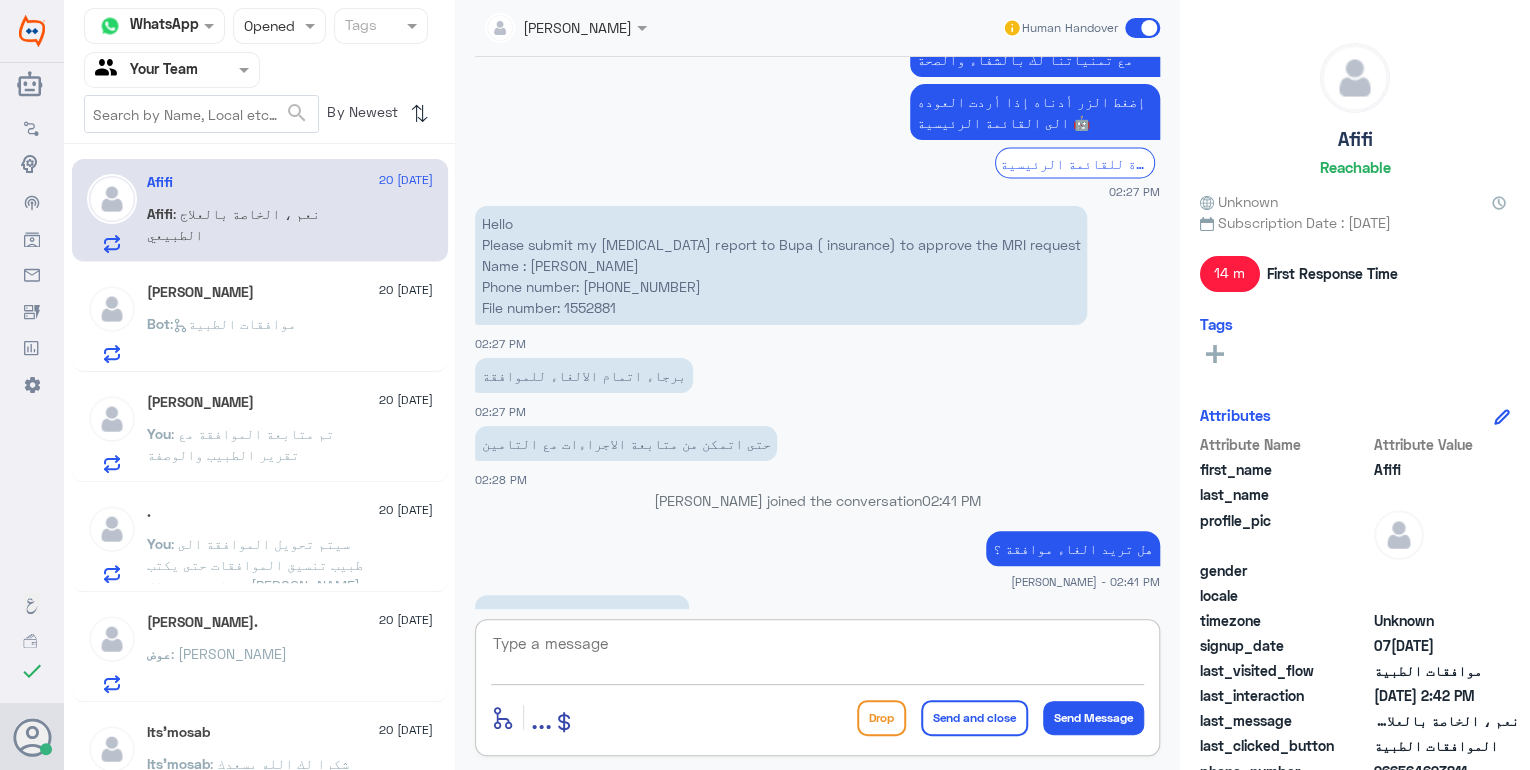 scroll, scrollTop: 1880, scrollLeft: 0, axis: vertical 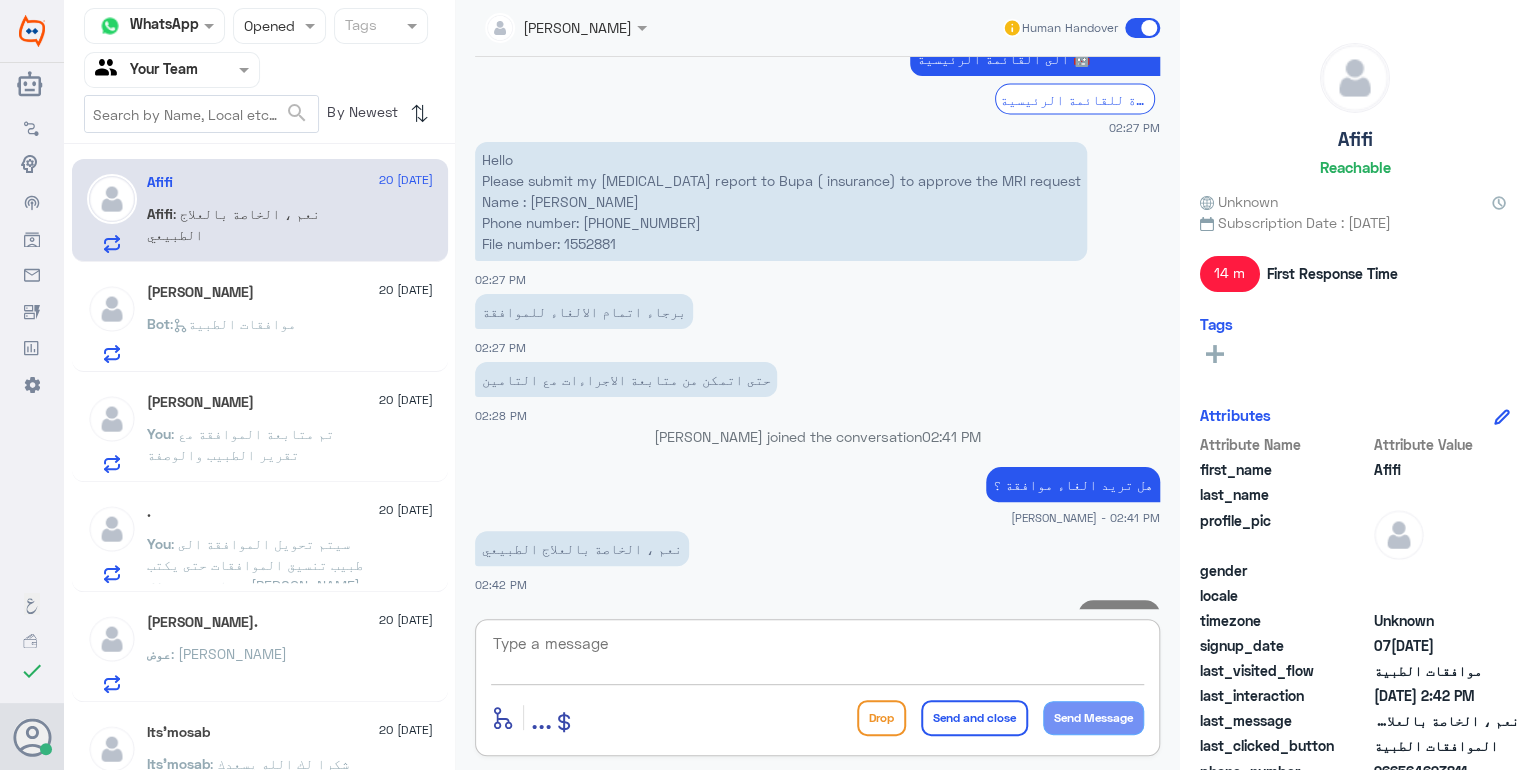 paste on "مع تمنياتنا لك بالشفاء والصحة" 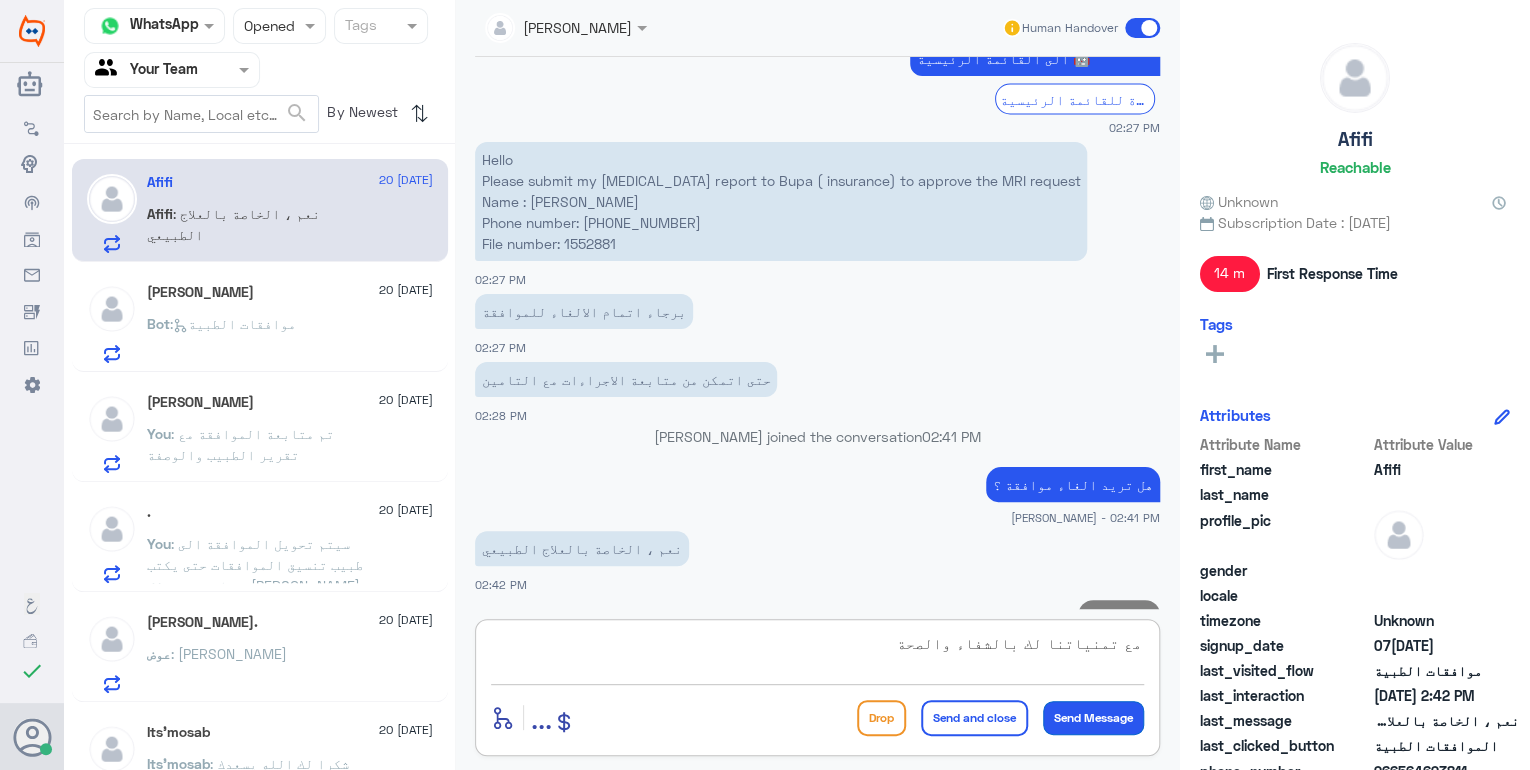 scroll, scrollTop: 18, scrollLeft: 0, axis: vertical 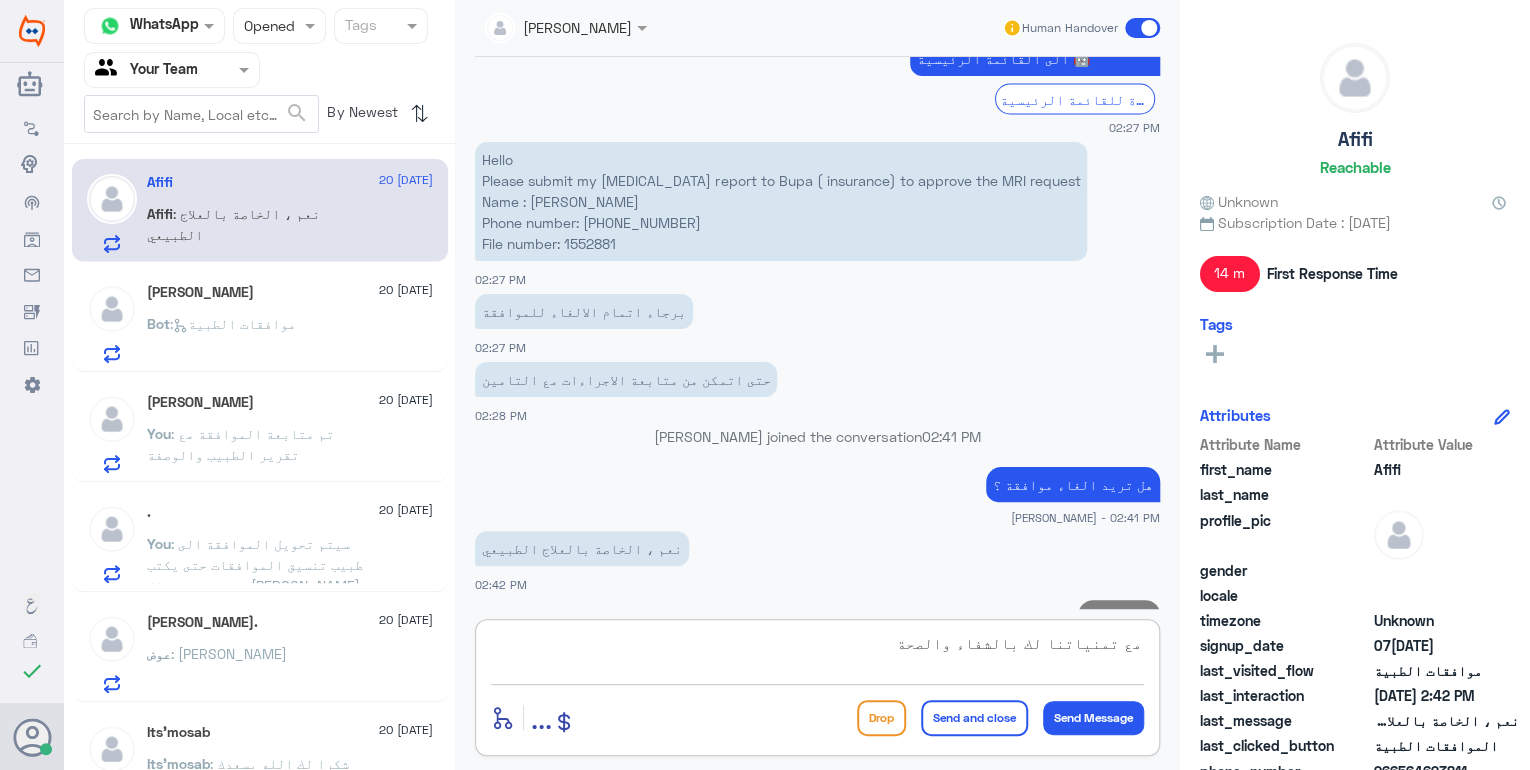 type on "مع تمنياتنا لك بالشفاء والصحة" 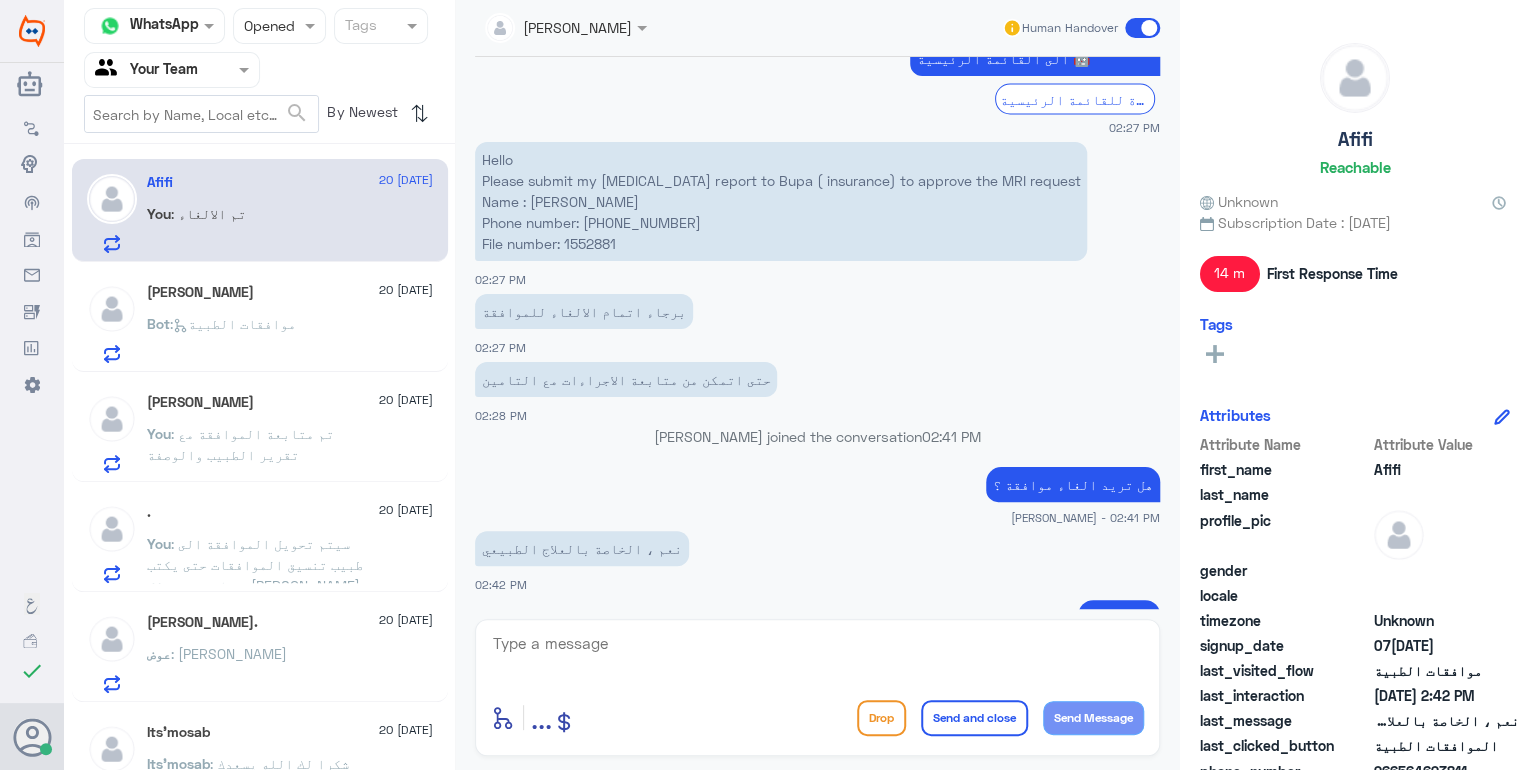 scroll, scrollTop: 0, scrollLeft: 0, axis: both 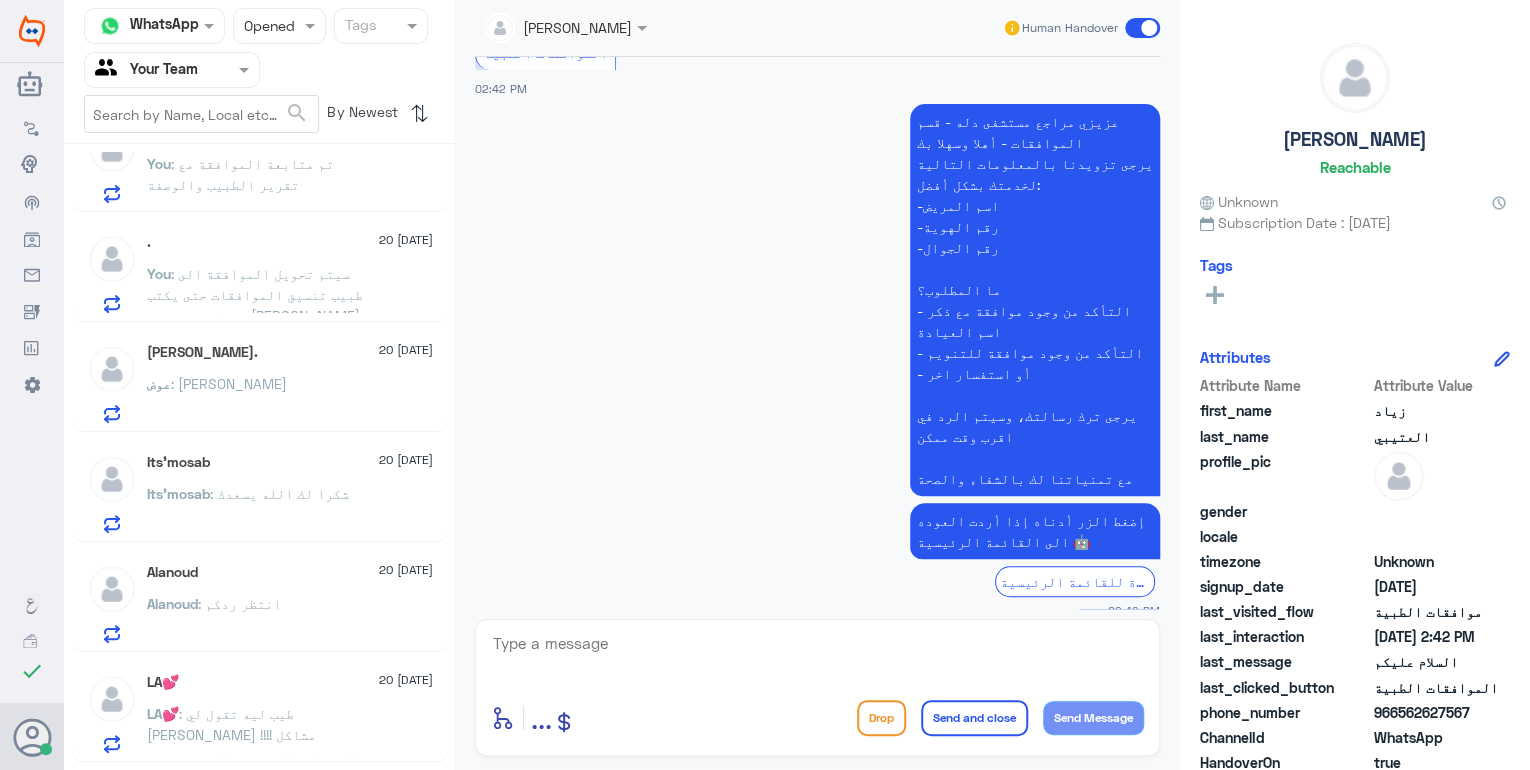 click on "Its’mosab : شكرا لك ا[DEMOGRAPHIC_DATA]�سعدك" 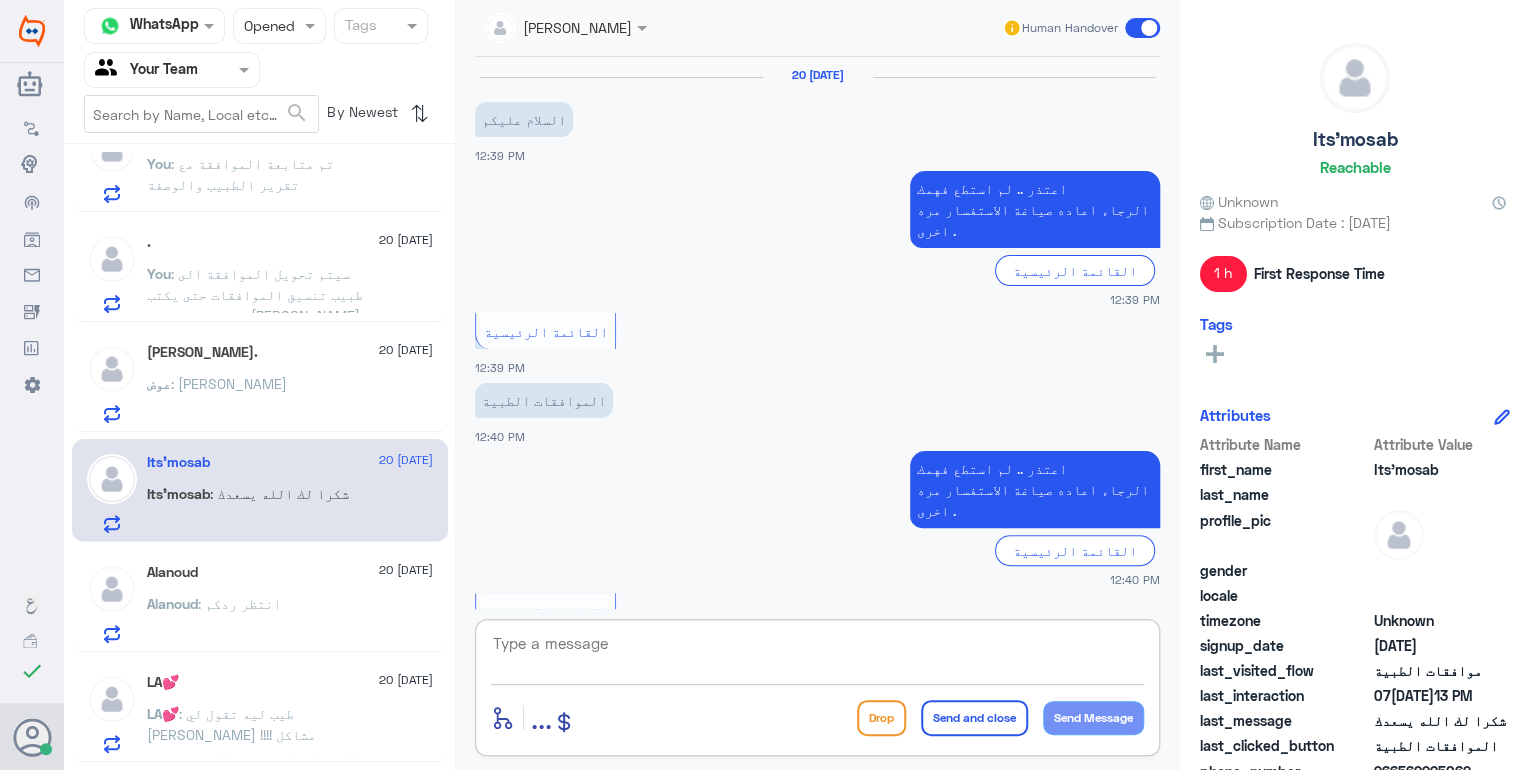 click 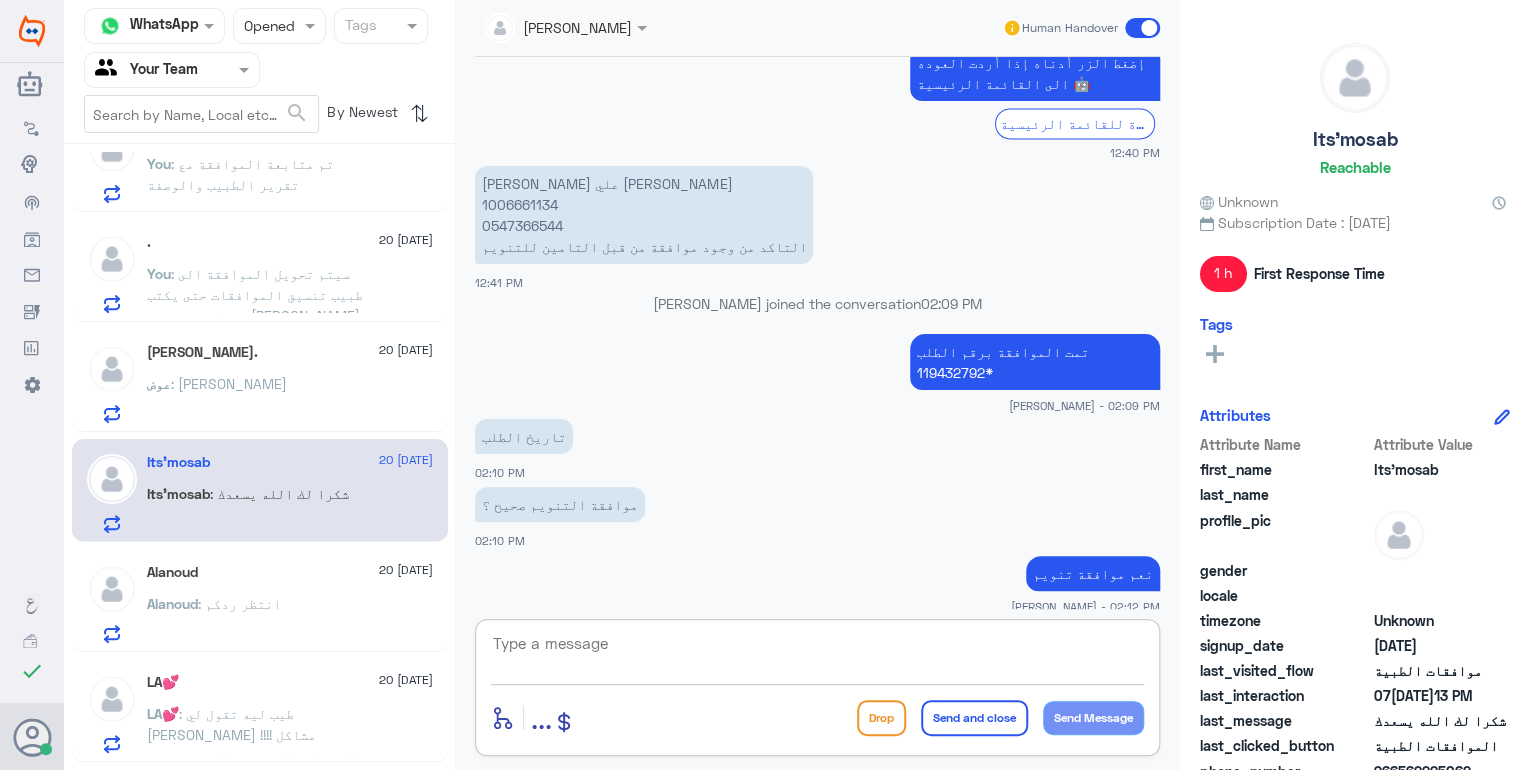 paste on "مع تمنياتنا لك بالشفاء والصحة" 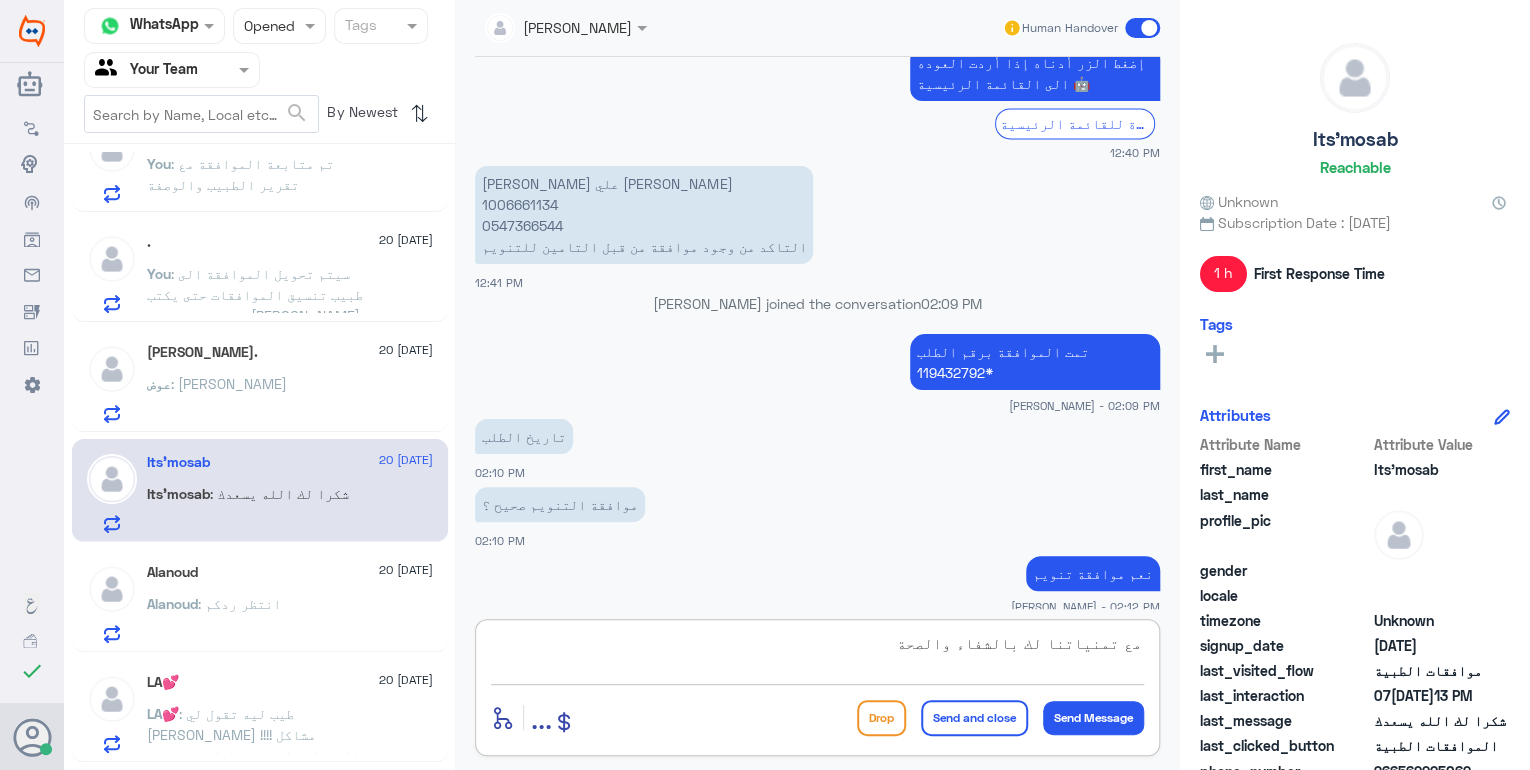 scroll, scrollTop: 18, scrollLeft: 0, axis: vertical 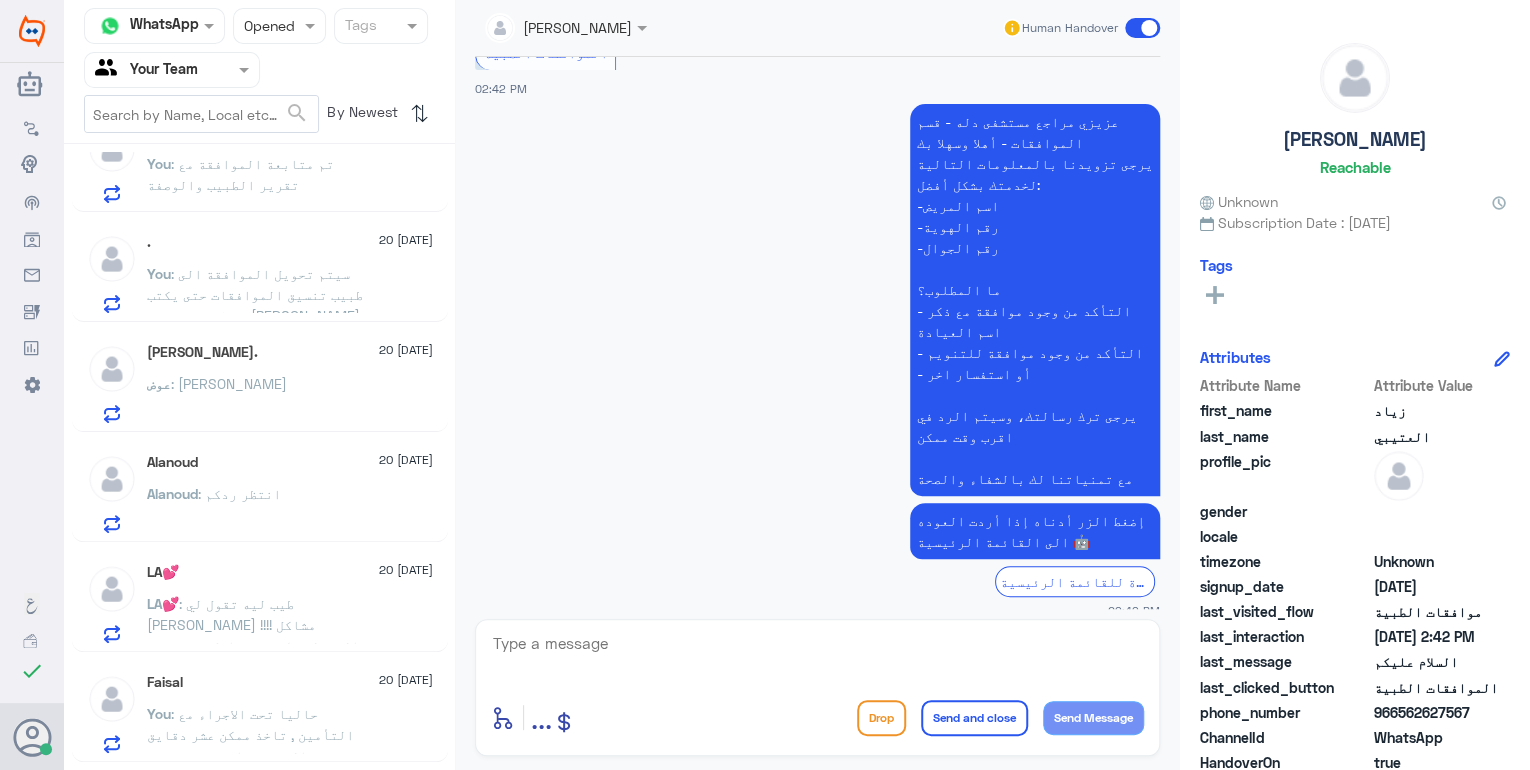 click on "[PERSON_NAME] : انتظر ردكم" 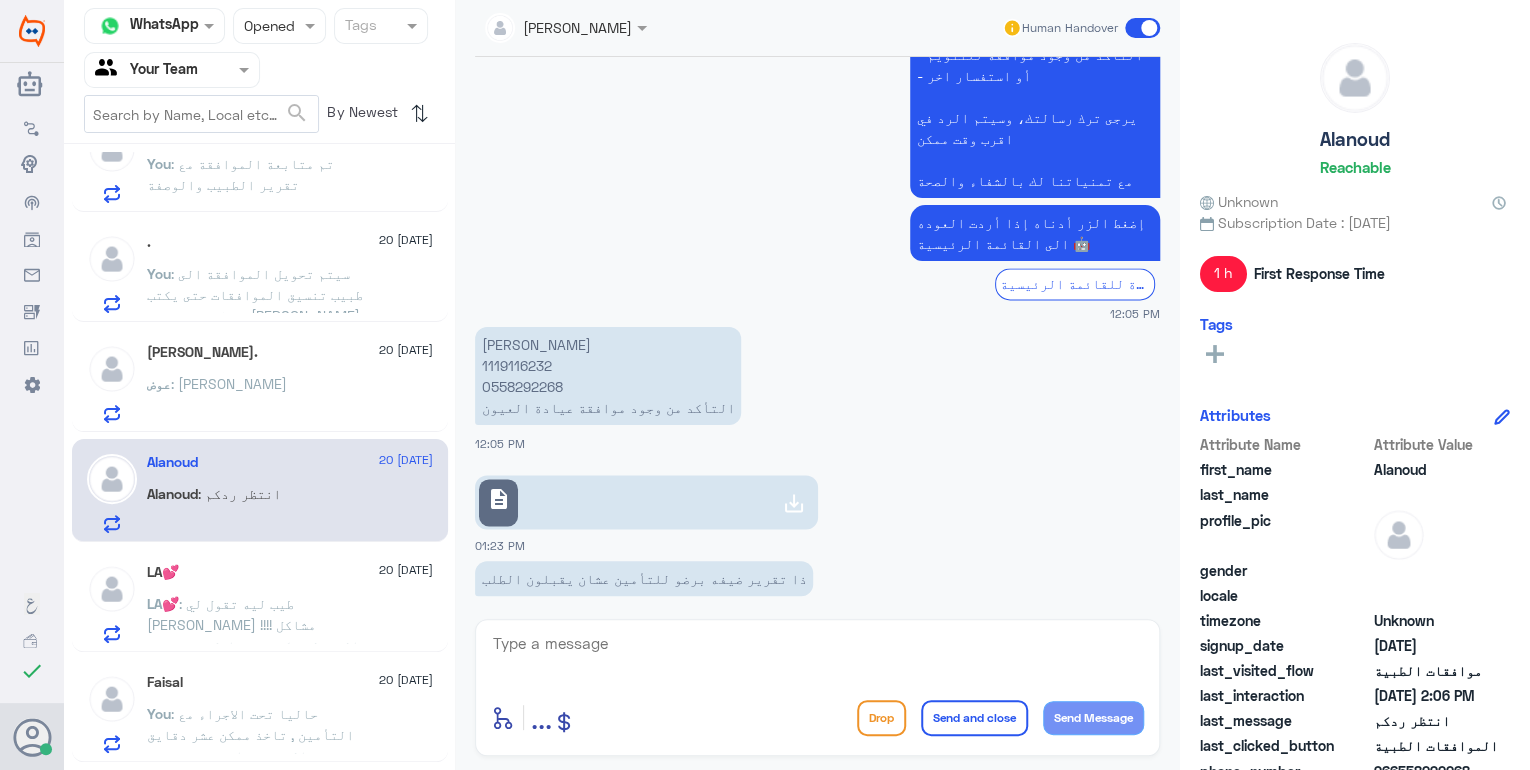 scroll, scrollTop: 1198, scrollLeft: 0, axis: vertical 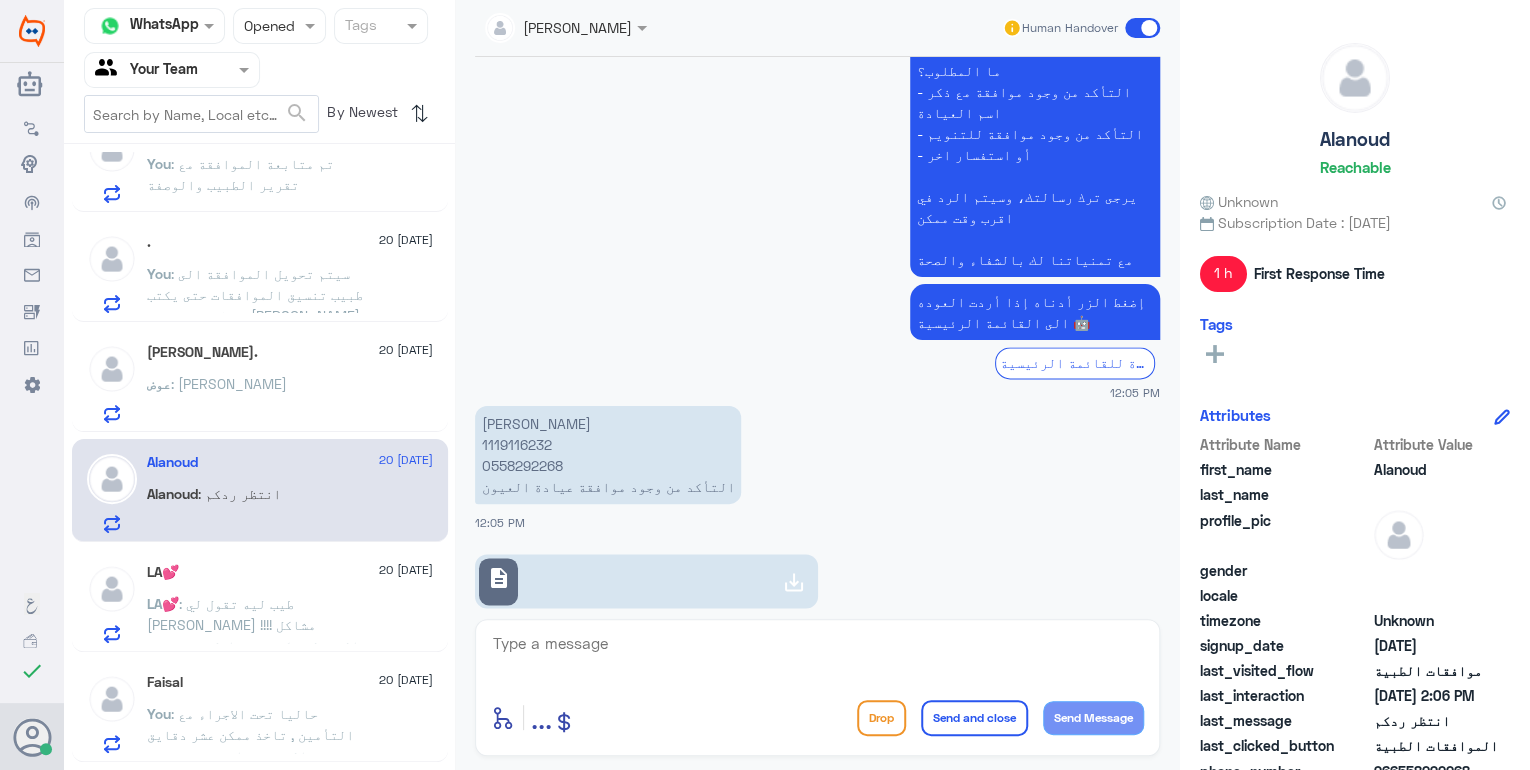 click 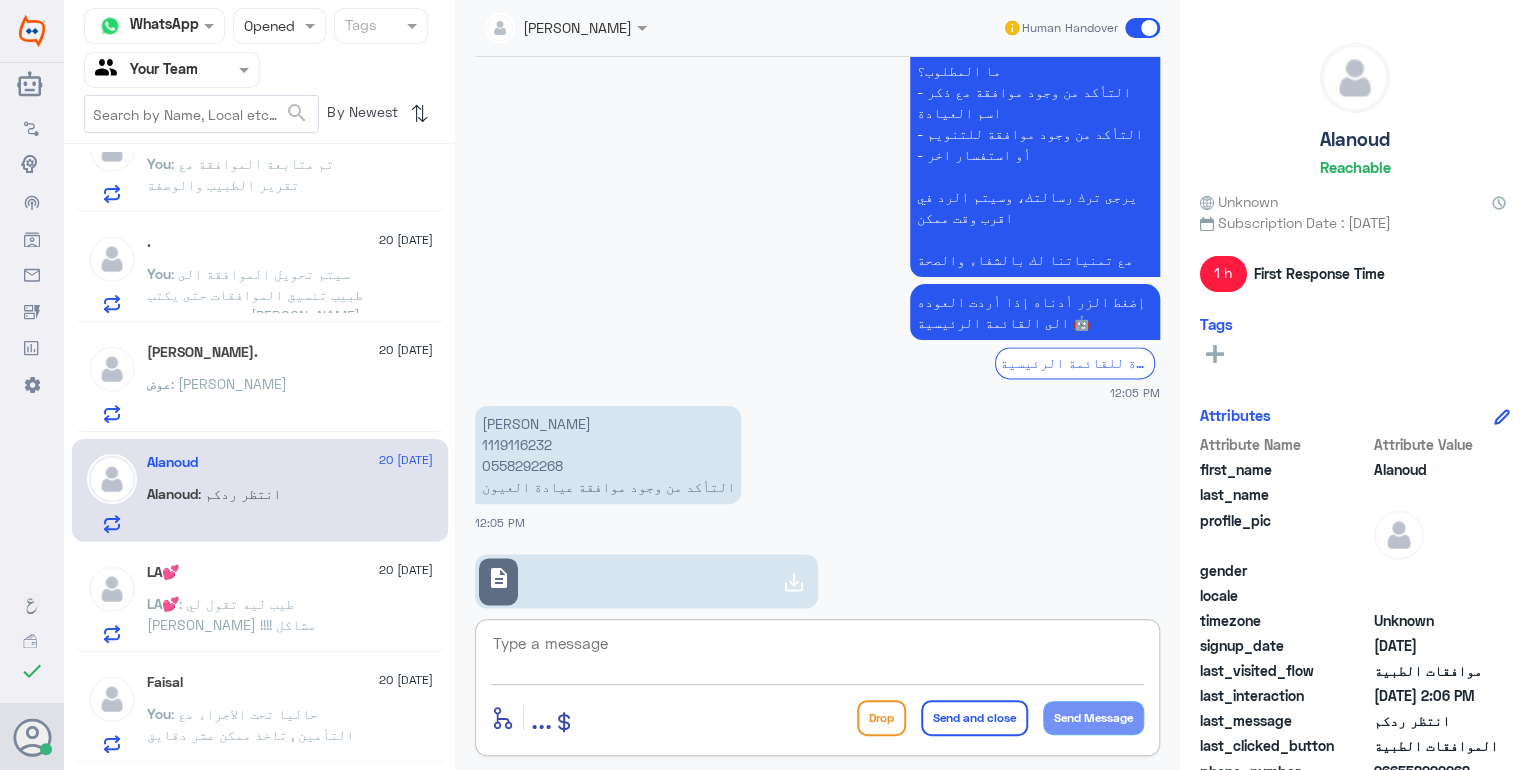 type on "ك" 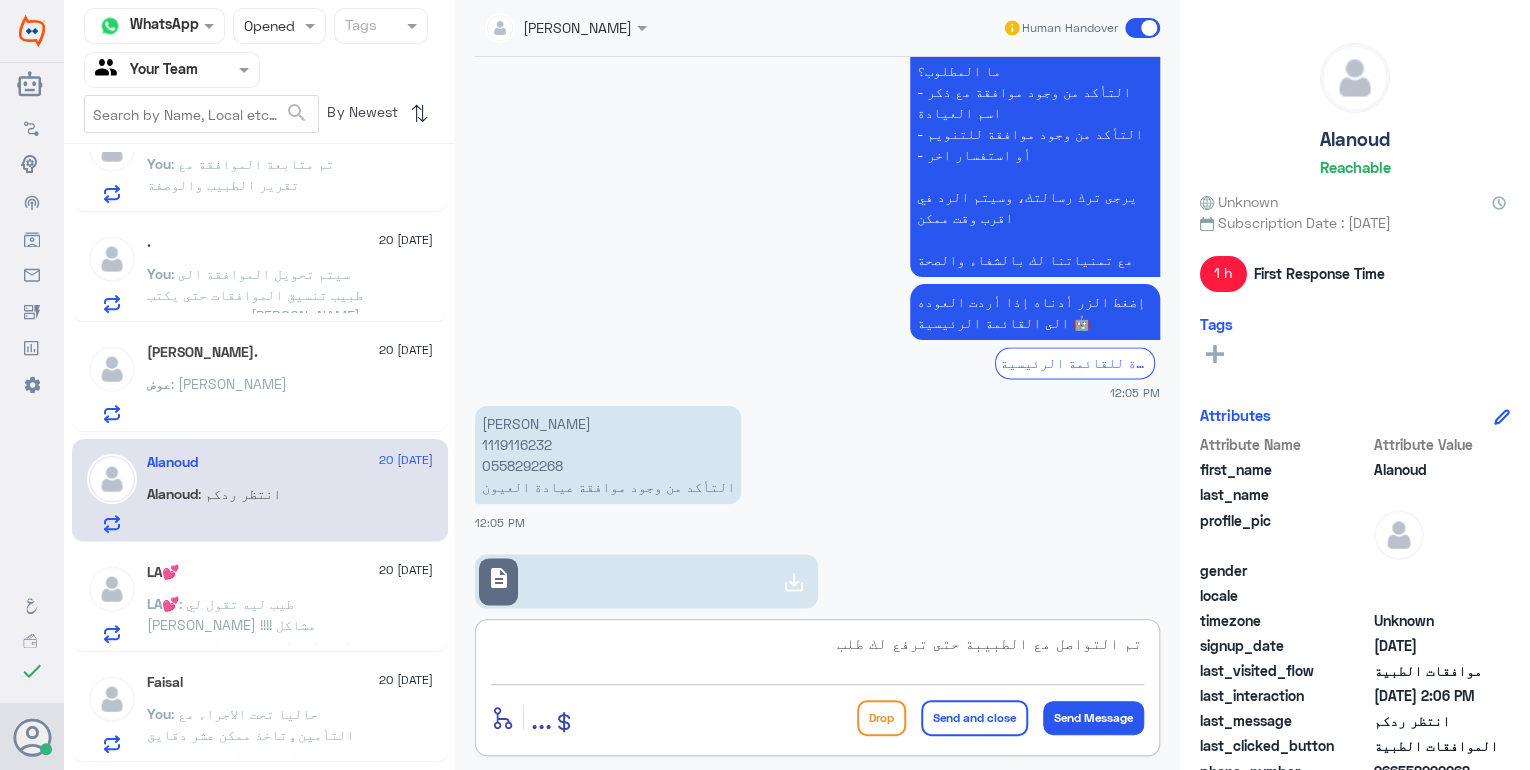 type on "تم التواصل مع الطبيبة حتى ترفع لك طلب" 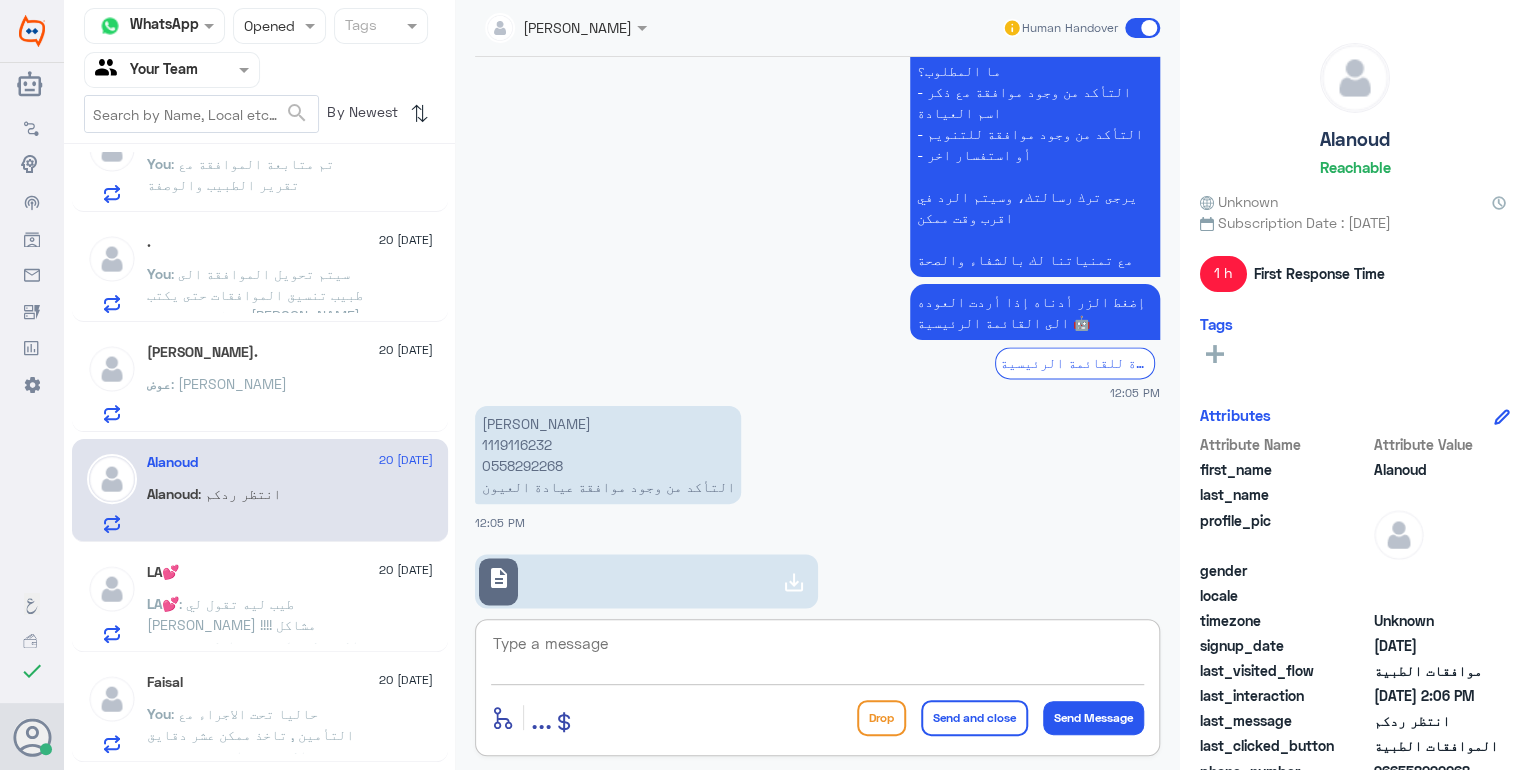 scroll, scrollTop: 1583, scrollLeft: 0, axis: vertical 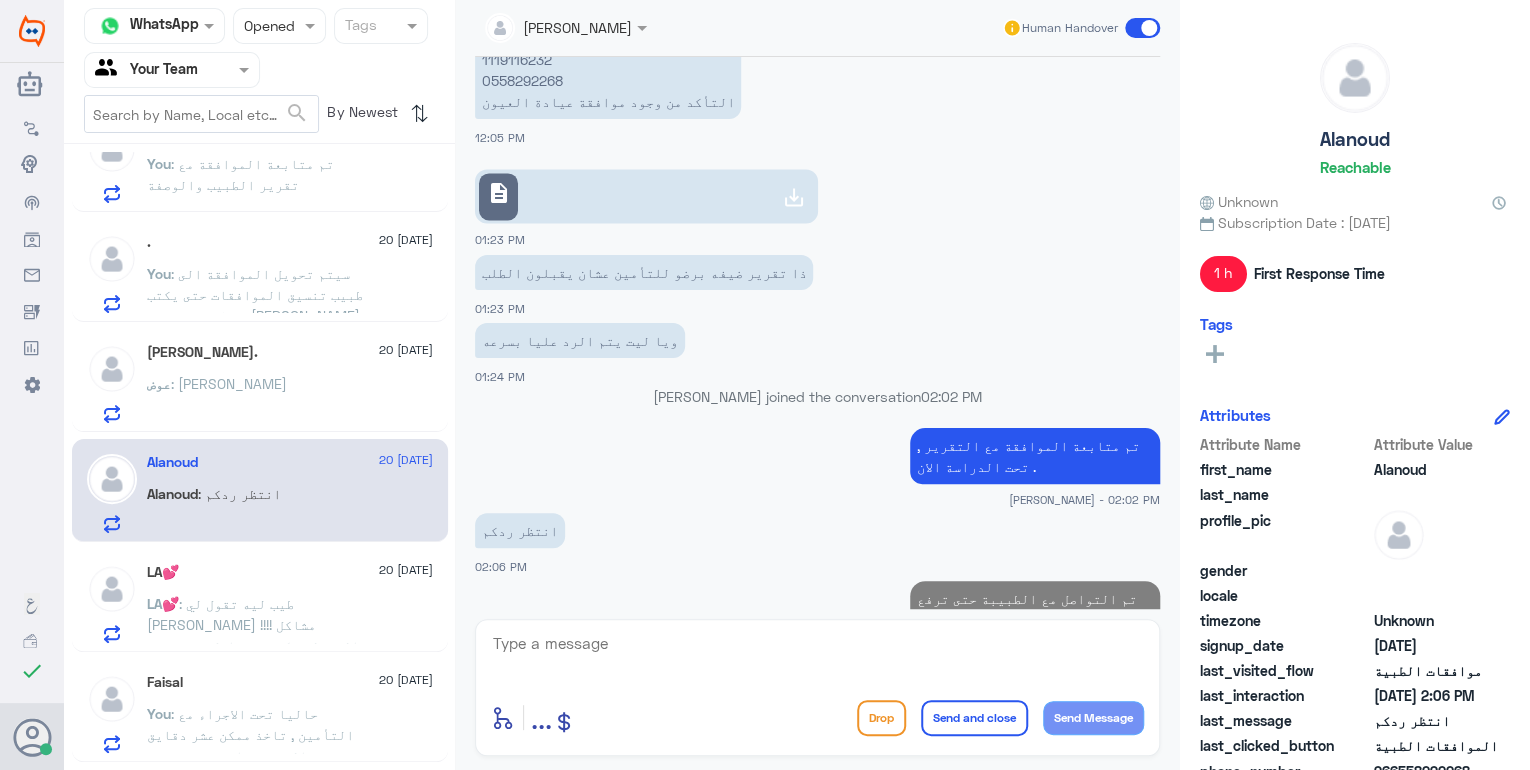 click on "[PERSON_NAME]." 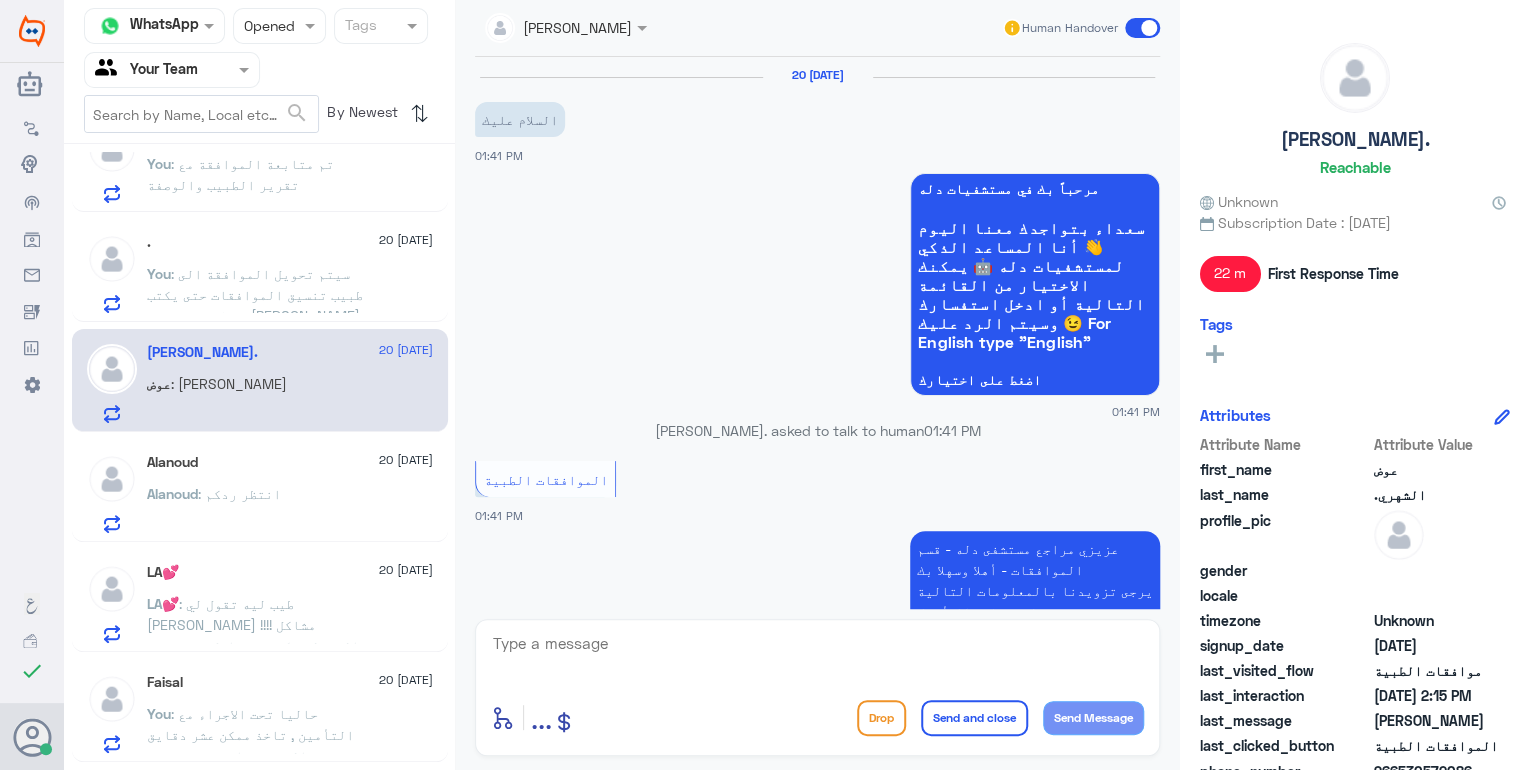 scroll, scrollTop: 1564, scrollLeft: 0, axis: vertical 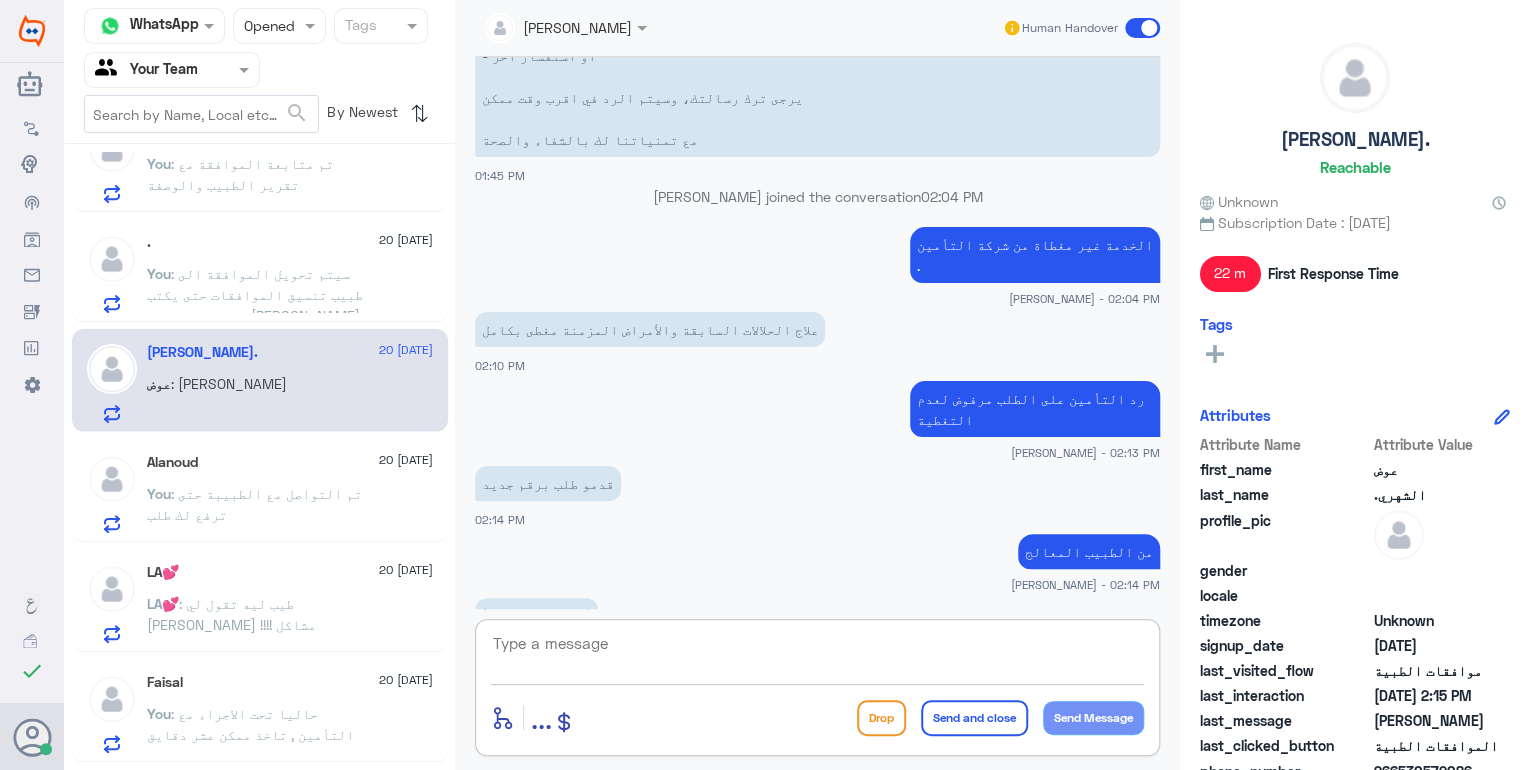 click 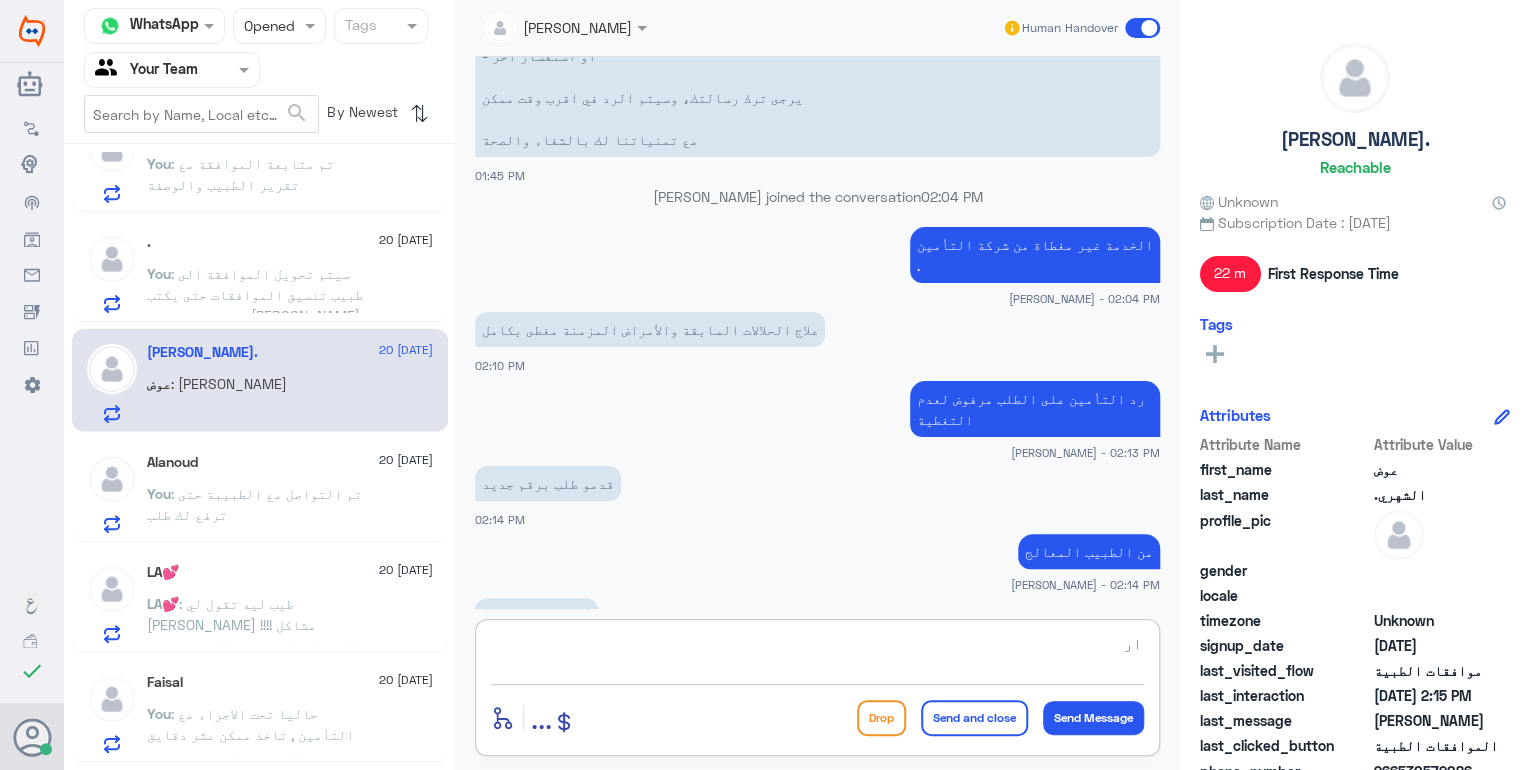 type on "ا" 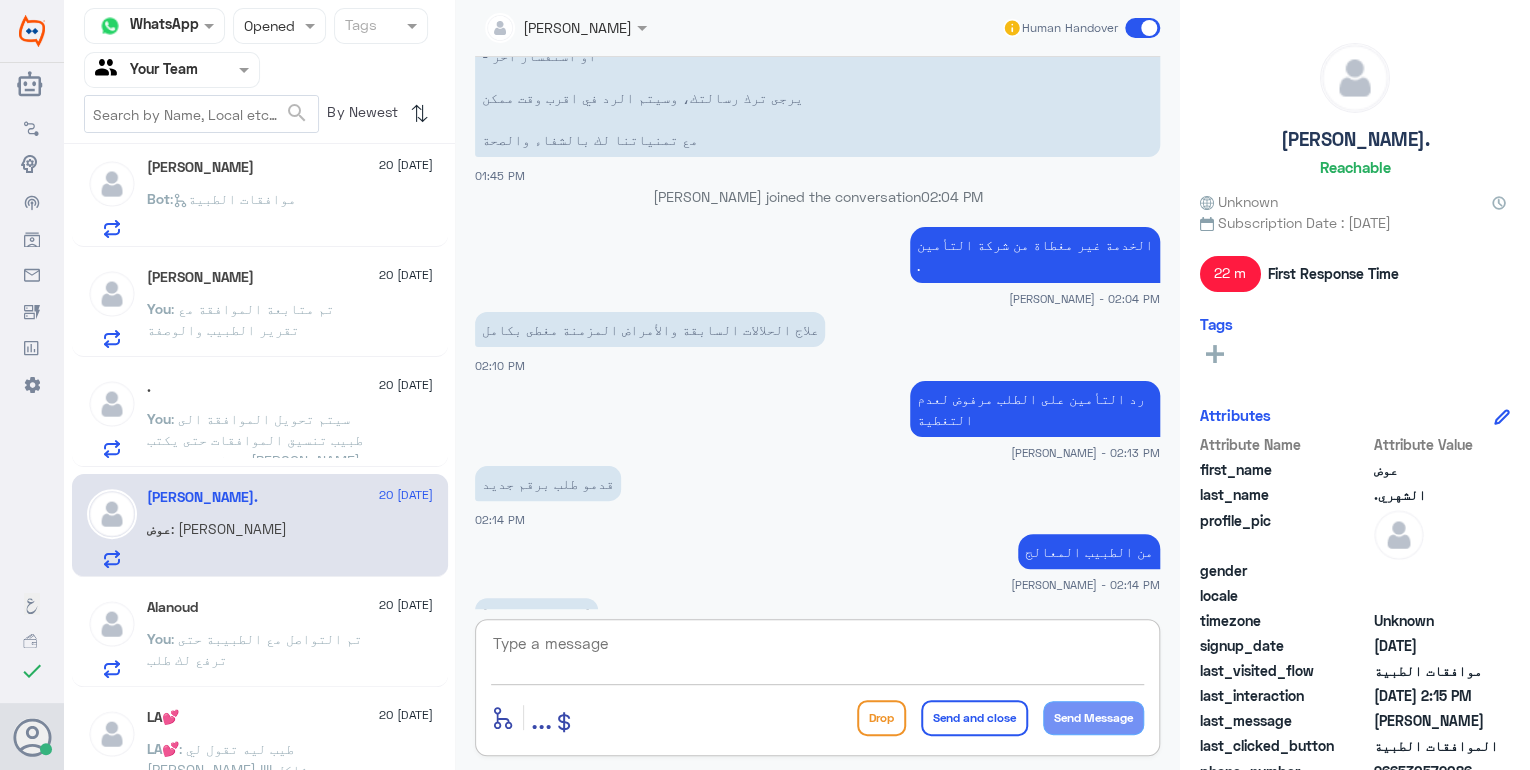 scroll, scrollTop: 0, scrollLeft: 0, axis: both 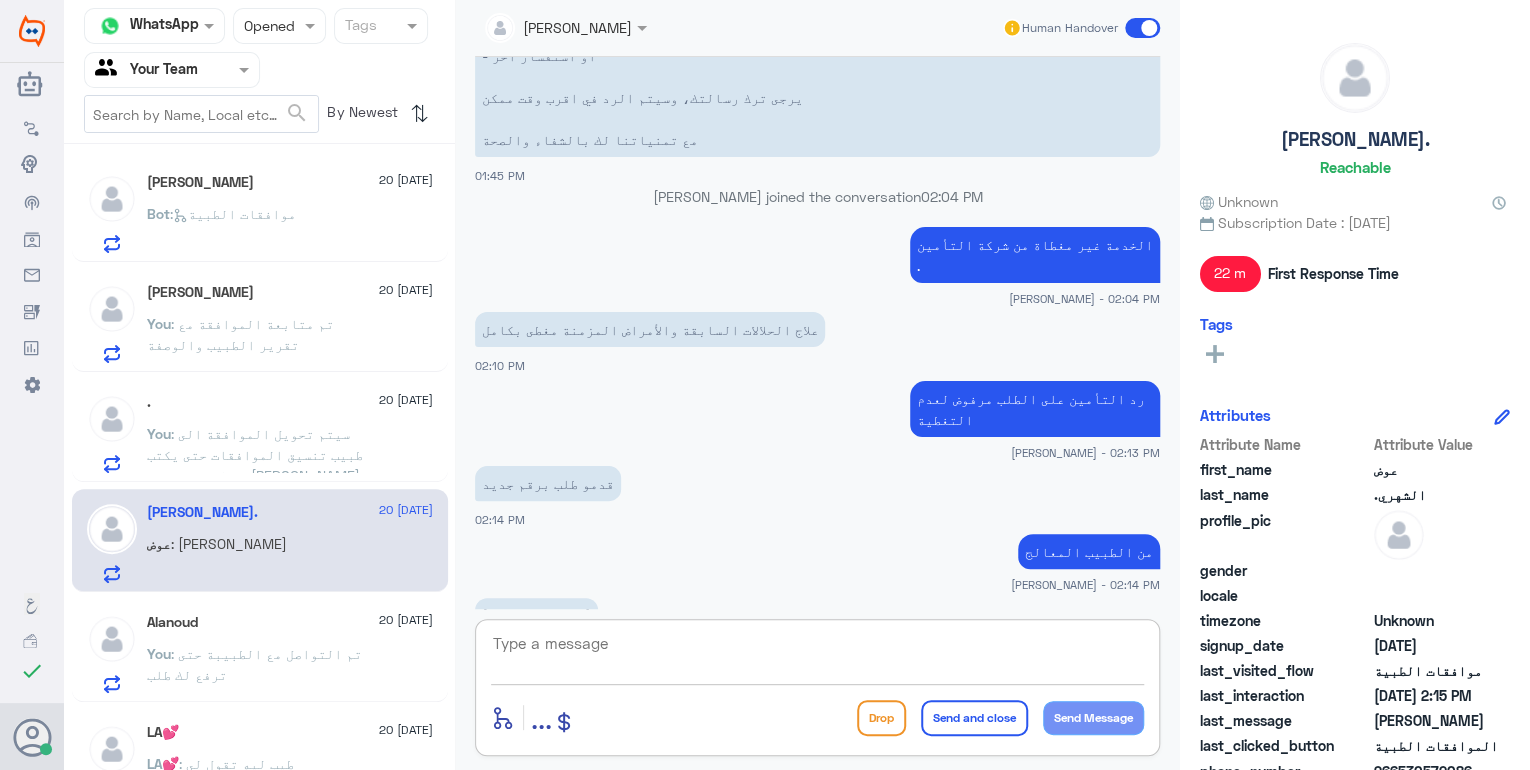 click on ".   20 [DATE]" 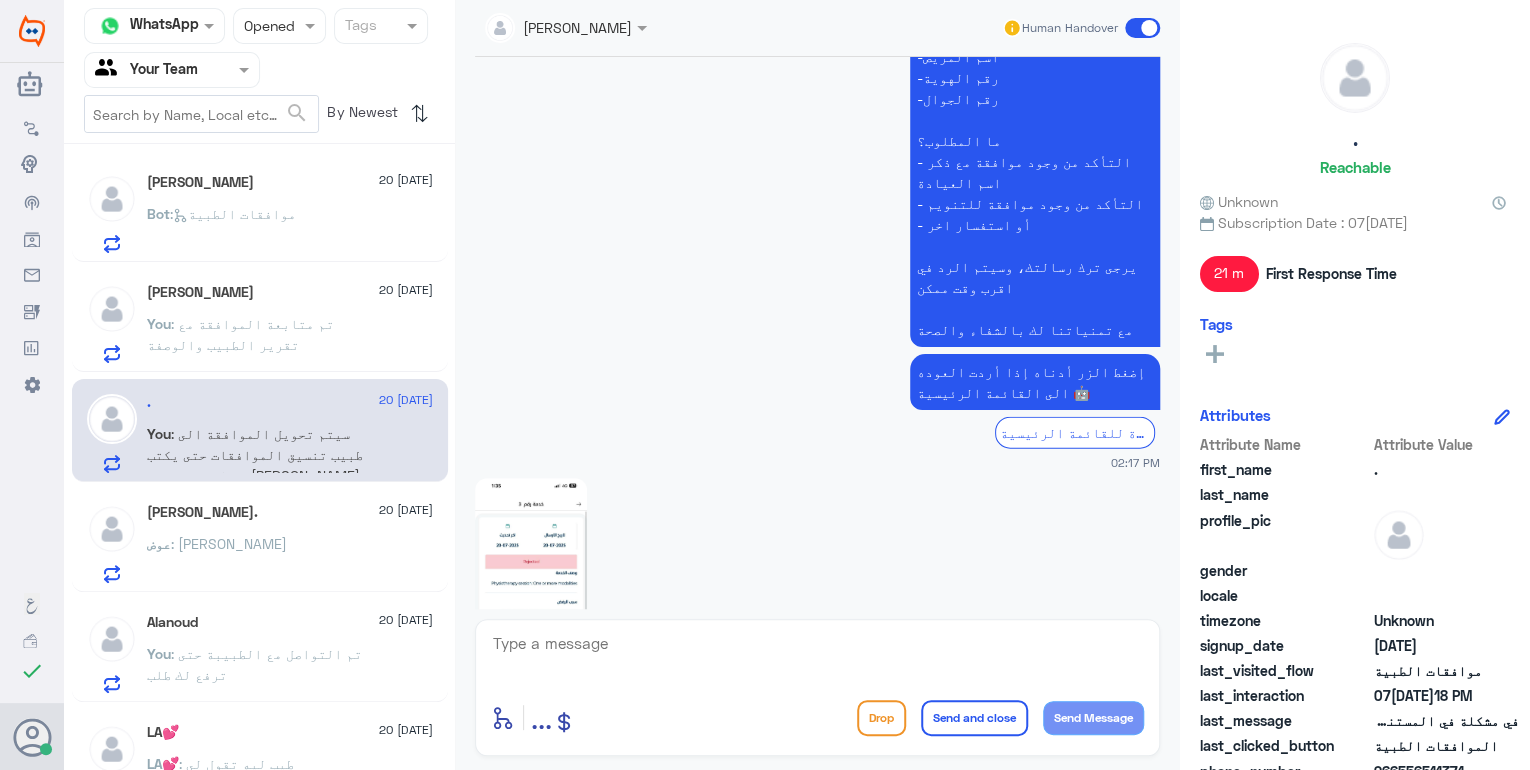 scroll, scrollTop: 2296, scrollLeft: 0, axis: vertical 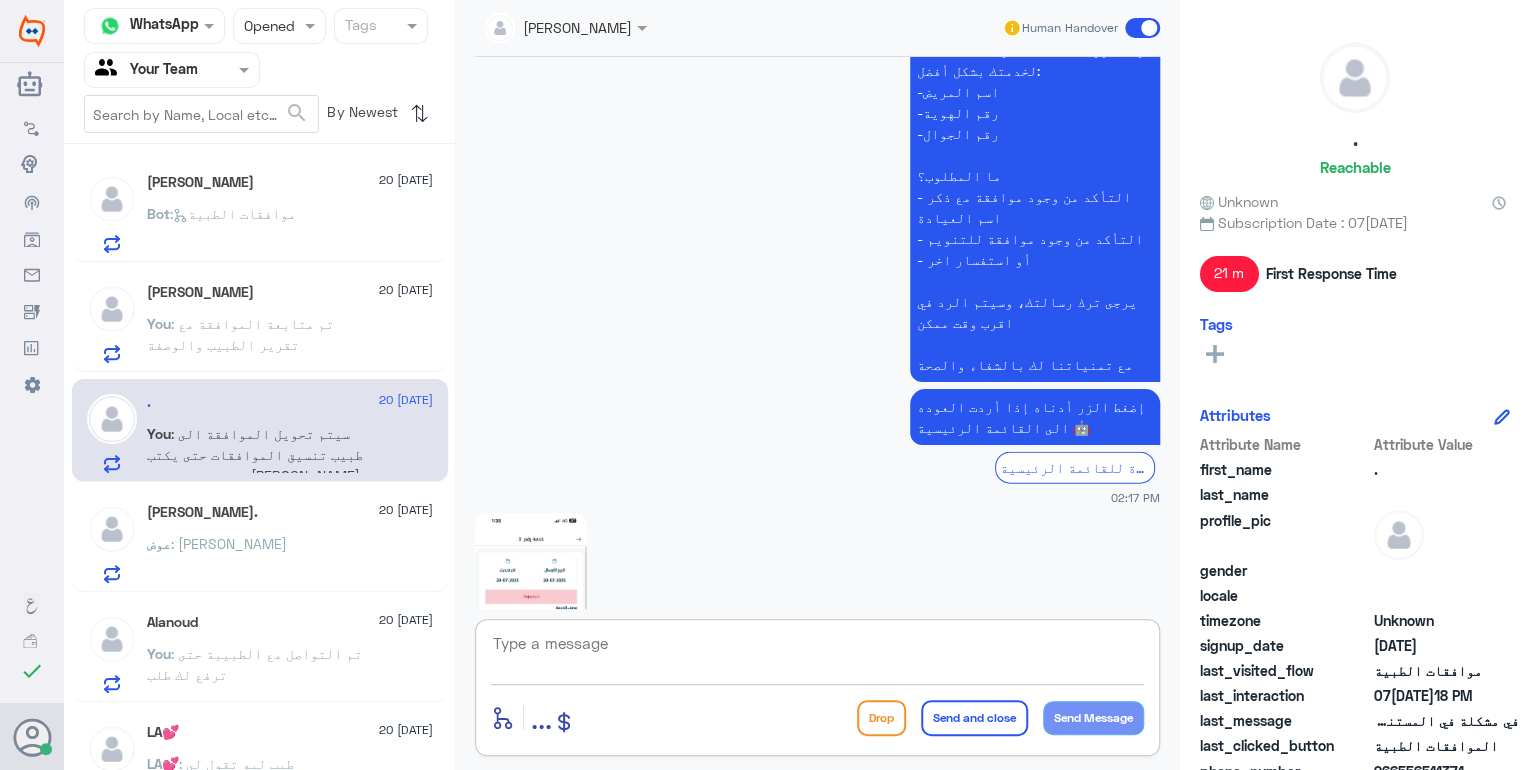 click 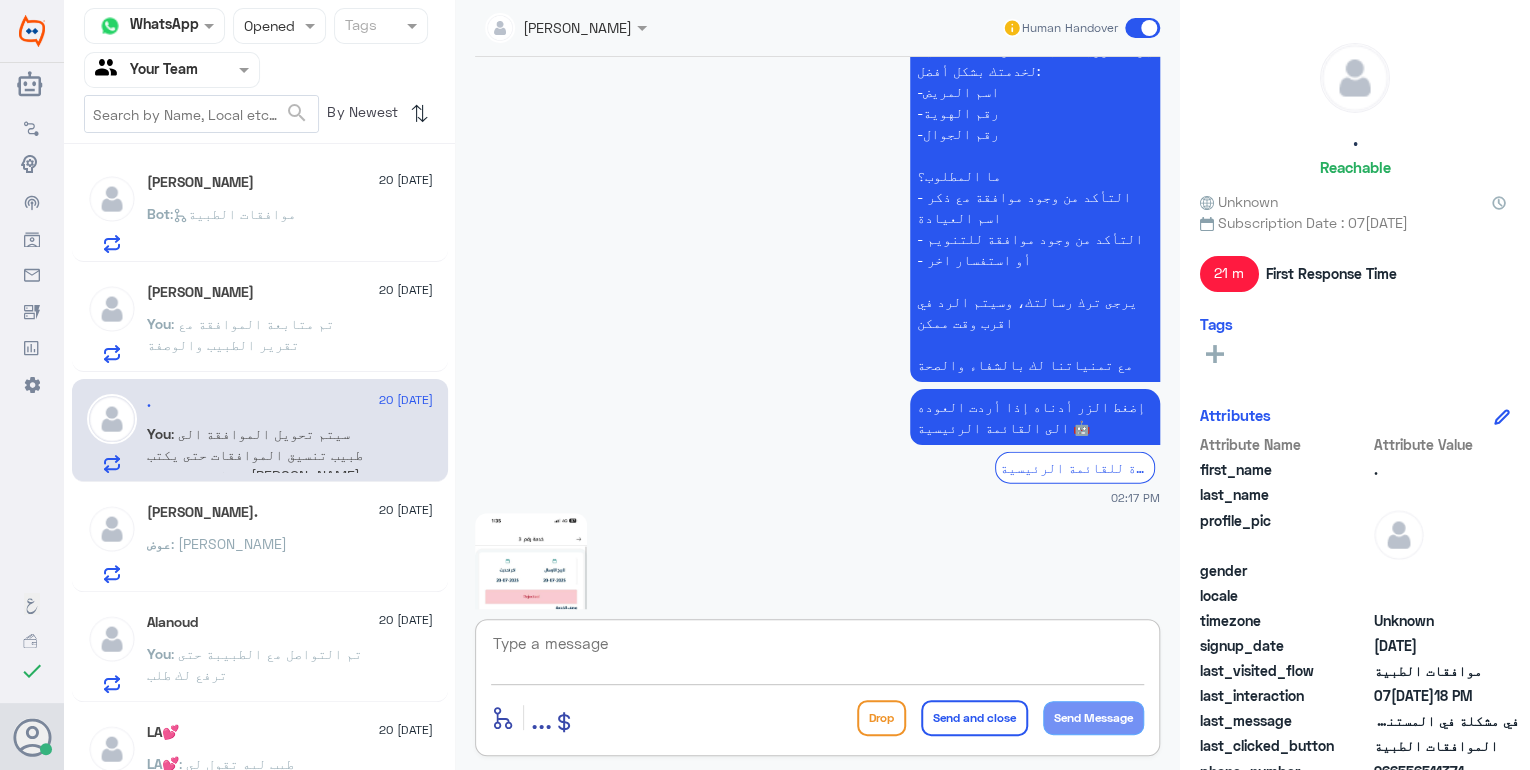 paste on "مع تمنياتنا لك بالشفاء والصحة" 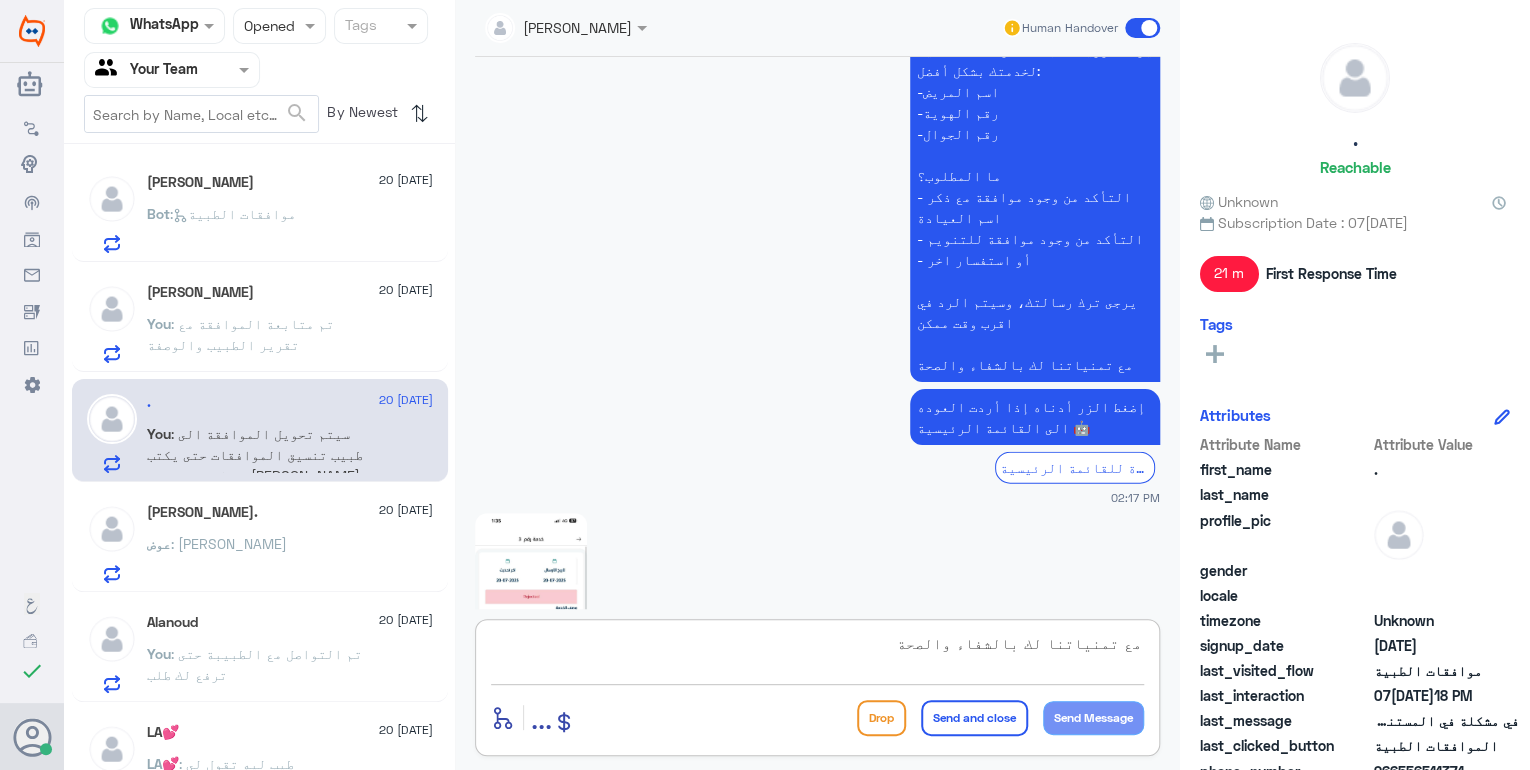 scroll, scrollTop: 18, scrollLeft: 0, axis: vertical 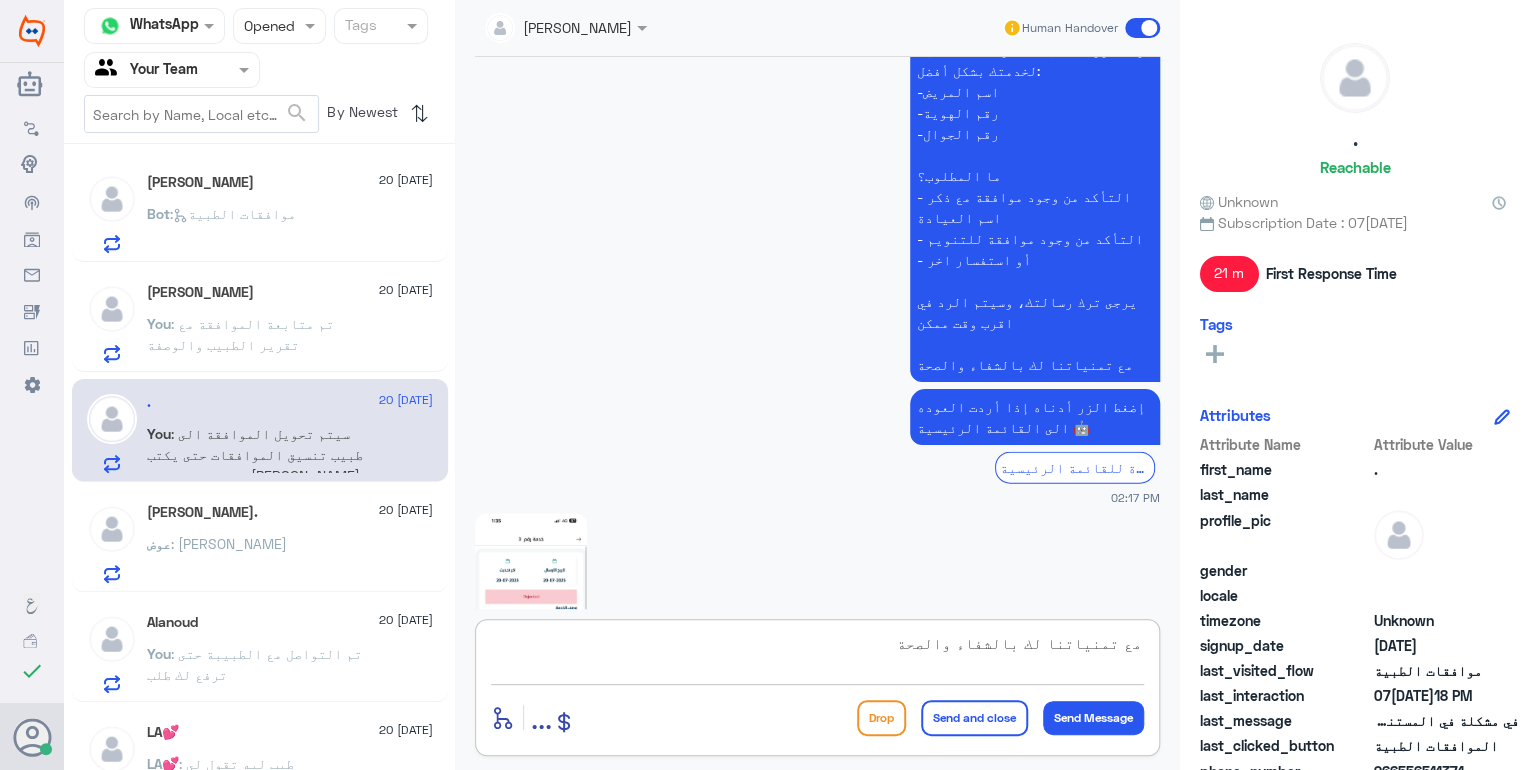 type on "مع تمنياتنا لك بالشفاء والصحة" 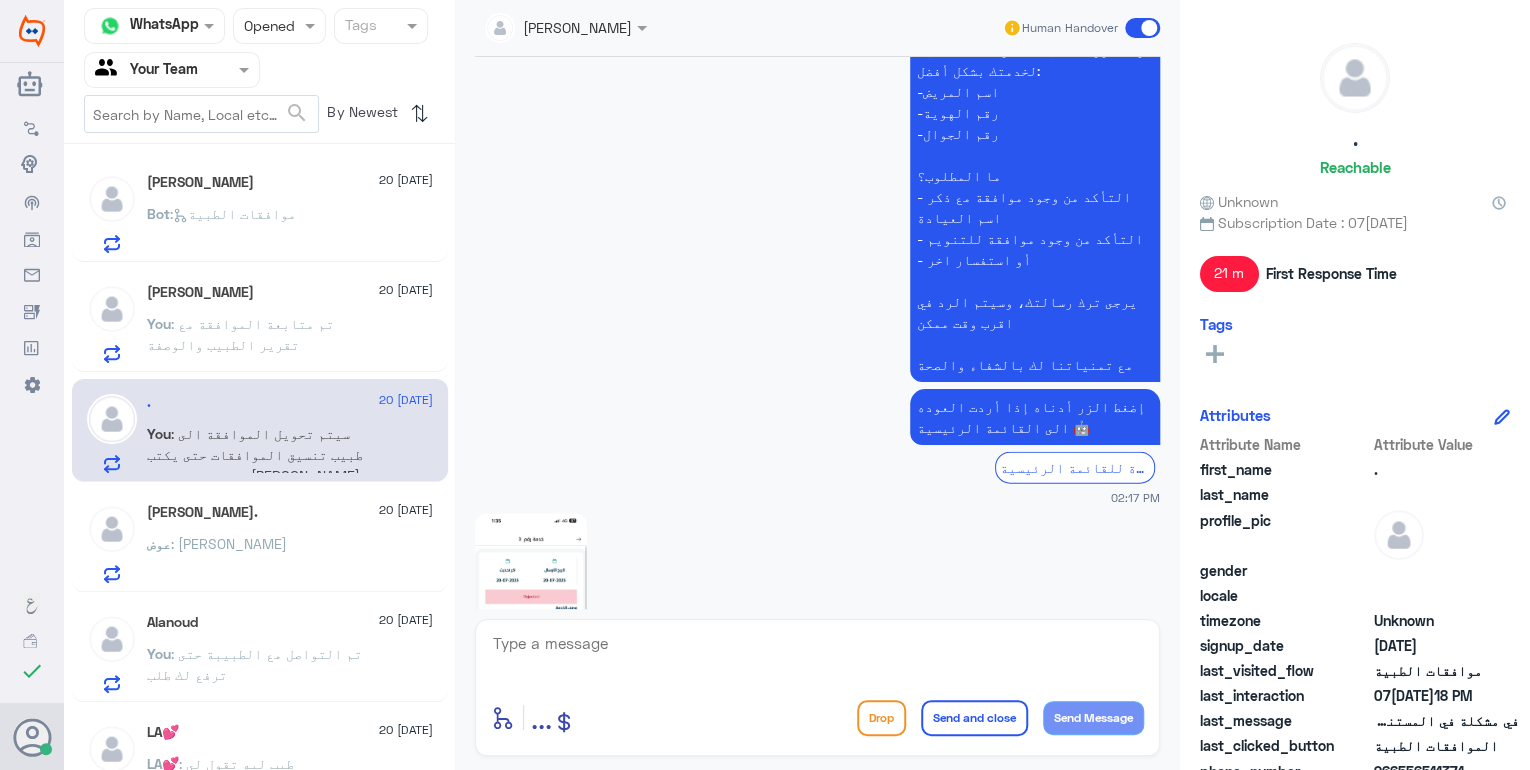 scroll, scrollTop: 0, scrollLeft: 0, axis: both 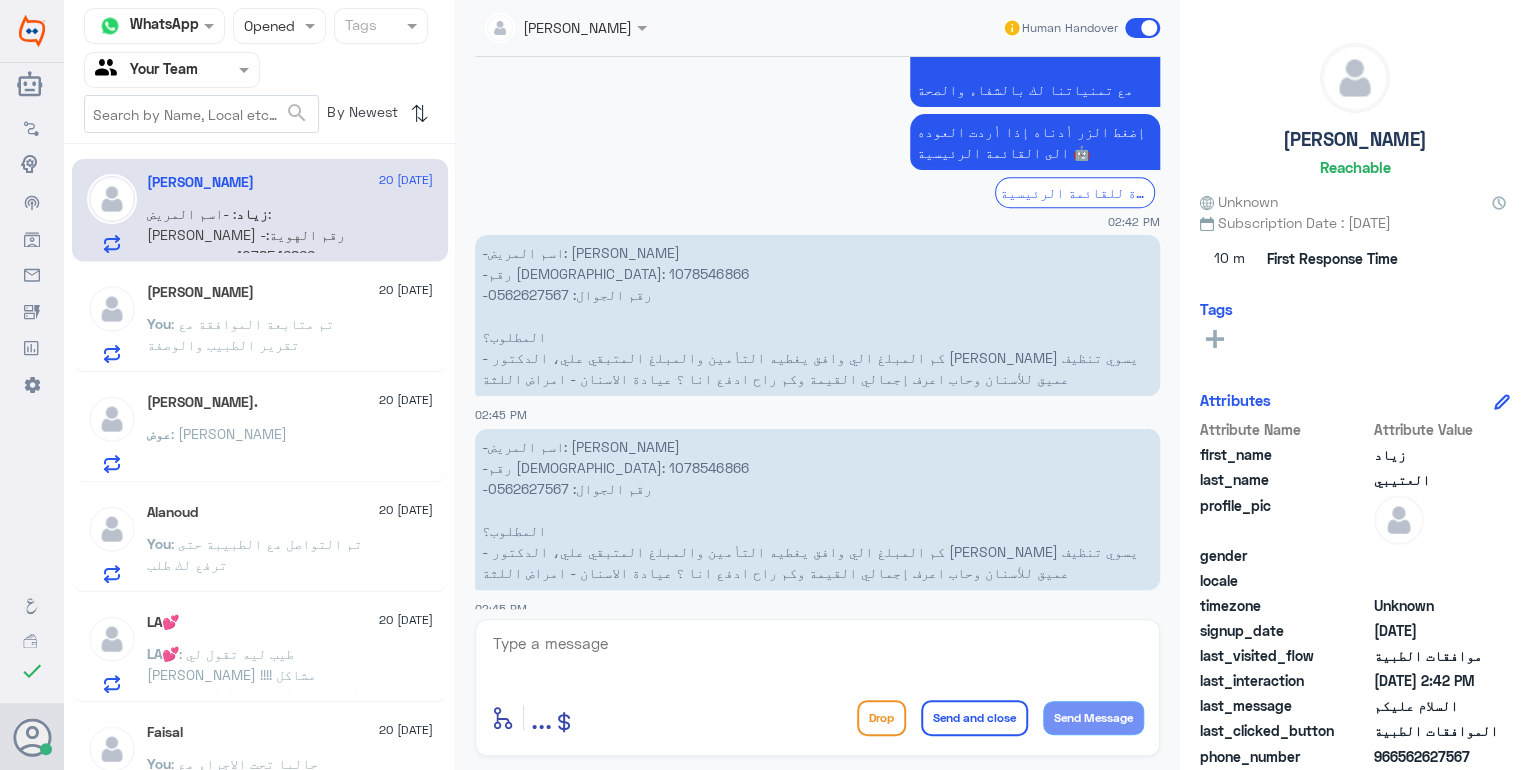 click on "You : تم متابعة الموافقة مع تقرير الطبيب والوصفة" 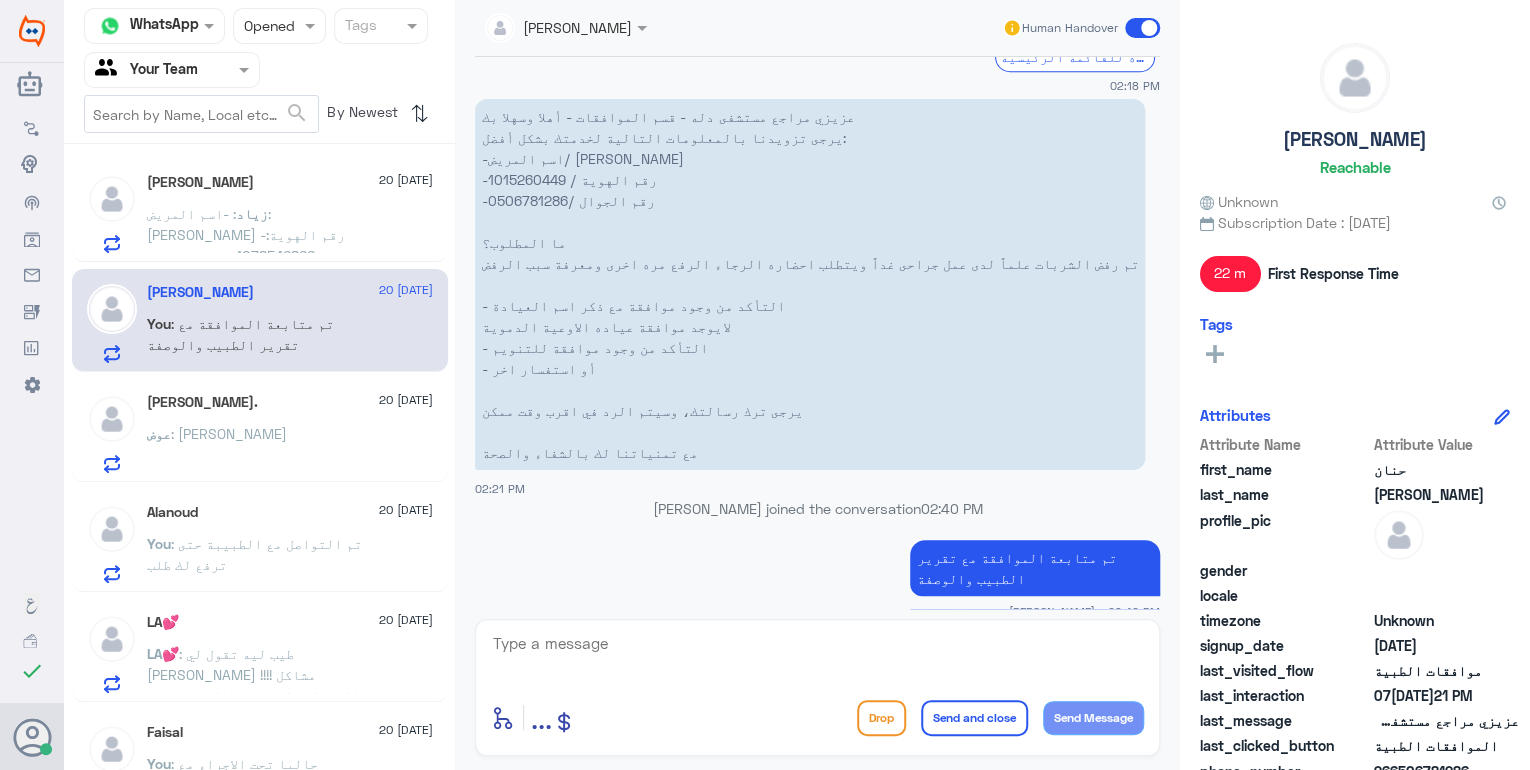click 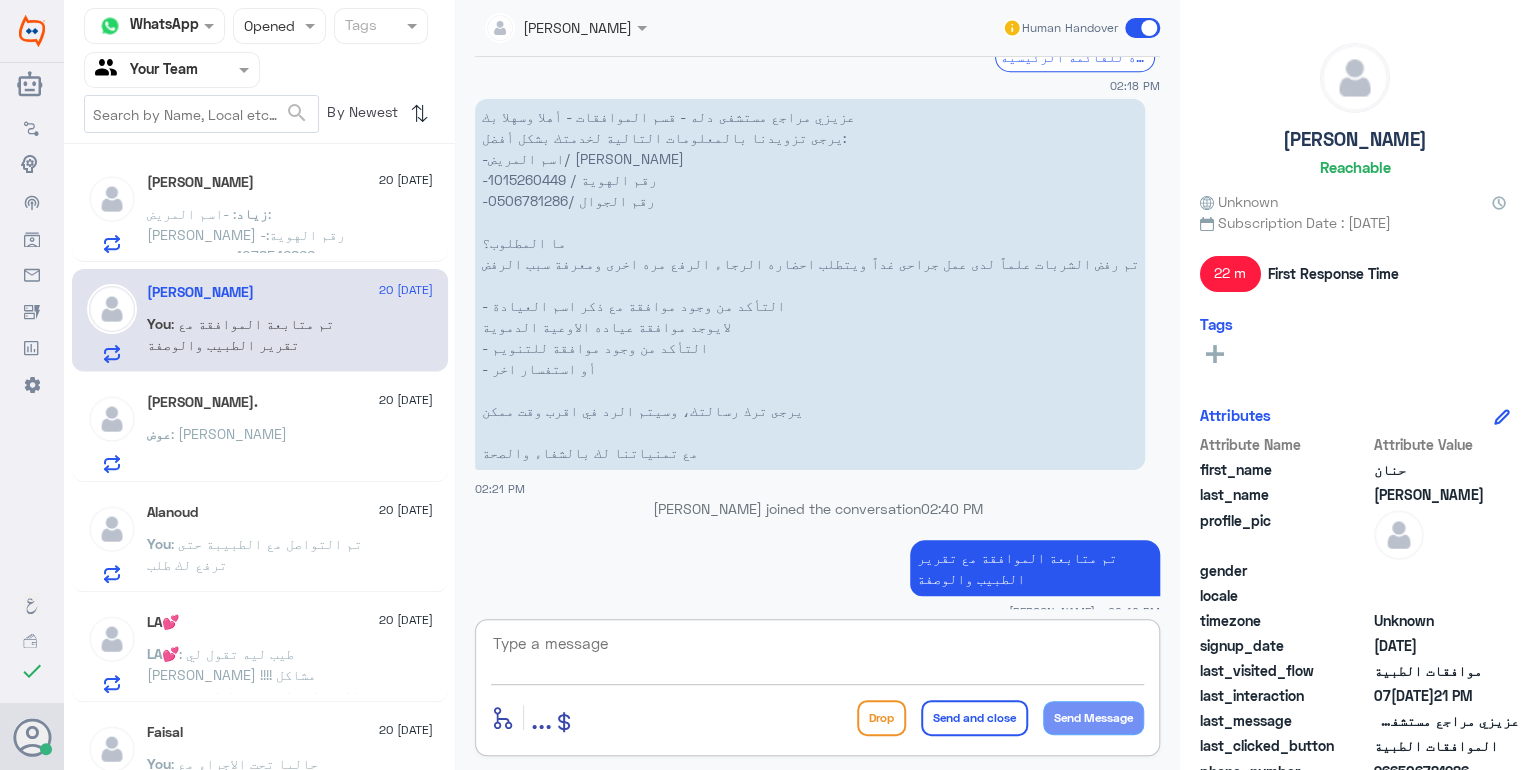 paste on "مع تمنياتنا لك بالشفاء والصحة" 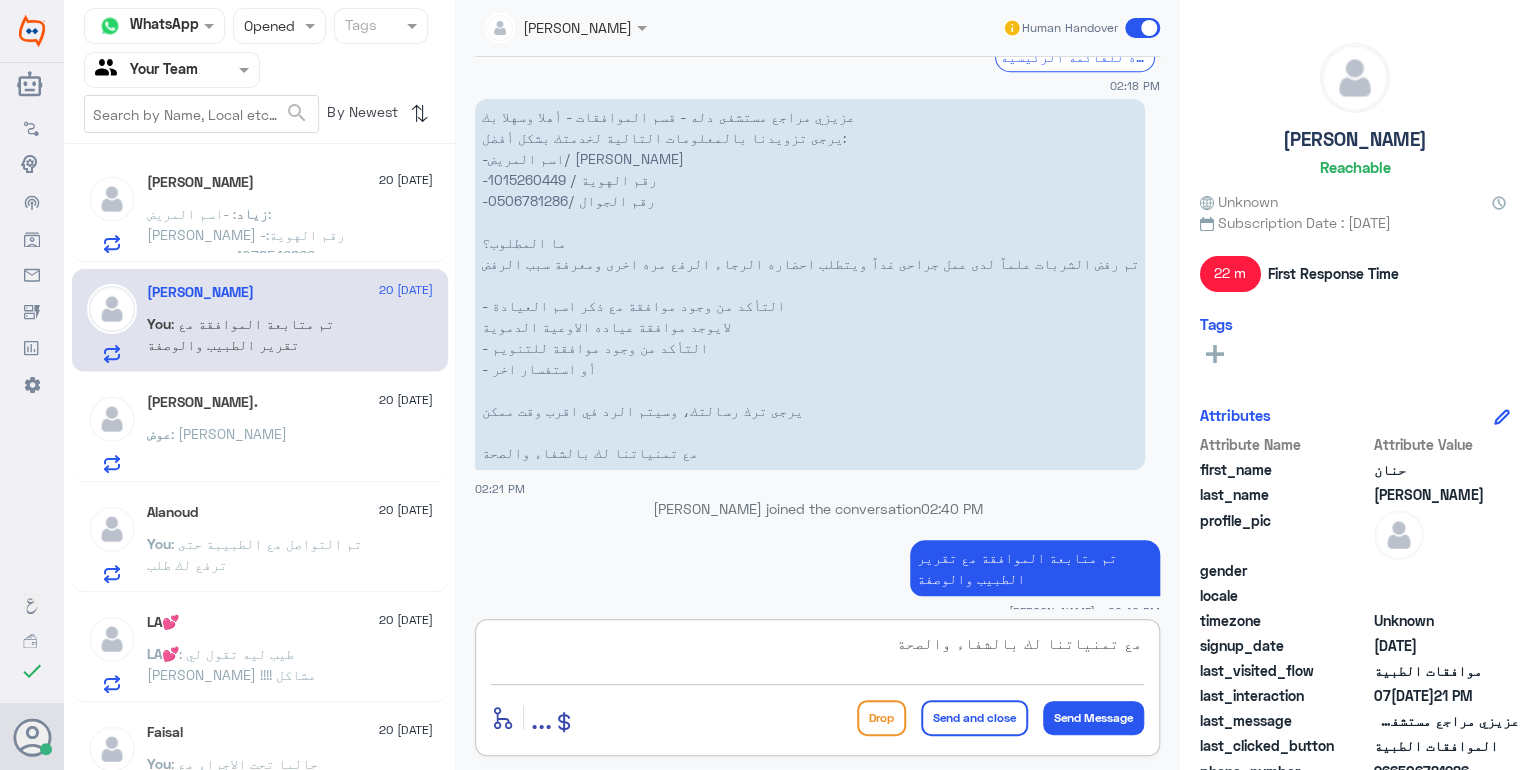 type on "مع تمنياتنا لك بالشفاء والصحة" 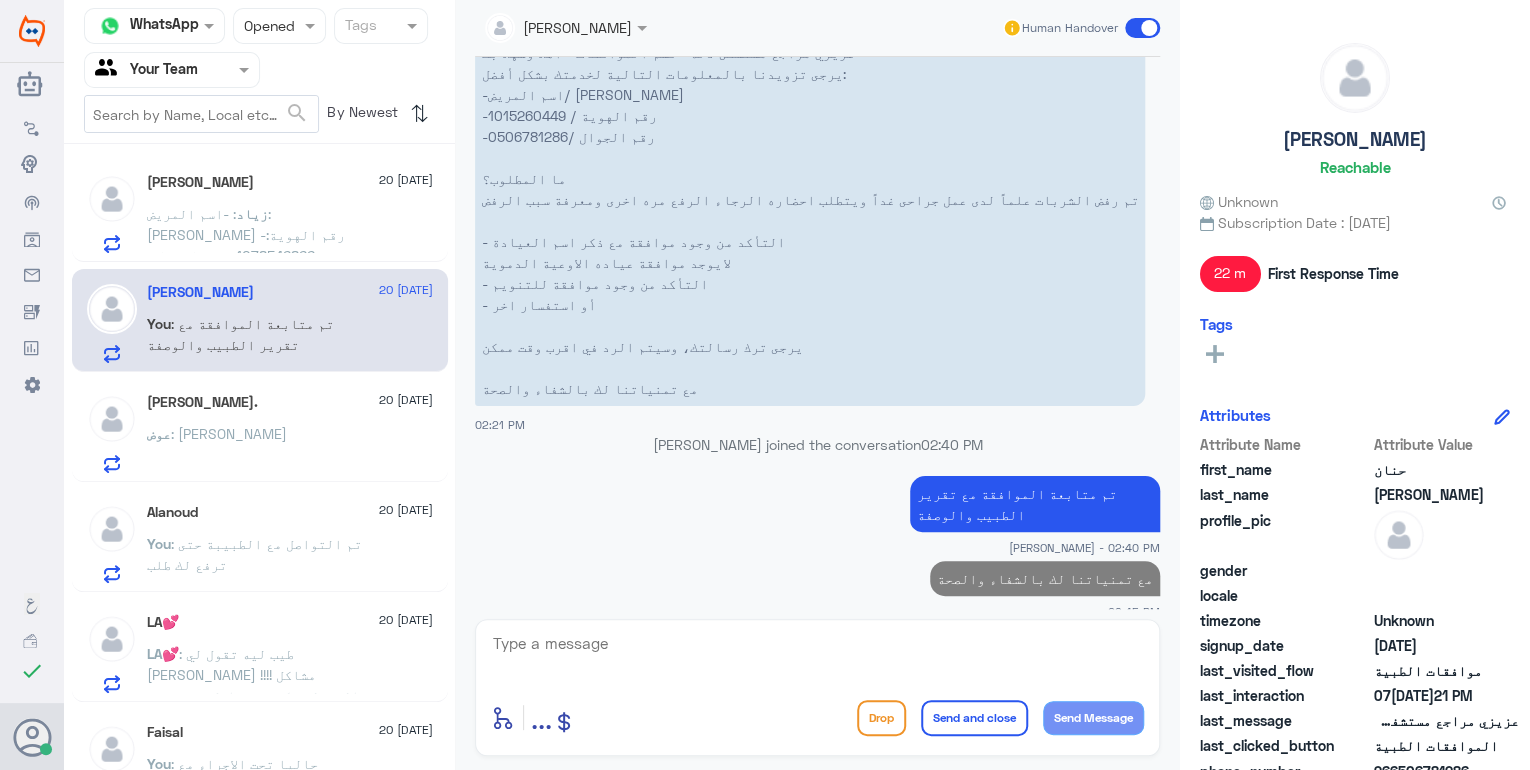 click on "عوض : [PERSON_NAME]" 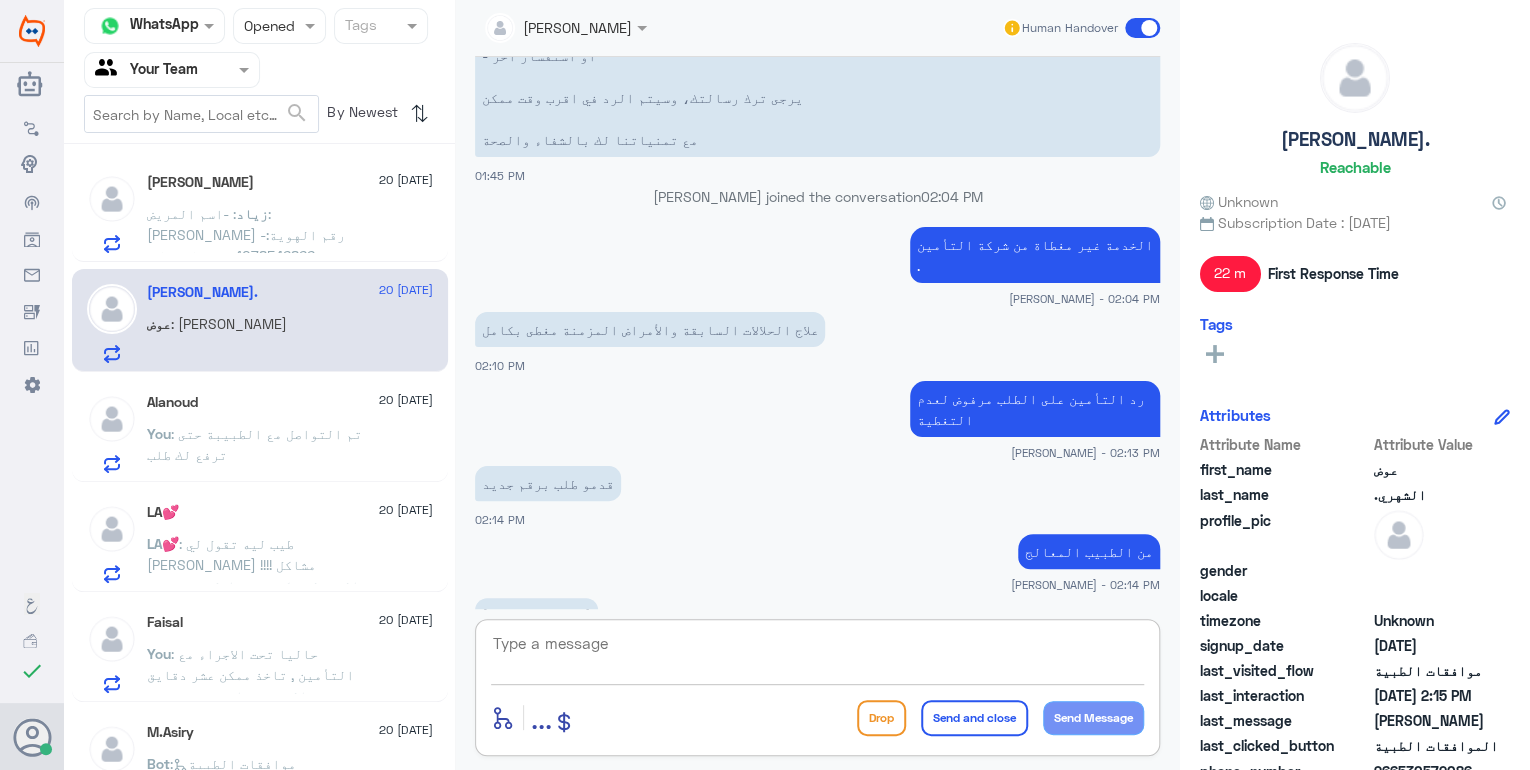click 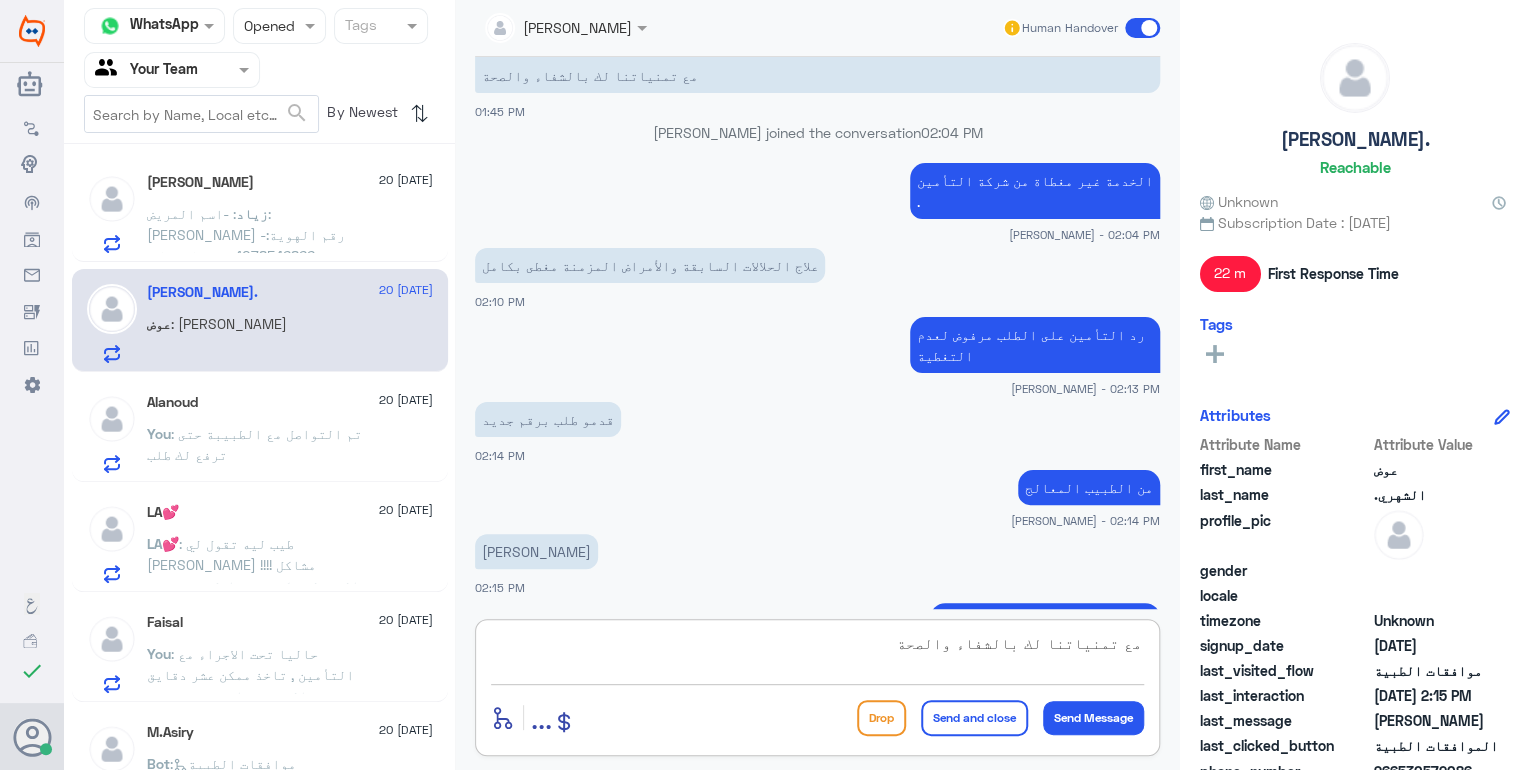 drag, startPoint x: 1116, startPoint y: 642, endPoint x: 1210, endPoint y: 637, distance: 94.13288 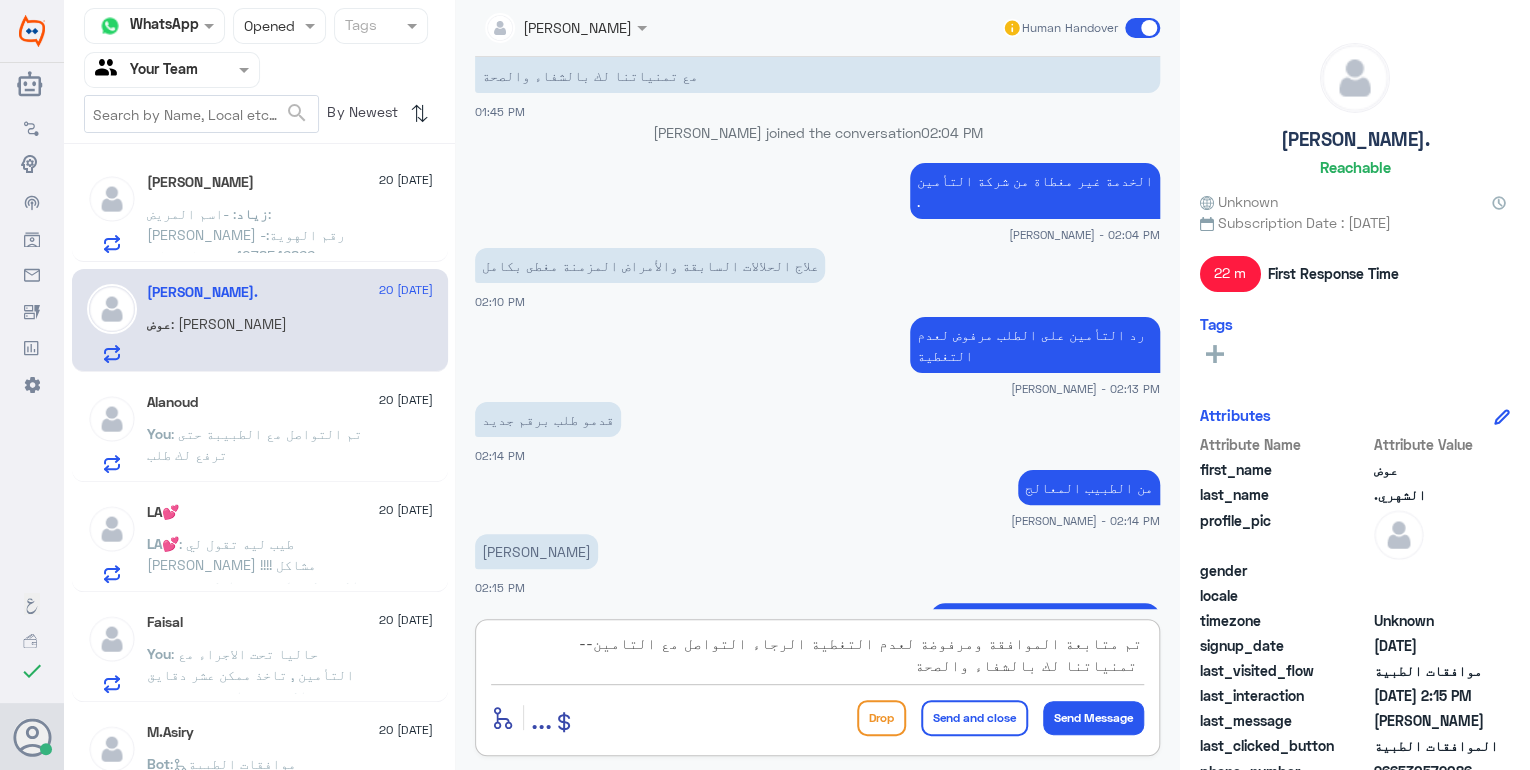 click on "تم متابعة الموافقة ومرفوضة لعدم التغطية الرجاء التواصل مع التامين--
تمنياتنا لك بالشفاء والصحة" 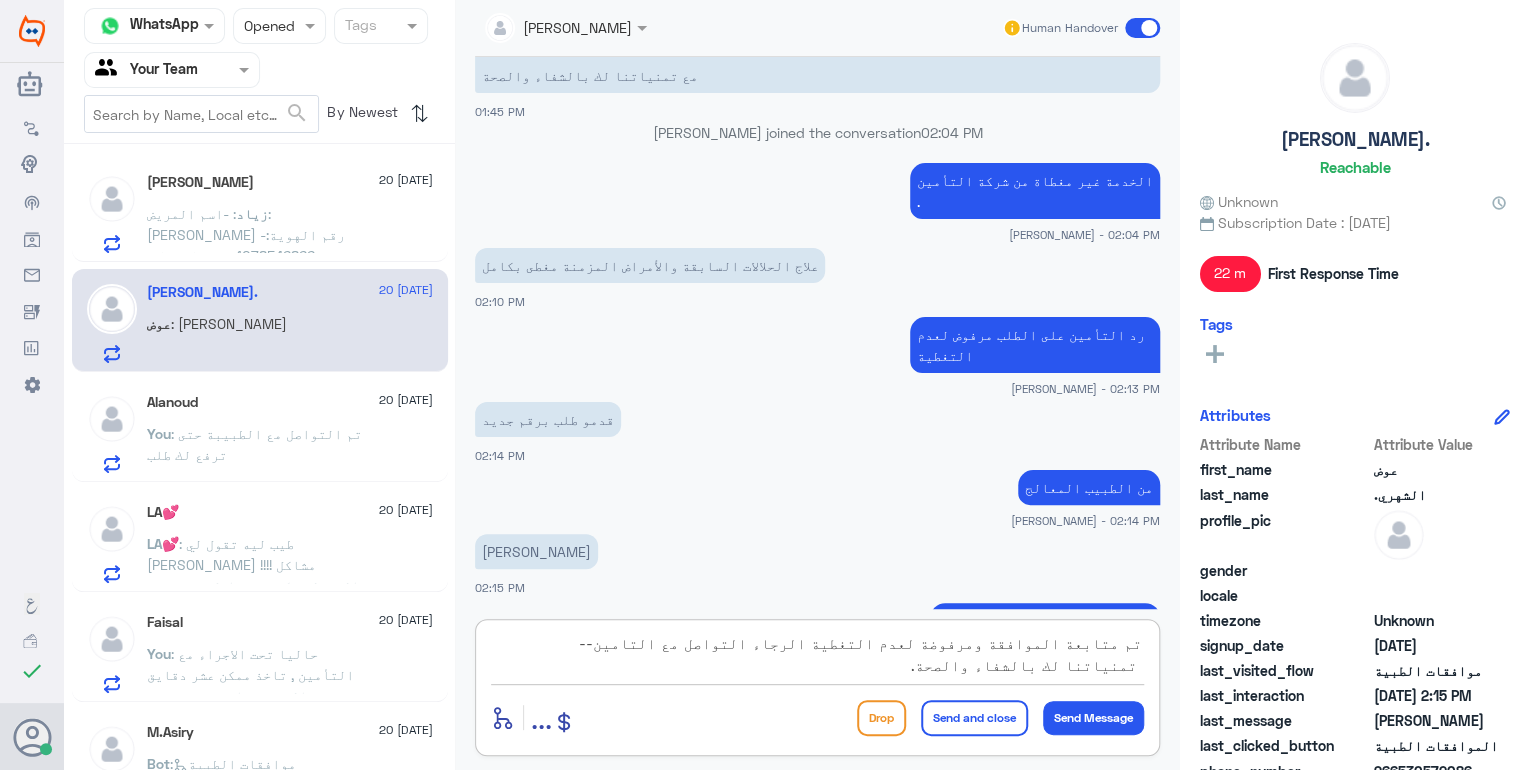 type on "تم متابعة الموافقة ومرفوضة لعدم التغطية الرجاء التواصل مع التامين--
تمنياتنا لك بالشفاء والصحة." 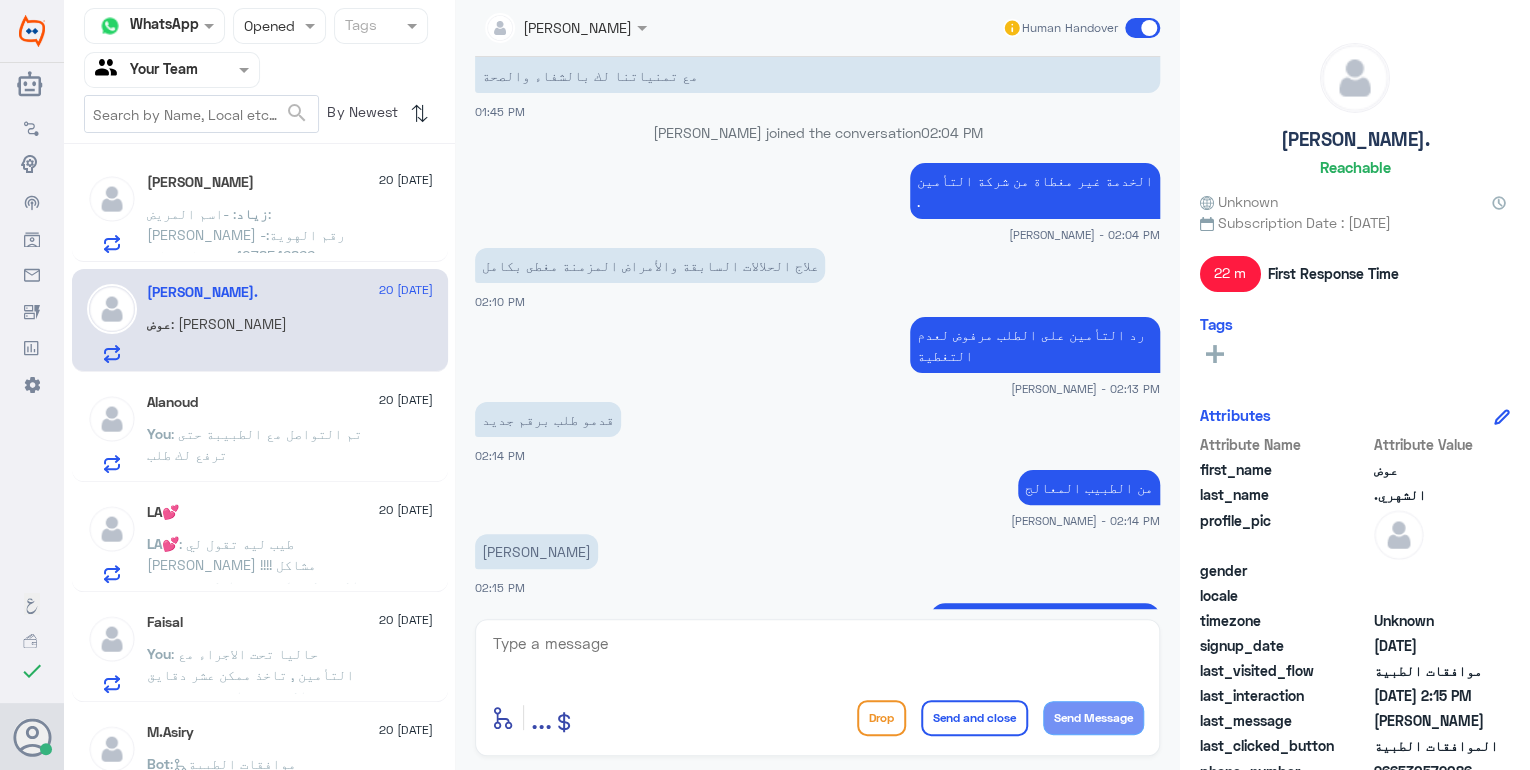 scroll, scrollTop: 1735, scrollLeft: 0, axis: vertical 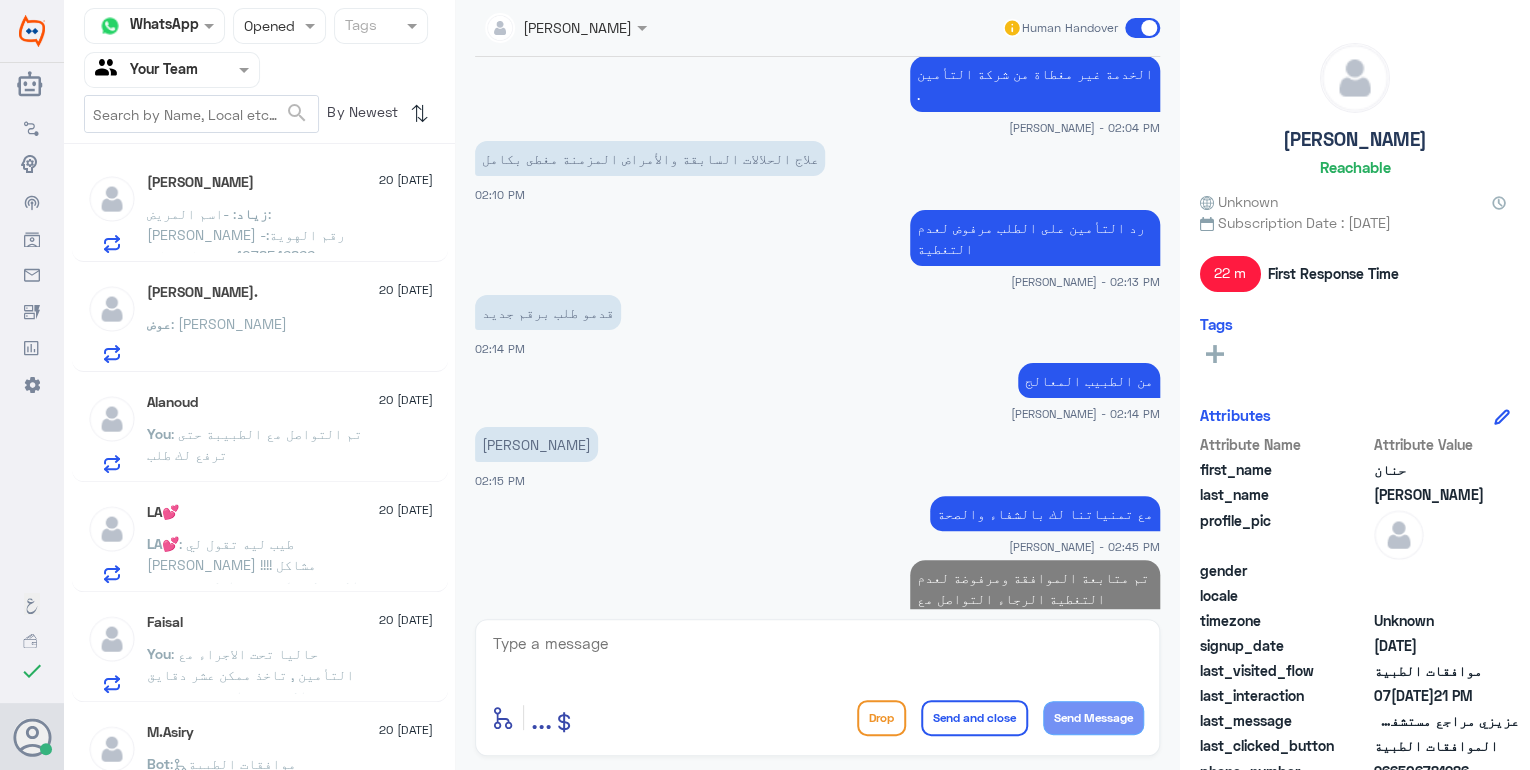 click on ": طيب ليه تقول لي [PERSON_NAME] !!!!
مشاكل الصيدليه كثير مو اول مره تصير معاي اجلس افر الصيدليات [PERSON_NAME] ب الاخير يصير التحويل بمكان ثاني !!!" 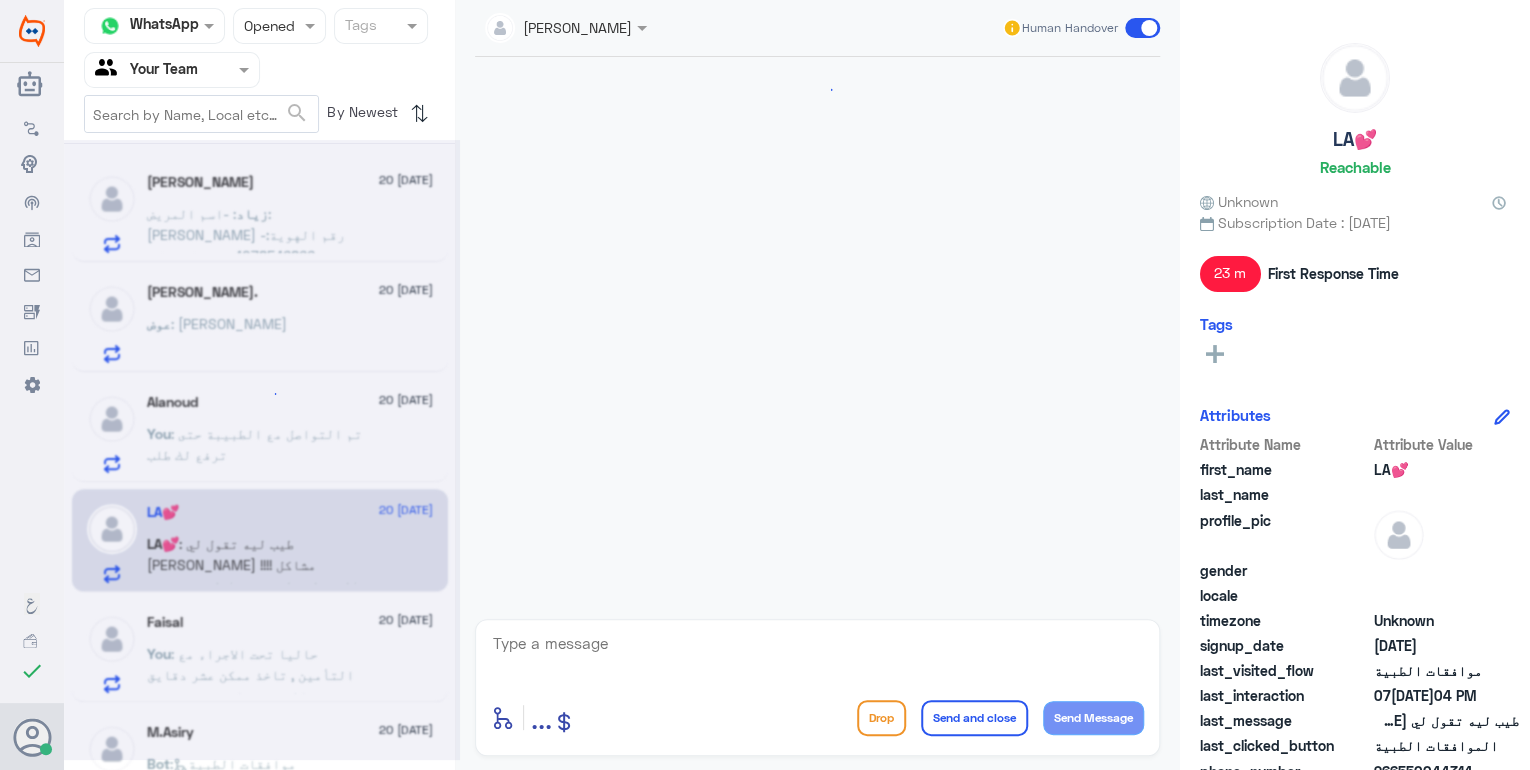 scroll, scrollTop: 1775, scrollLeft: 0, axis: vertical 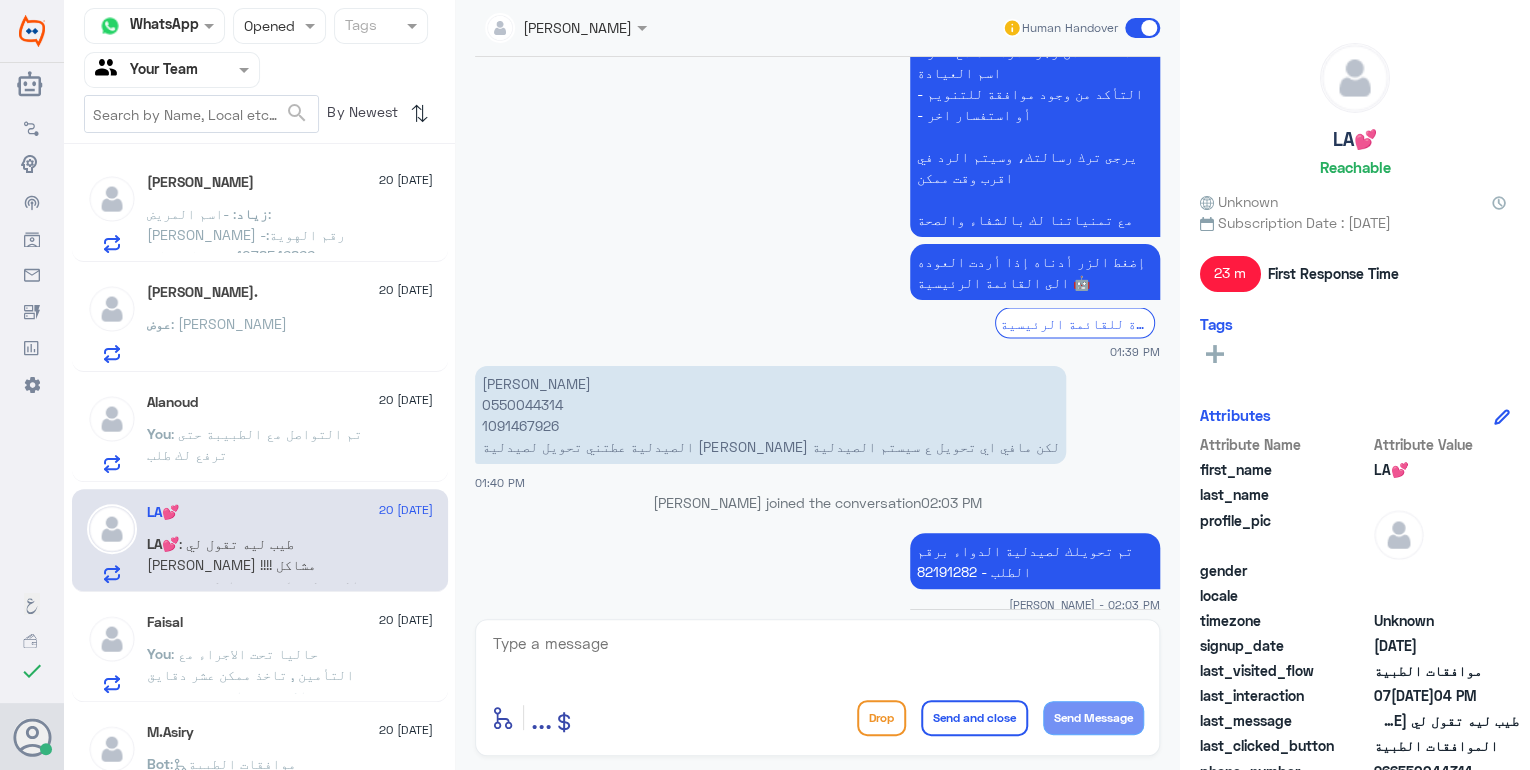 click 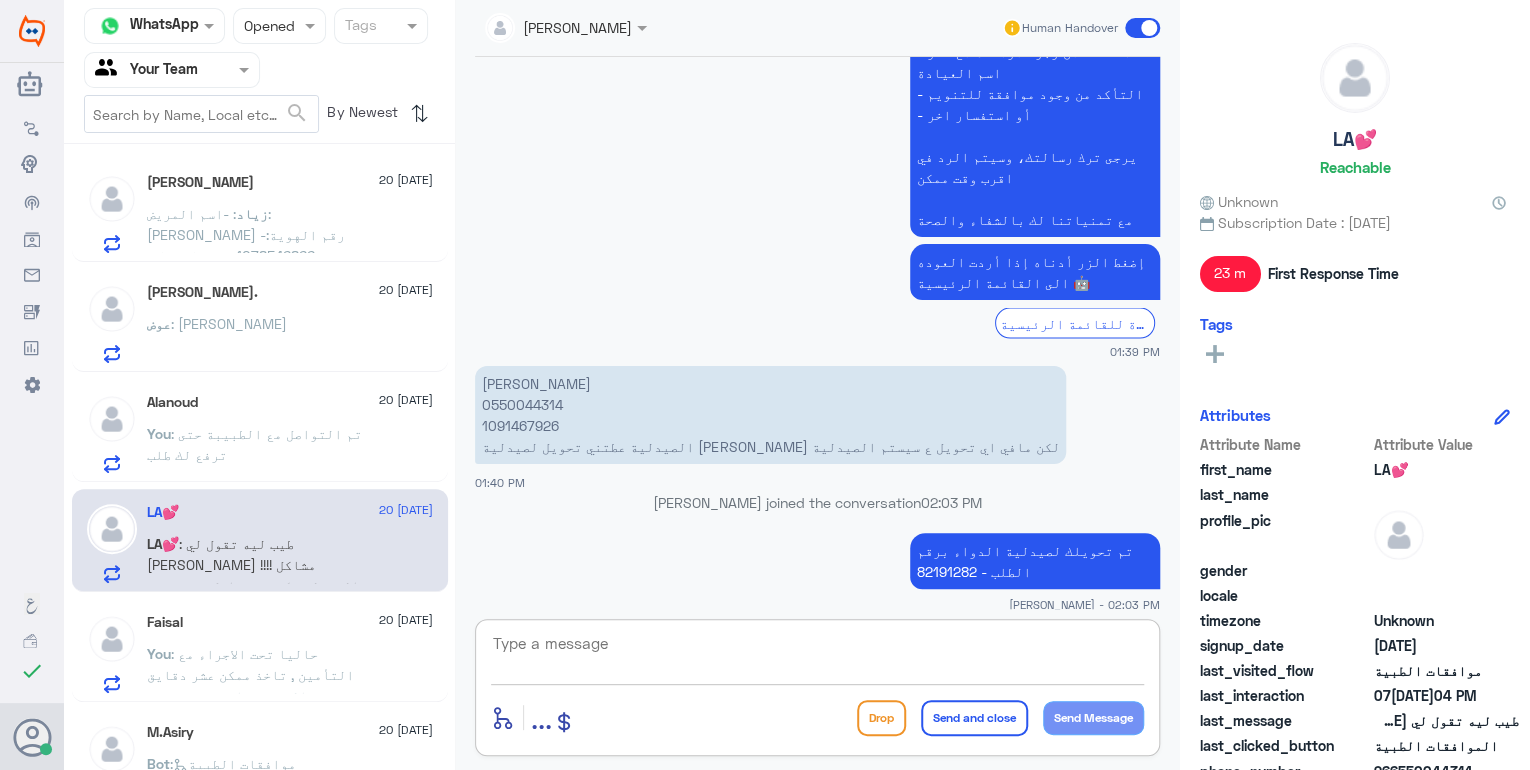 paste on "مع تمنياتنا لك بالشفاء والصحة" 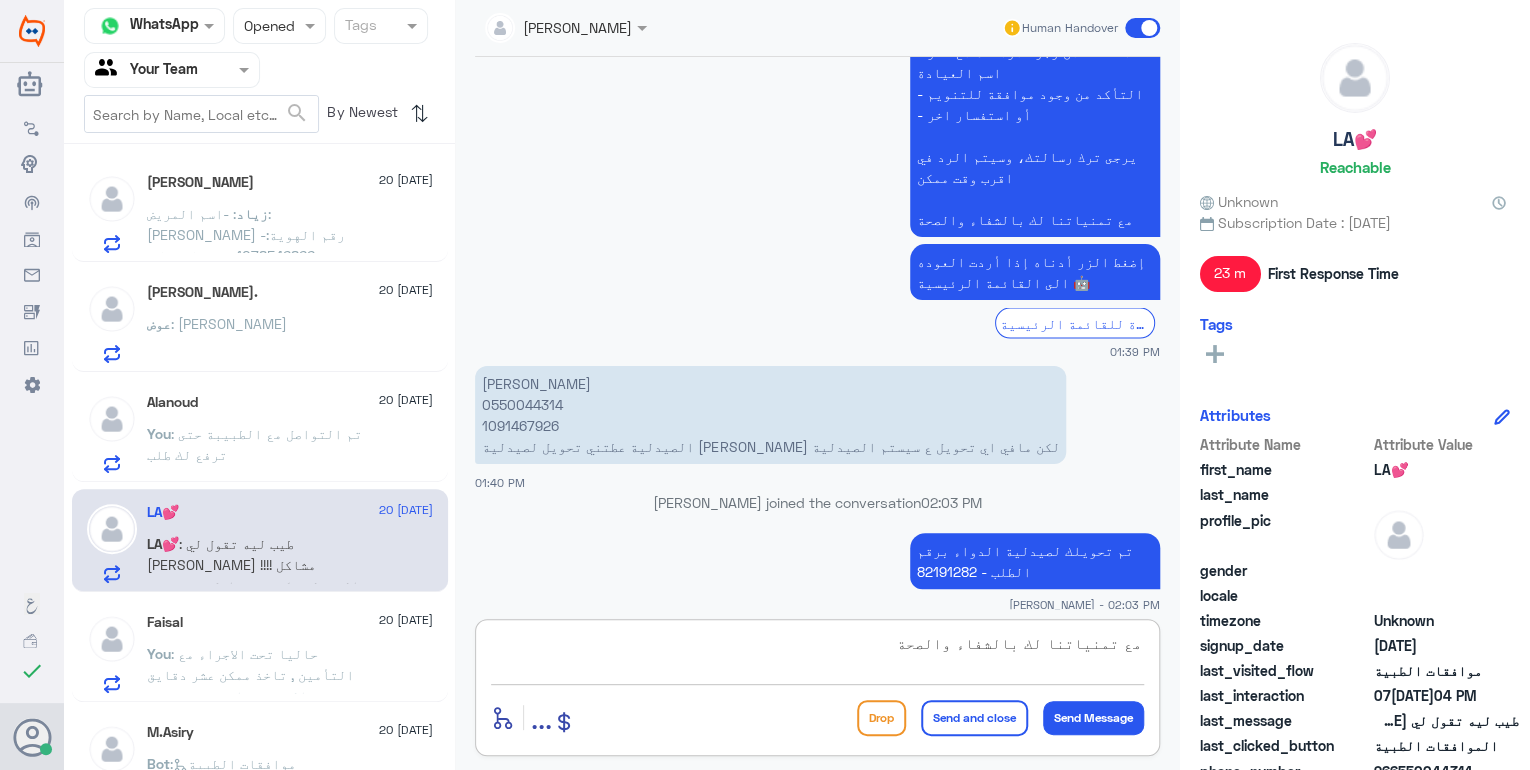 scroll, scrollTop: 0, scrollLeft: 0, axis: both 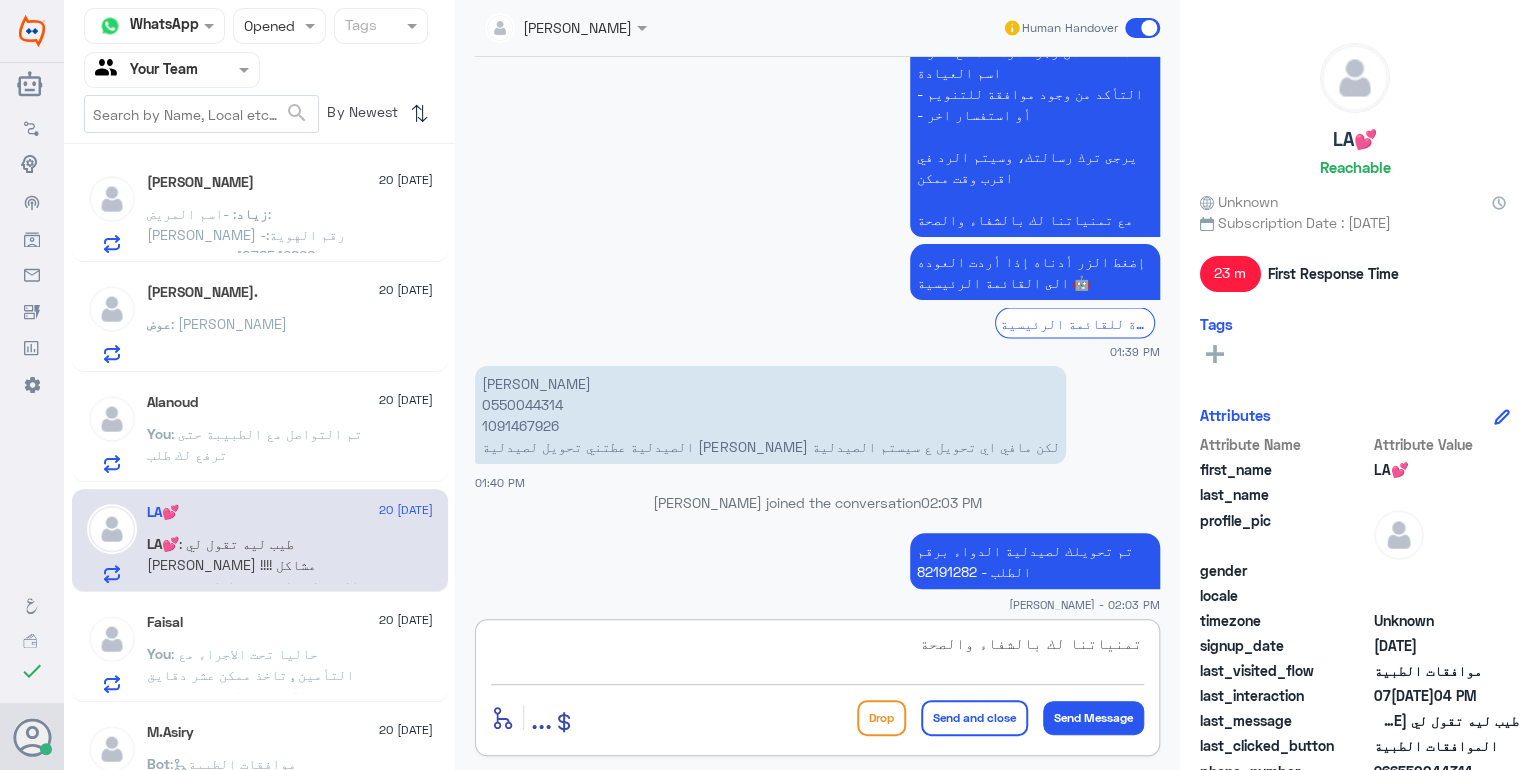 type on "تمنياتنا لك بالشفاء والصحة" 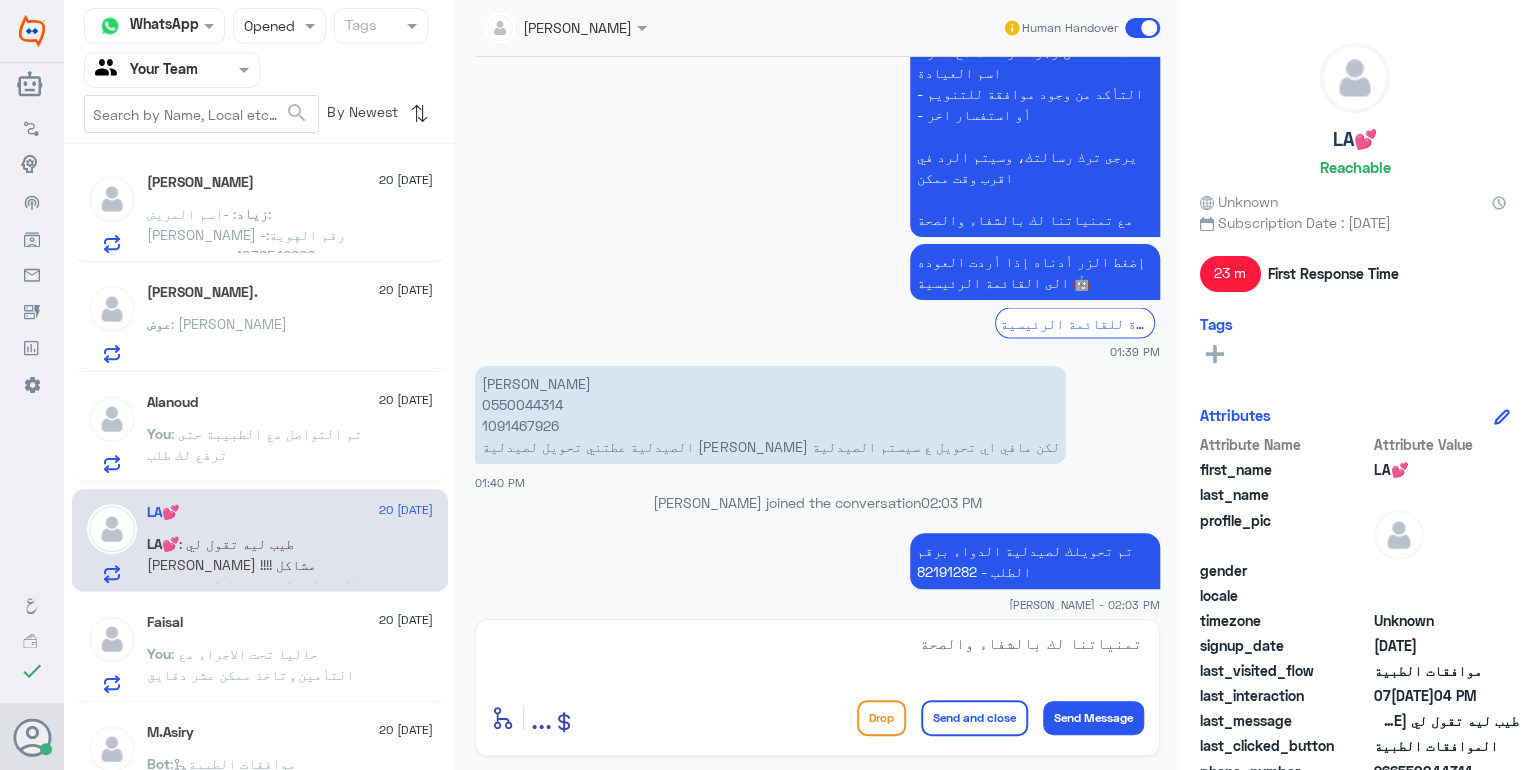 click on "Send and close" 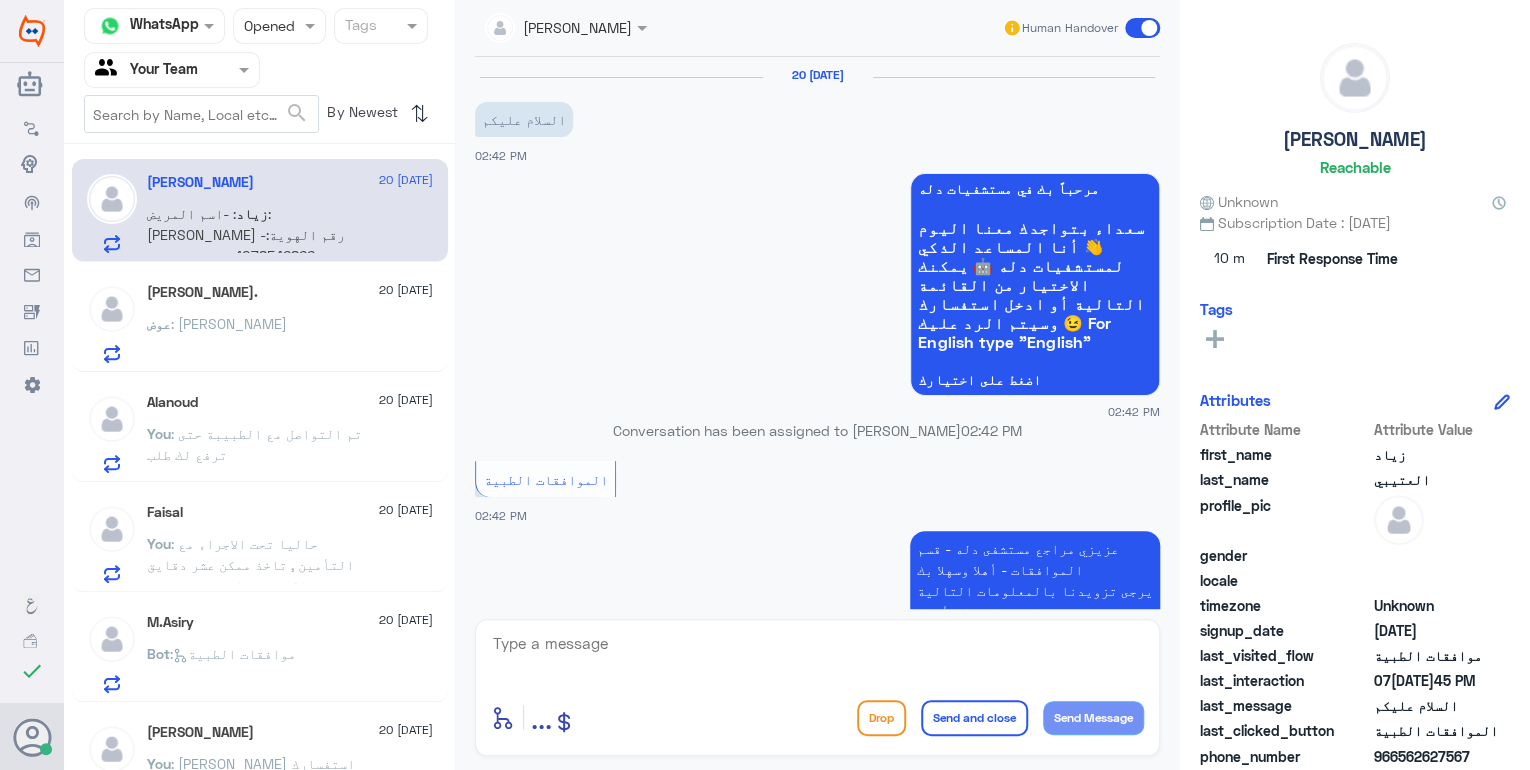 scroll, scrollTop: 620, scrollLeft: 0, axis: vertical 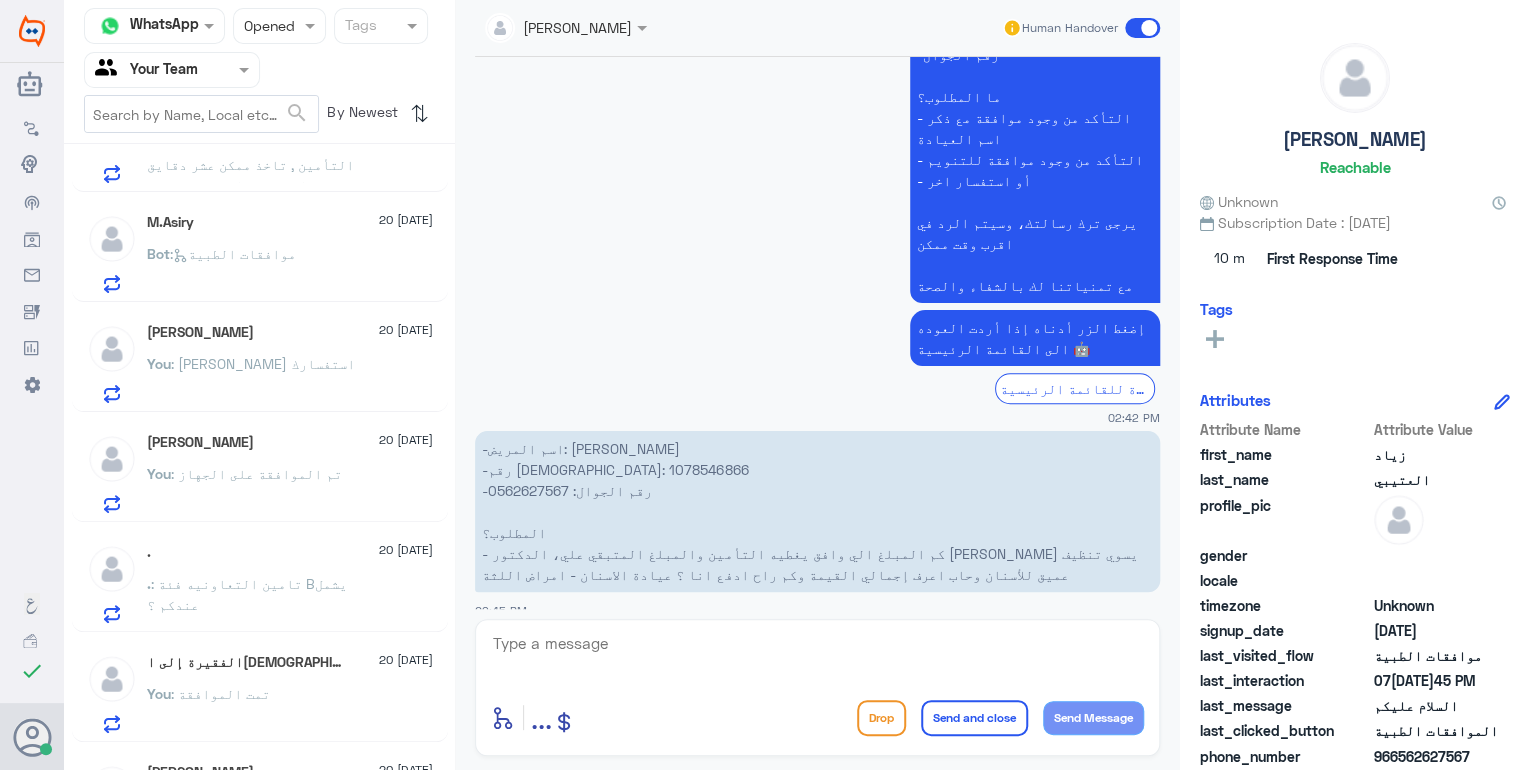 click on "[PERSON_NAME]  [DATE] زياد : -اسم المريض: [PERSON_NAME]
-رقم الهوية: 1078546866
-رقم الجوال: 0562627567
المطلوب؟
- كم المبلغ الي وافق يغطيه التأمين والمبلغ المتبقي علي، الدكتور [PERSON_NAME] تنظيف عميق للأسنان وحاب اعرف إجمالي القيمة وكم راح ادفع انا ؟ عيادة الاسنان - امراض اللثة  [PERSON_NAME].  [DATE] عوض : [PERSON_NAME]   [DATE] You : تم التواصل مع الطبيبة حتى ترفع لك طلب   [PERSON_NAME]   [DATE] You : حاليا تحت الاجراء مع التأمين , تاخذ ممكن عشر دقايق الى ربع ساعة حتى يردون ..  M.Asiry   [DATE] Bot :   موافقات الطبية   [PERSON_NAME]  [DATE] You : ارجو توضيح استفسارك  [PERSON_NAME]  [DATE] You : تم الموافقة على الجهاز  .   [DATE] . [DATE] You JQ" 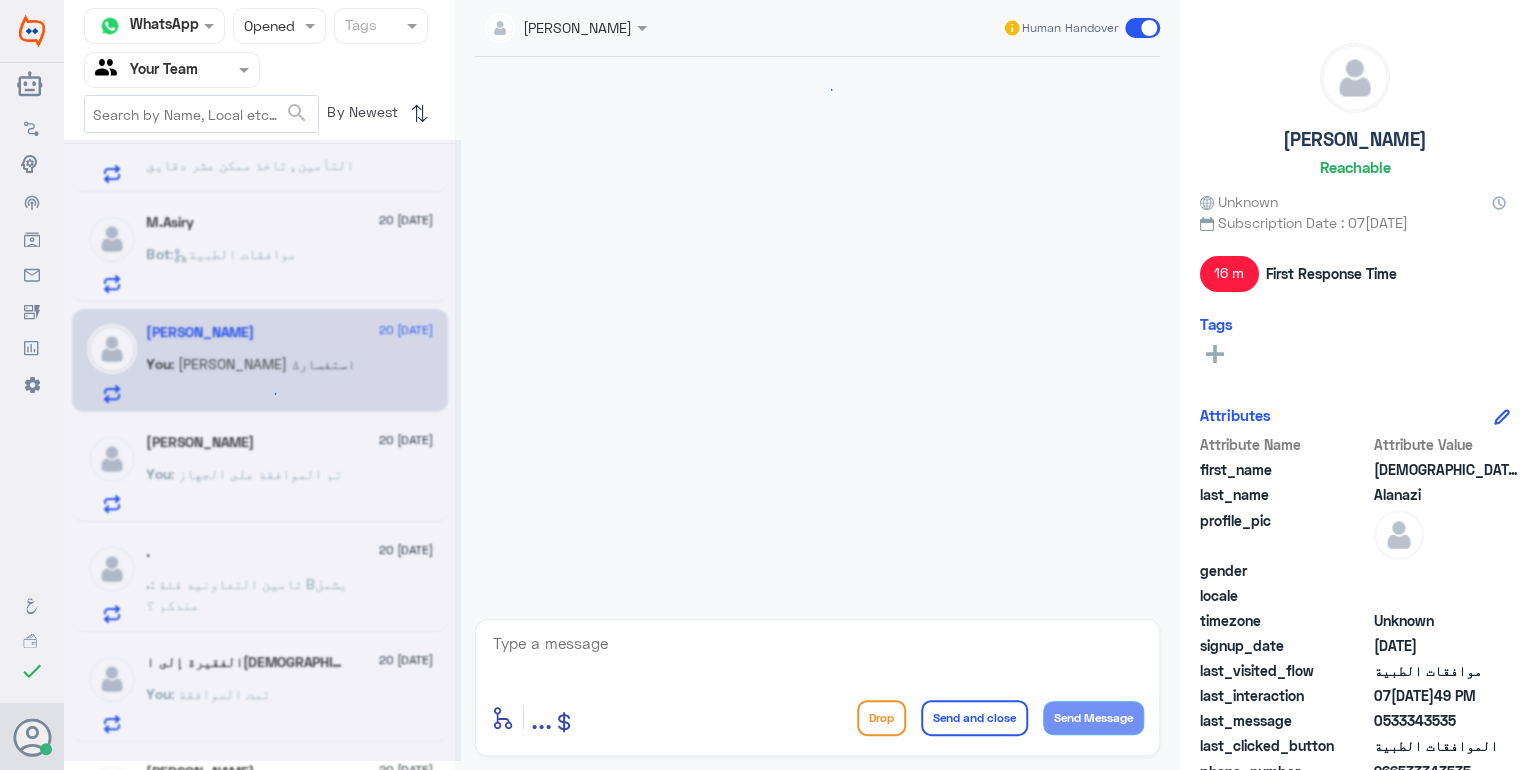 scroll, scrollTop: 1836, scrollLeft: 0, axis: vertical 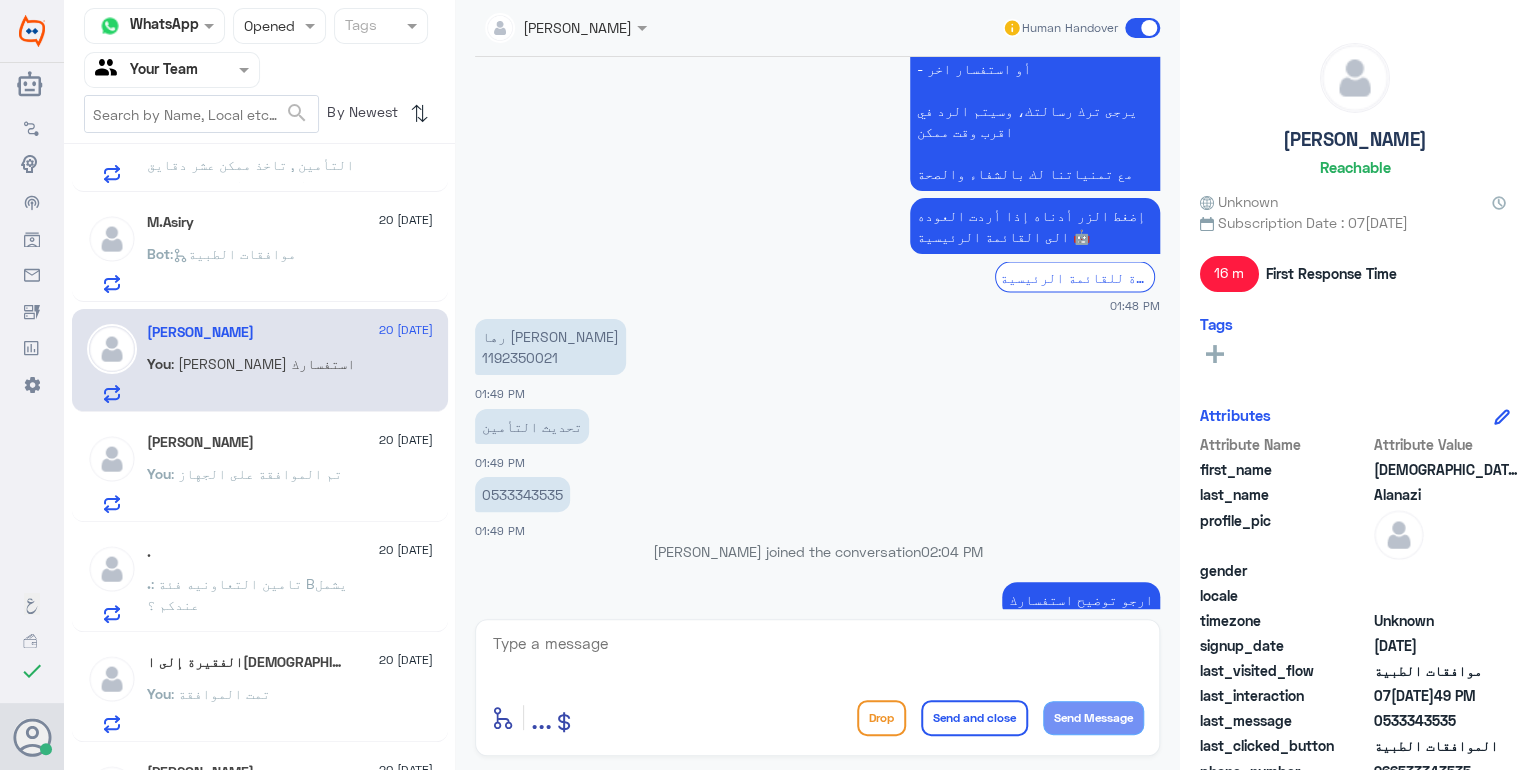 click on ": تم الموافقة على الجهاز" 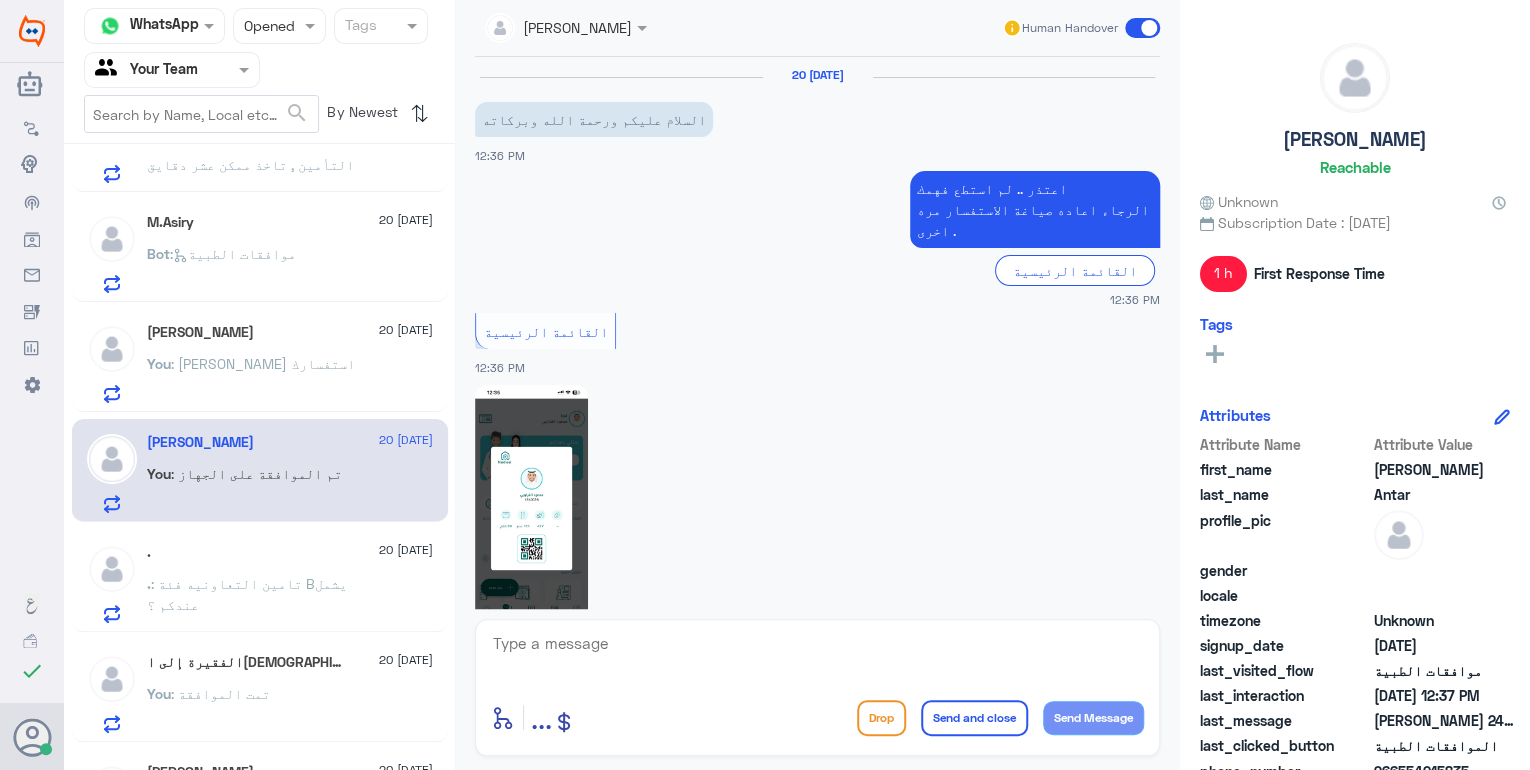 scroll, scrollTop: 1756, scrollLeft: 0, axis: vertical 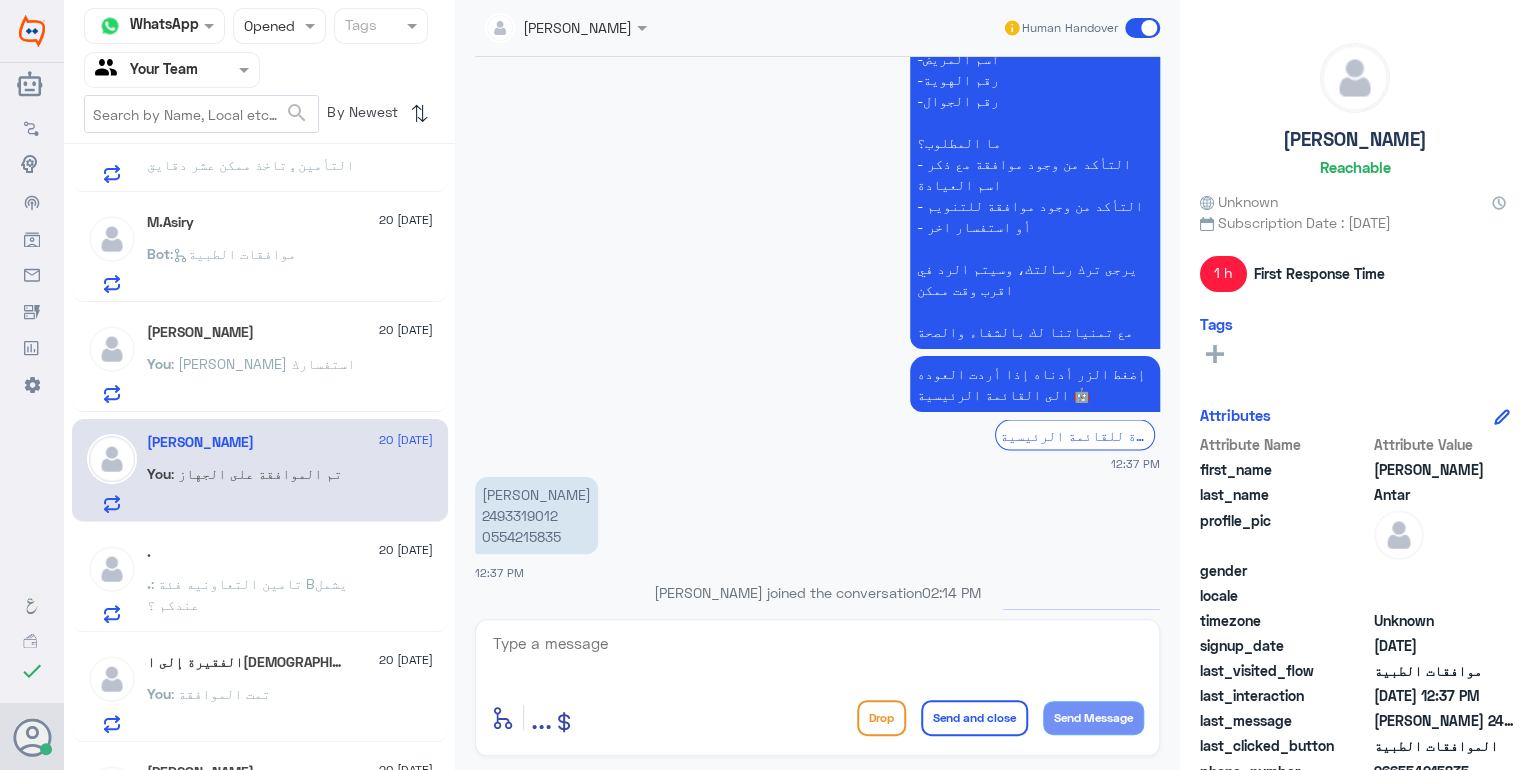 click 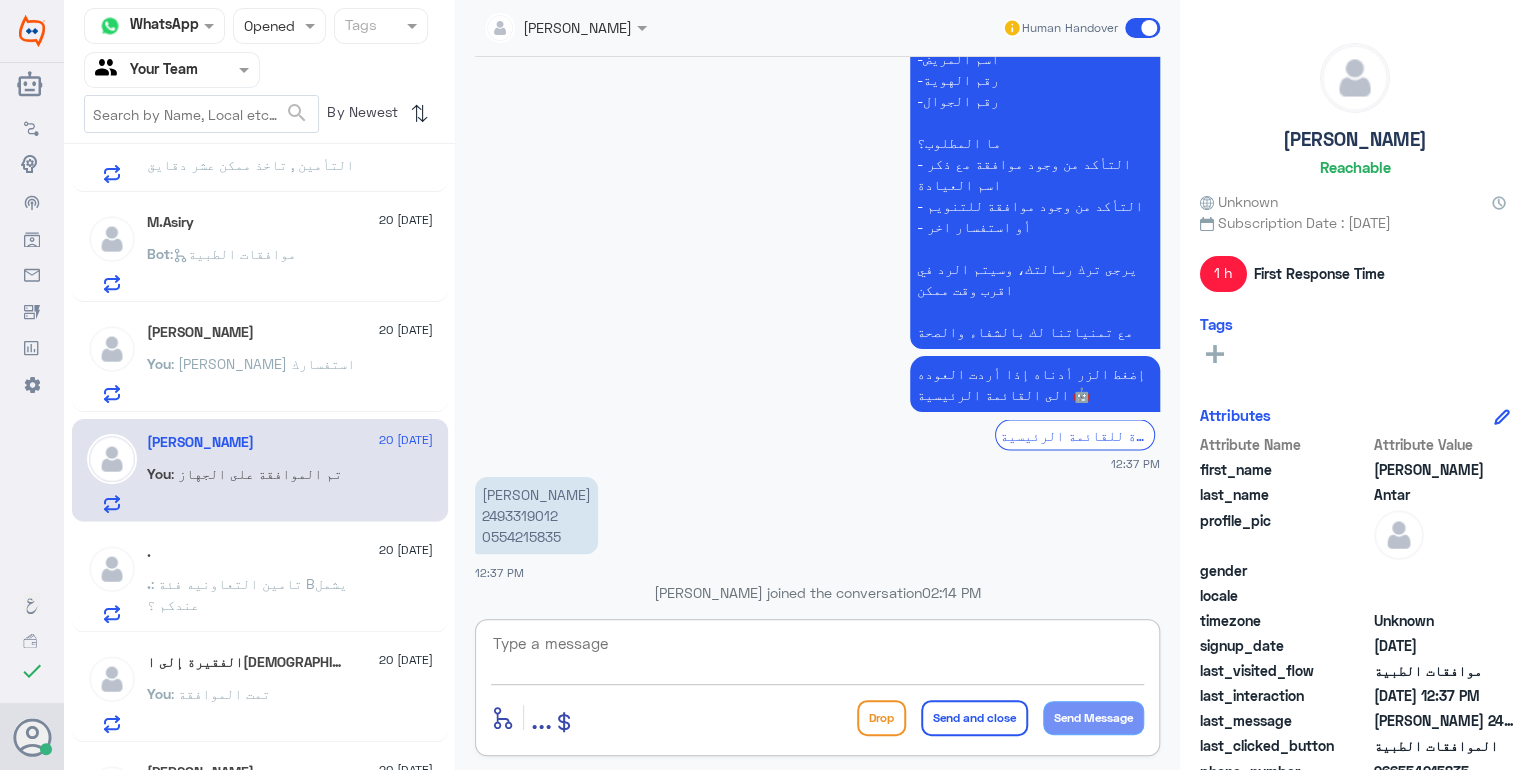 paste on "مع تمنياتنا لك بالشفاء والصحة" 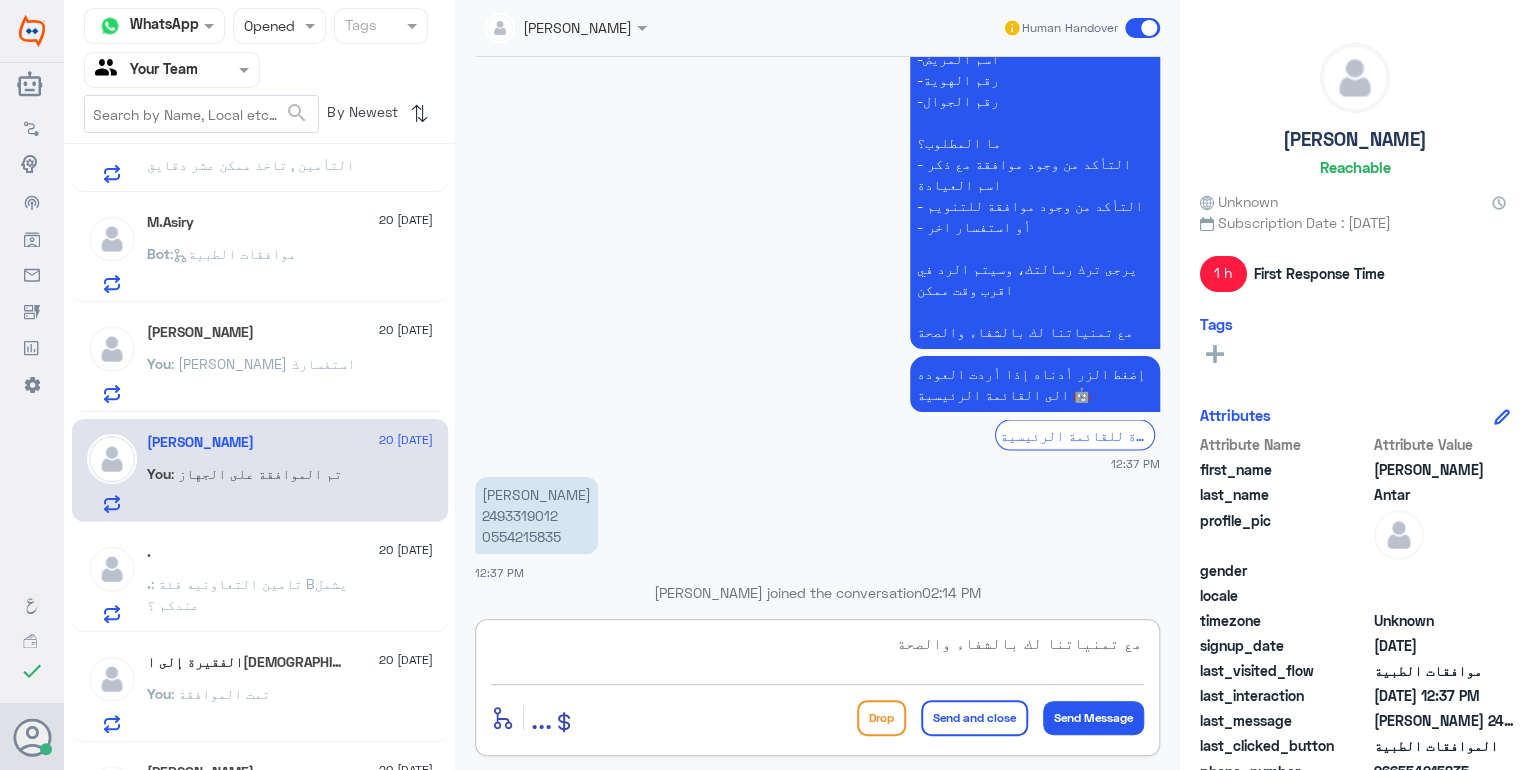 scroll, scrollTop: 18, scrollLeft: 0, axis: vertical 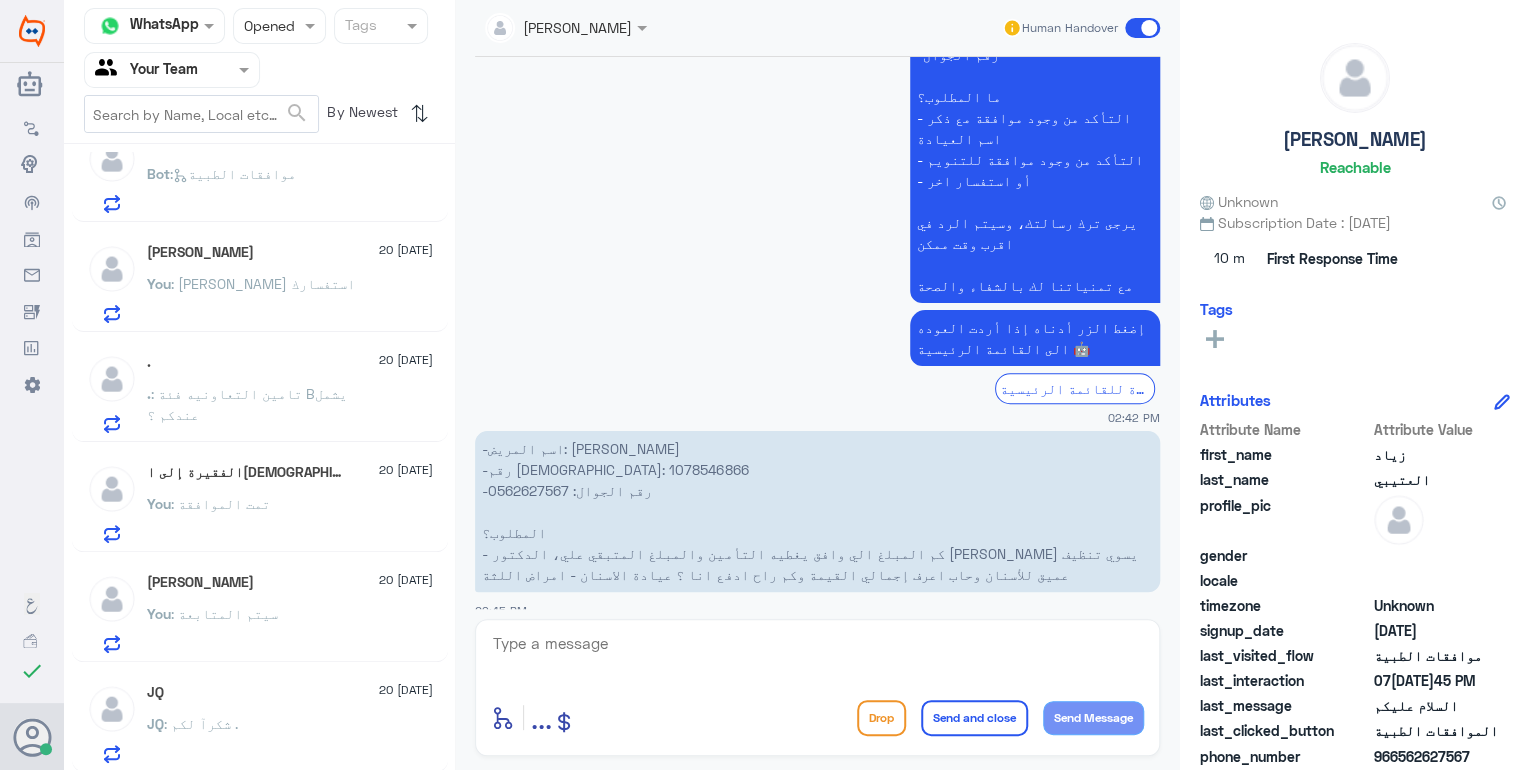 click on "You : تمت الموافقة" 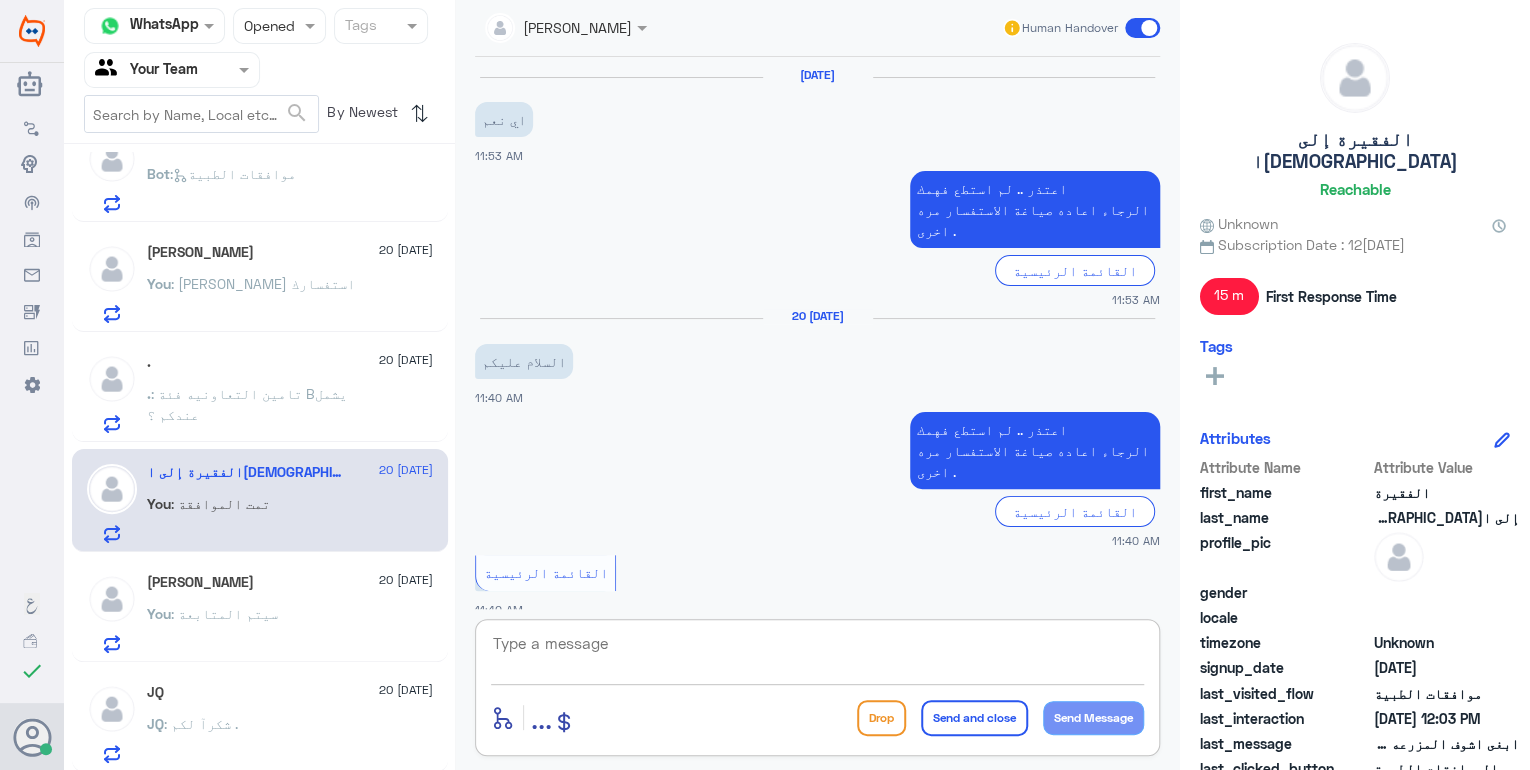 click 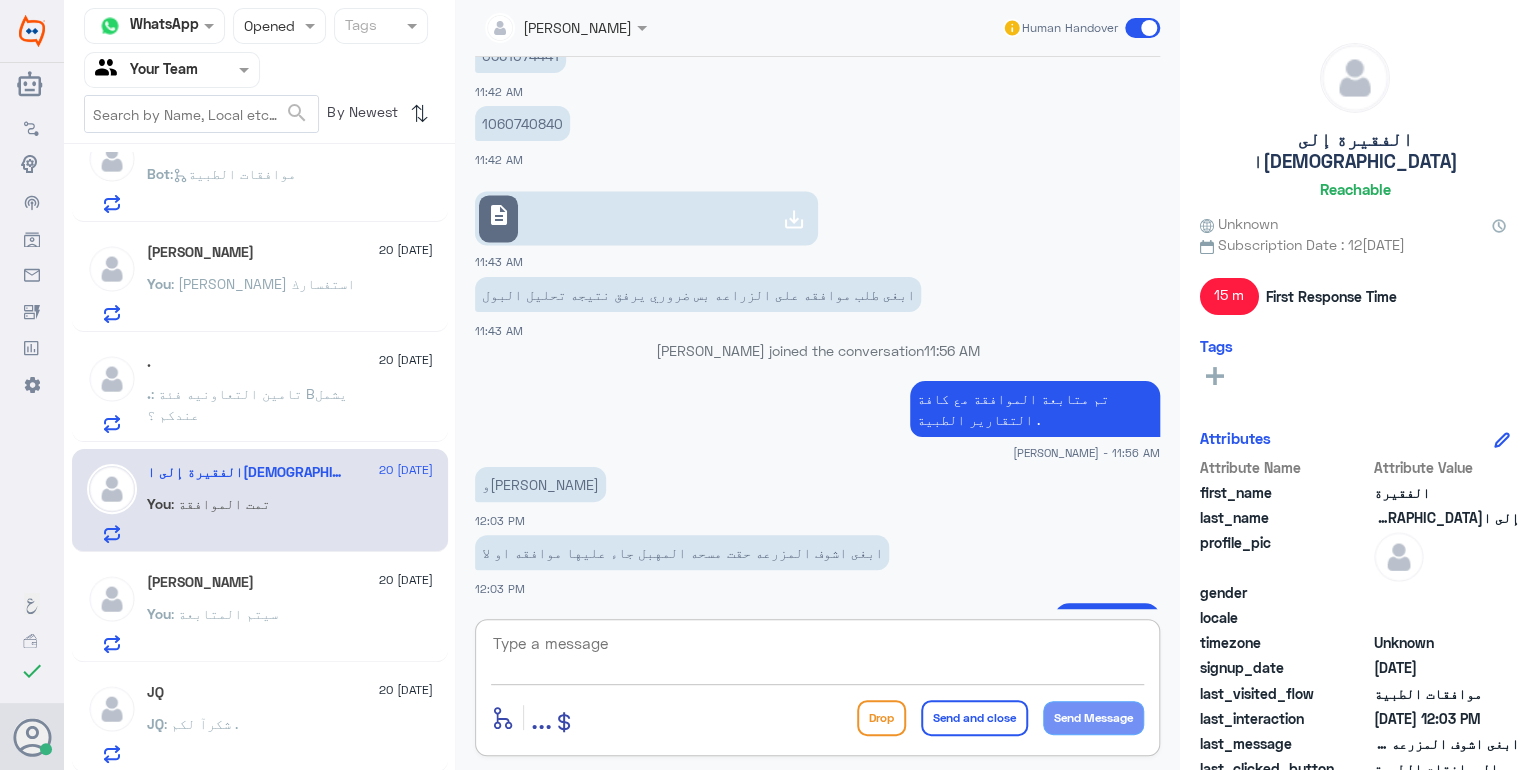 paste on "مع تمنياتنا لك بالشفاء والصحة" 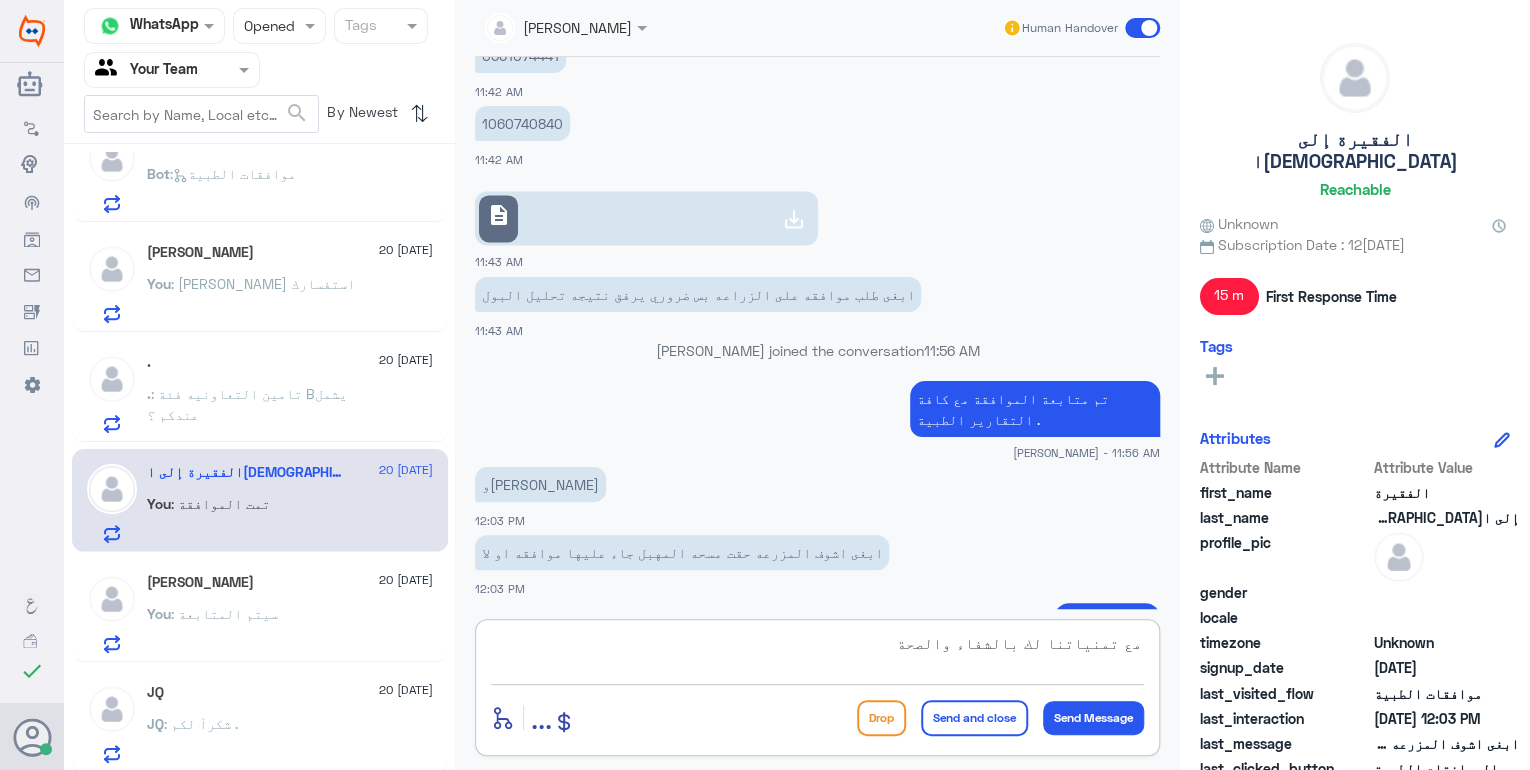 scroll, scrollTop: 18, scrollLeft: 0, axis: vertical 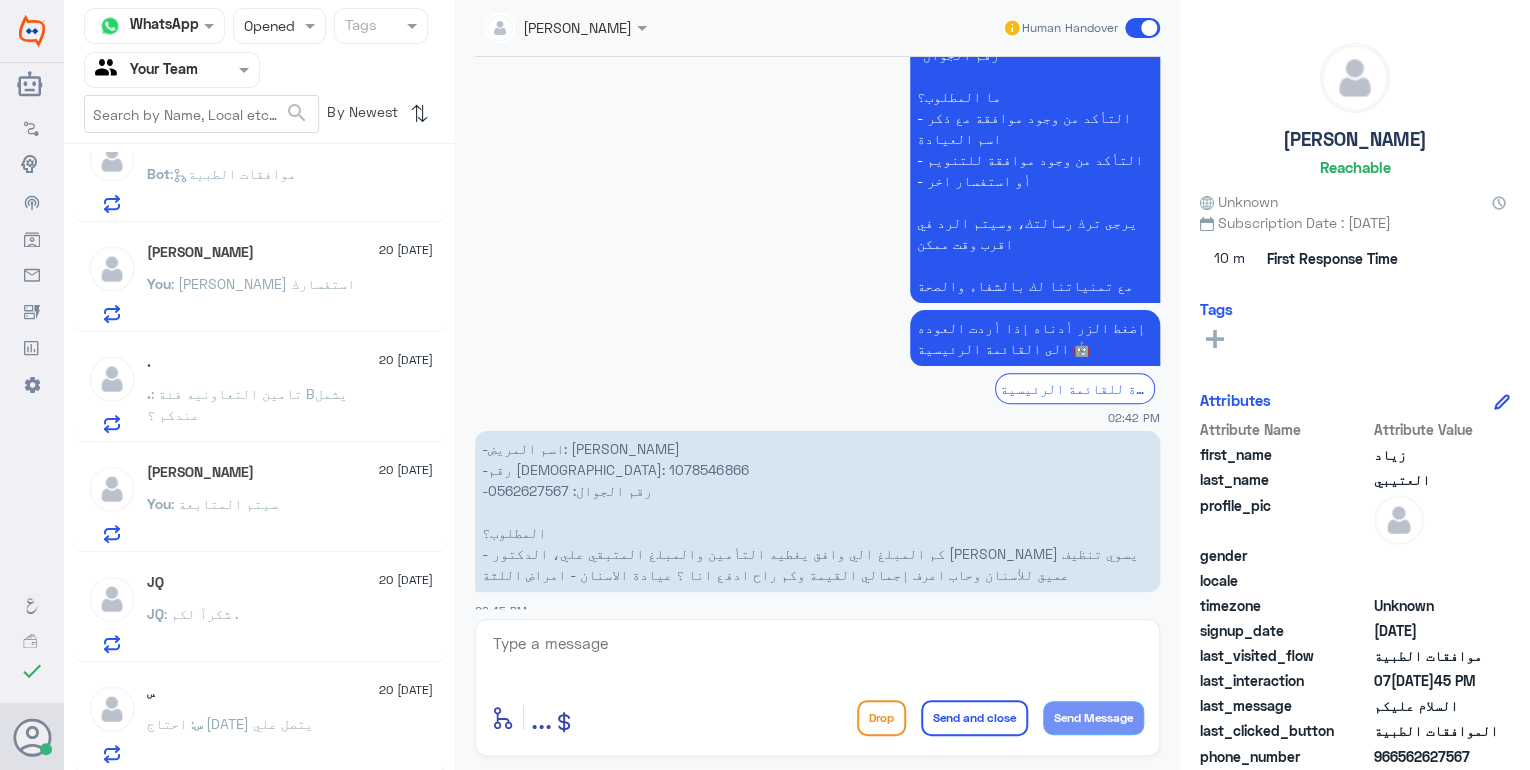 click on ".   20 [DATE]" 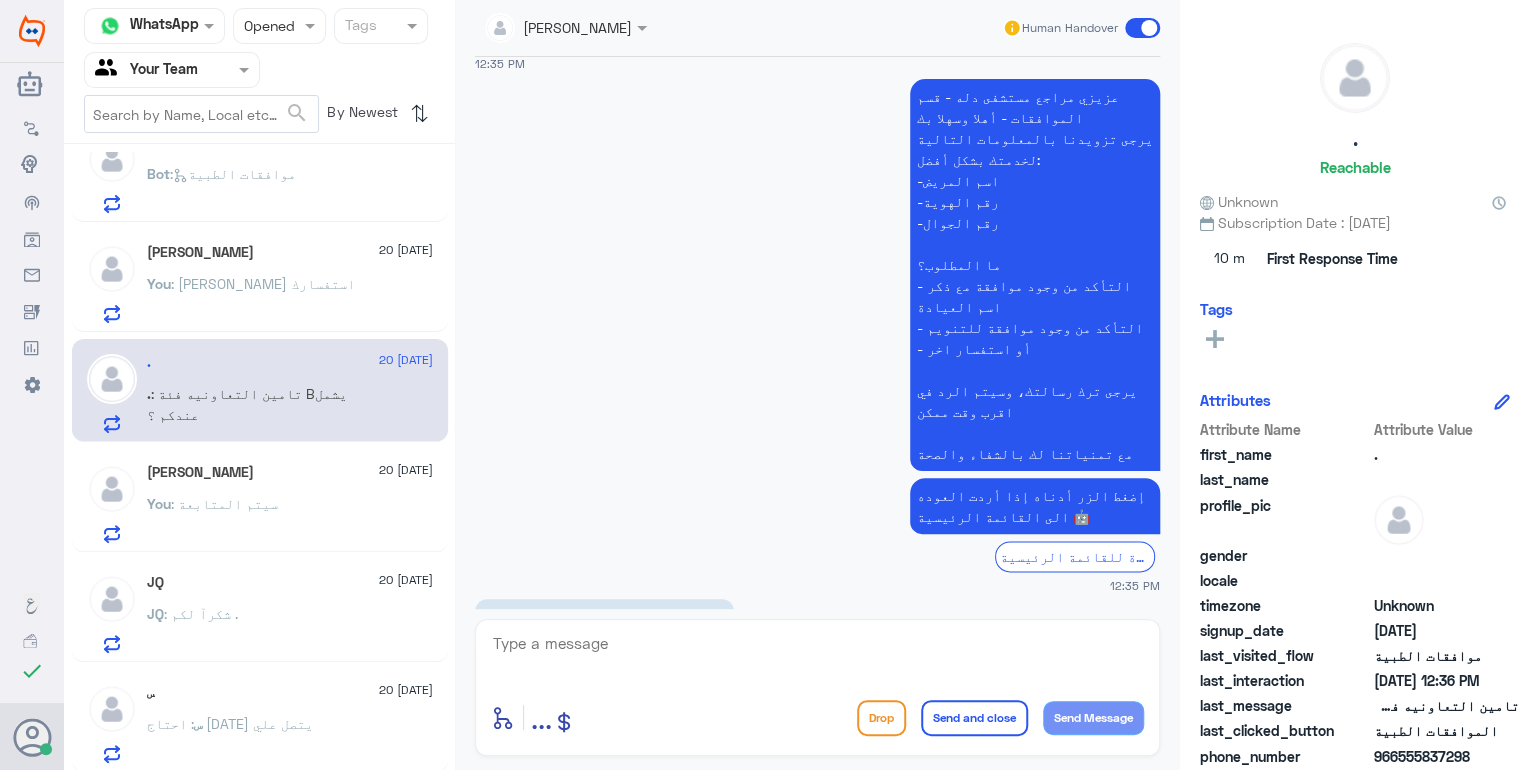click on "enter flow name ...  Drop   Send and close   Send Message" 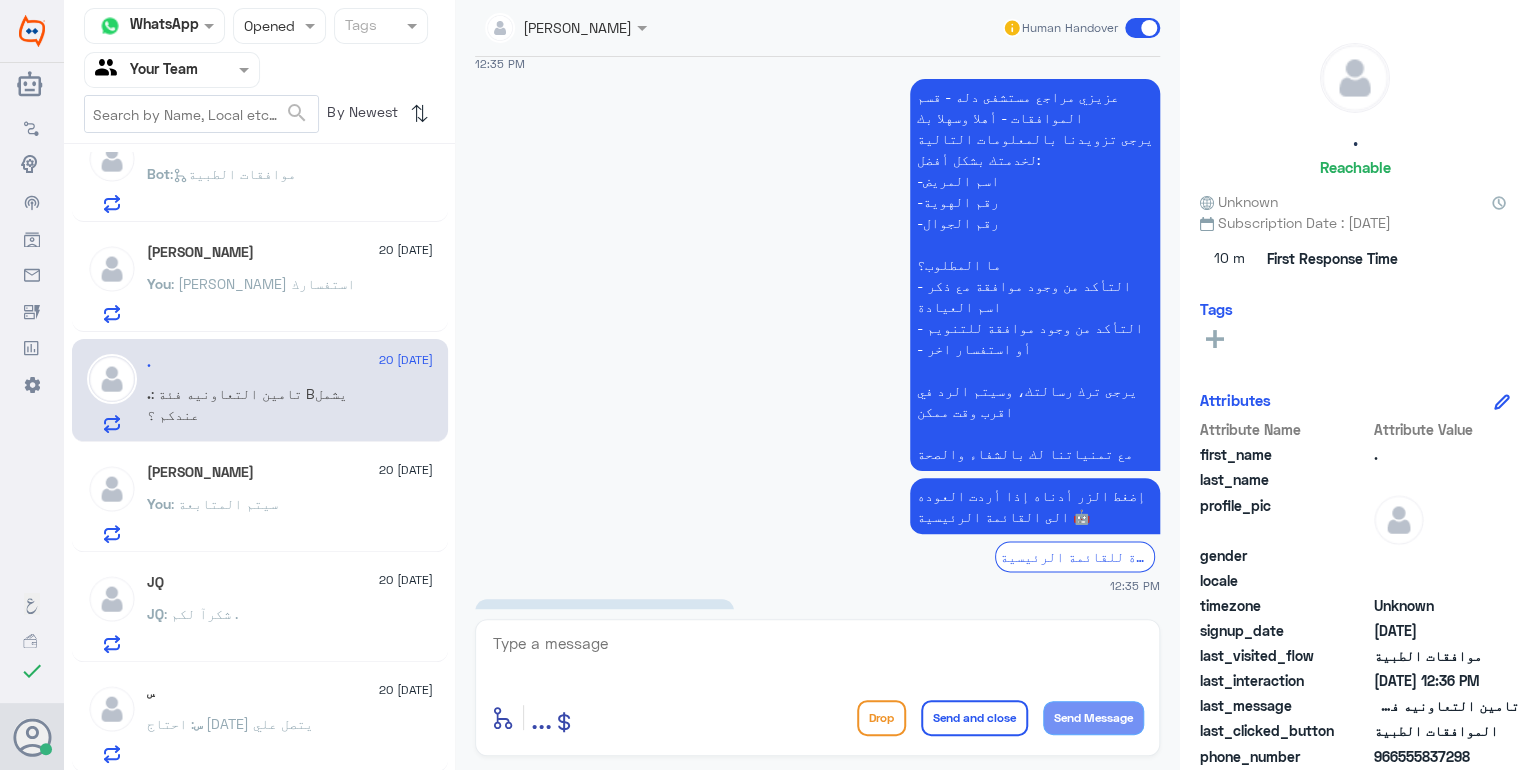 click 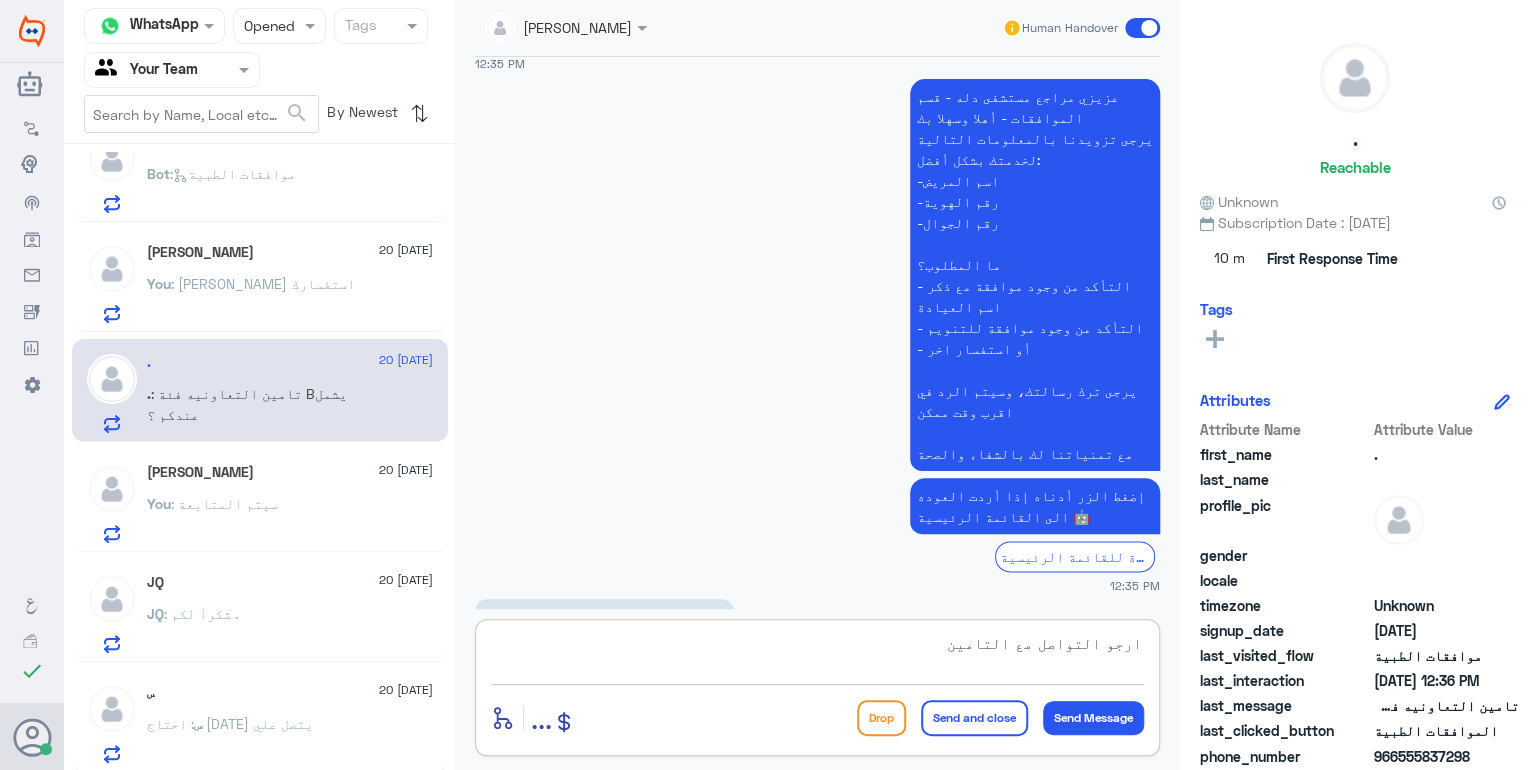 type on "ارجو التواصل مع التامين ." 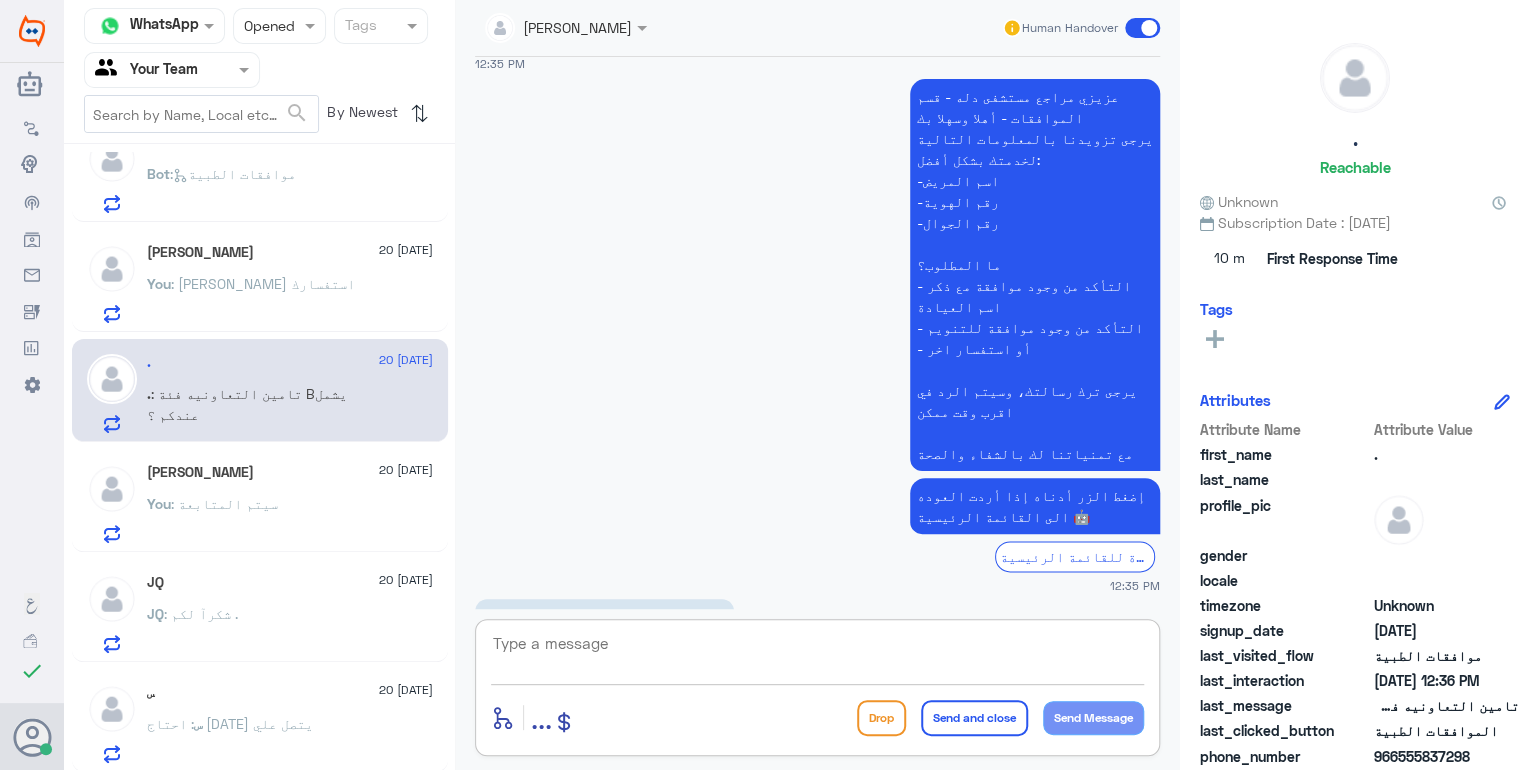 scroll, scrollTop: 1092, scrollLeft: 0, axis: vertical 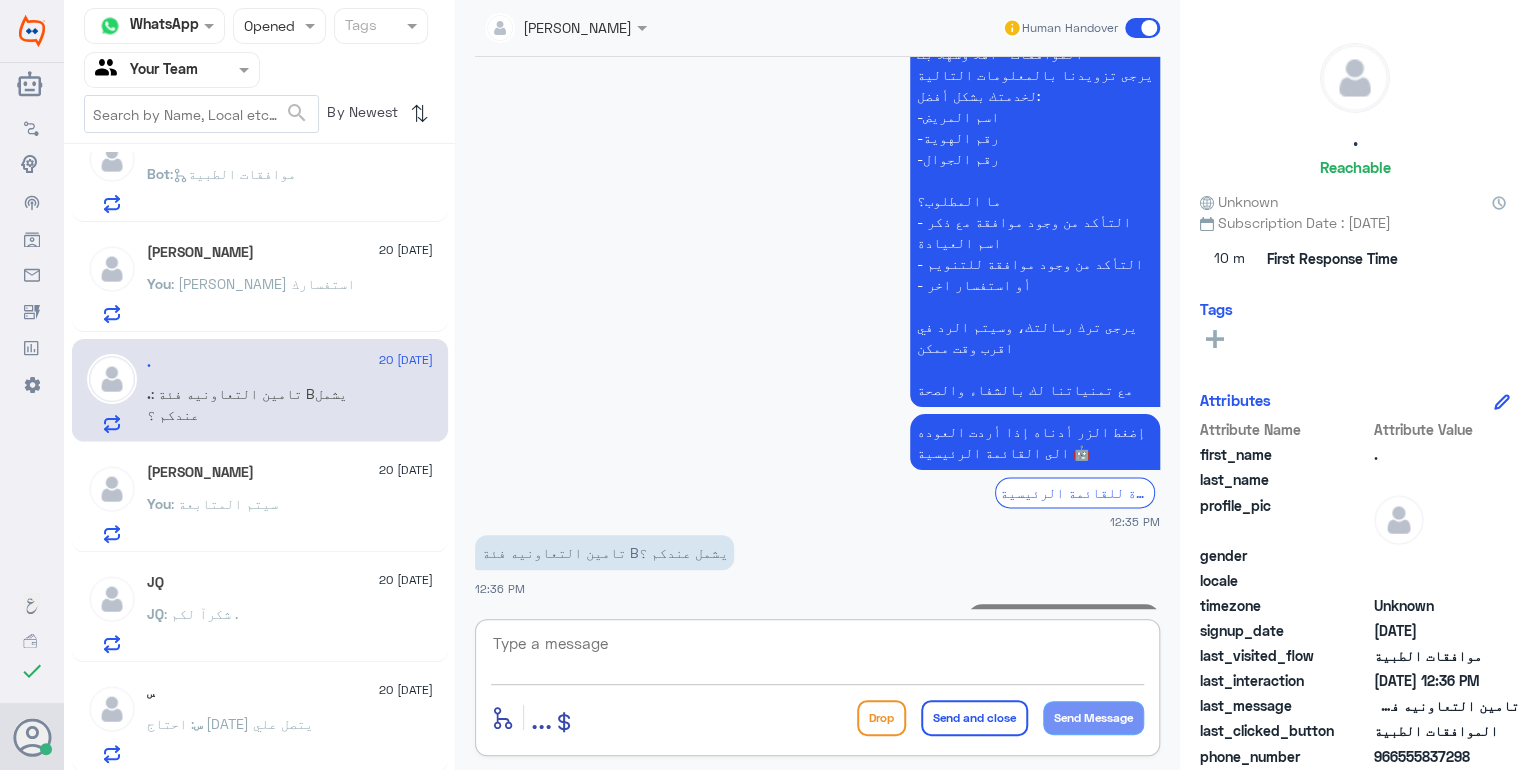 paste on "مع تمنياتنا لك بالشفاء والصحة" 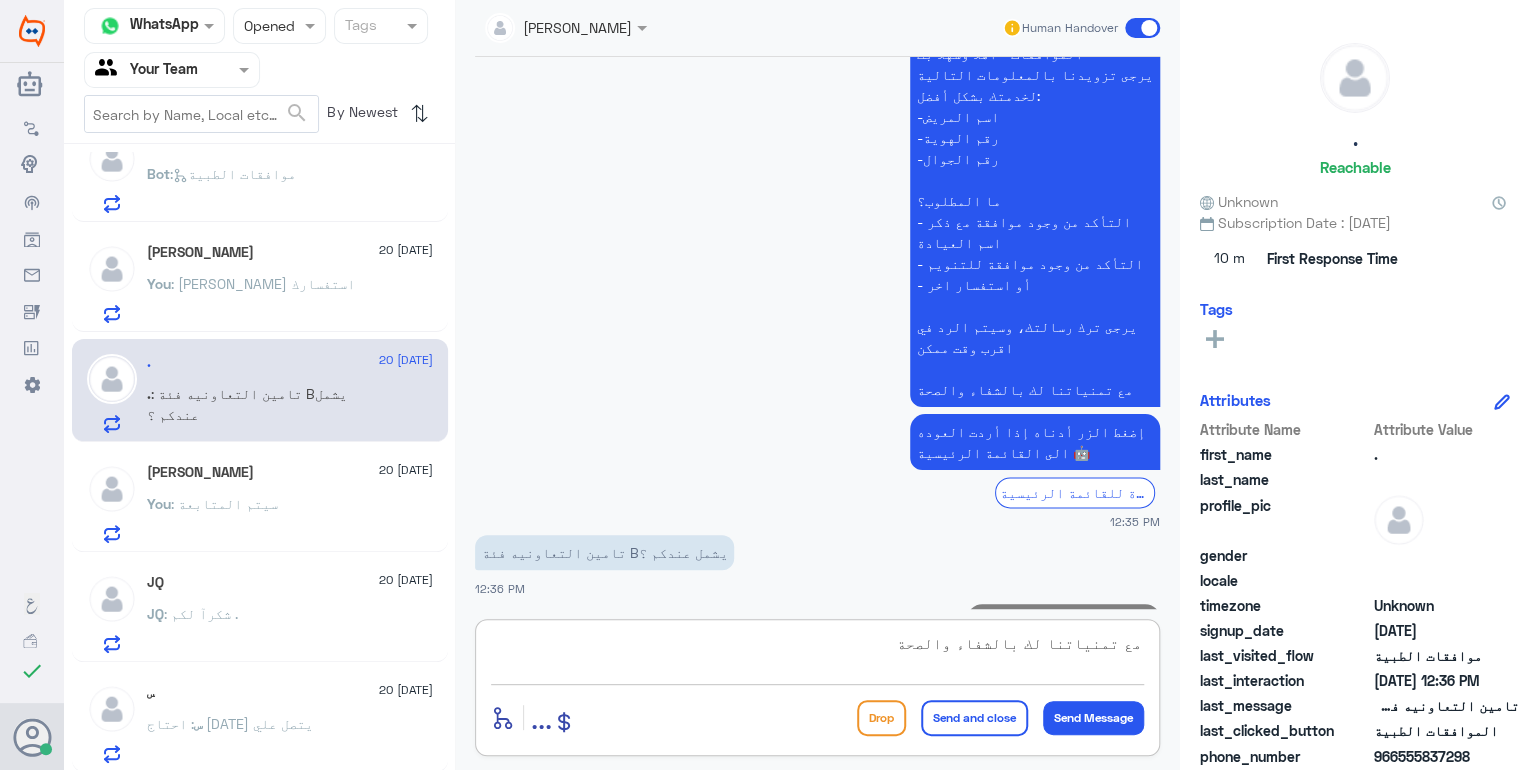 scroll, scrollTop: 18, scrollLeft: 0, axis: vertical 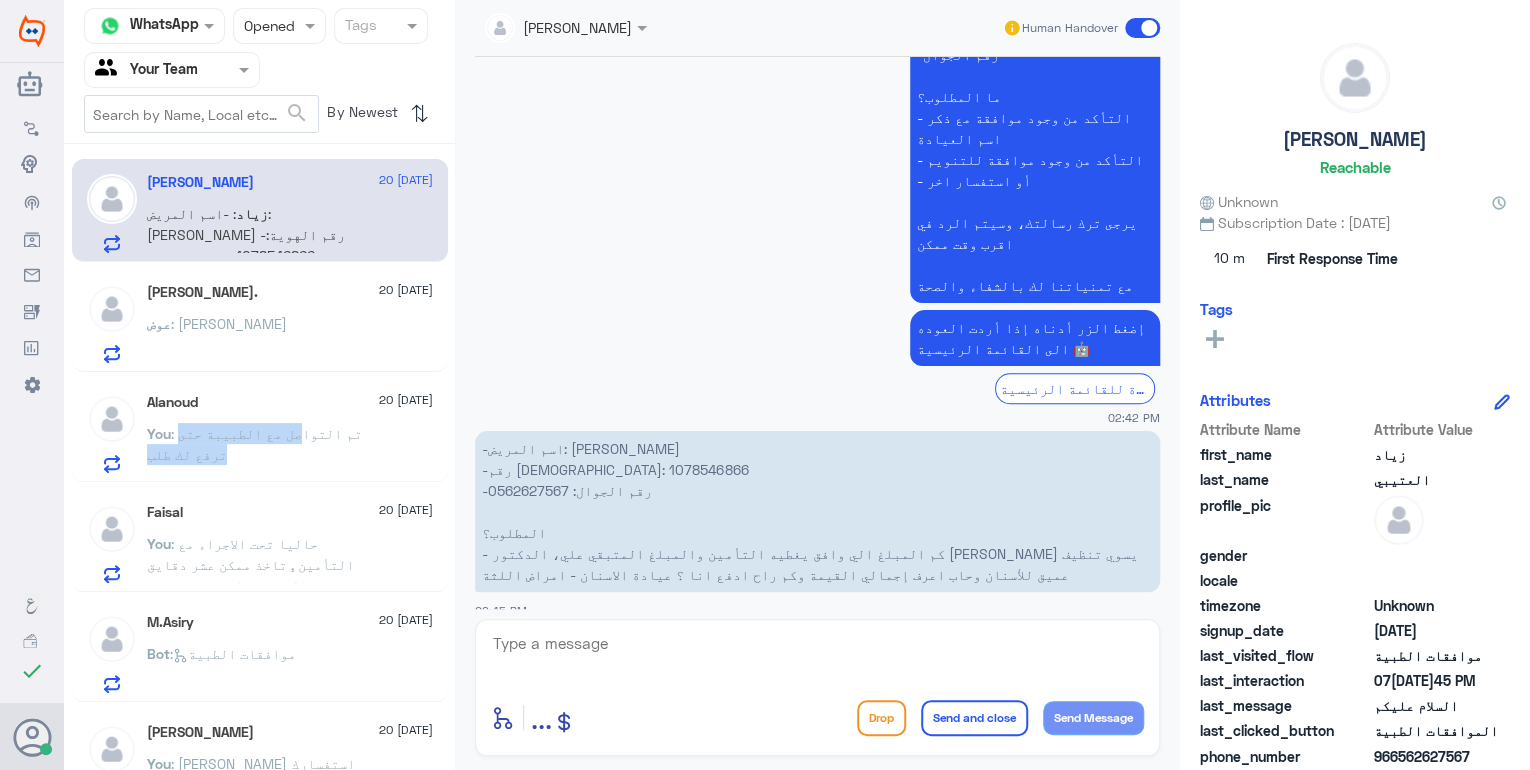 click on "You : تم التواصل مع الطبيبة حتى ترفع لك طلب" 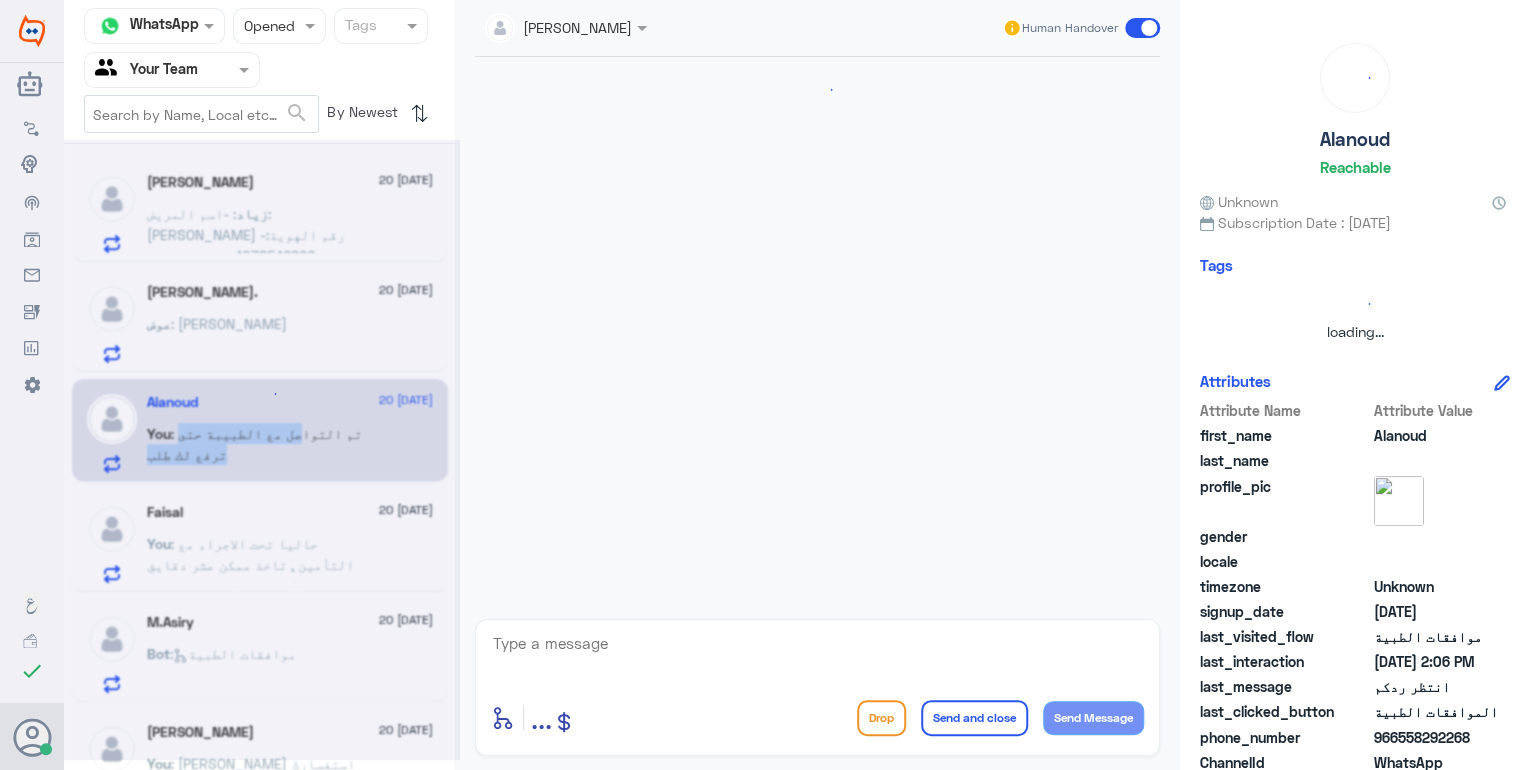 drag, startPoint x: 322, startPoint y: 452, endPoint x: 312, endPoint y: 356, distance: 96.519424 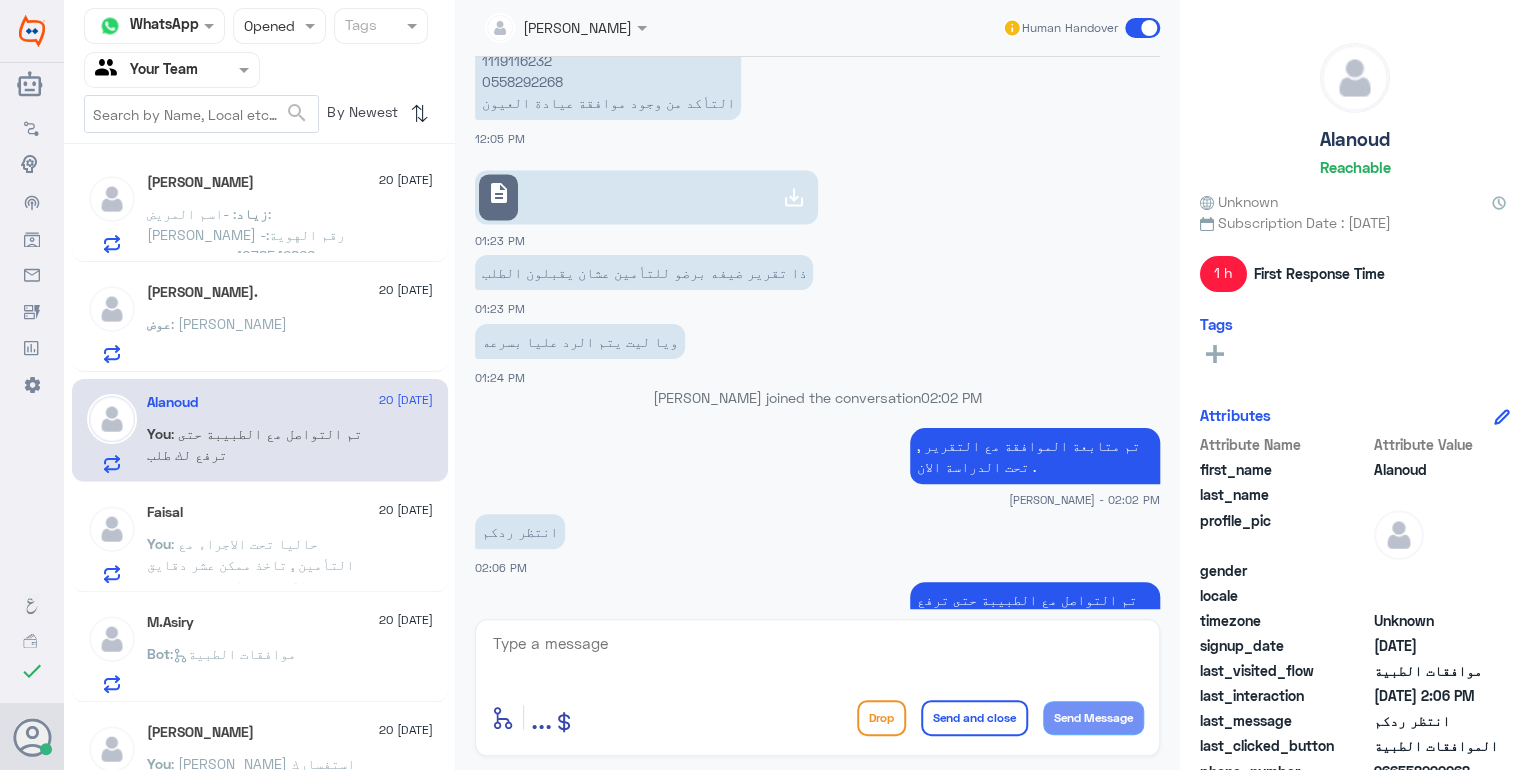 click on "عوض : [PERSON_NAME]" 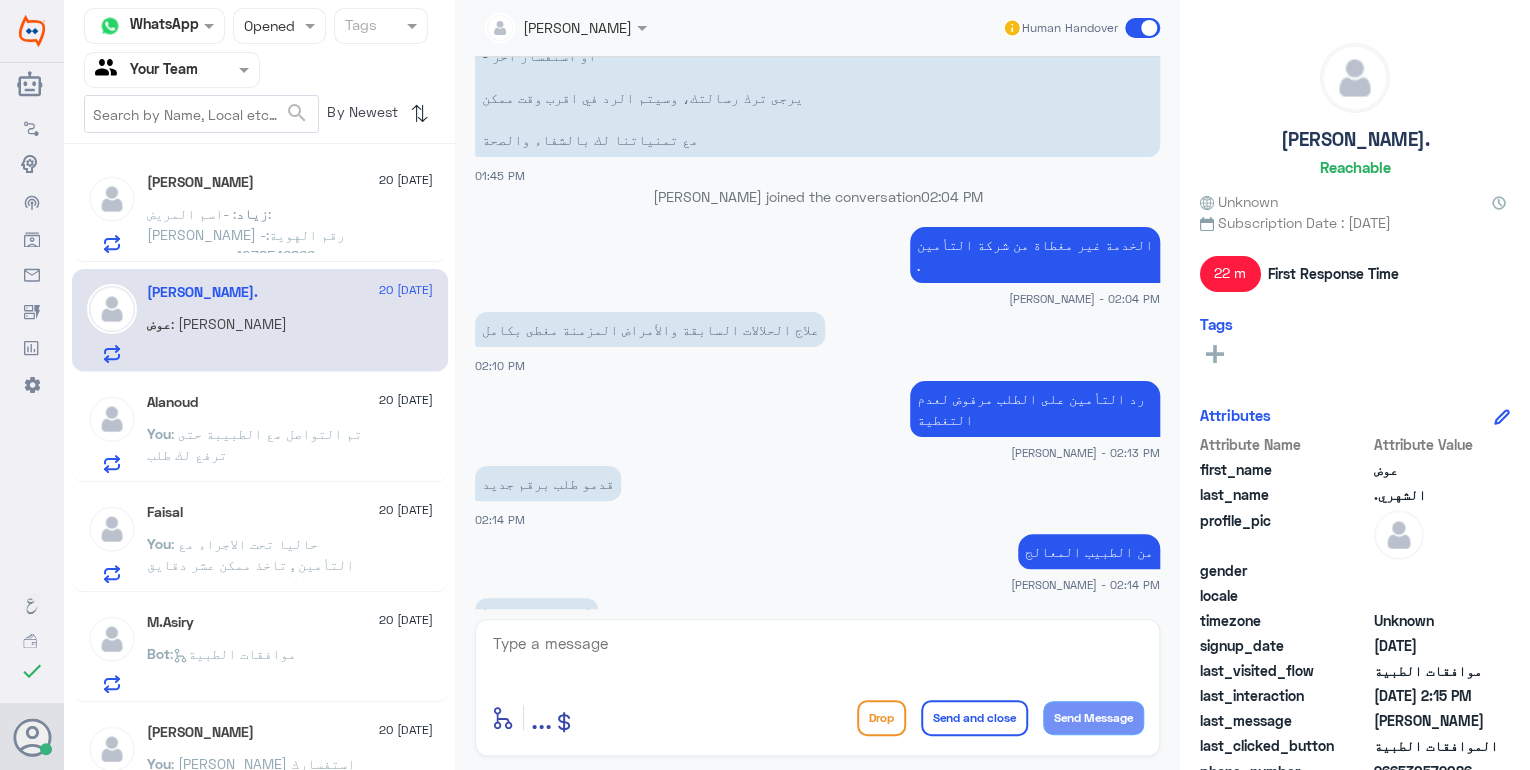 click on "زياد : -اسم المريض: [PERSON_NAME]
-رقم الهوية: 1078546866
-رقم الجوال: 0562627567
المطلوب؟
- كم المبلغ الي وافق يغطيه التأمين والمبلغ المتبقي علي، الدكتور [PERSON_NAME] تنظيف عميق للأسنان وحاب اعرف إجمالي القيمة وكم راح ادفع انا ؟ عيادة الاسنان - امراض اللثة" 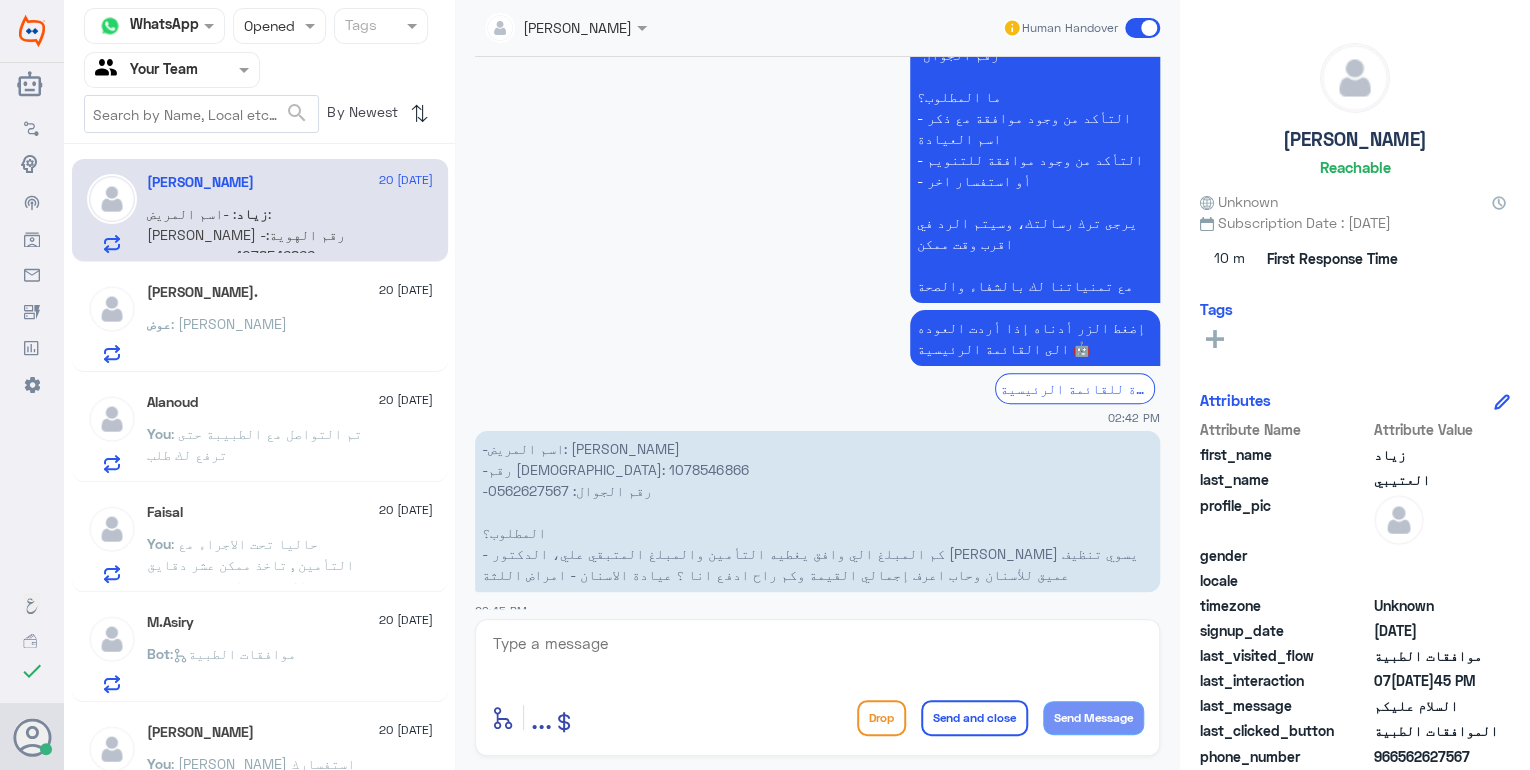 click on "-اسم المريض: [PERSON_NAME] -رقم الهوية: 1078546866 -رقم الجوال: 0562627567   المطلوب؟      - كم المبلغ الي وافق يغطيه التأمين والمبلغ المتبقي علي، الدكتور [PERSON_NAME] تنظيف عميق للأسنان وحاب اعرف إجمالي القيمة وكم راح ادفع انا ؟ عيادة الاسنان - امراض اللثة" 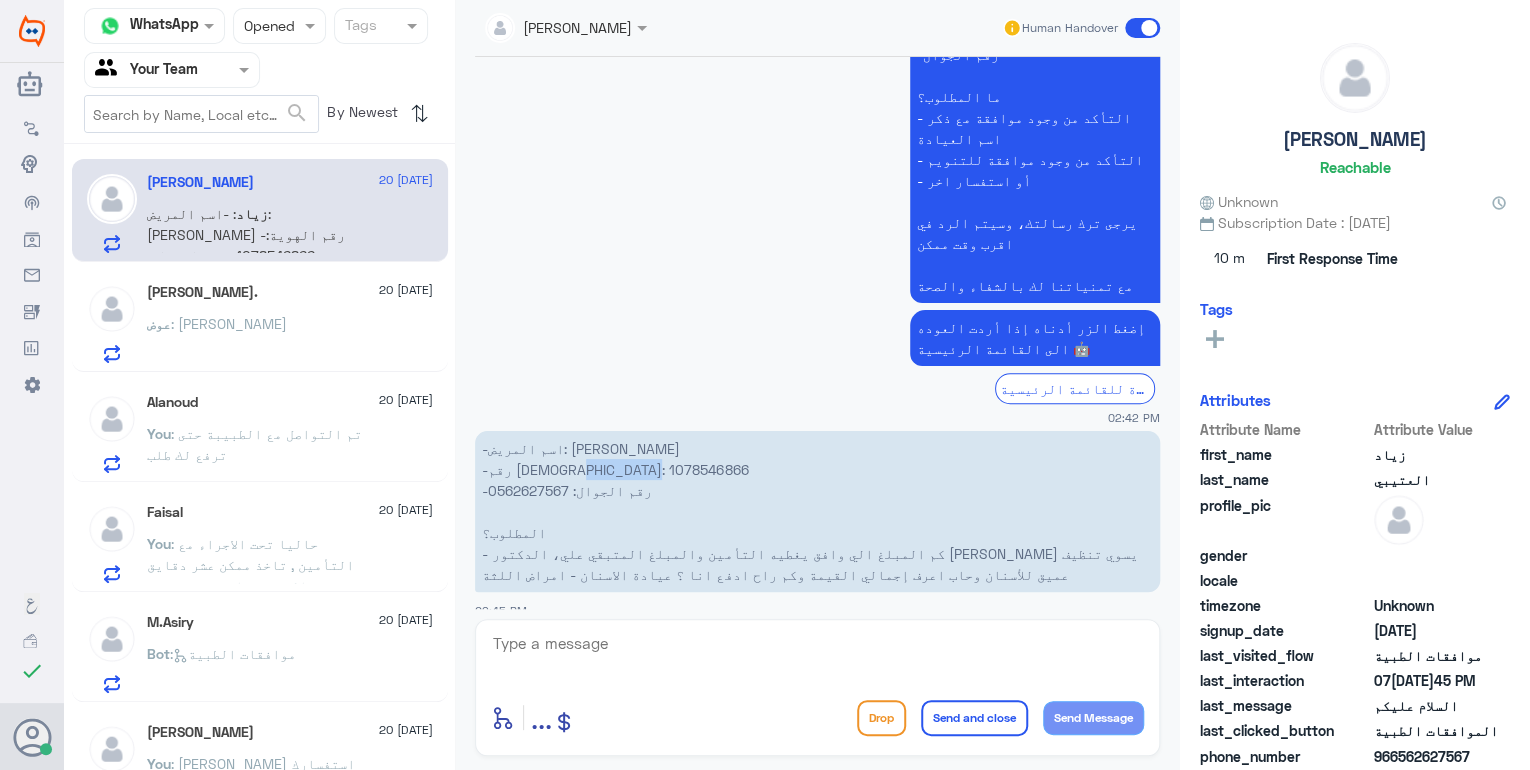 click on "-اسم المريض: [PERSON_NAME] -رقم الهوية: 1078546866 -رقم الجوال: 0562627567   المطلوب؟      - كم المبلغ الي وافق يغطيه التأمين والمبلغ المتبقي علي، الدكتور [PERSON_NAME] تنظيف عميق للأسنان وحاب اعرف إجمالي القيمة وكم راح ادفع انا ؟ عيادة الاسنان - امراض اللثة" 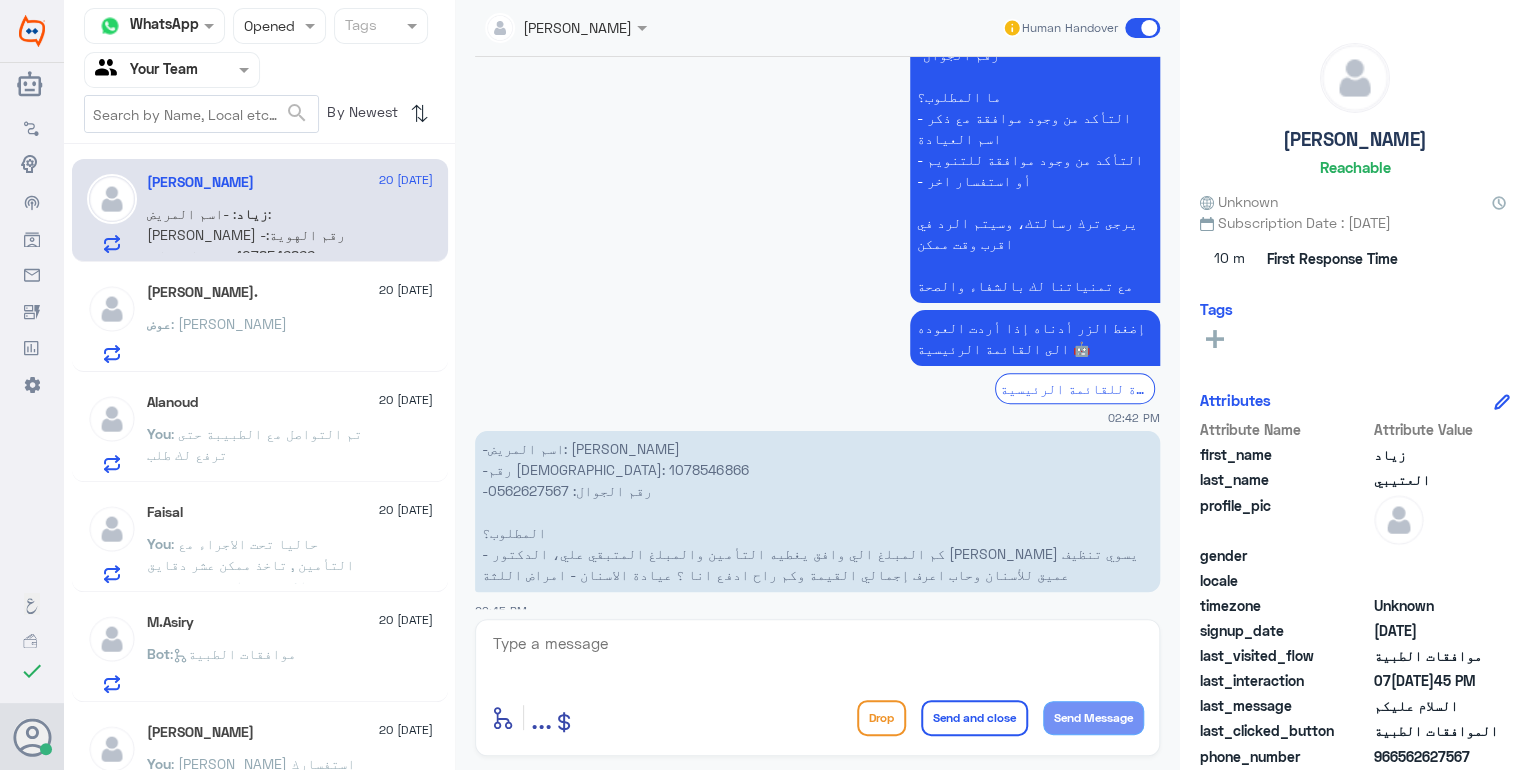 drag, startPoint x: 520, startPoint y: 625, endPoint x: 525, endPoint y: 642, distance: 17.720045 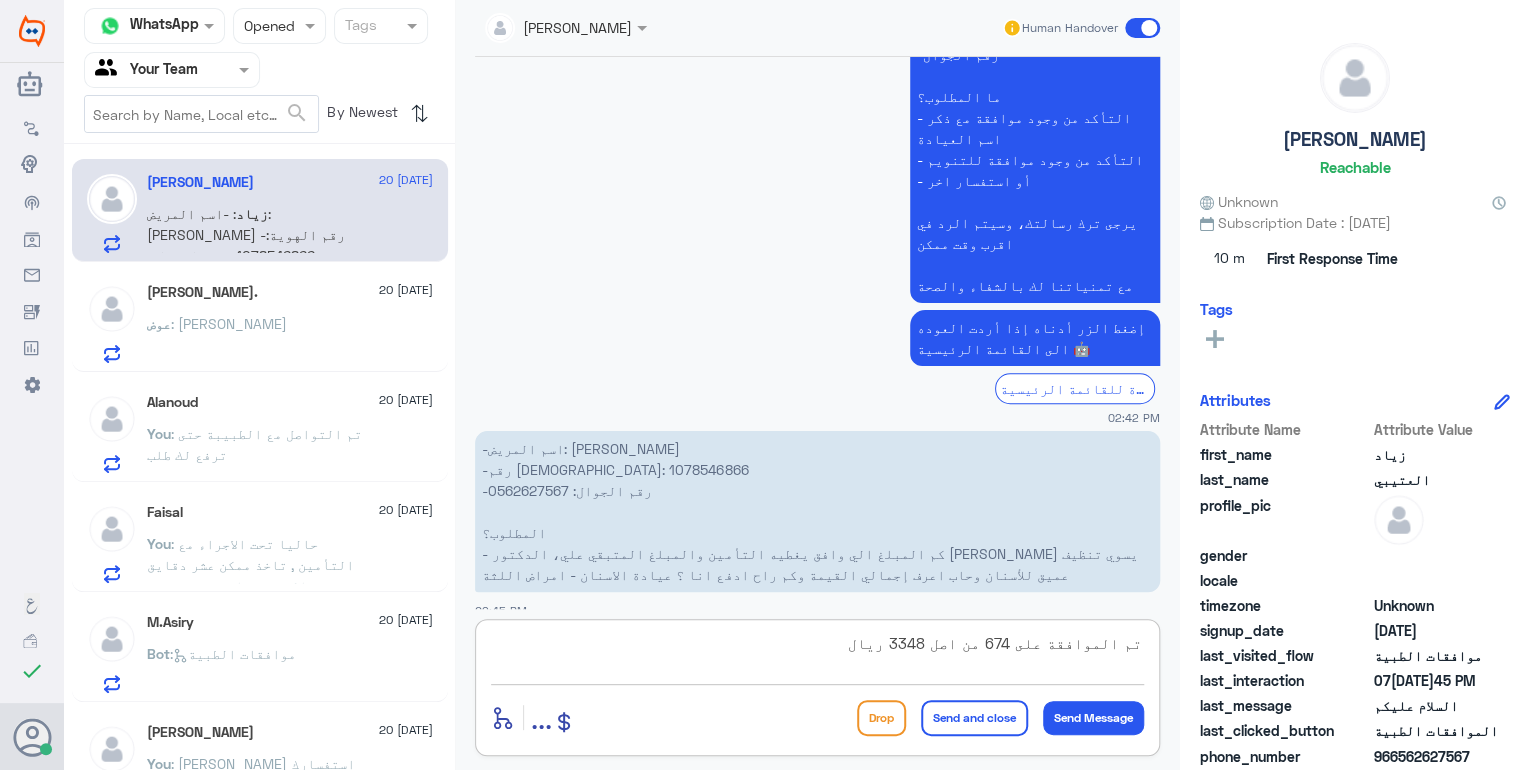 type on "تم الموافقة على 674 من اصل 3348 ريال" 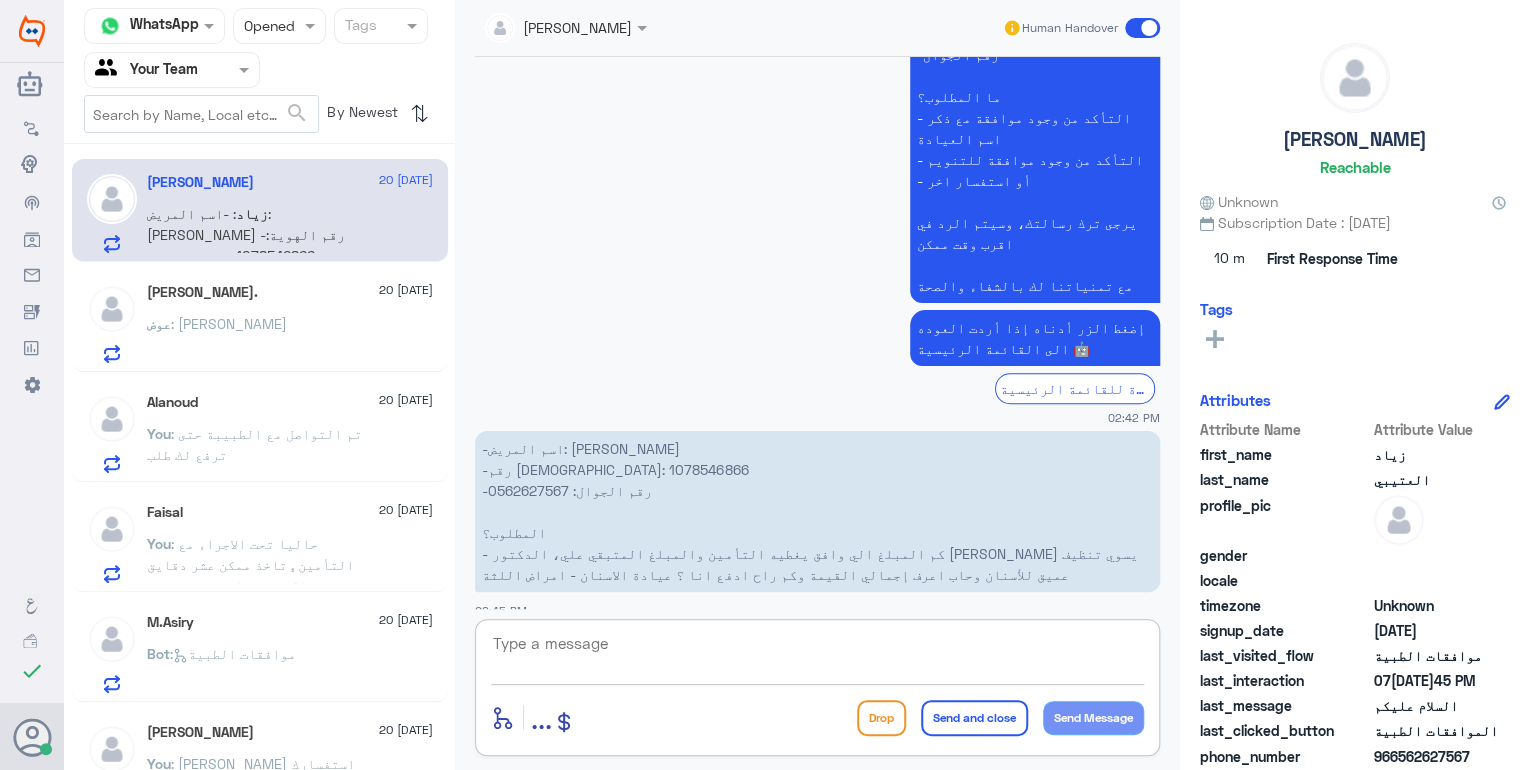 scroll, scrollTop: 706, scrollLeft: 0, axis: vertical 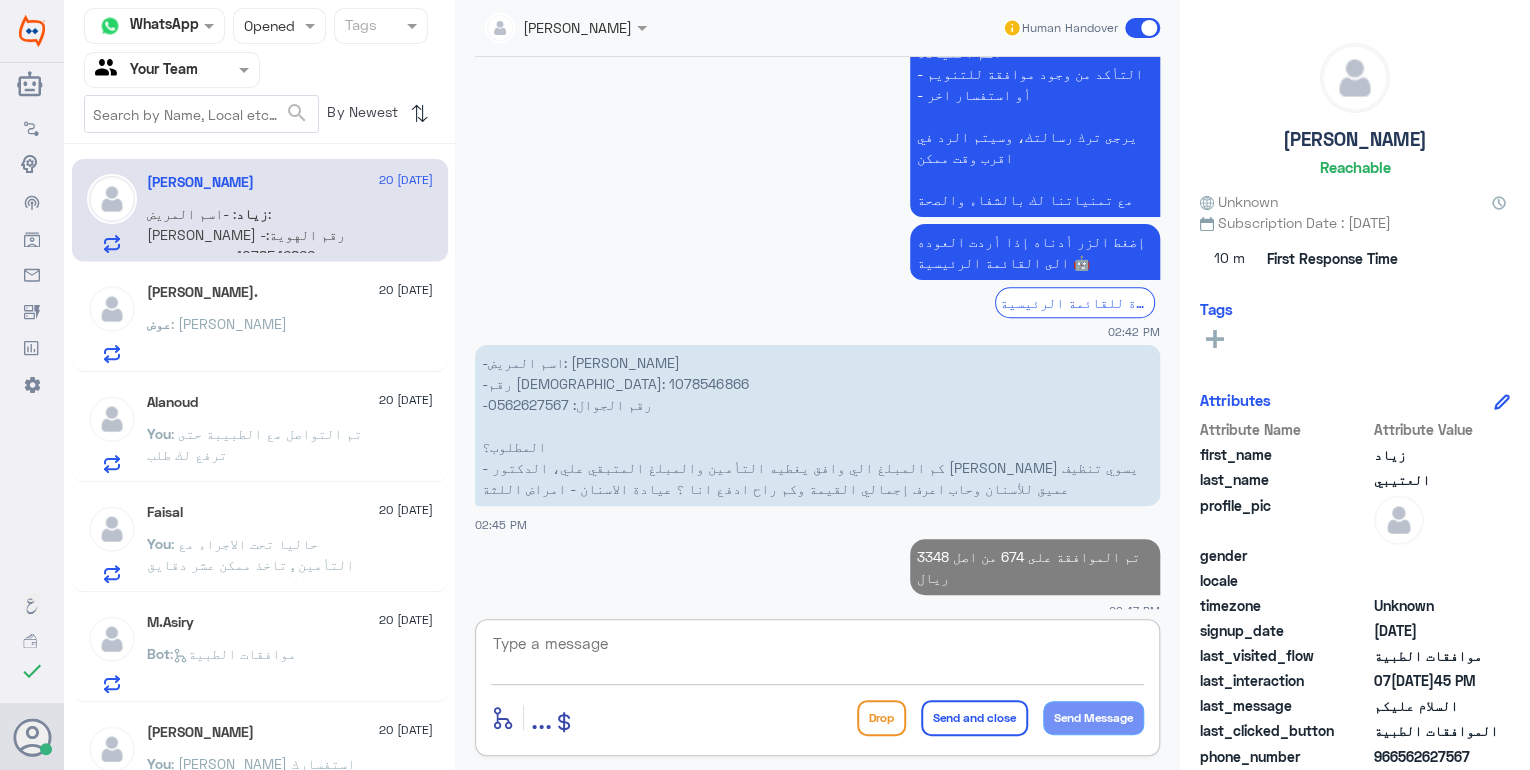 click on "عوض : [PERSON_NAME]" 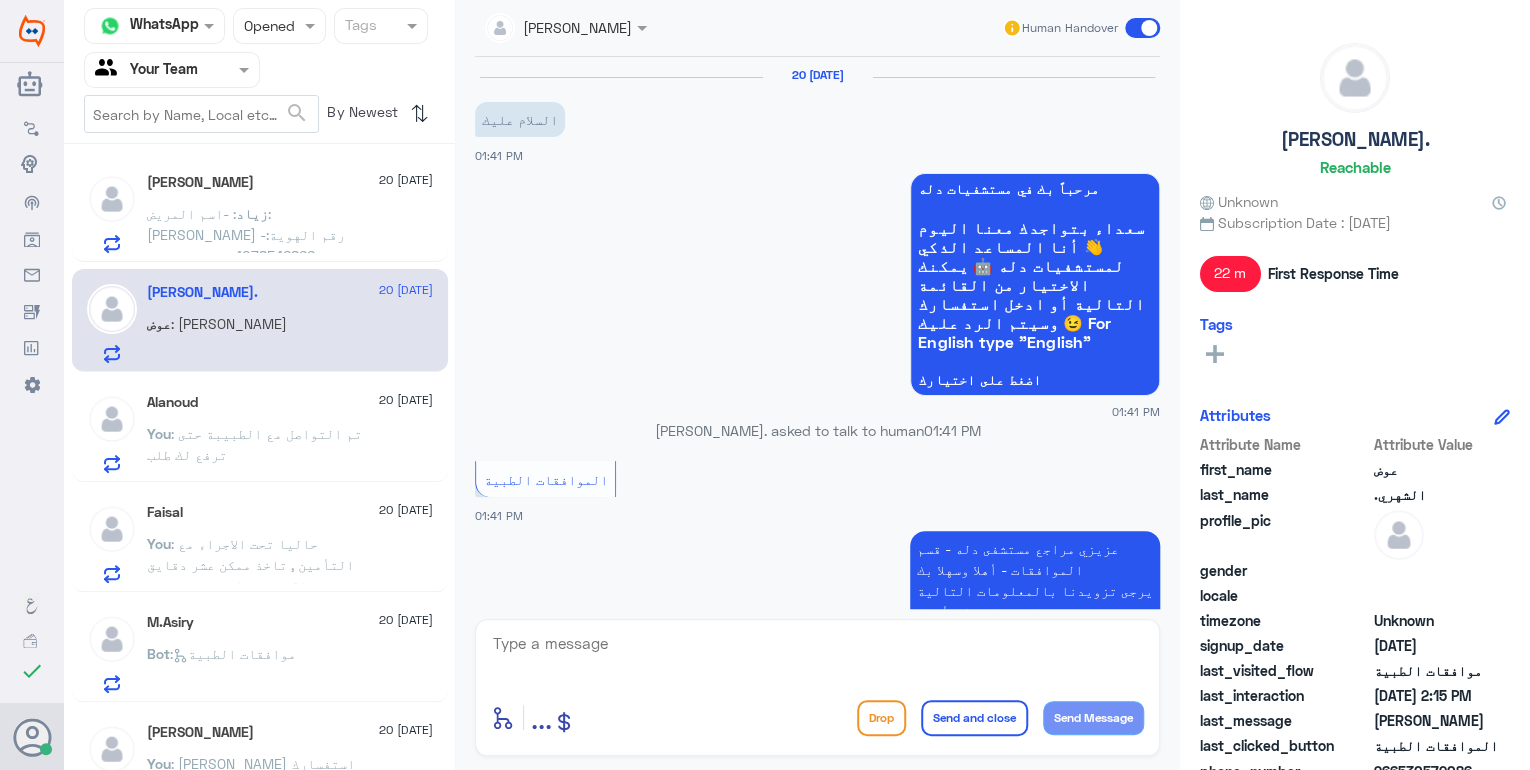 scroll, scrollTop: 1564, scrollLeft: 0, axis: vertical 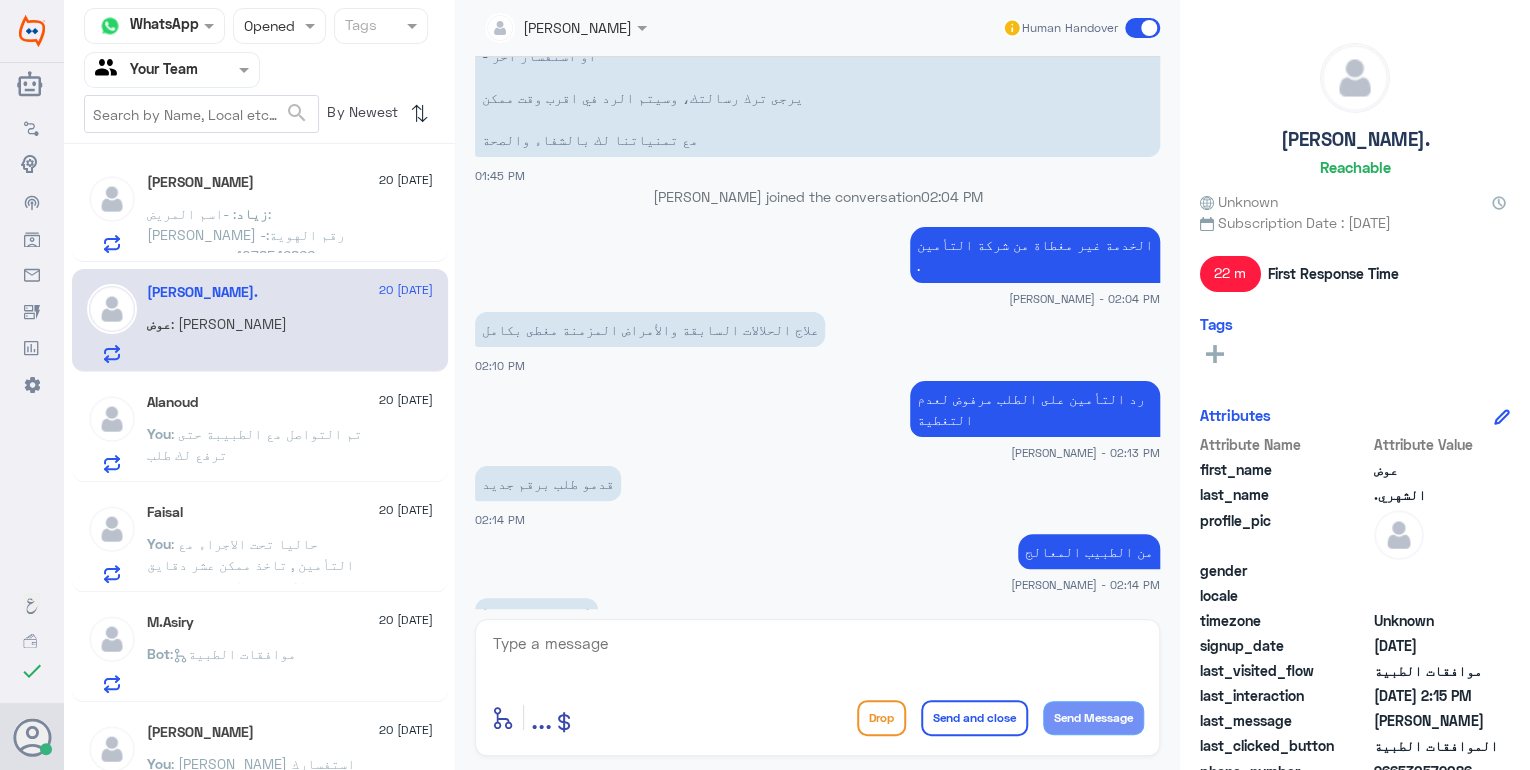 click 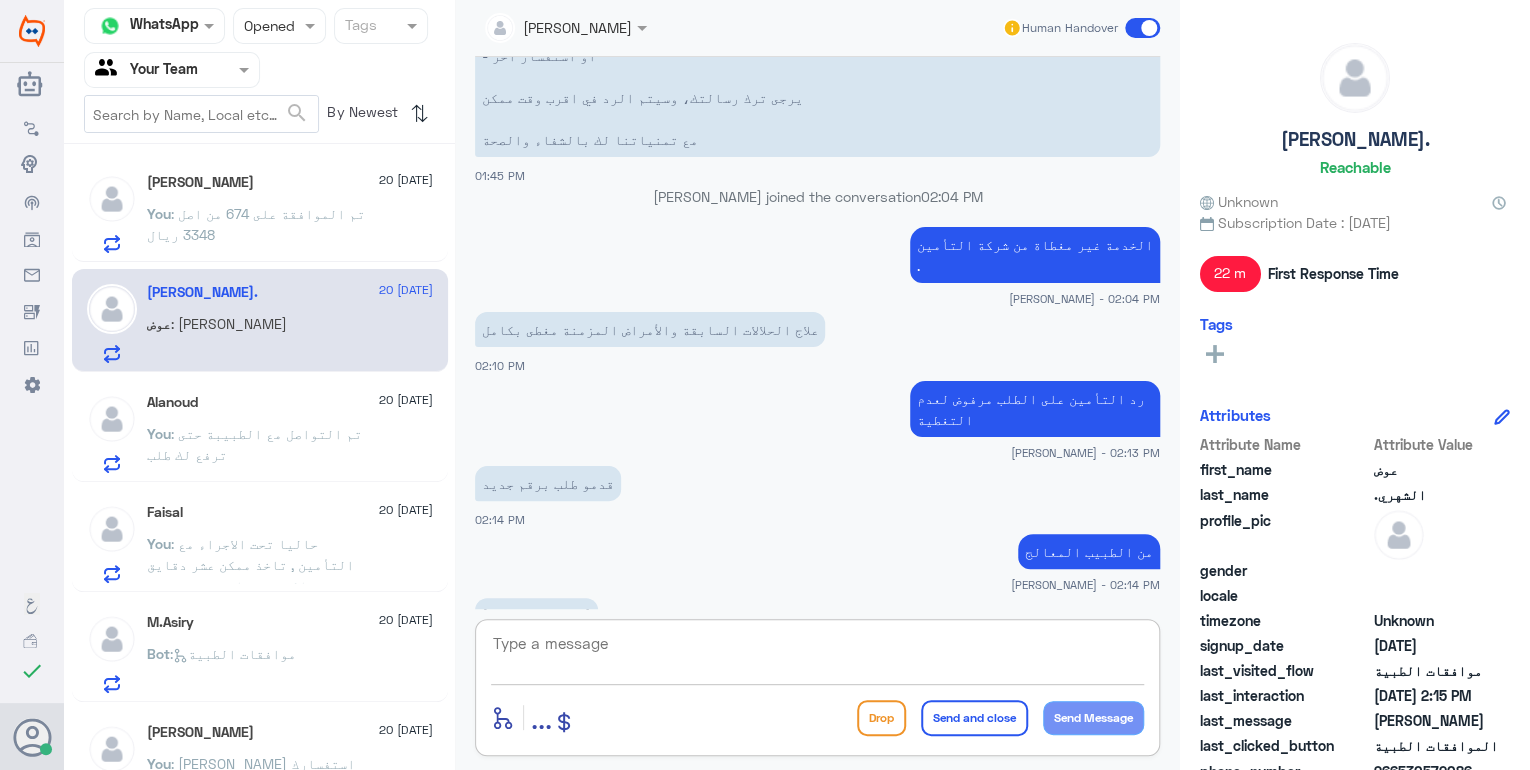 paste on "مع تمنياتنا لك بالشفاء والصحة" 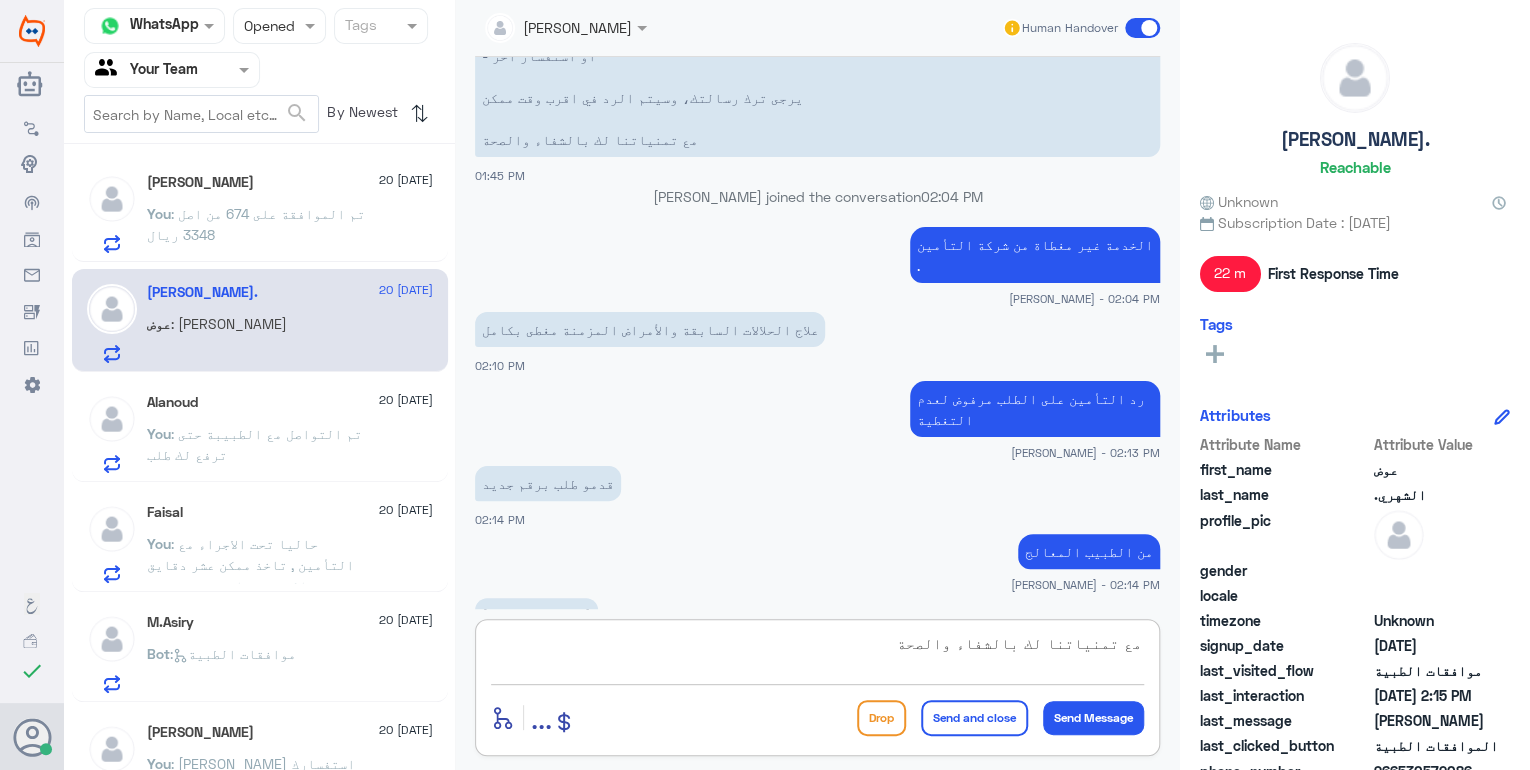 scroll, scrollTop: 18, scrollLeft: 0, axis: vertical 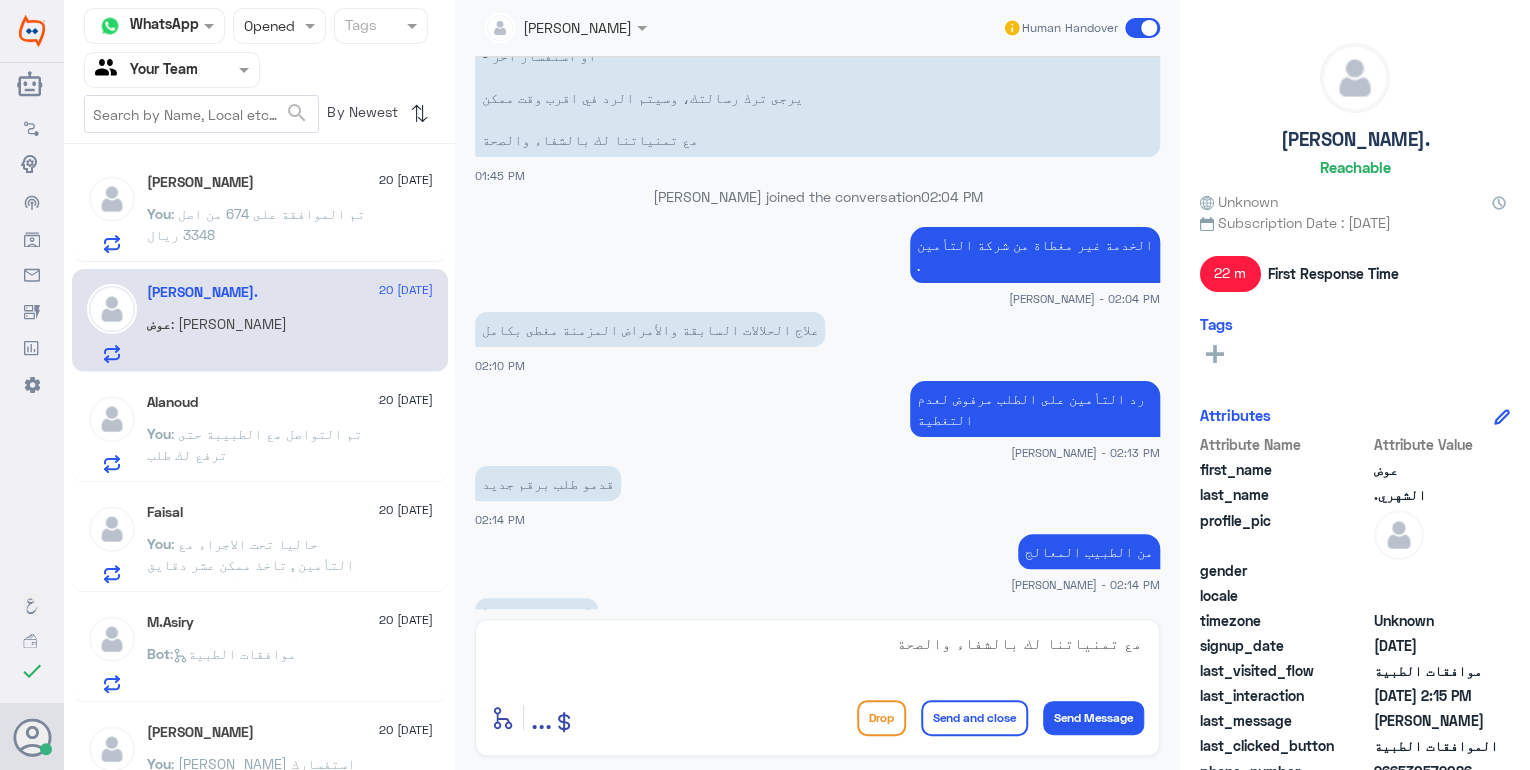click on "Send and close" 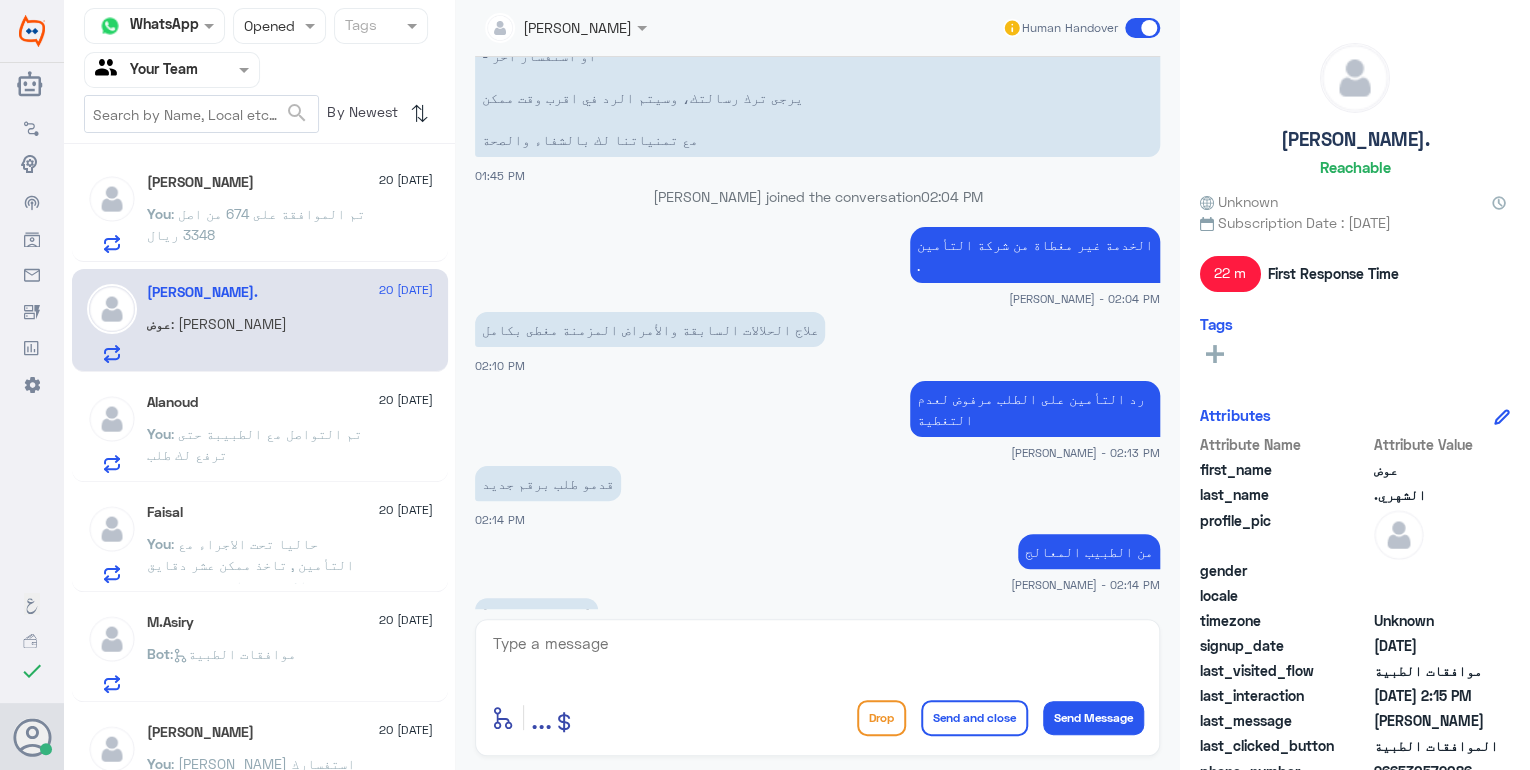 scroll, scrollTop: 0, scrollLeft: 0, axis: both 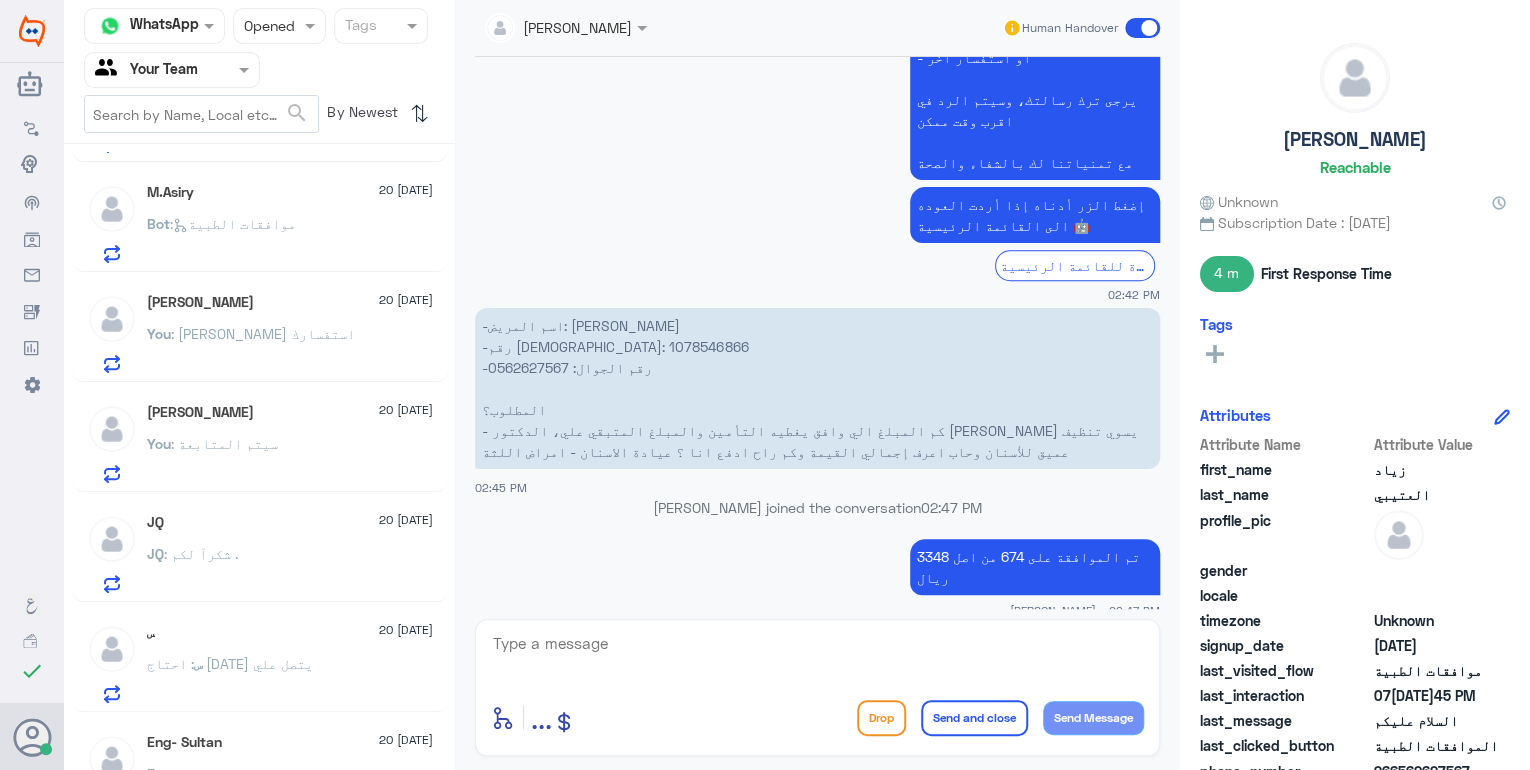 click on "You : [PERSON_NAME] استفسارك" 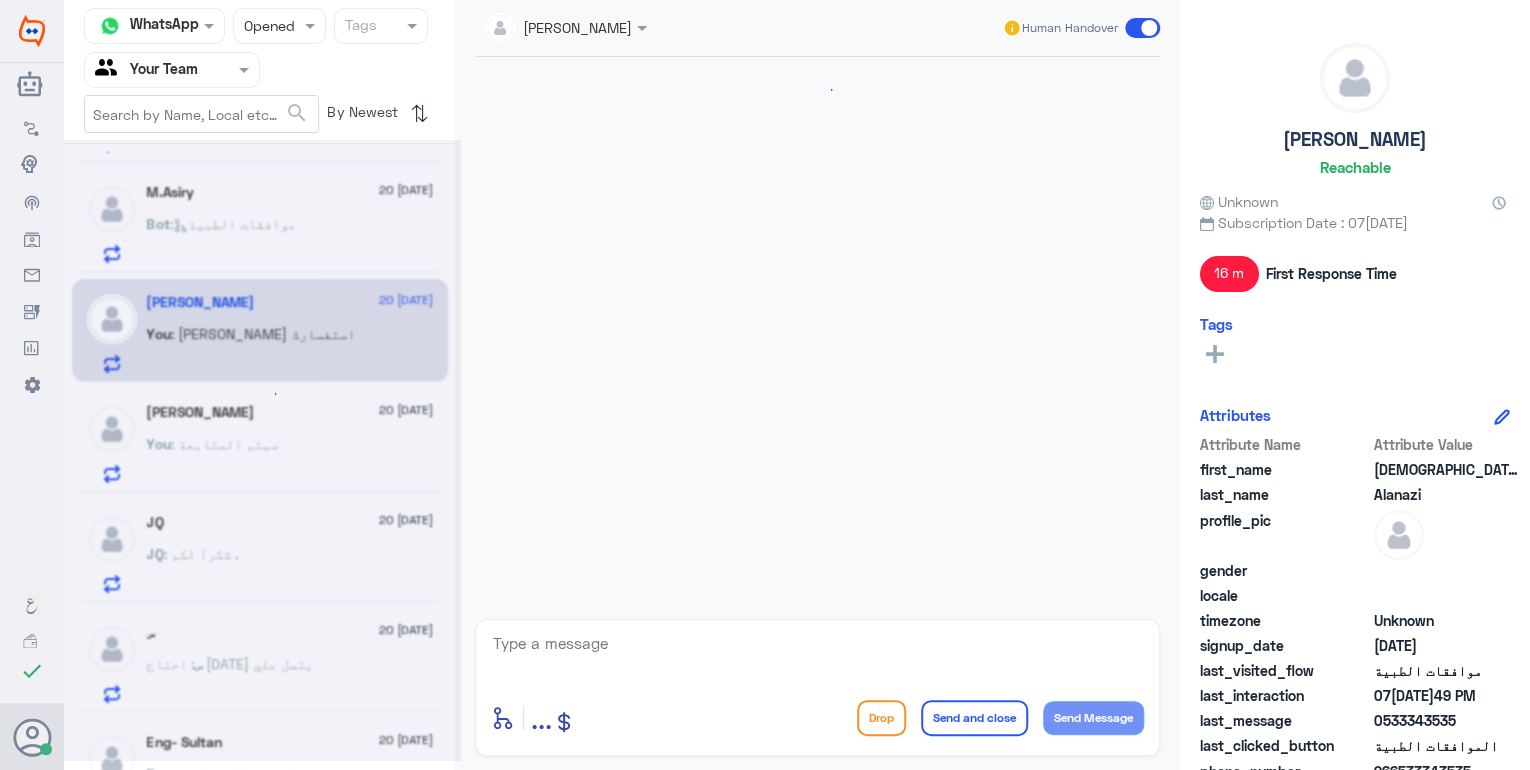 scroll, scrollTop: 1836, scrollLeft: 0, axis: vertical 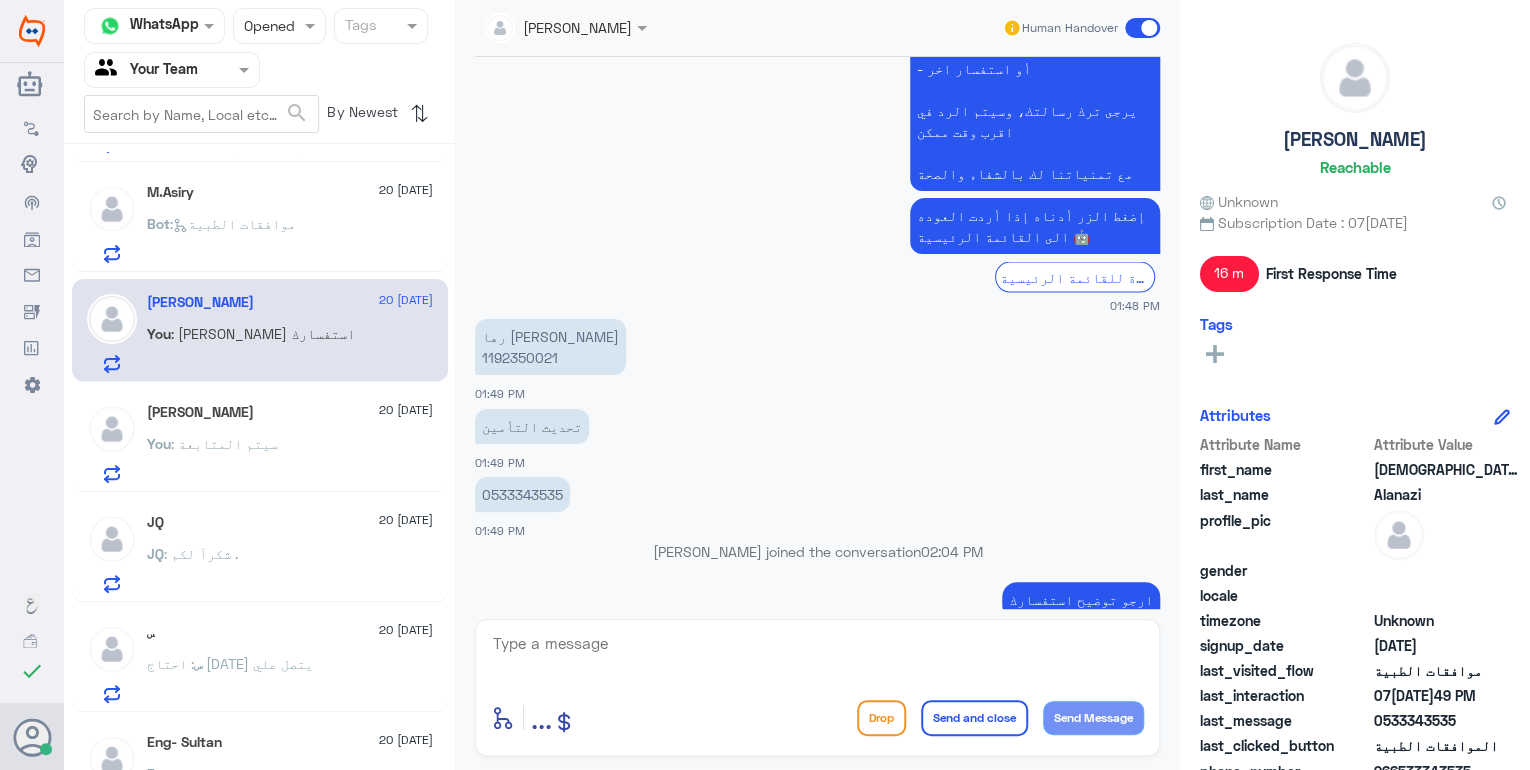 click on "You : سيتم المتابعة" 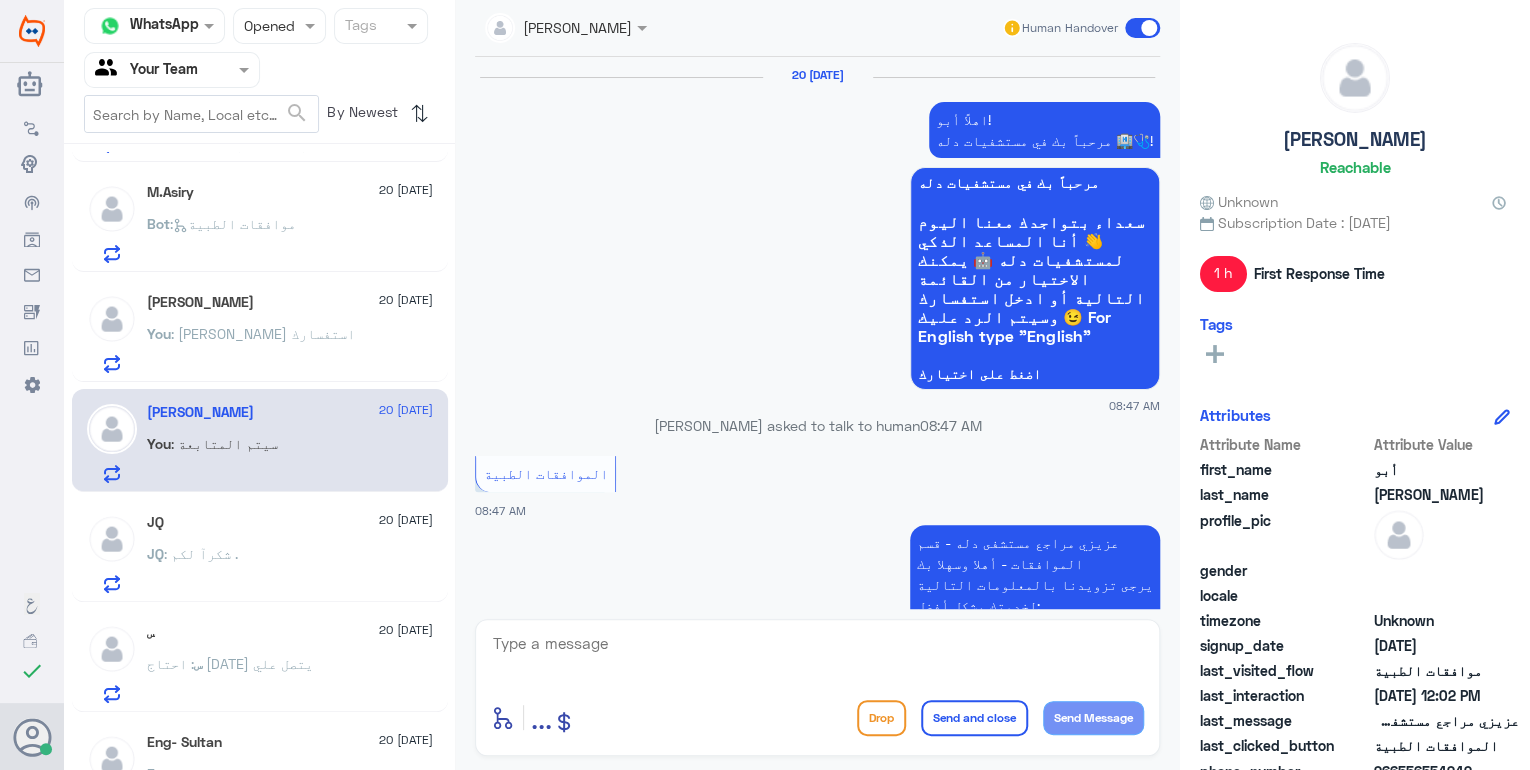 scroll, scrollTop: 2440, scrollLeft: 0, axis: vertical 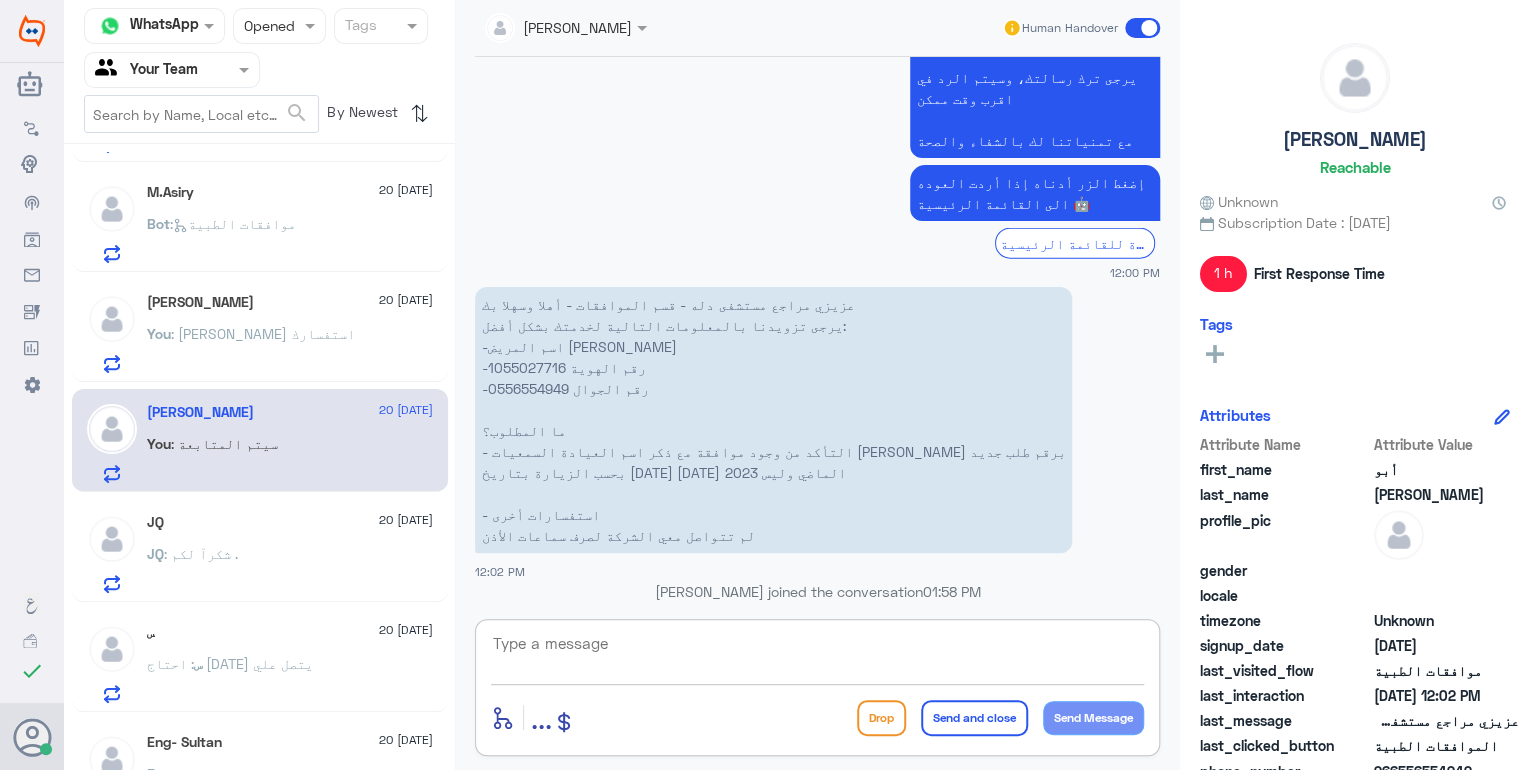 click 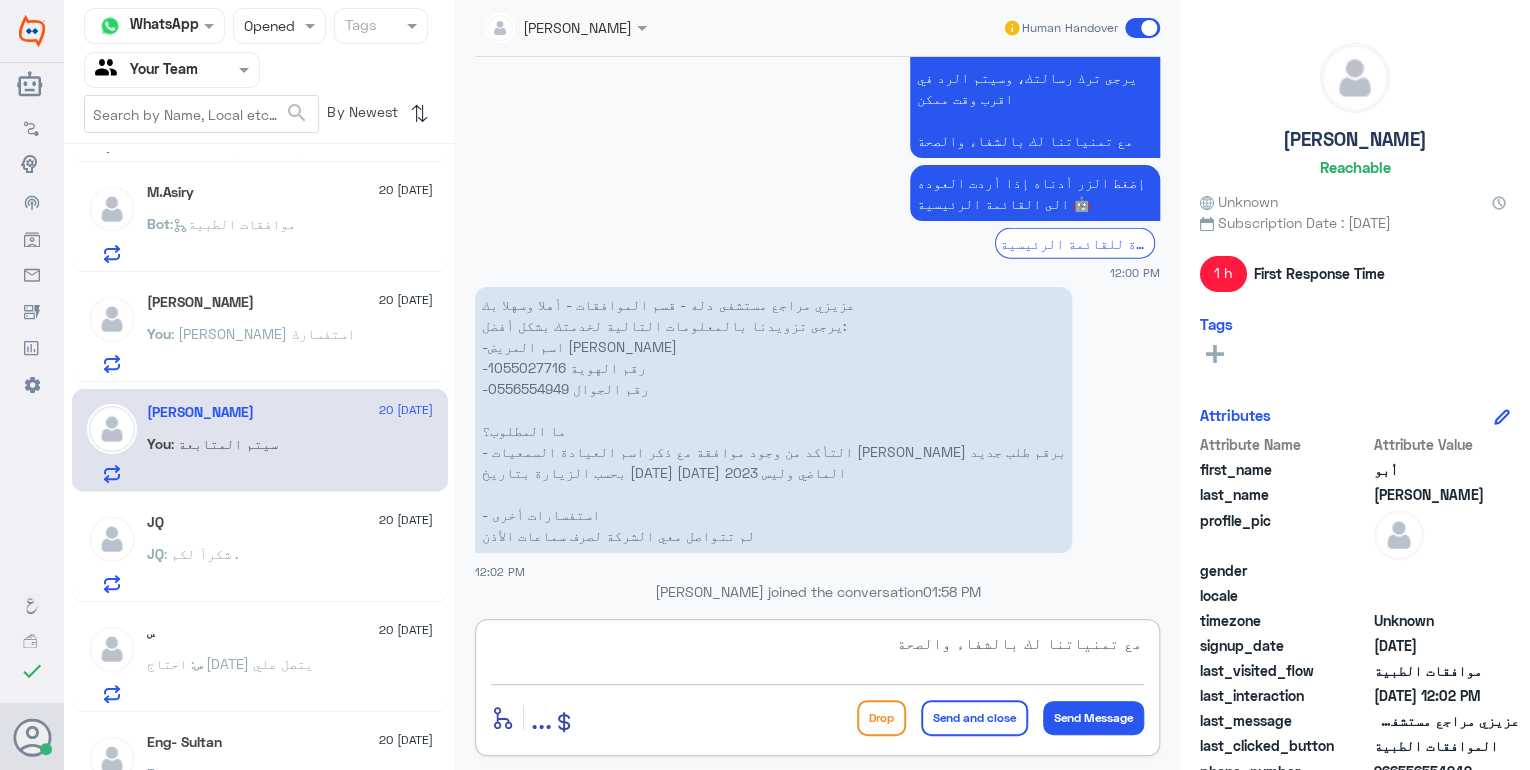scroll, scrollTop: 18, scrollLeft: 0, axis: vertical 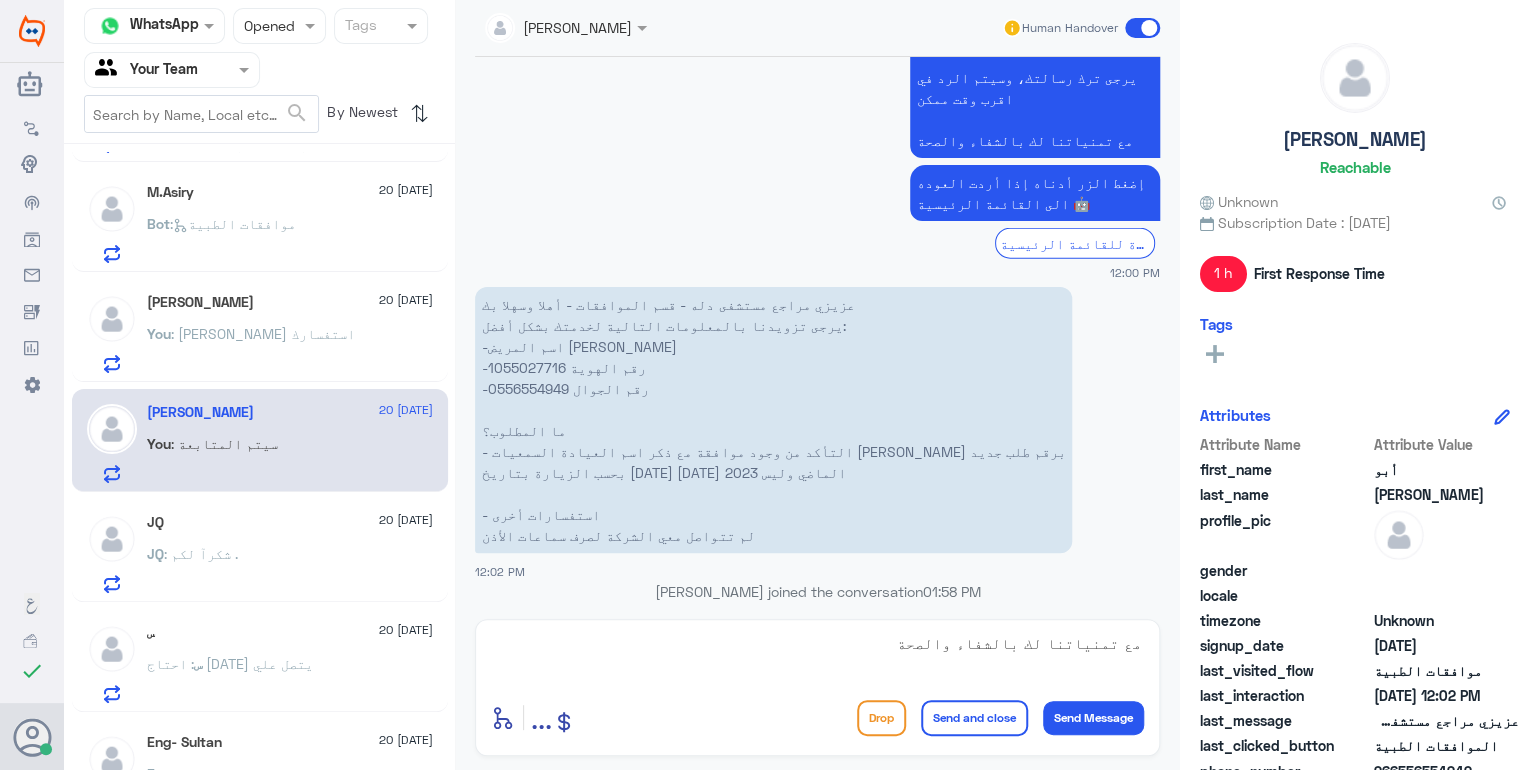 click on "Drop   Send and close   Send Message" 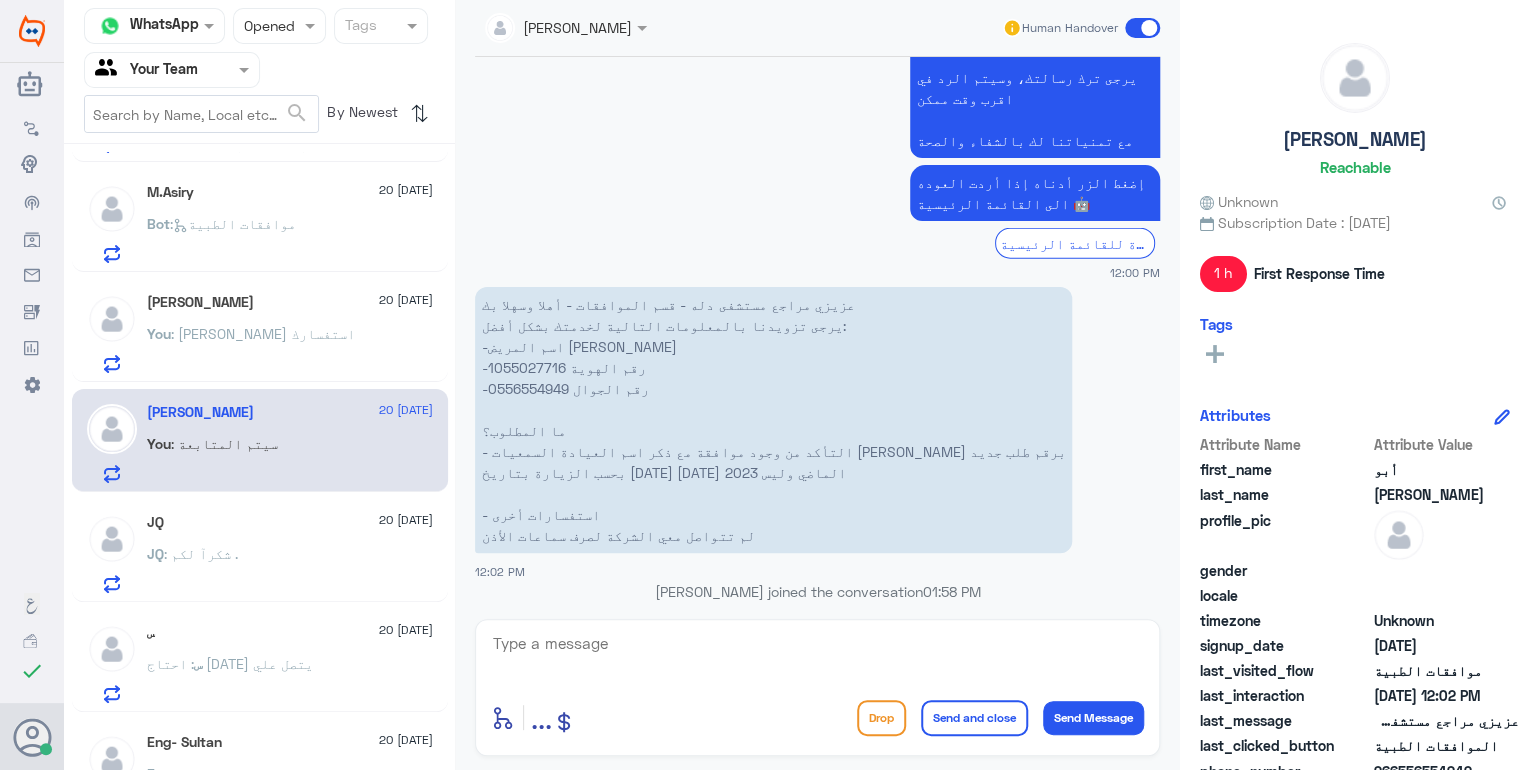 scroll, scrollTop: 0, scrollLeft: 0, axis: both 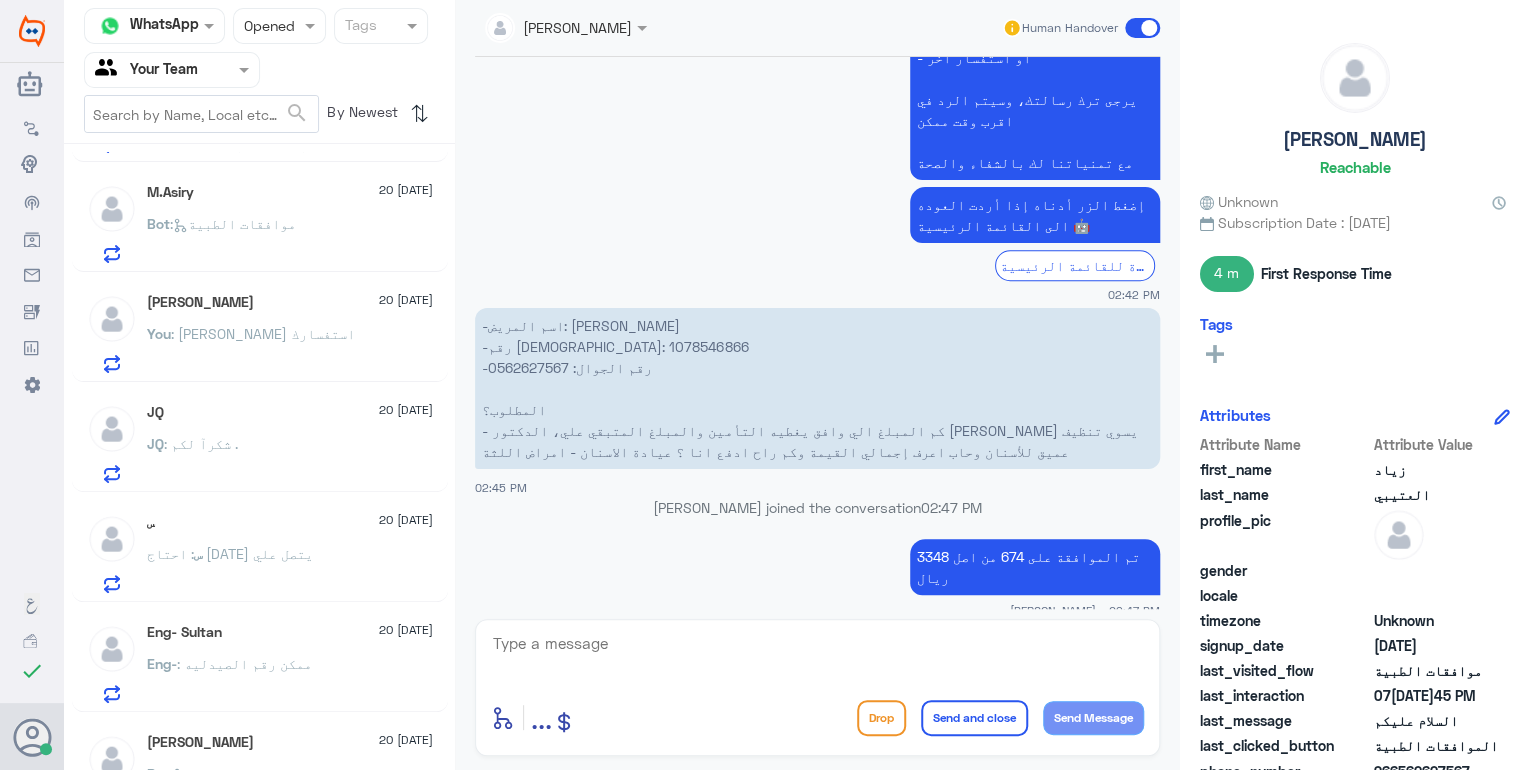 click on "س : احتاج [DATE] يتصل علي" 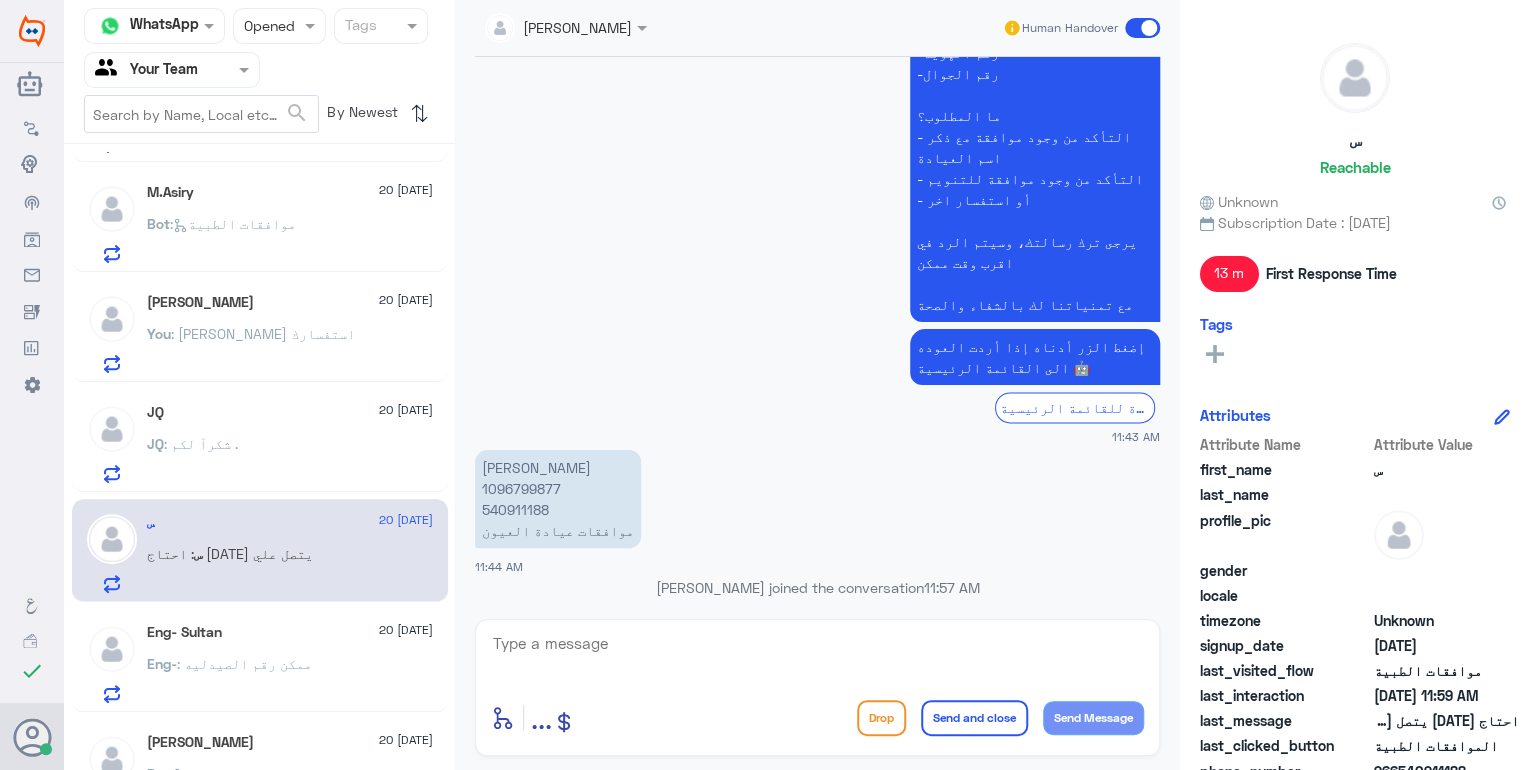 scroll, scrollTop: 1216, scrollLeft: 0, axis: vertical 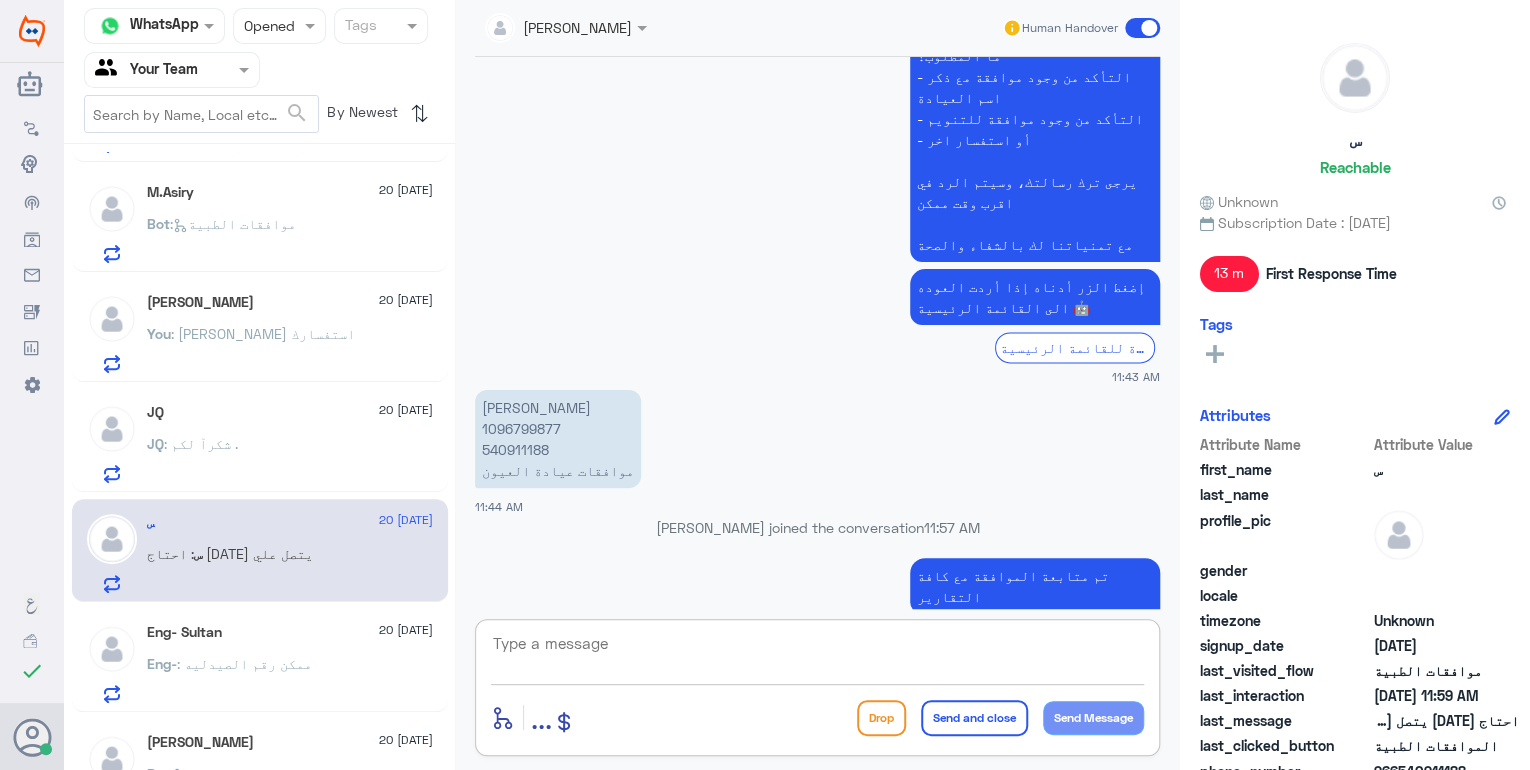 click 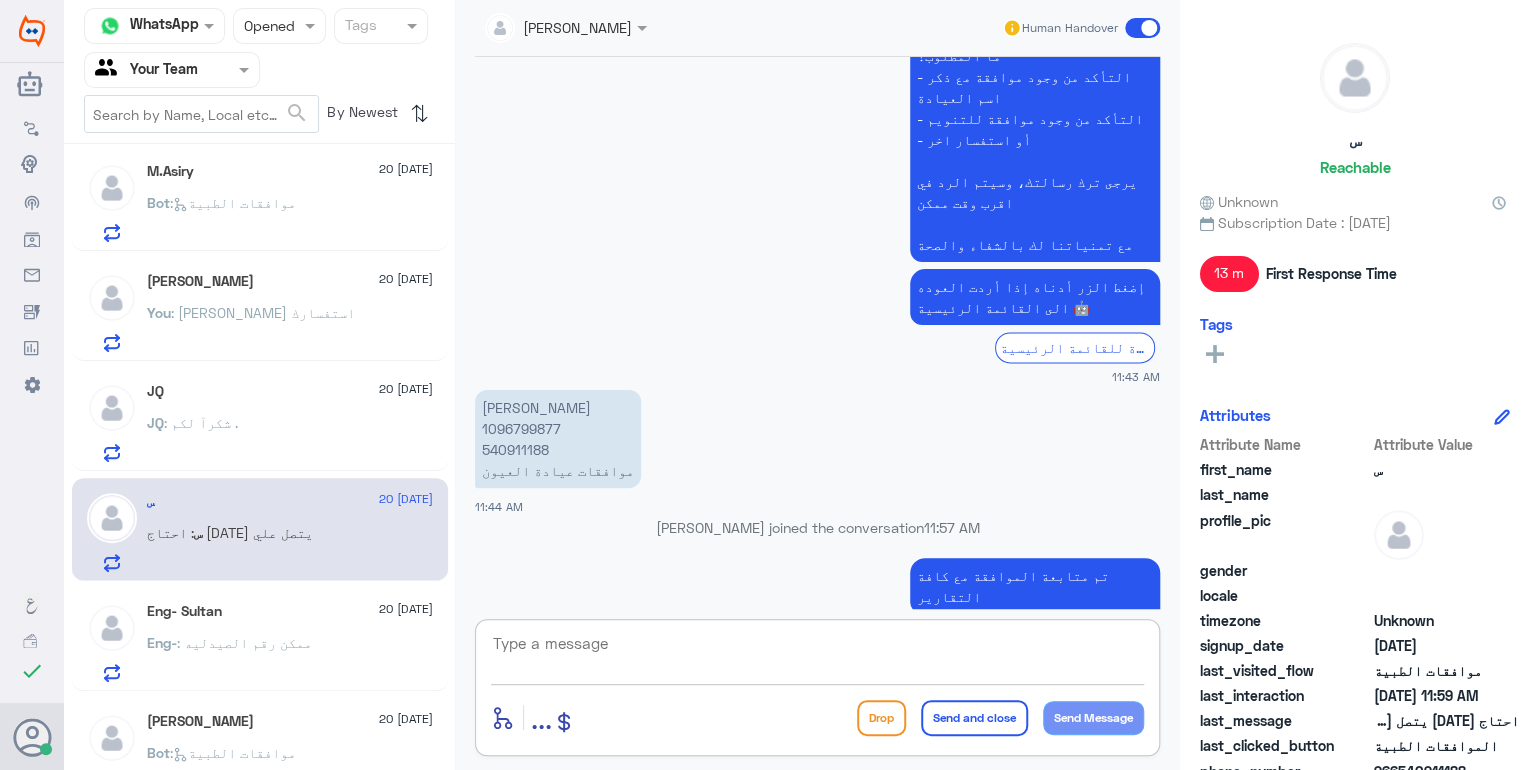 scroll, scrollTop: 480, scrollLeft: 0, axis: vertical 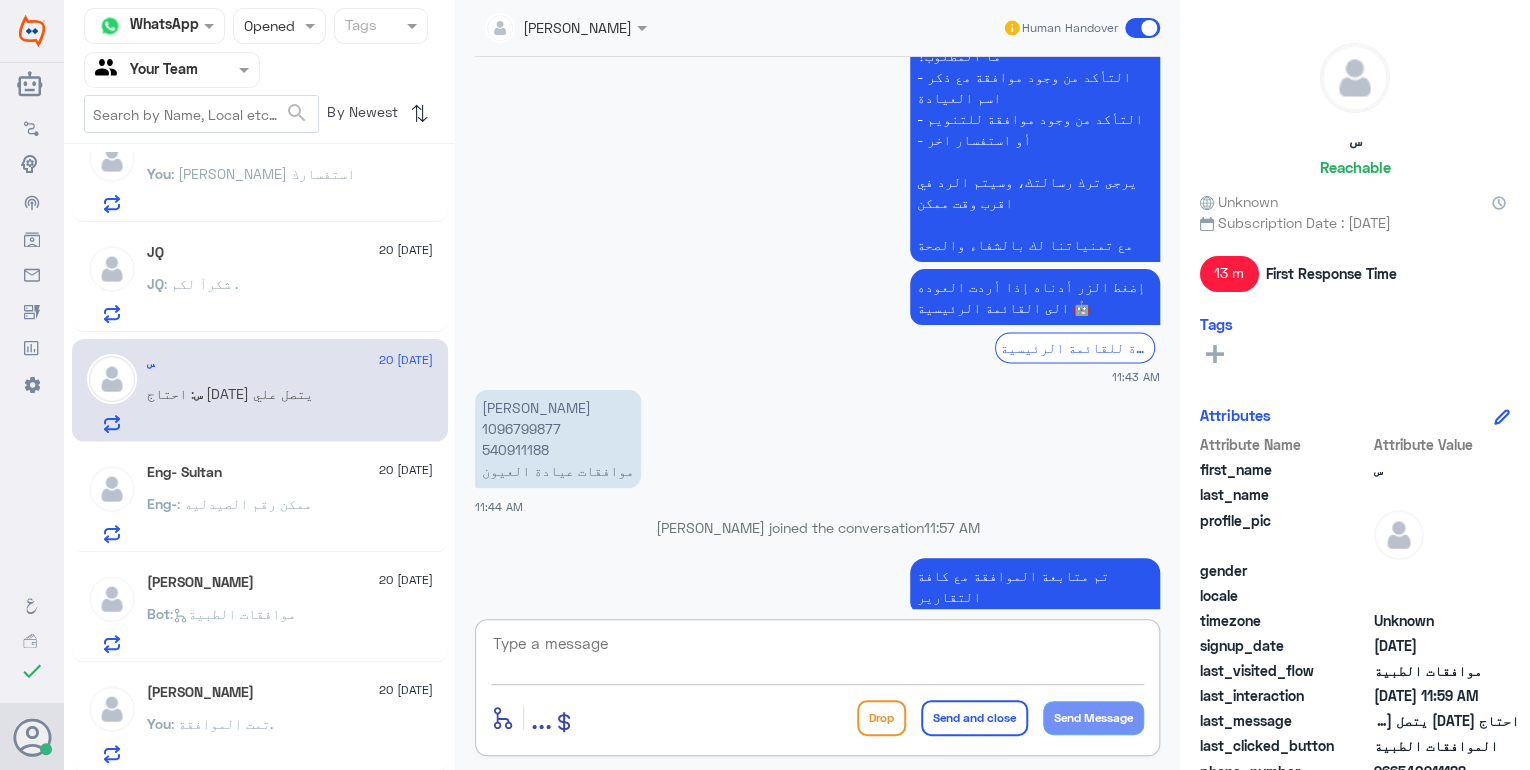 click on "Status × Opened" 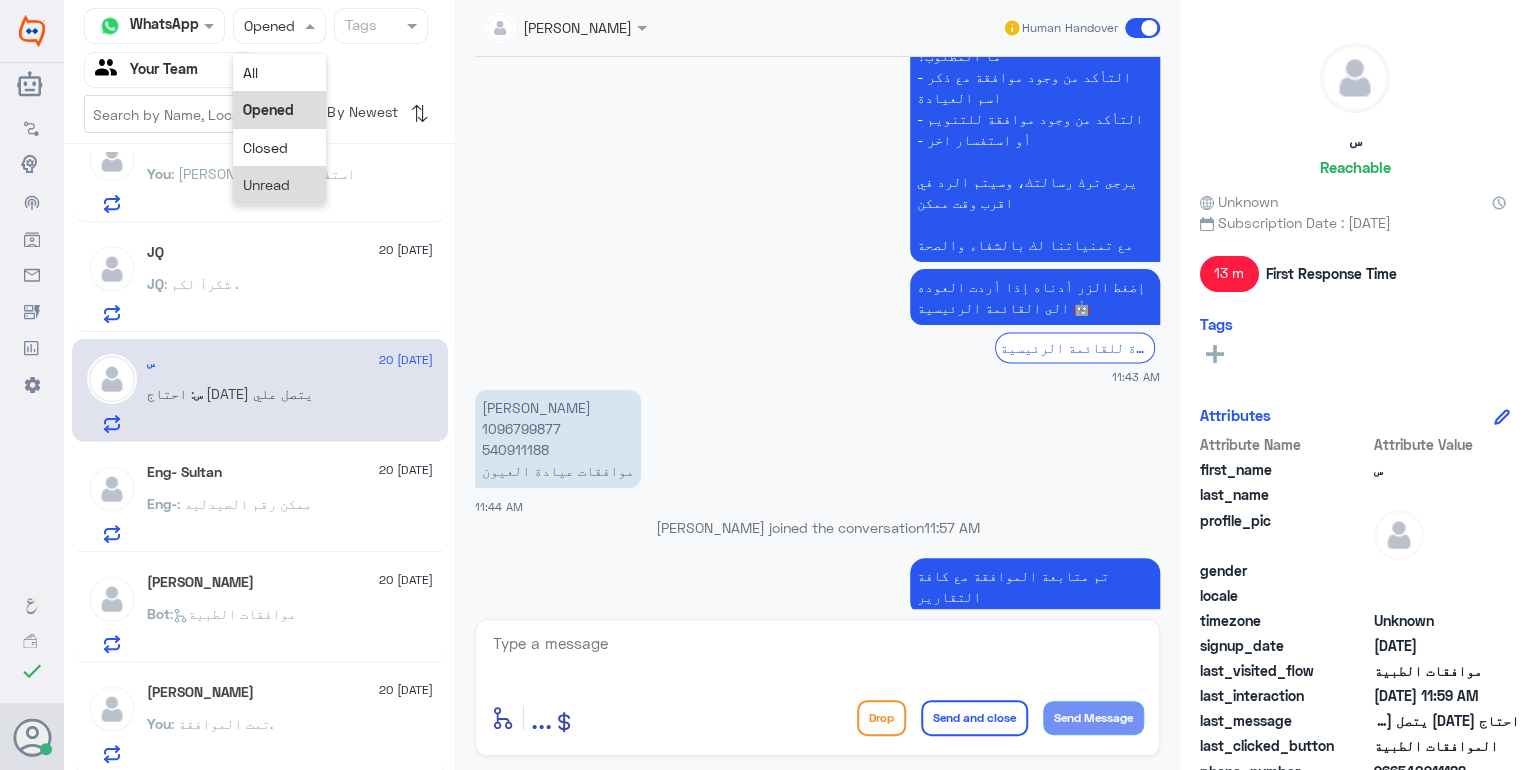 click on "Unread" at bounding box center (266, 184) 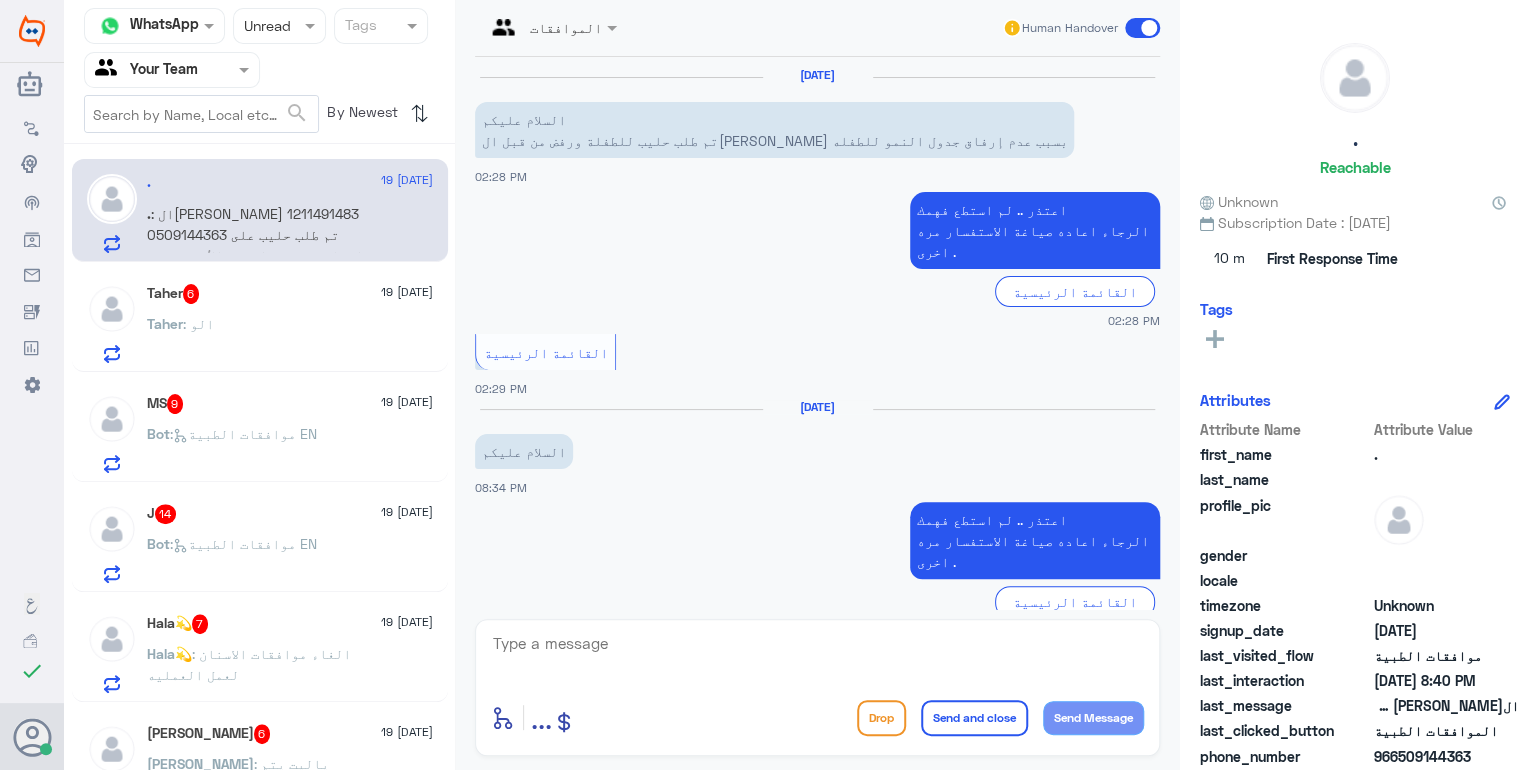 scroll, scrollTop: 1205, scrollLeft: 0, axis: vertical 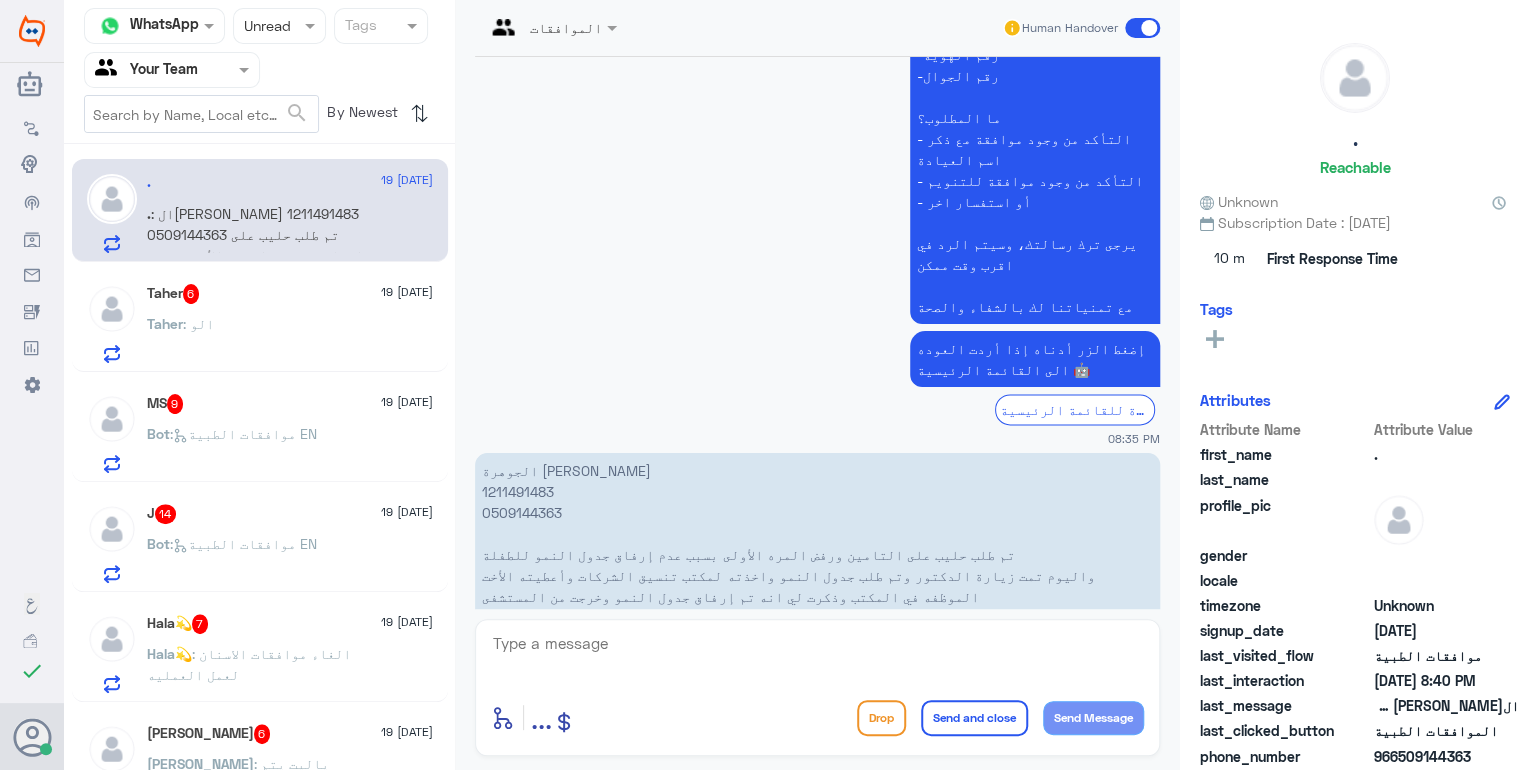 click 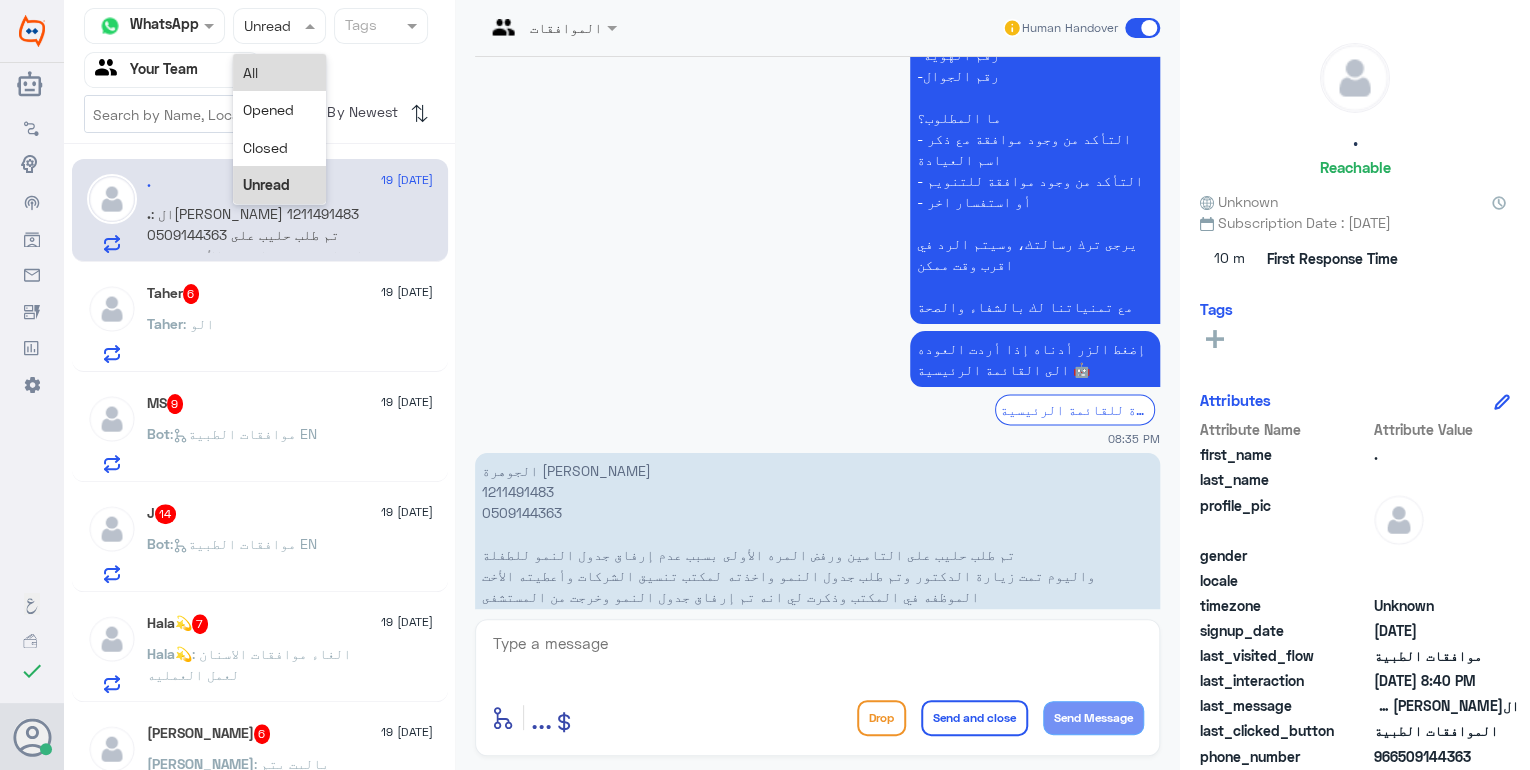 click at bounding box center (148, 69) 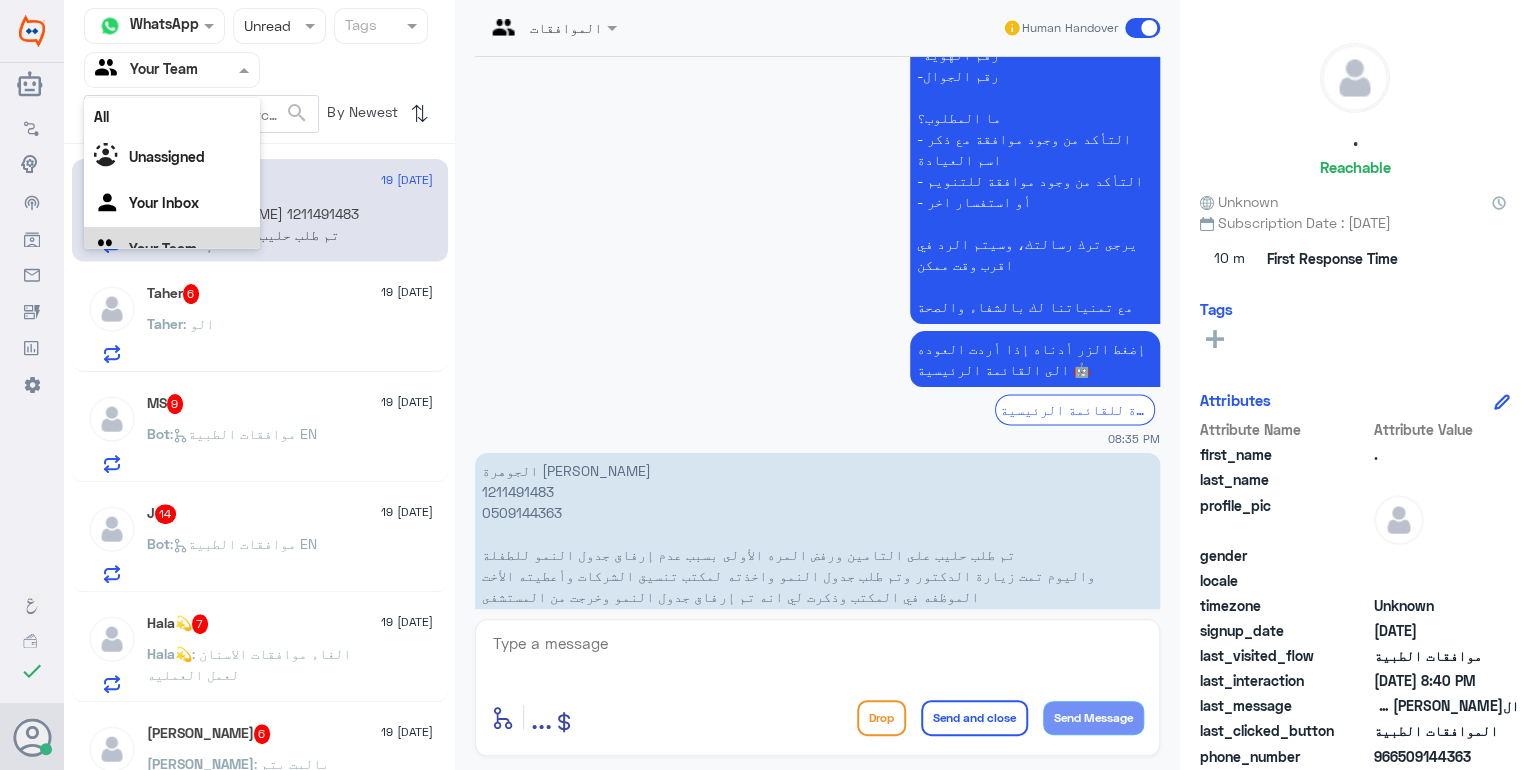 scroll, scrollTop: 24, scrollLeft: 0, axis: vertical 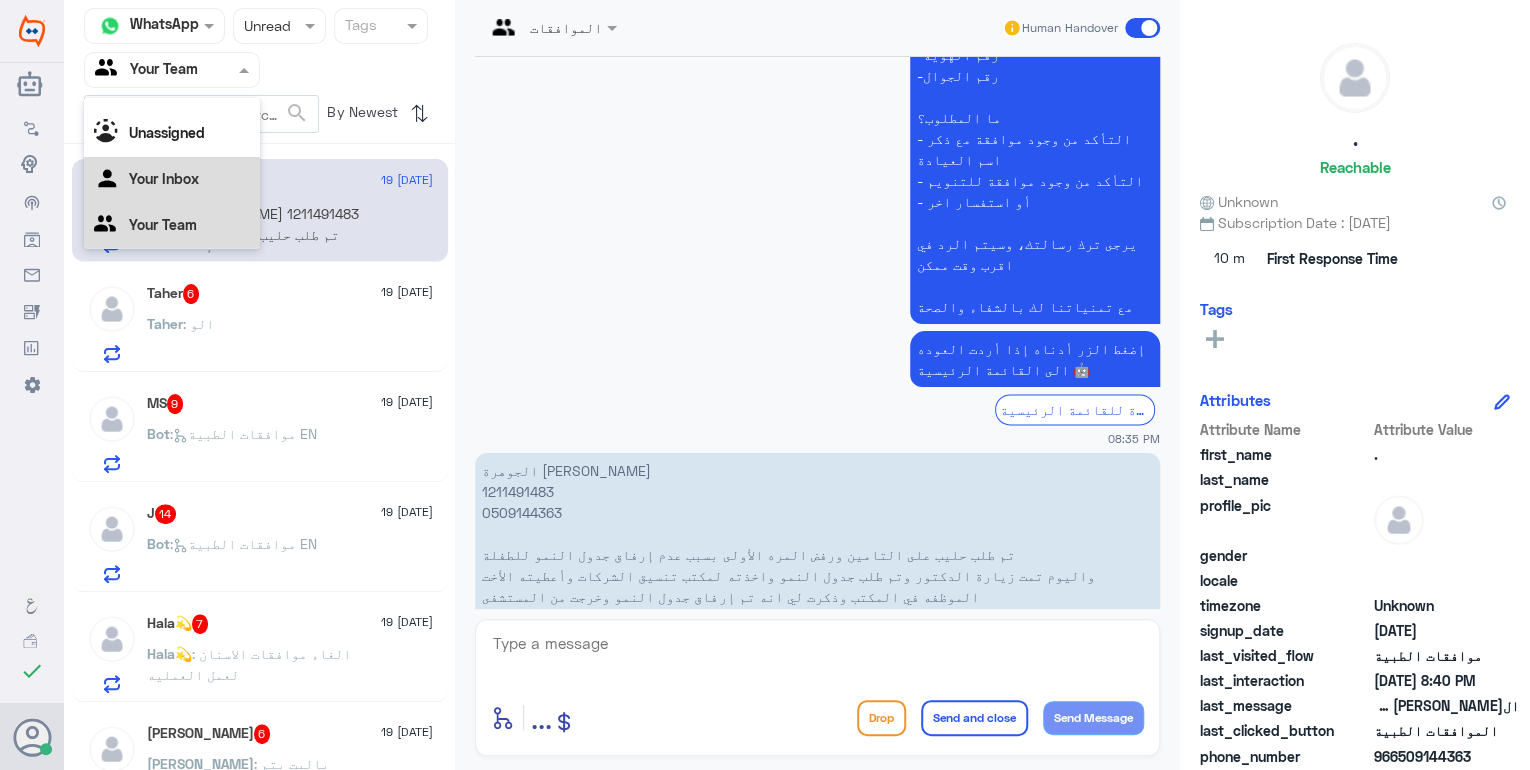 click on "Your Inbox" at bounding box center [164, 177] 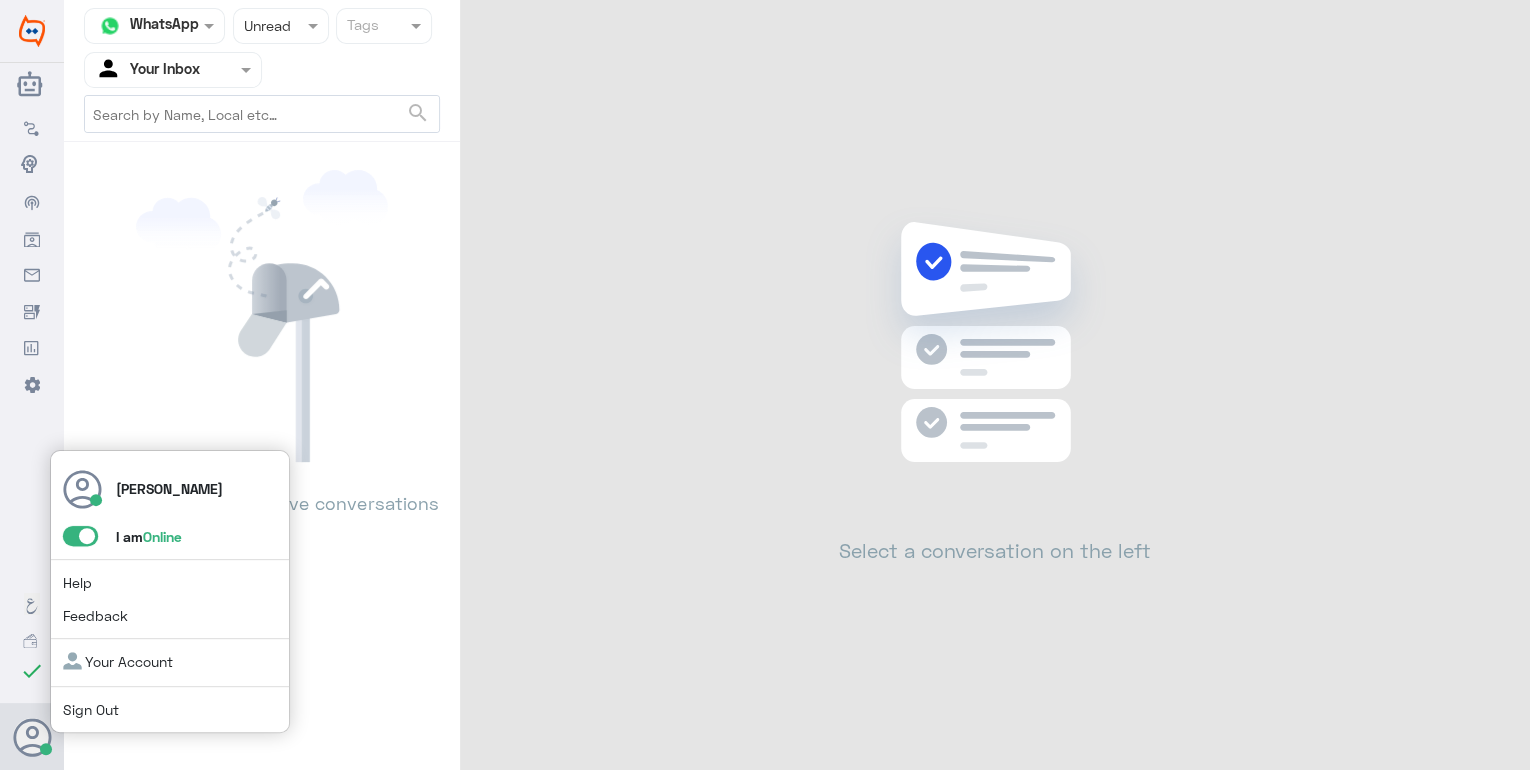 click at bounding box center (80, 536) 